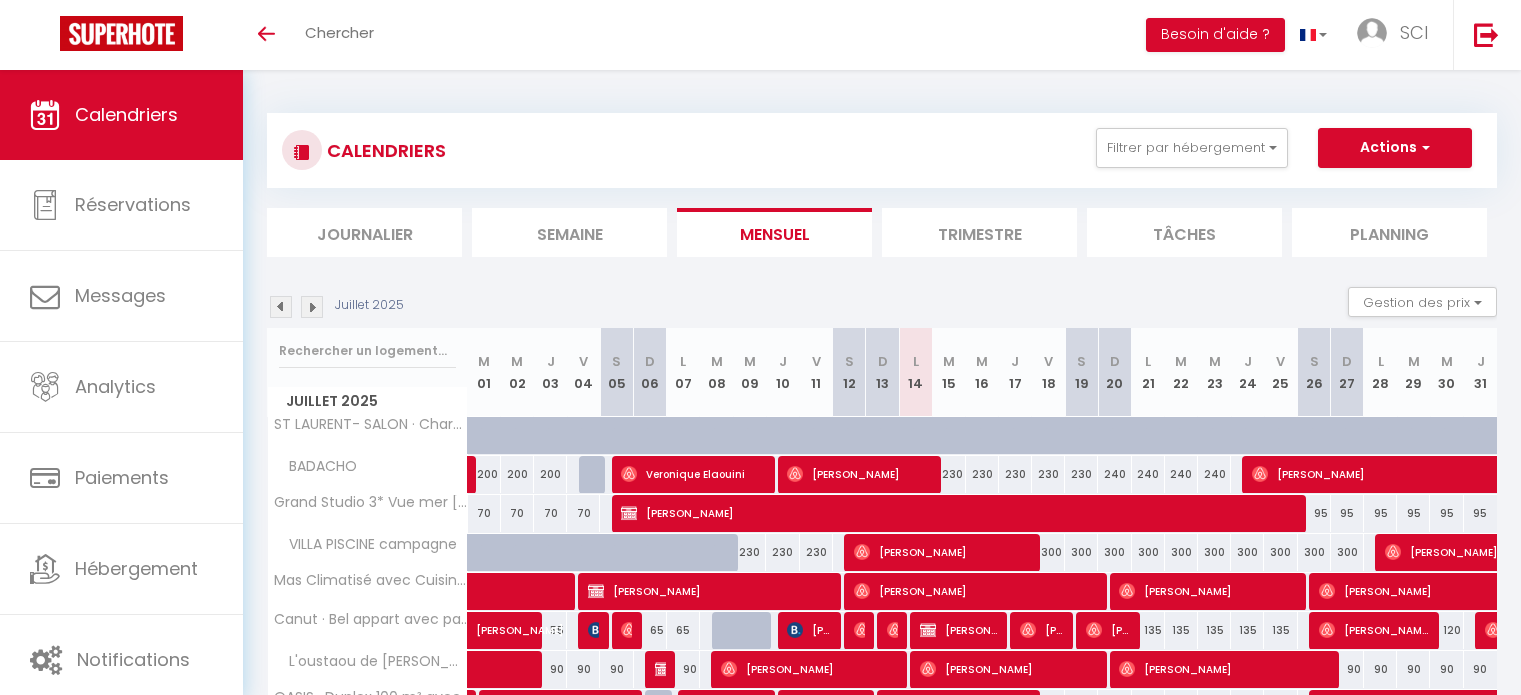 scroll, scrollTop: 0, scrollLeft: 0, axis: both 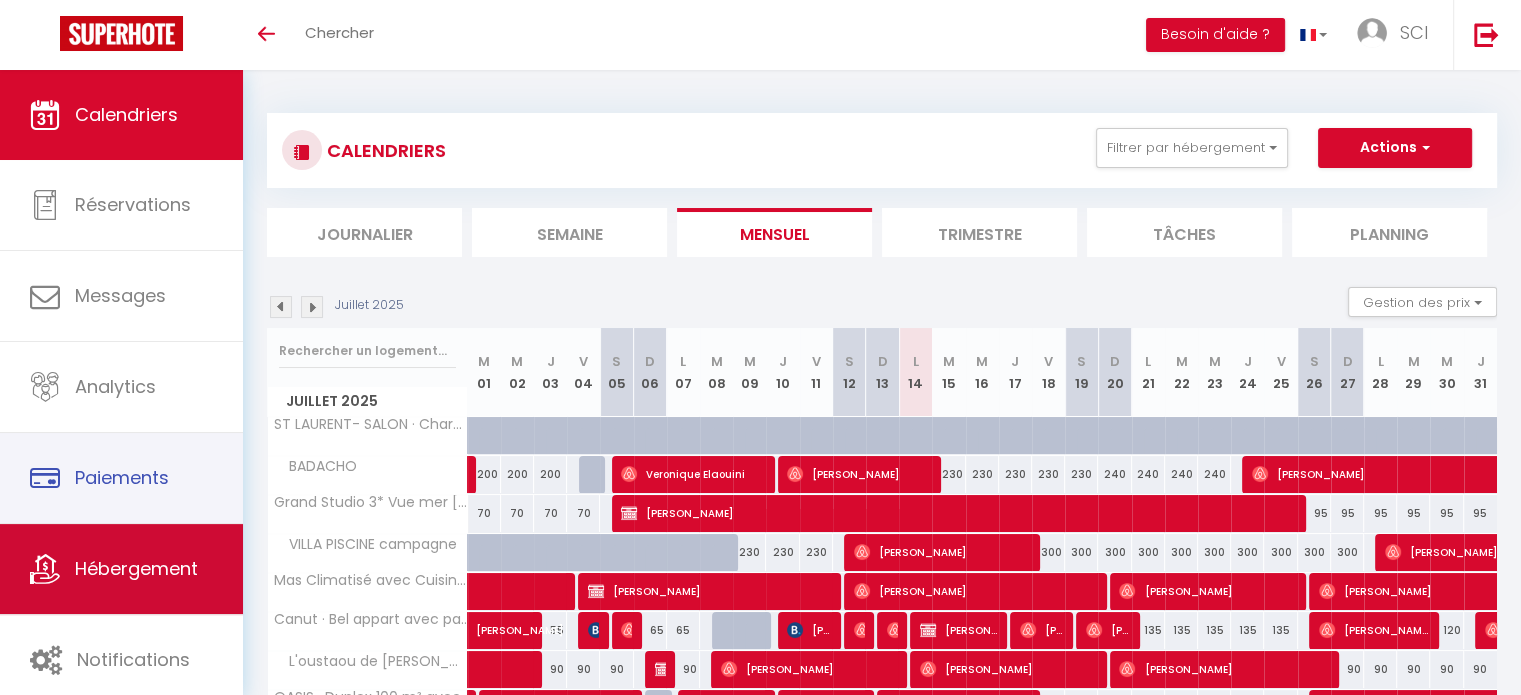 click on "Hébergement" at bounding box center (136, 568) 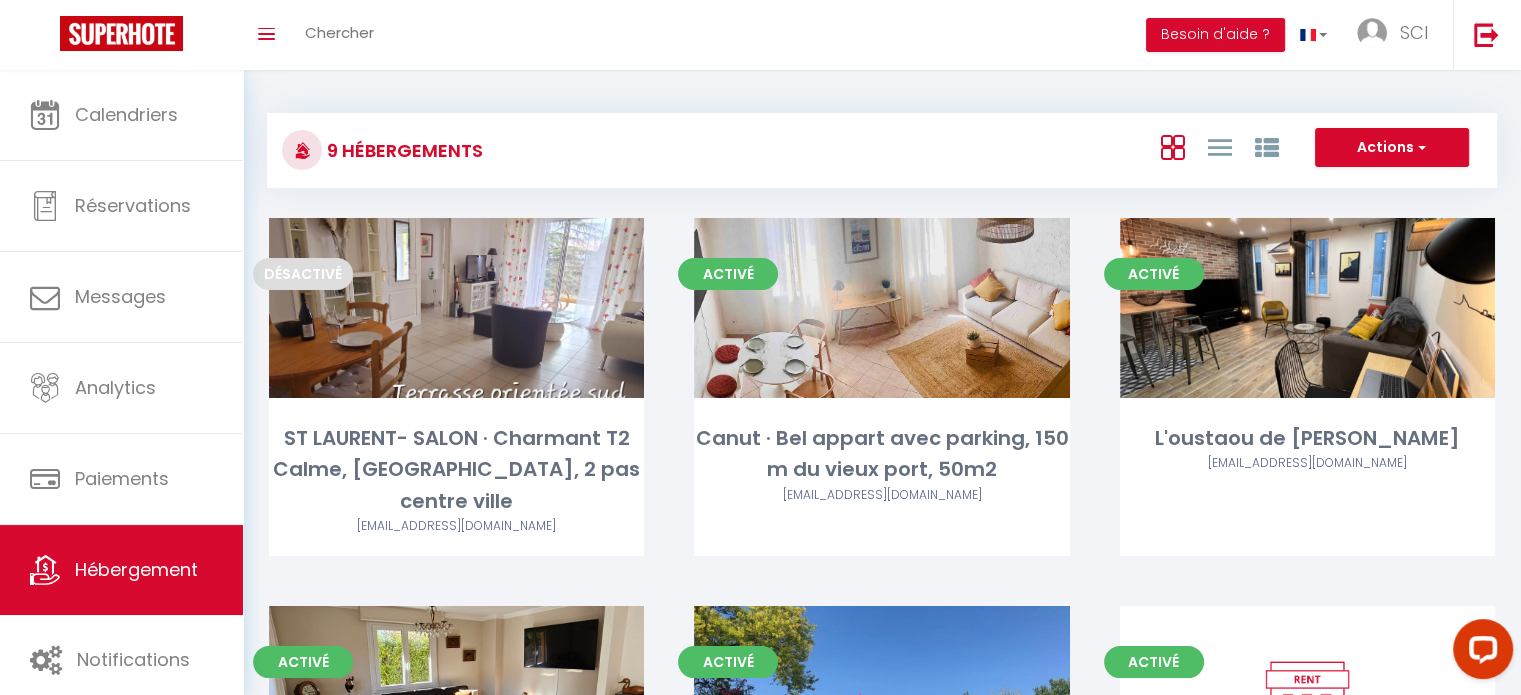 scroll, scrollTop: 0, scrollLeft: 0, axis: both 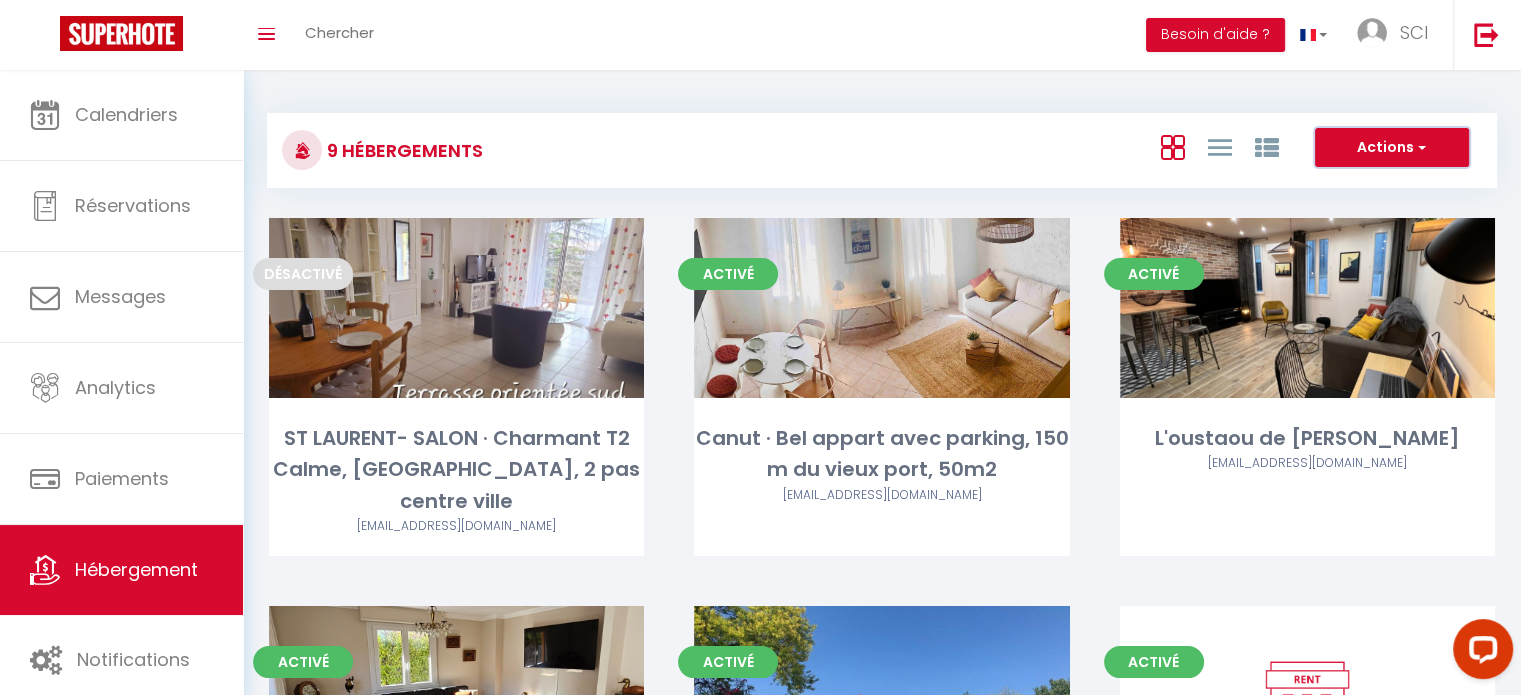 click on "Actions" at bounding box center (1392, 148) 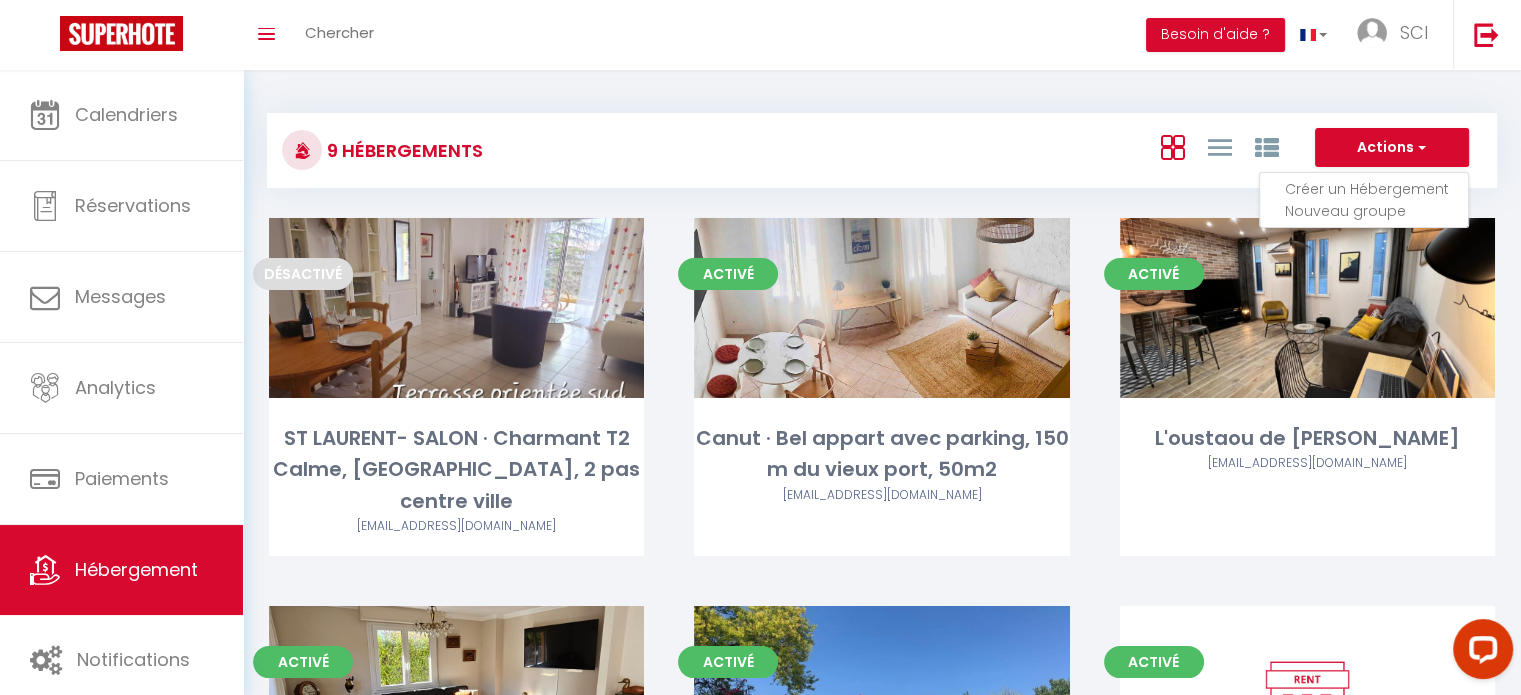 click on "Créer un Hébergement" at bounding box center [1376, 189] 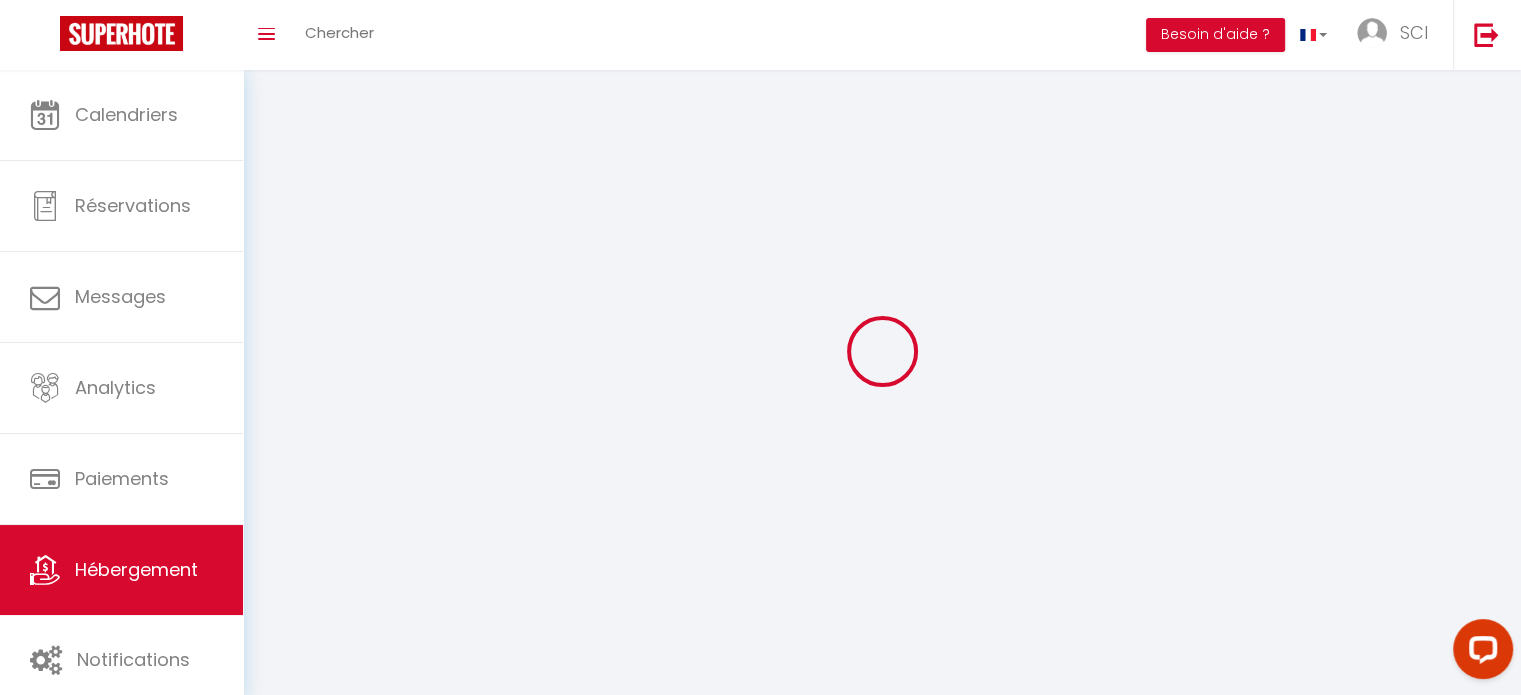 select 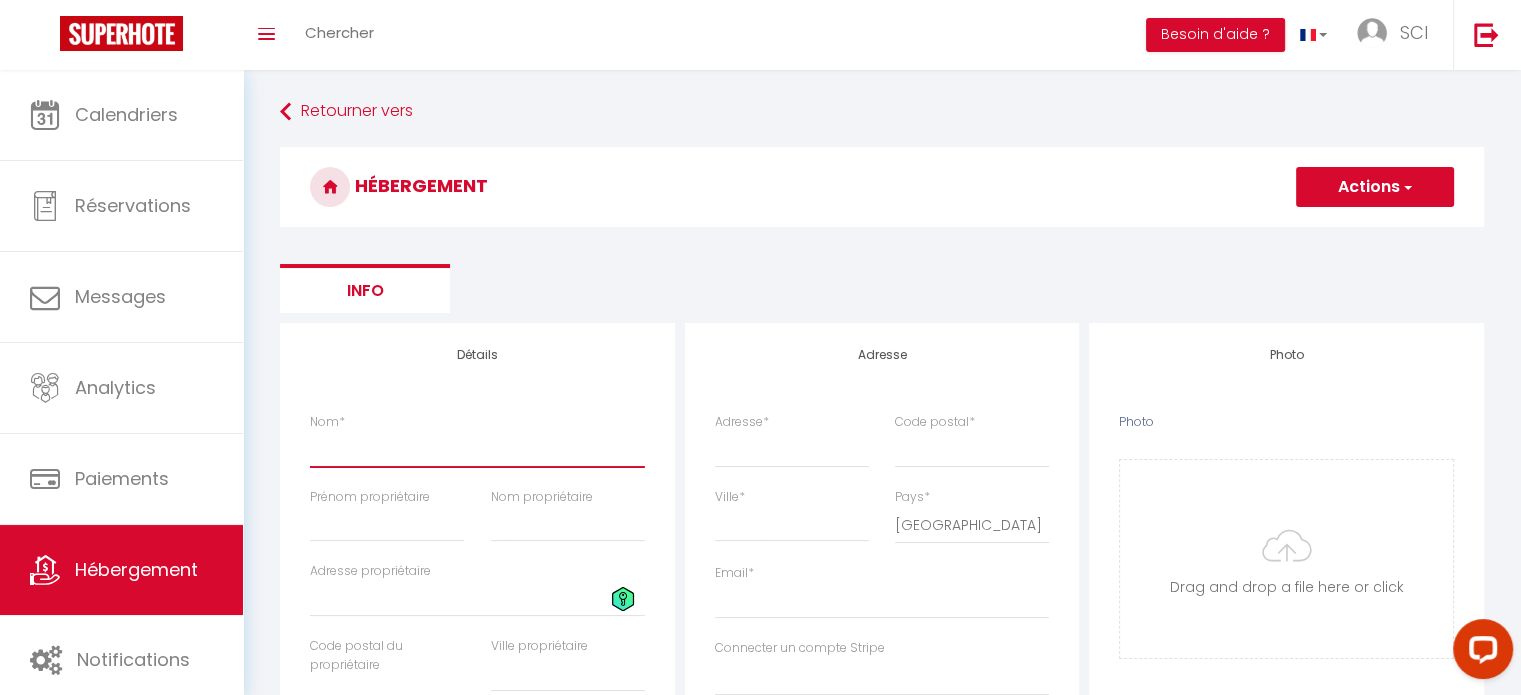 click on "Nom
*" at bounding box center [477, 449] 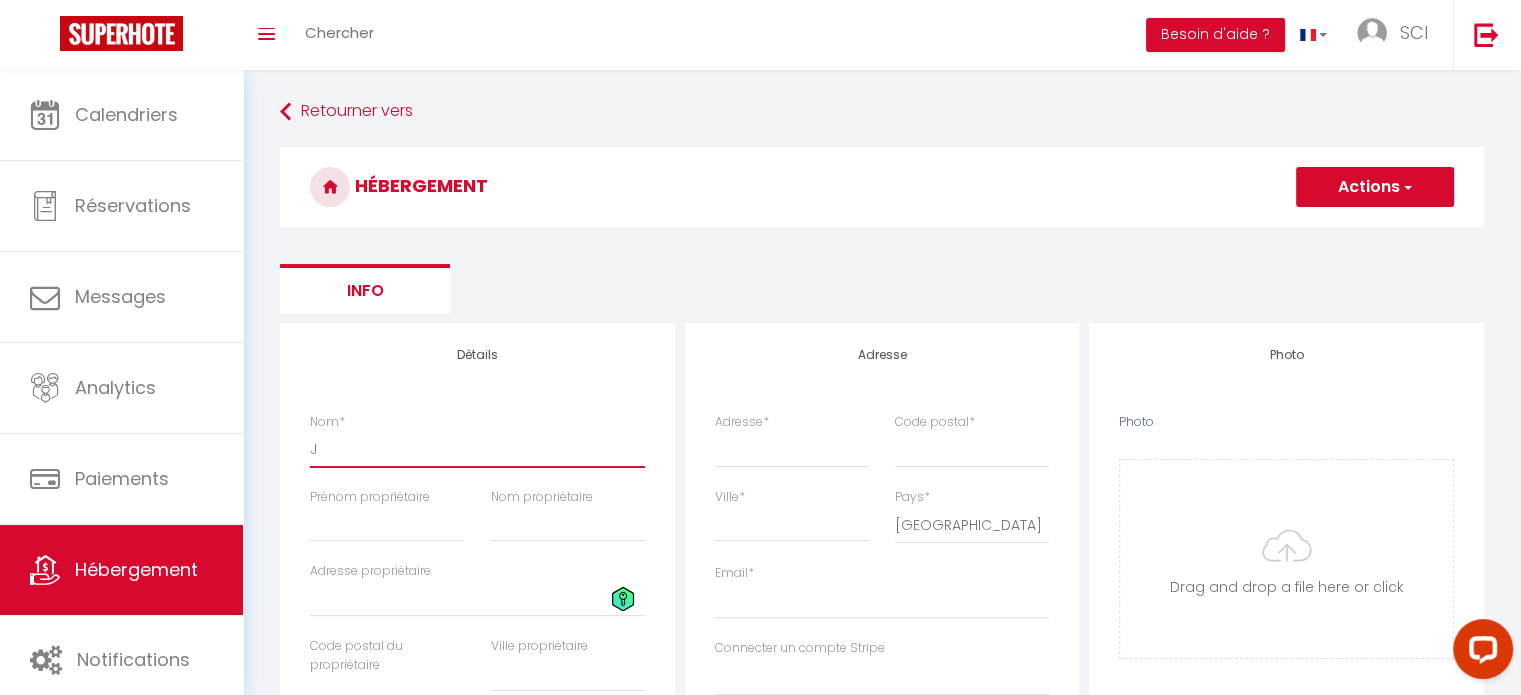select 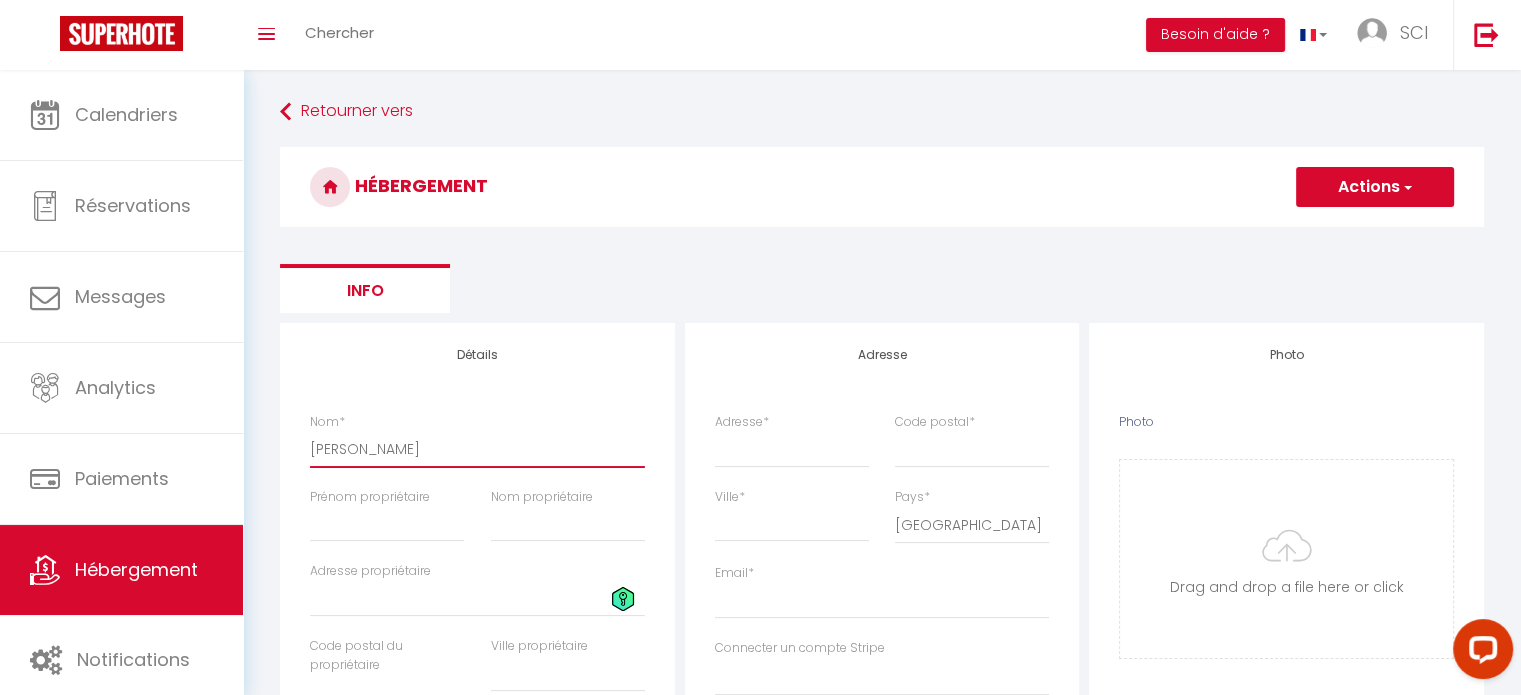 select 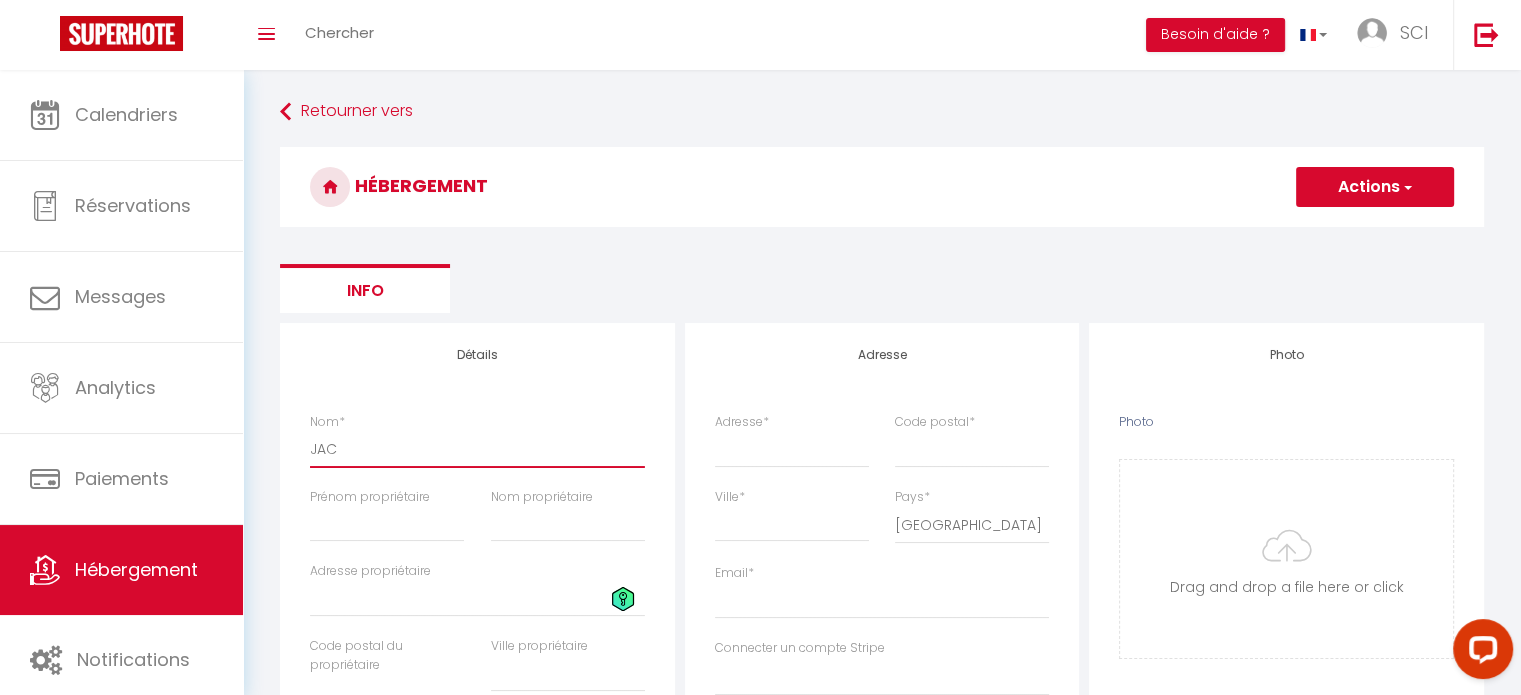 select 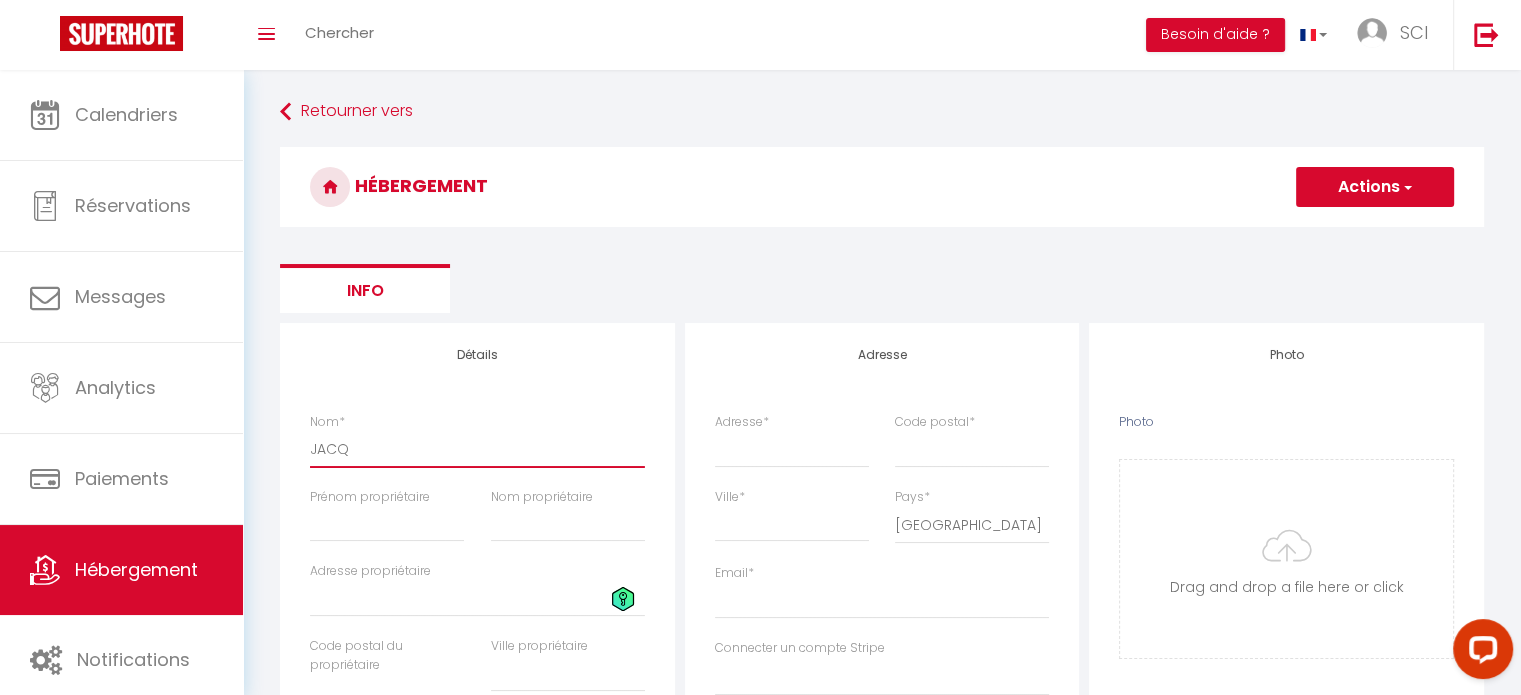 select 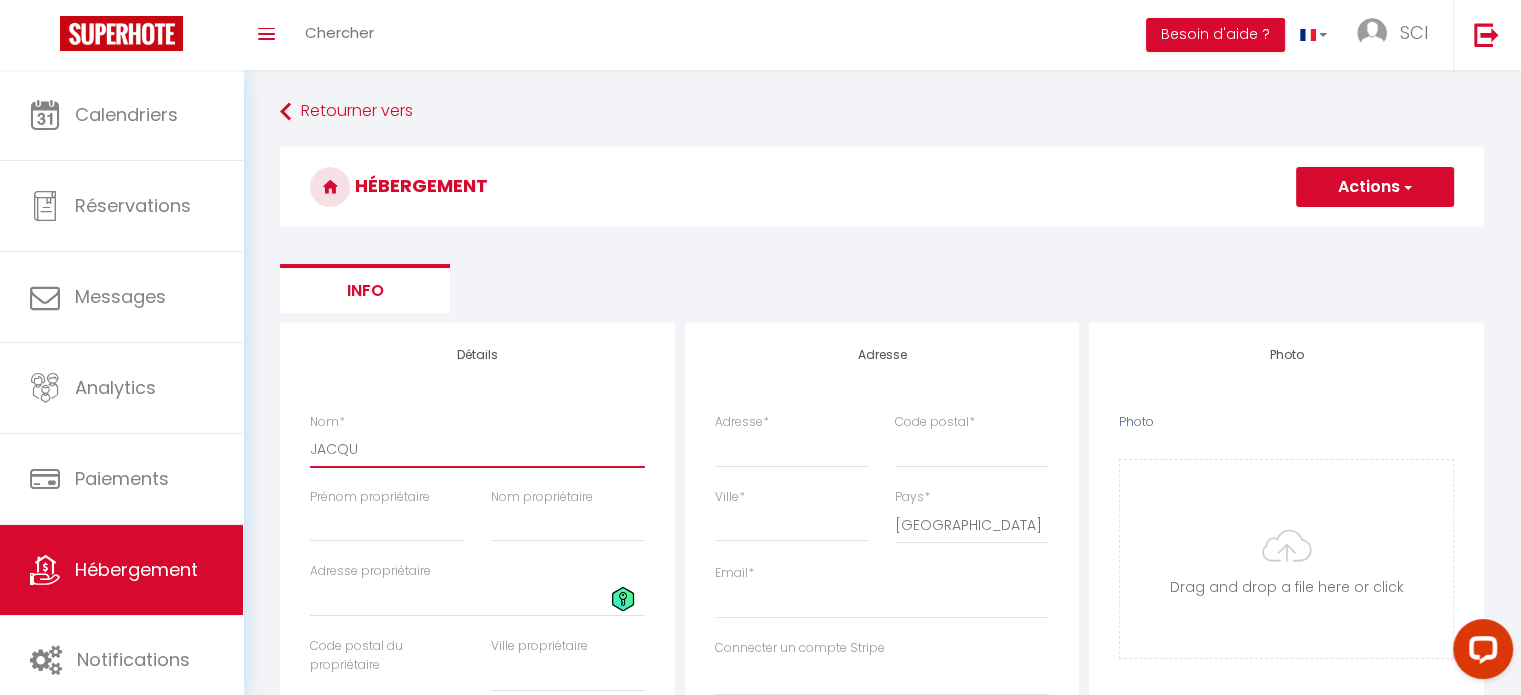 select 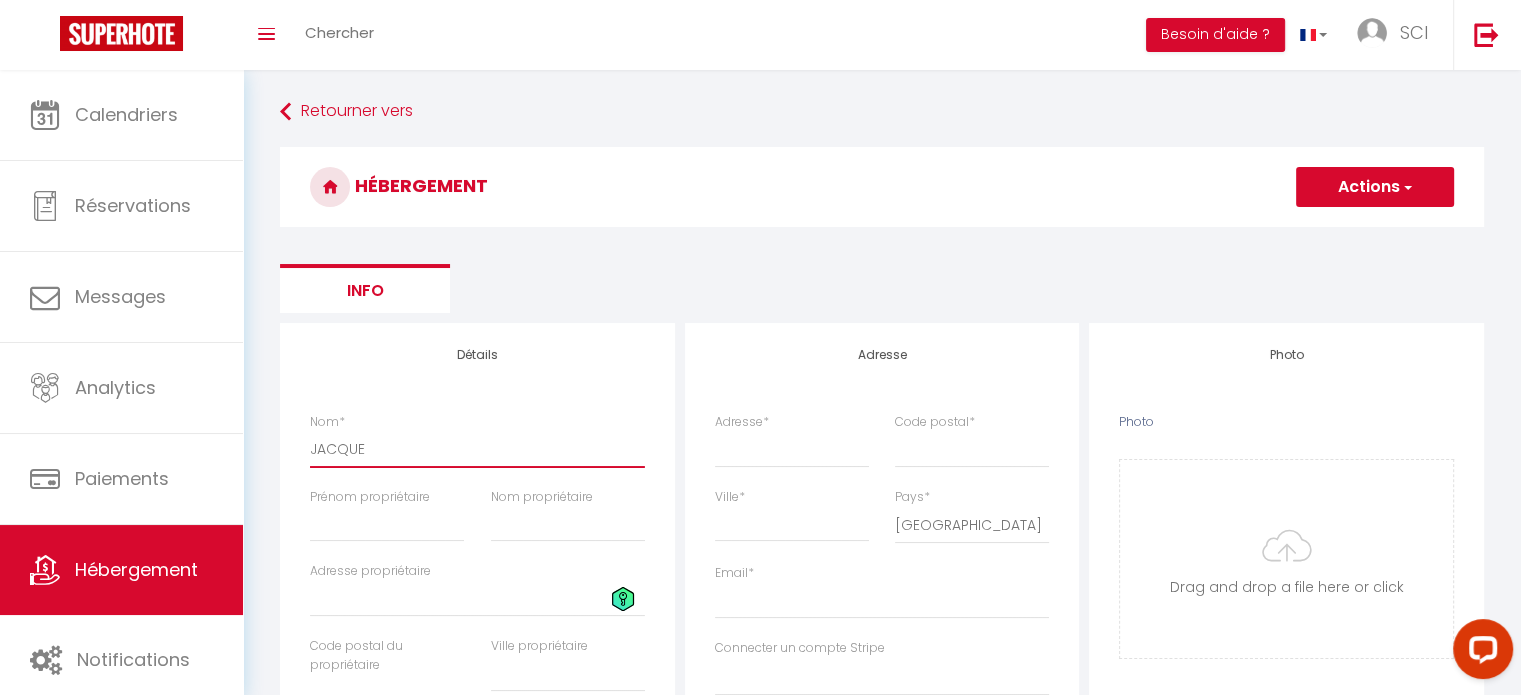 select 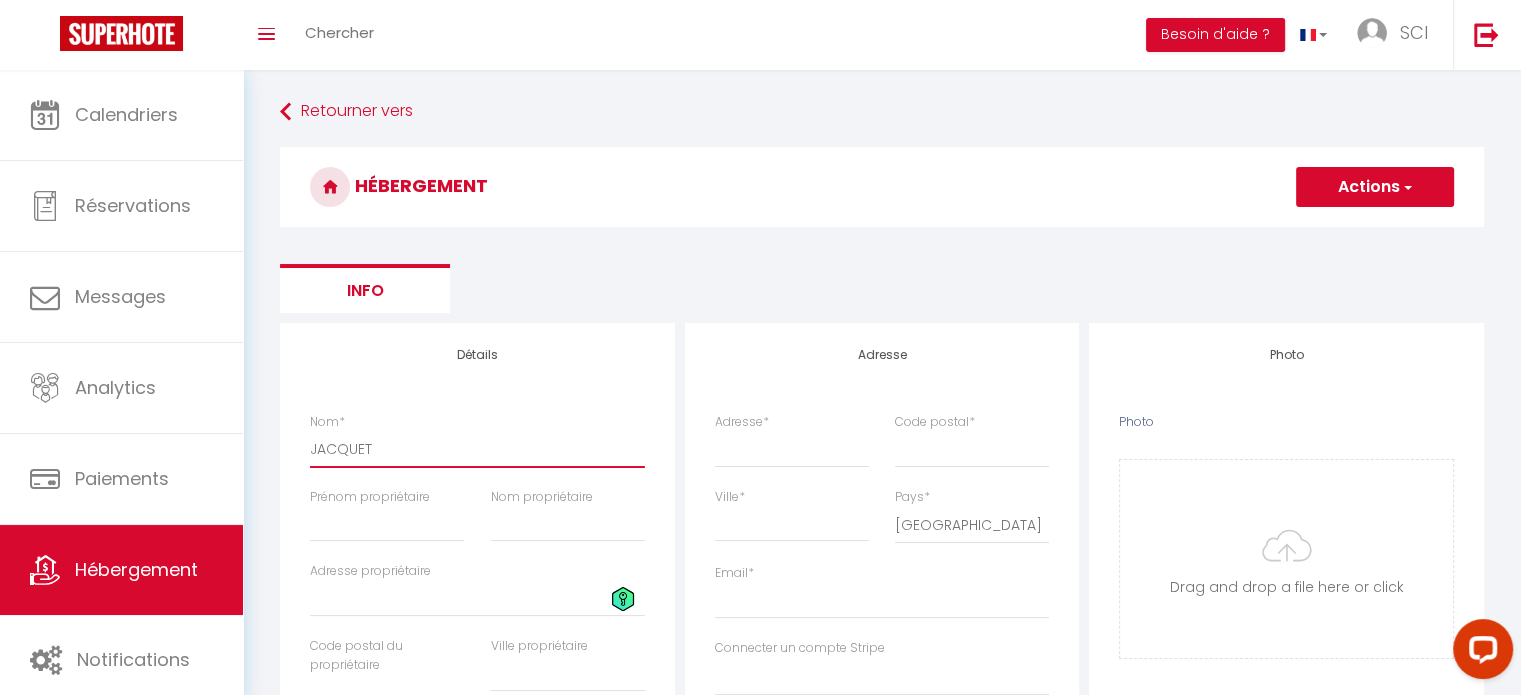 select 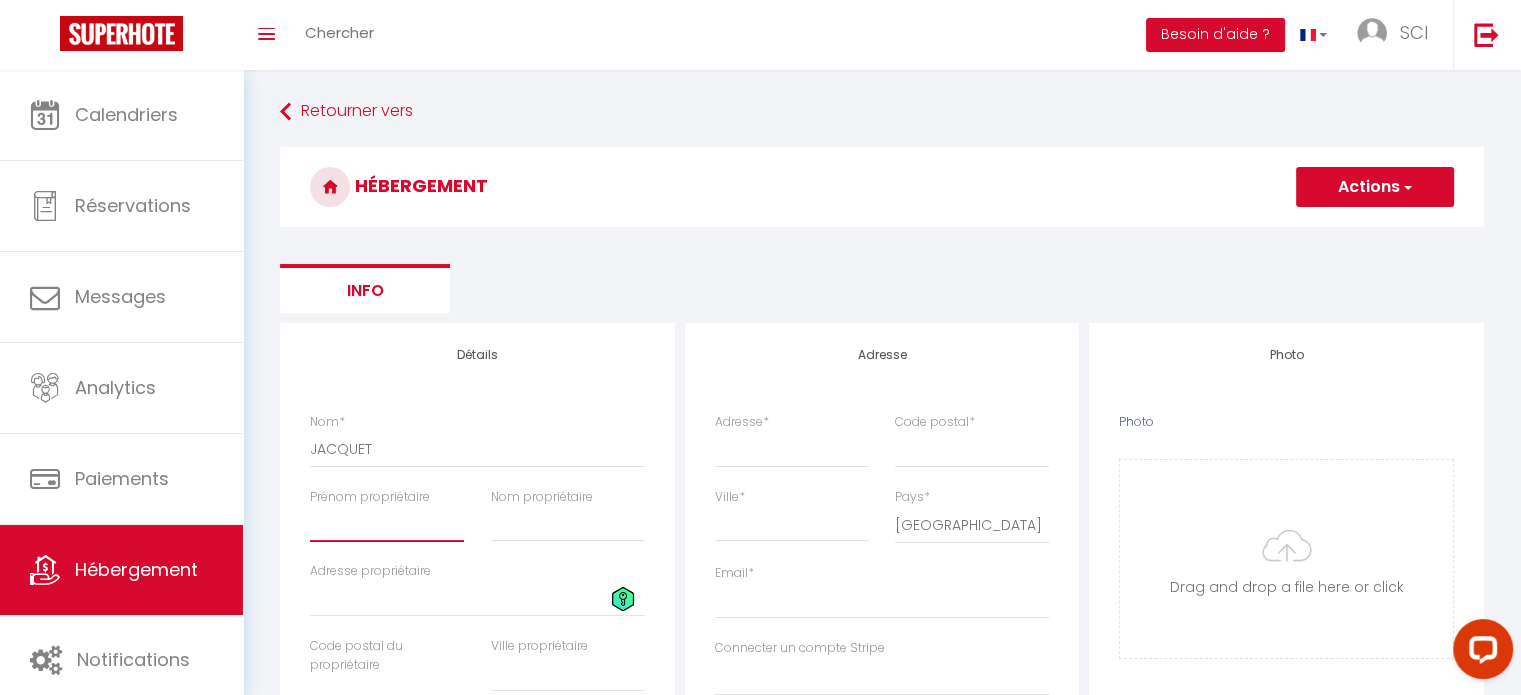 type on "N" 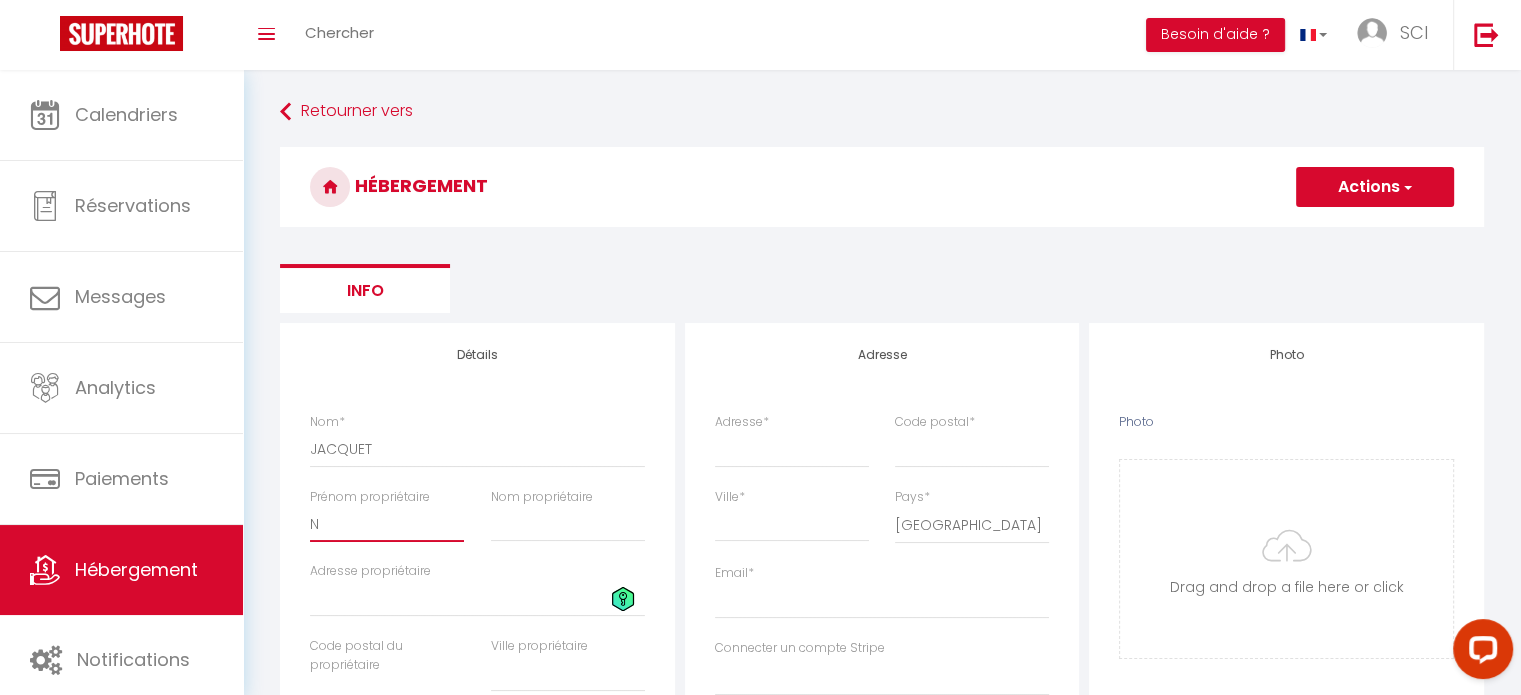 select 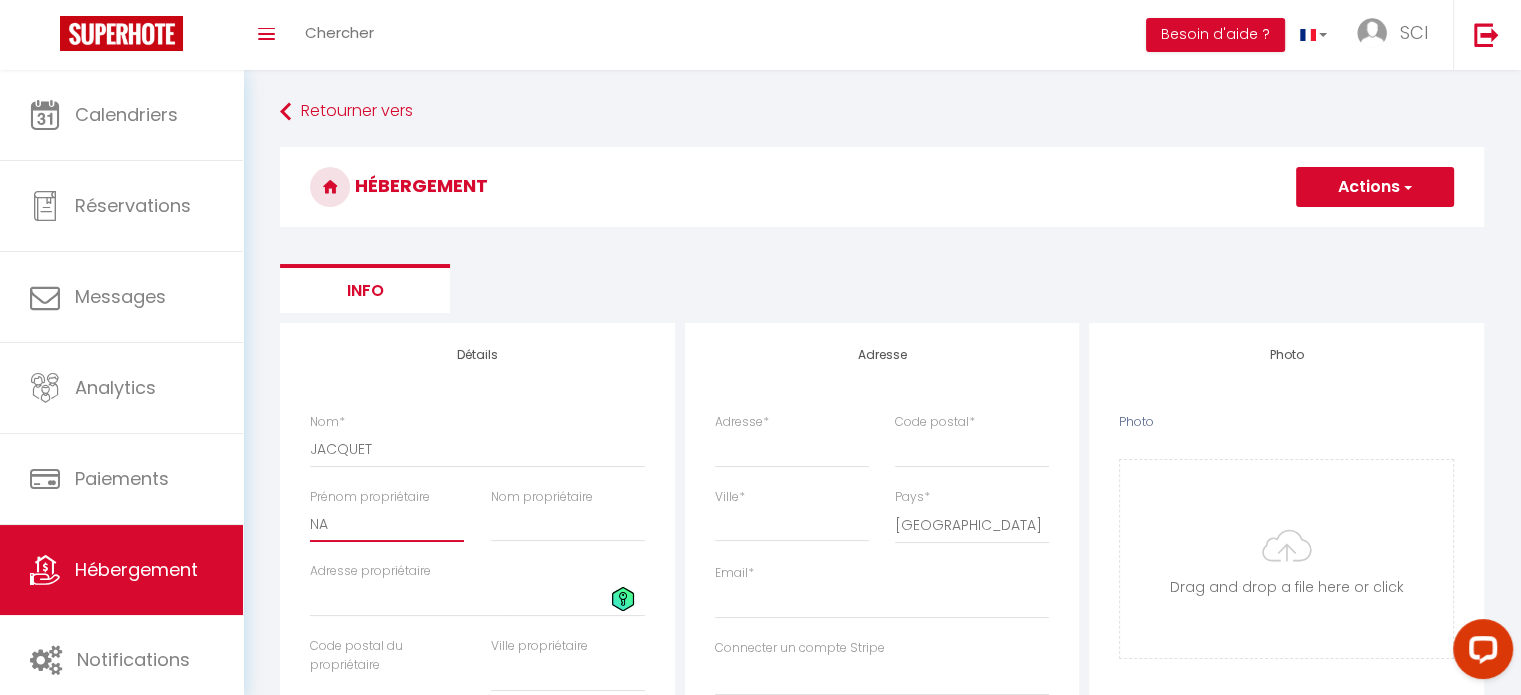 select 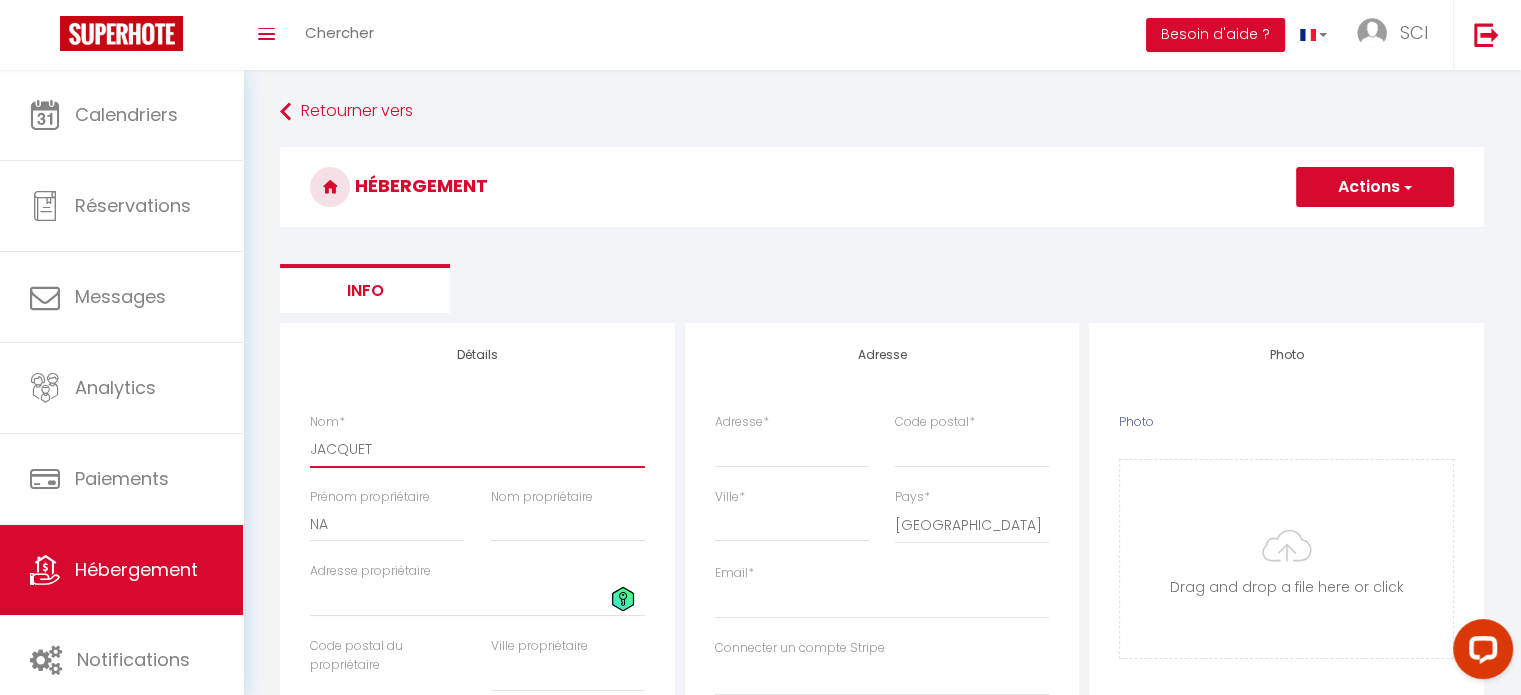 drag, startPoint x: 385, startPoint y: 451, endPoint x: 244, endPoint y: 446, distance: 141.08862 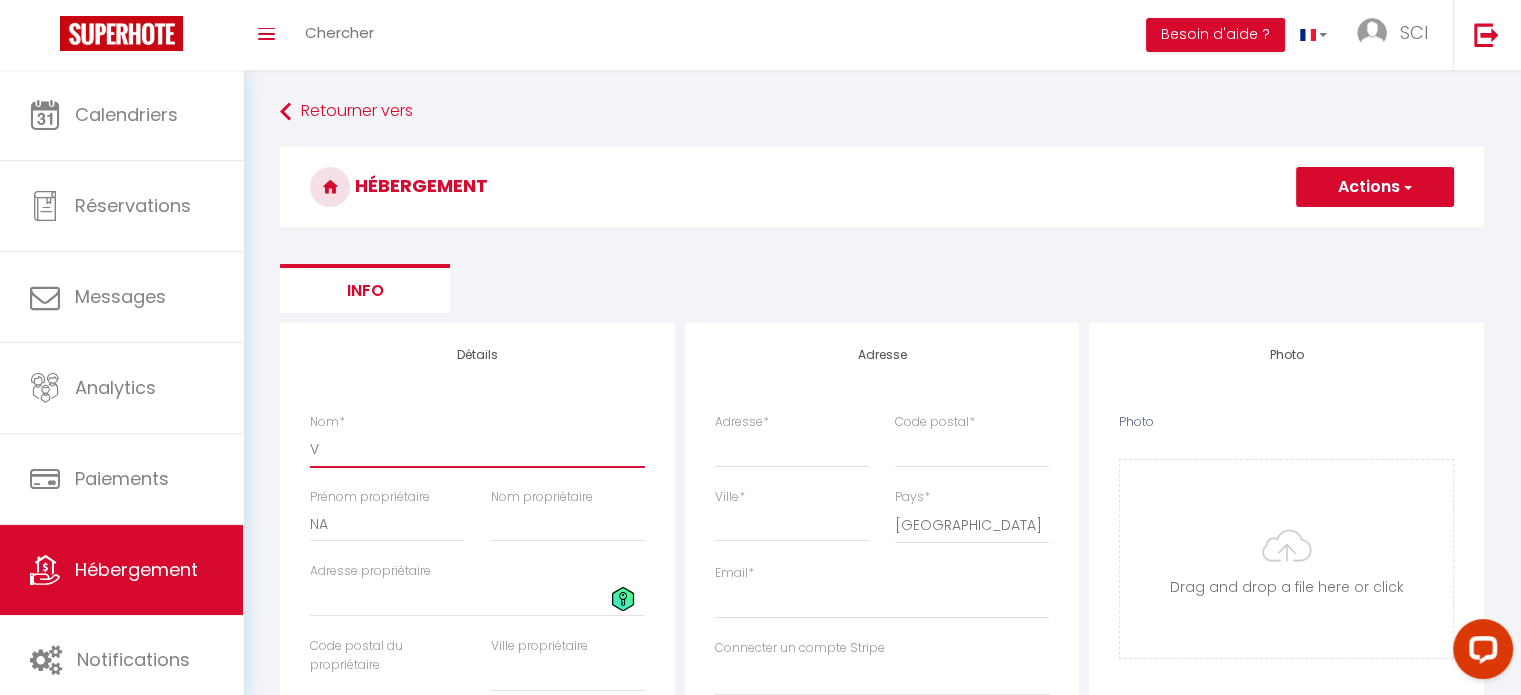 select 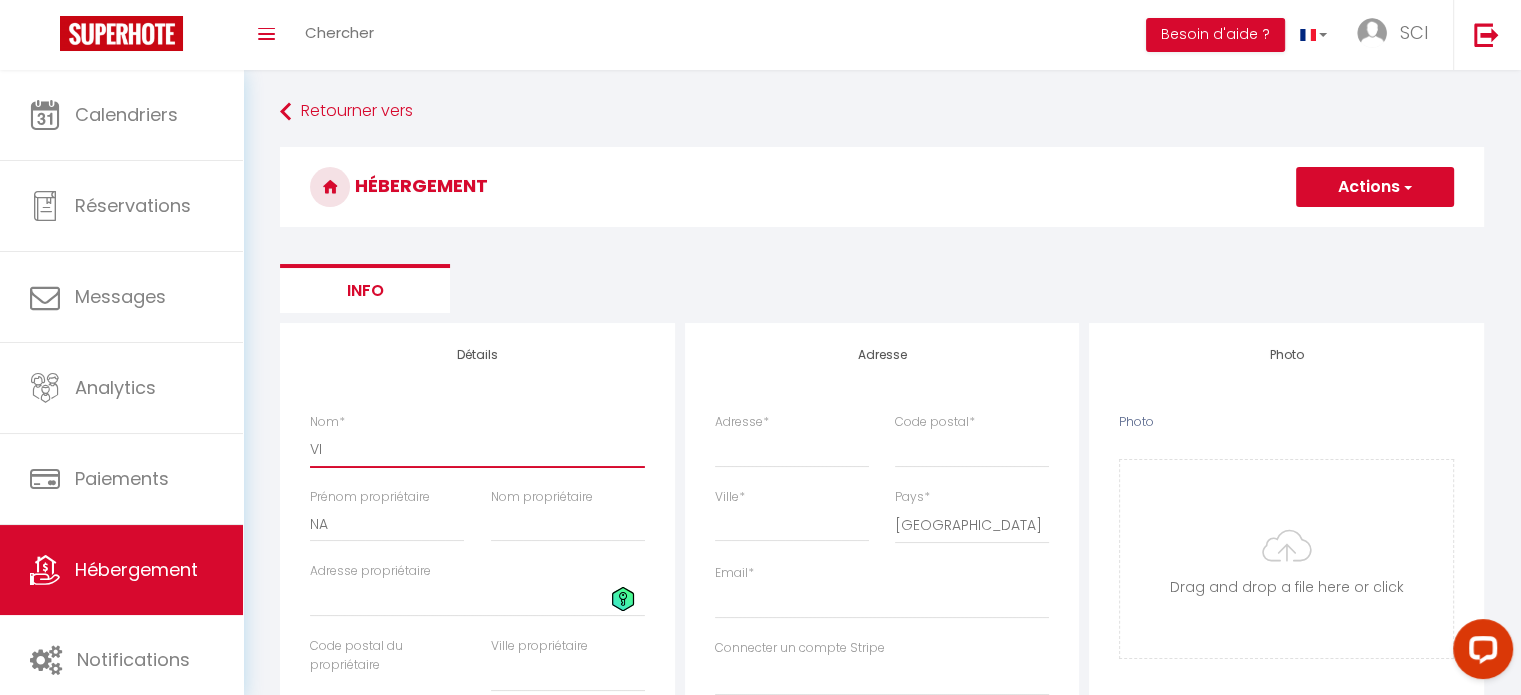 select 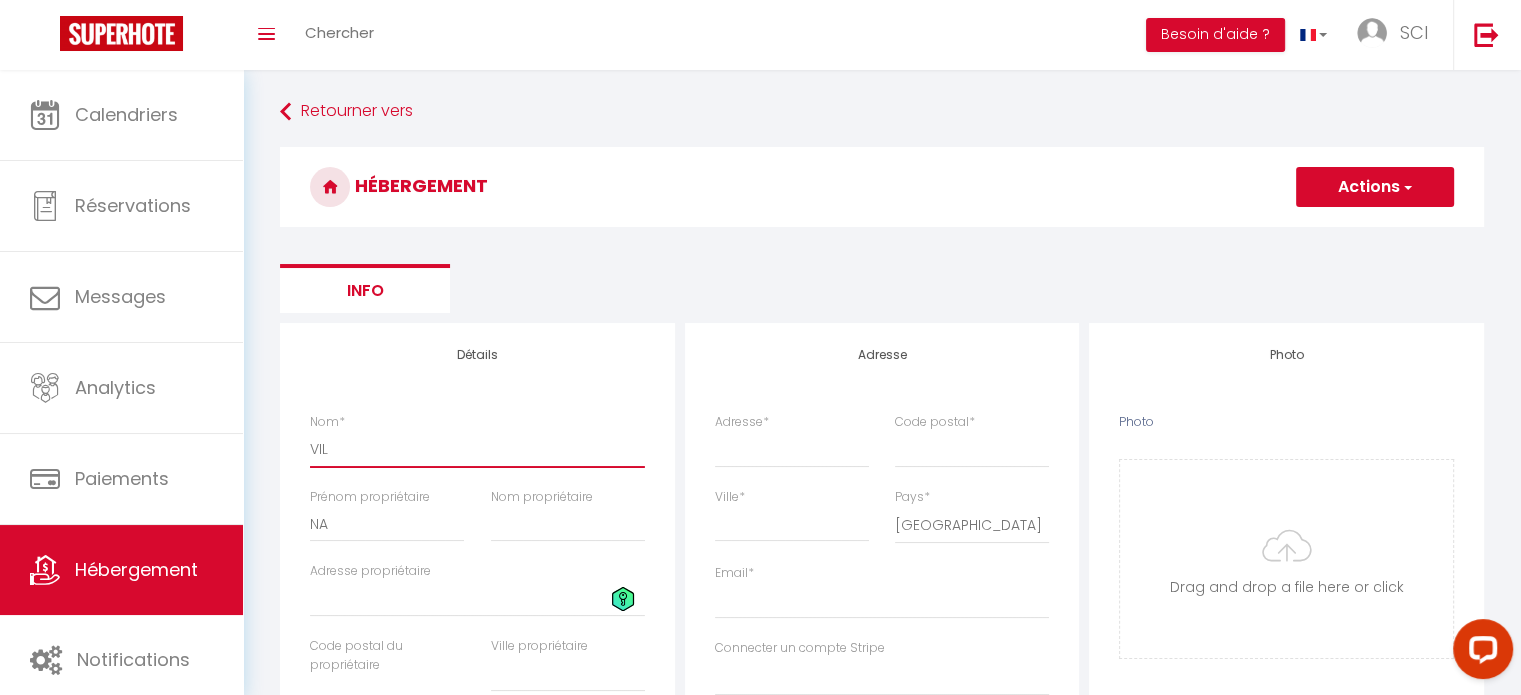select 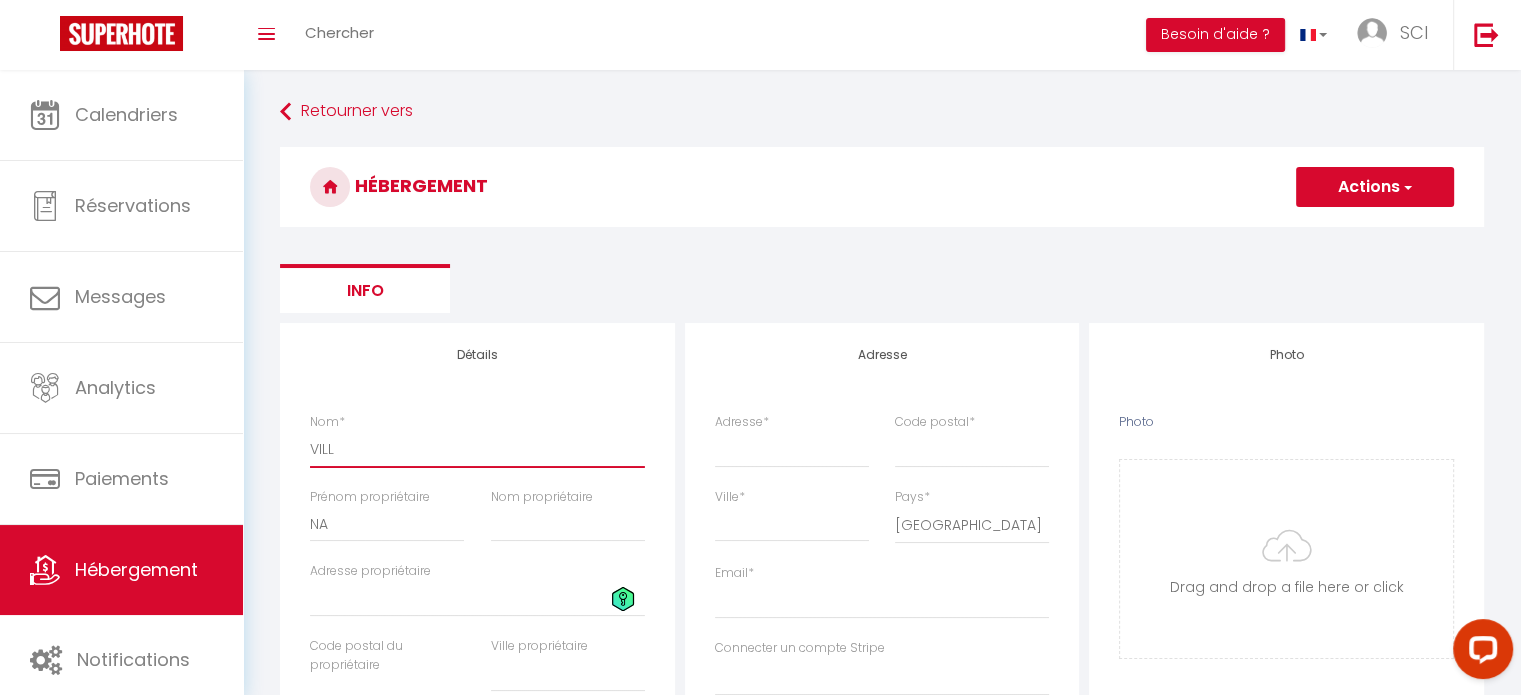 select 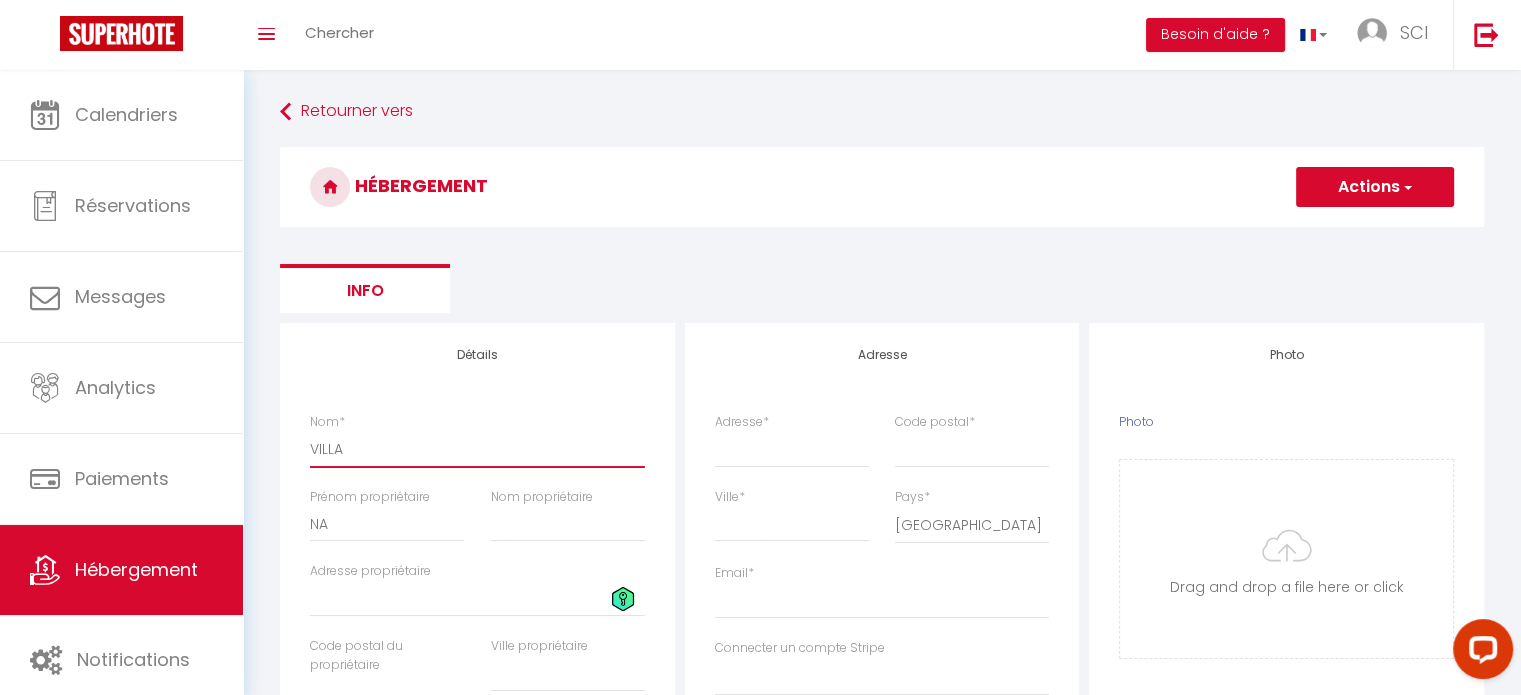select 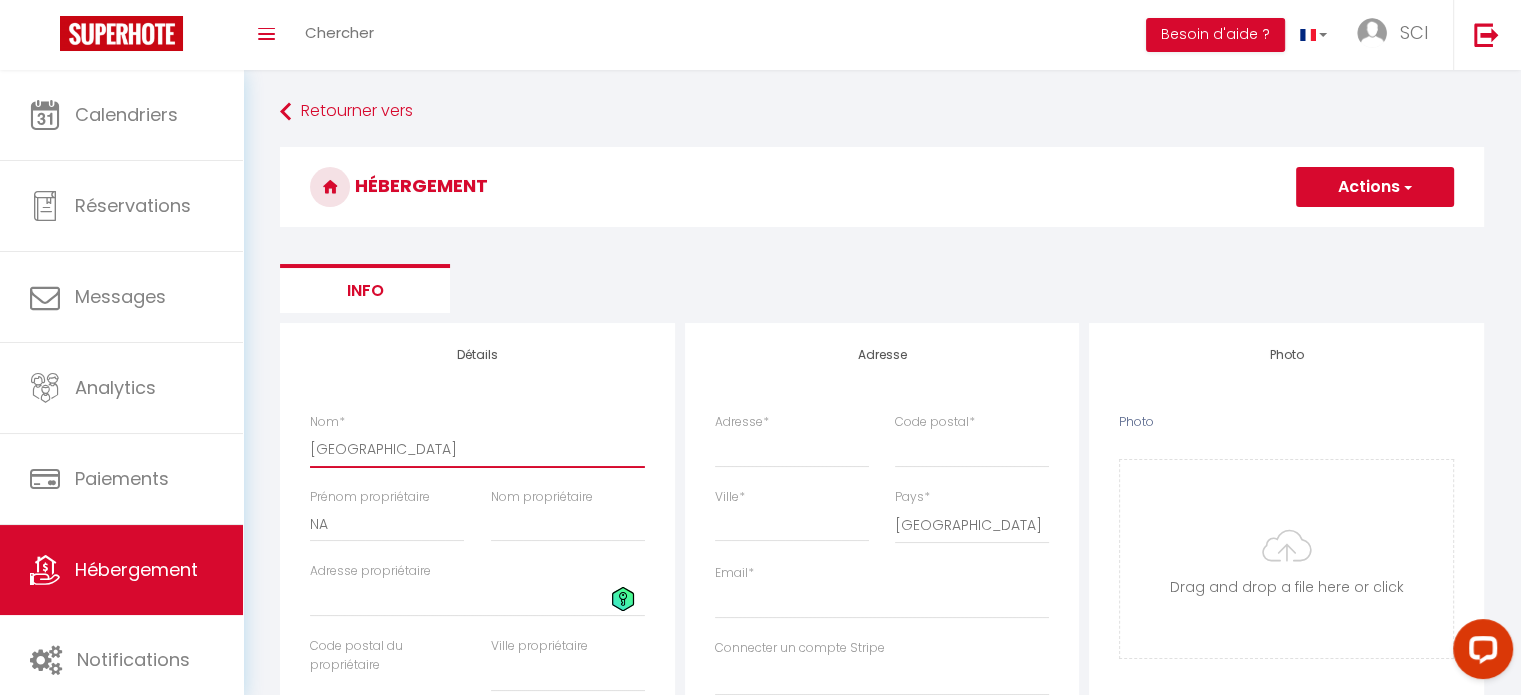 select 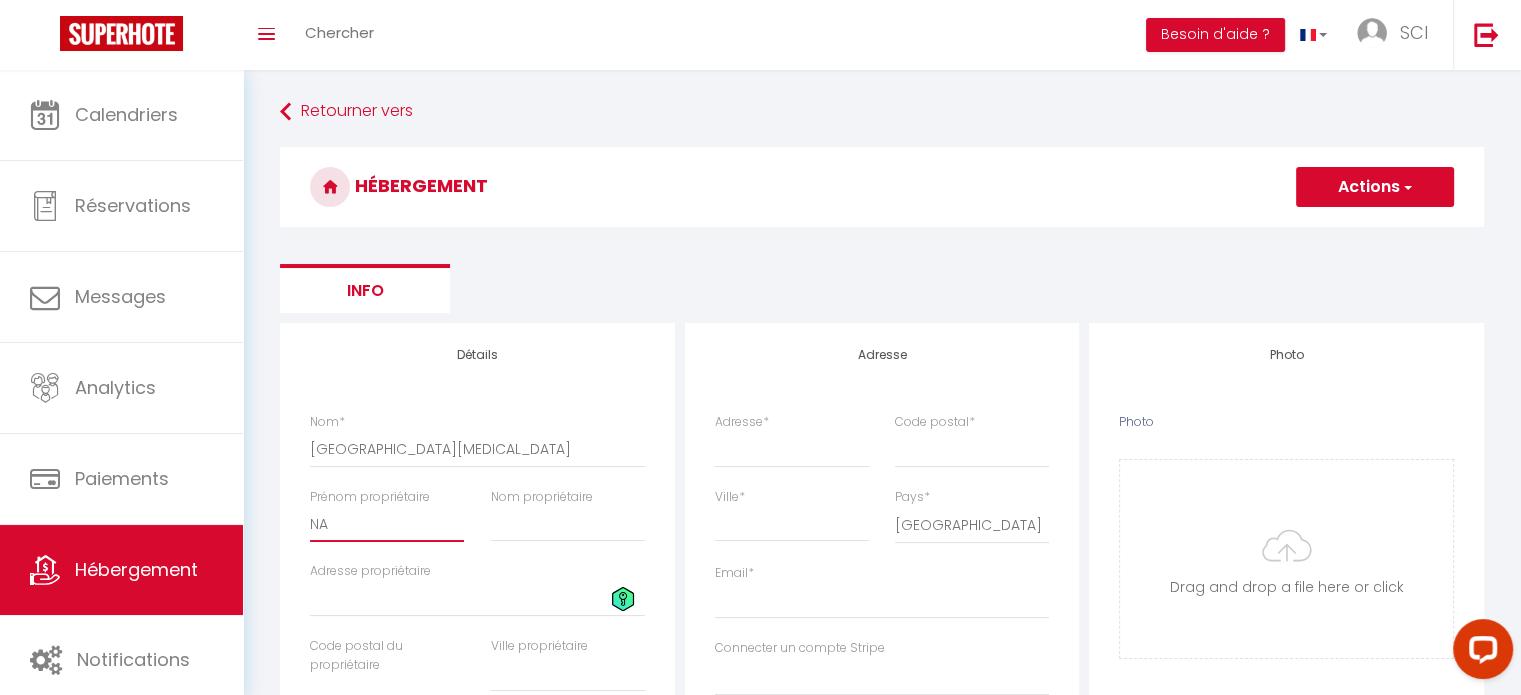 drag, startPoint x: 365, startPoint y: 526, endPoint x: 280, endPoint y: 523, distance: 85.052925 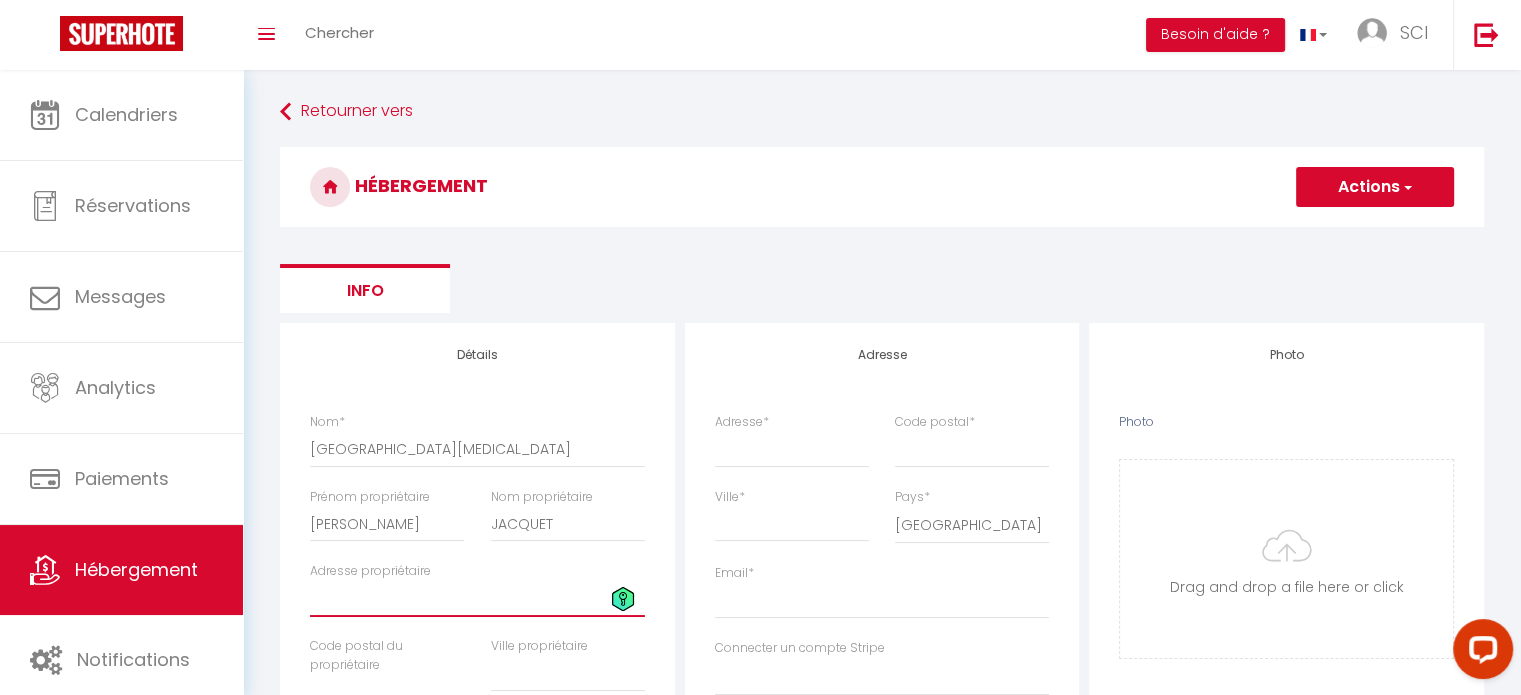 click on "Adresse propriétaire" at bounding box center (477, 599) 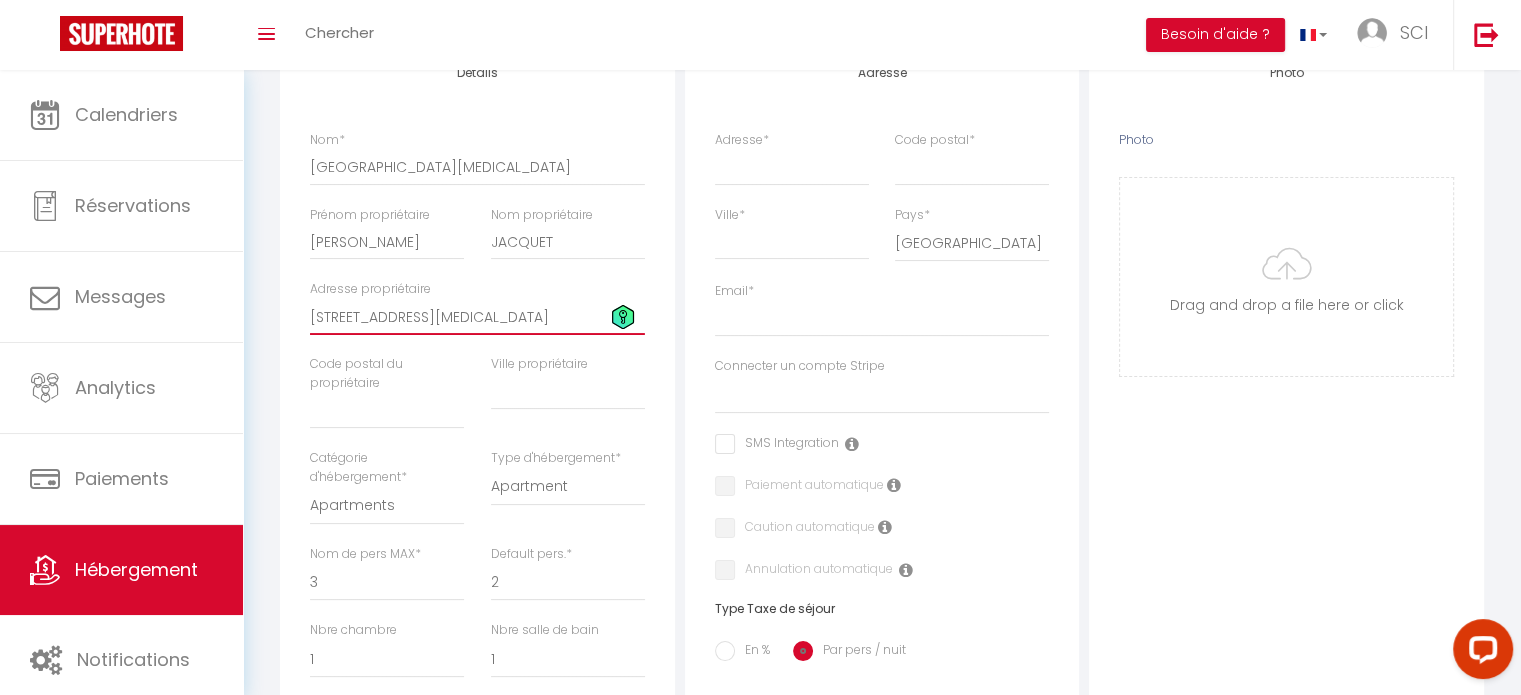 scroll, scrollTop: 400, scrollLeft: 0, axis: vertical 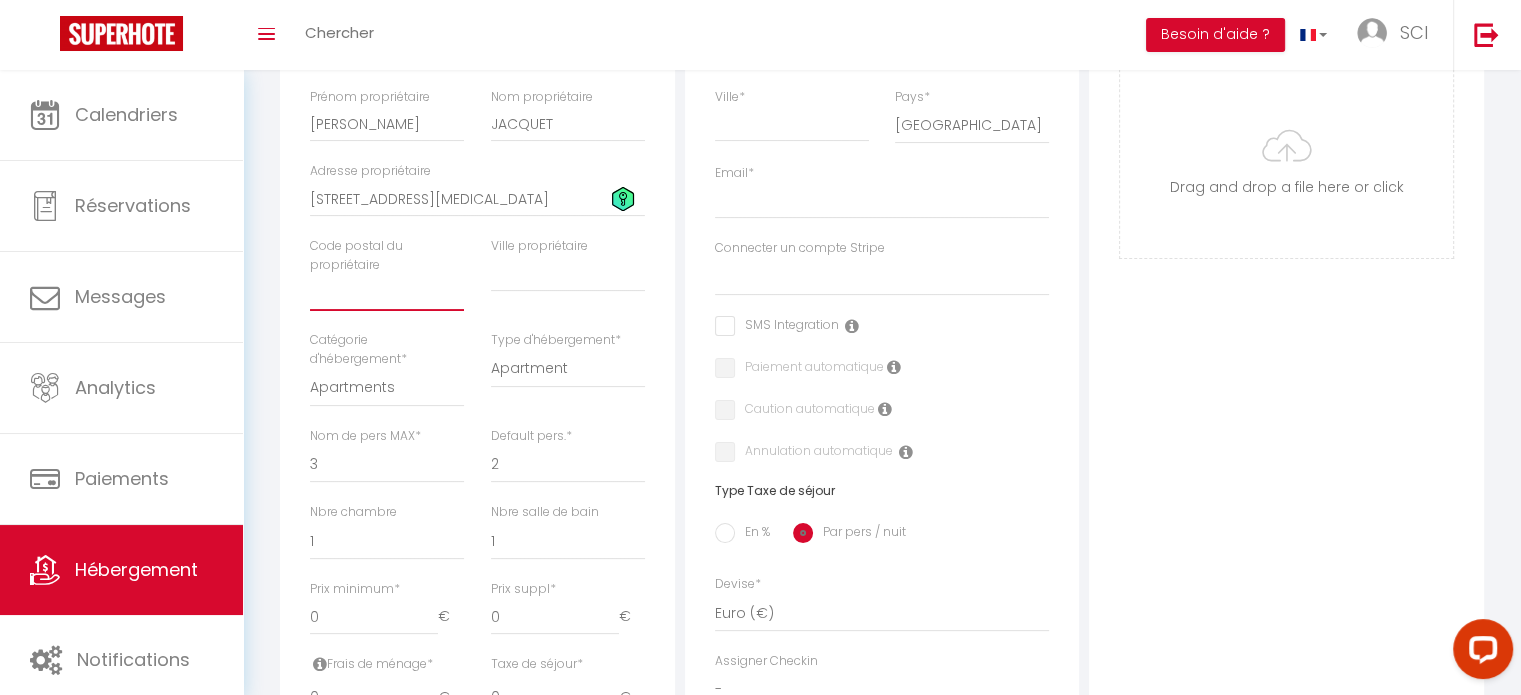 click at bounding box center (387, 293) 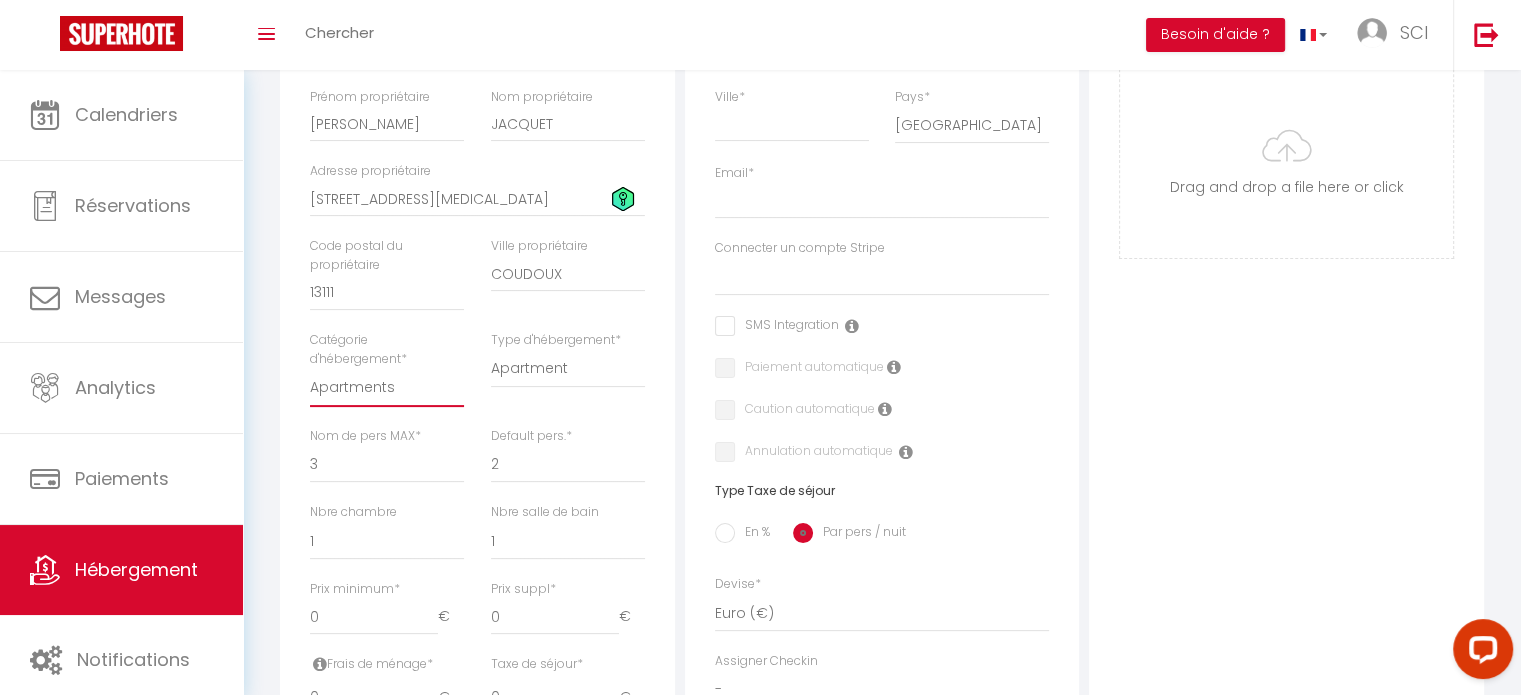 click on "Apartments
Houses
Secondary units
Unique Homes
BNB
Others" at bounding box center (387, 388) 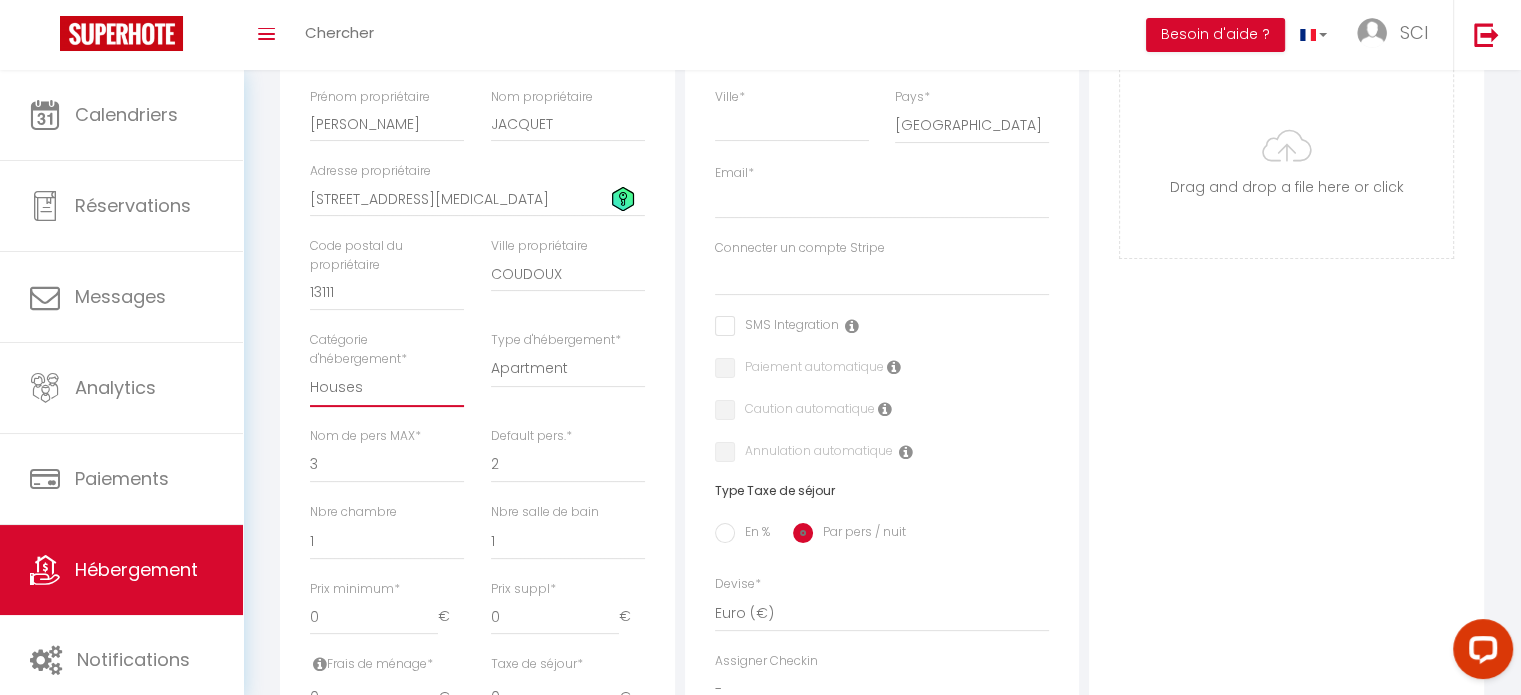 click on "Apartments
Houses
Secondary units
Unique Homes
BNB
Others" at bounding box center (387, 388) 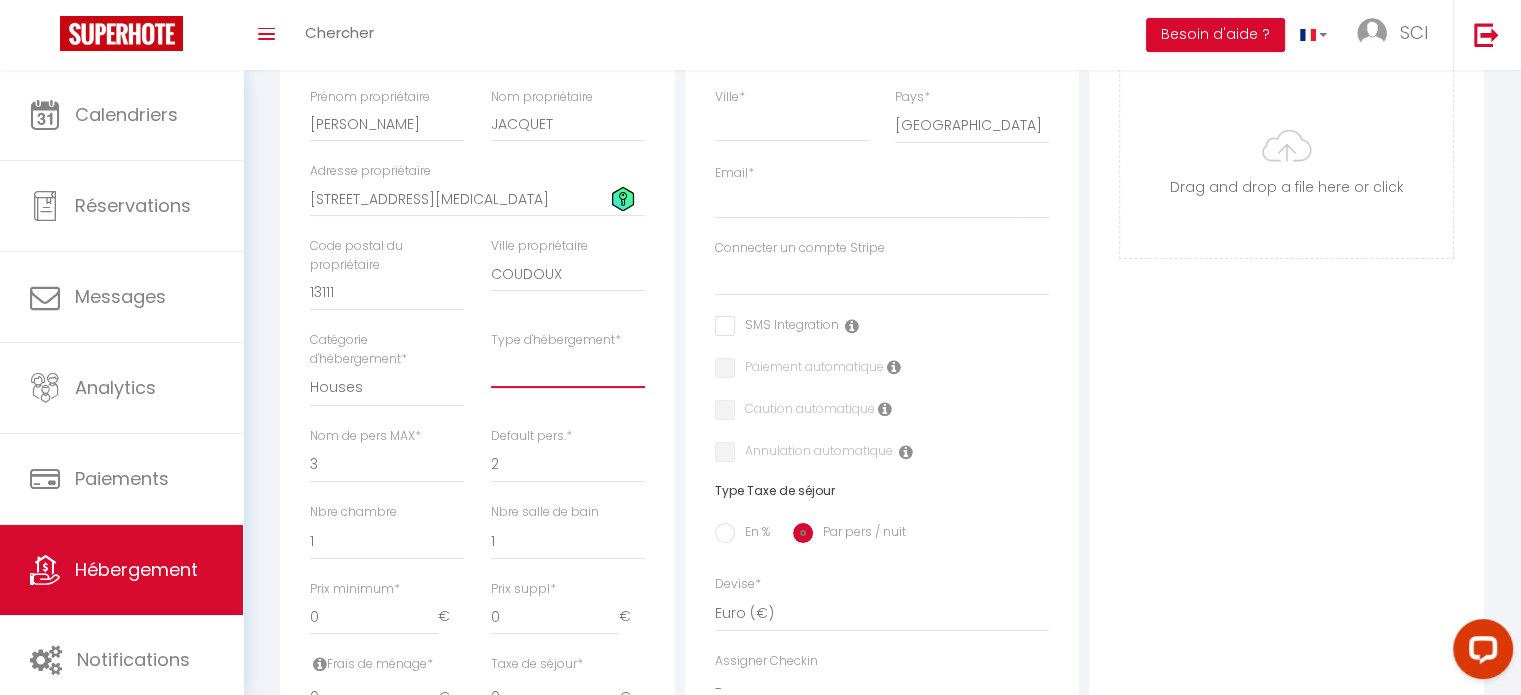 click on "House
[GEOGRAPHIC_DATA]
Villa
[GEOGRAPHIC_DATA]
Cottage
[GEOGRAPHIC_DATA]
Earthhouse
Houseboat
Hut
Farm Stay
[GEOGRAPHIC_DATA]
[GEOGRAPHIC_DATA]
Lighthouse" at bounding box center (568, 369) 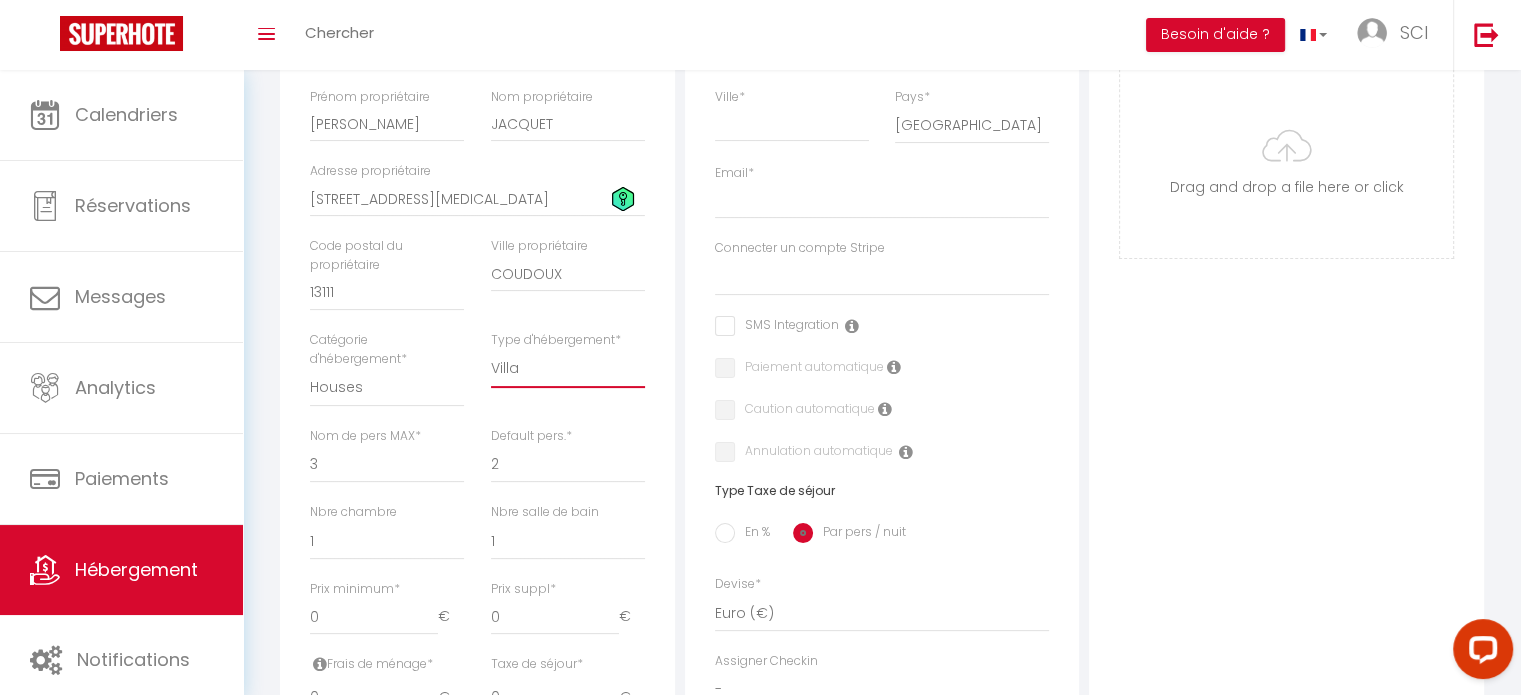 click on "House
[GEOGRAPHIC_DATA]
Villa
[GEOGRAPHIC_DATA]
Cottage
[GEOGRAPHIC_DATA]
Earthhouse
Houseboat
Hut
Farm Stay
[GEOGRAPHIC_DATA]
[GEOGRAPHIC_DATA]
Lighthouse" at bounding box center [568, 369] 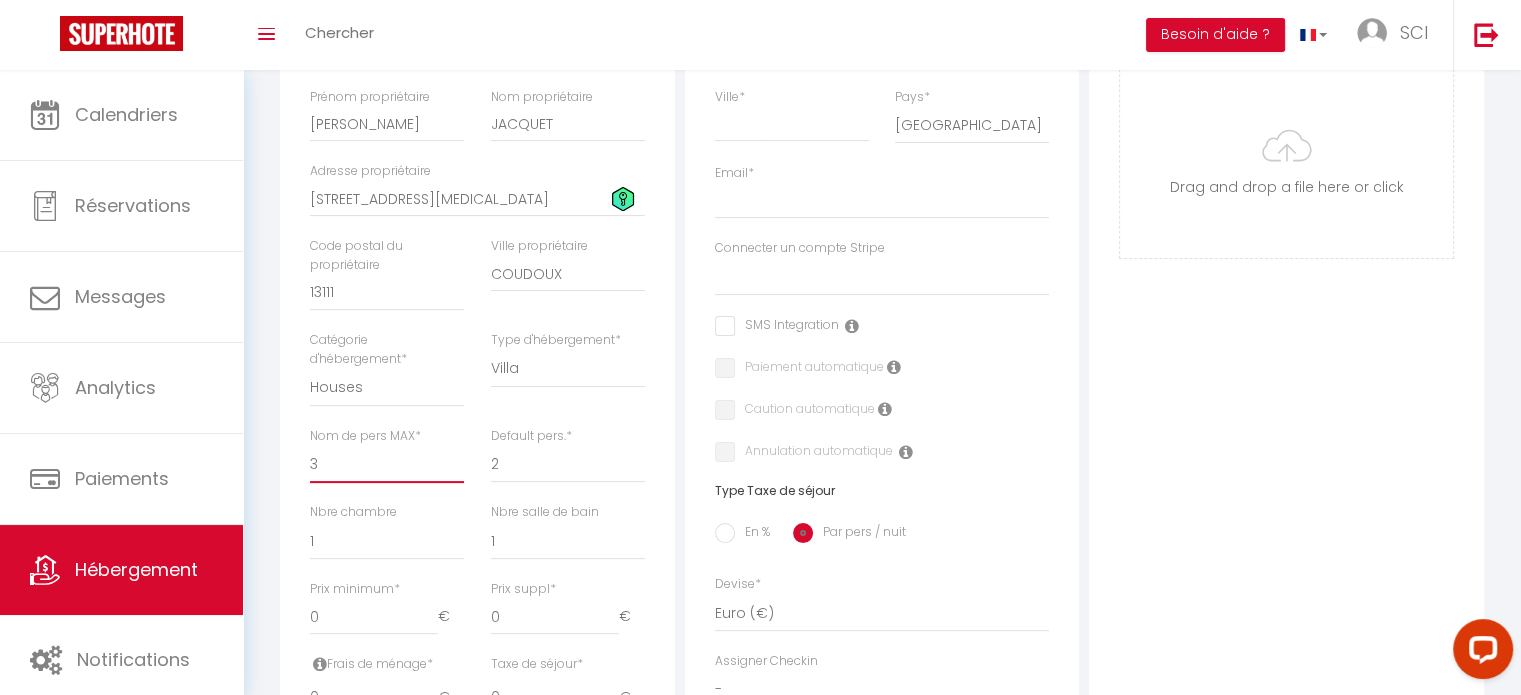 click on "1
2
3
4
5
6
7
8
9
10
11
12
13
14" at bounding box center [387, 464] 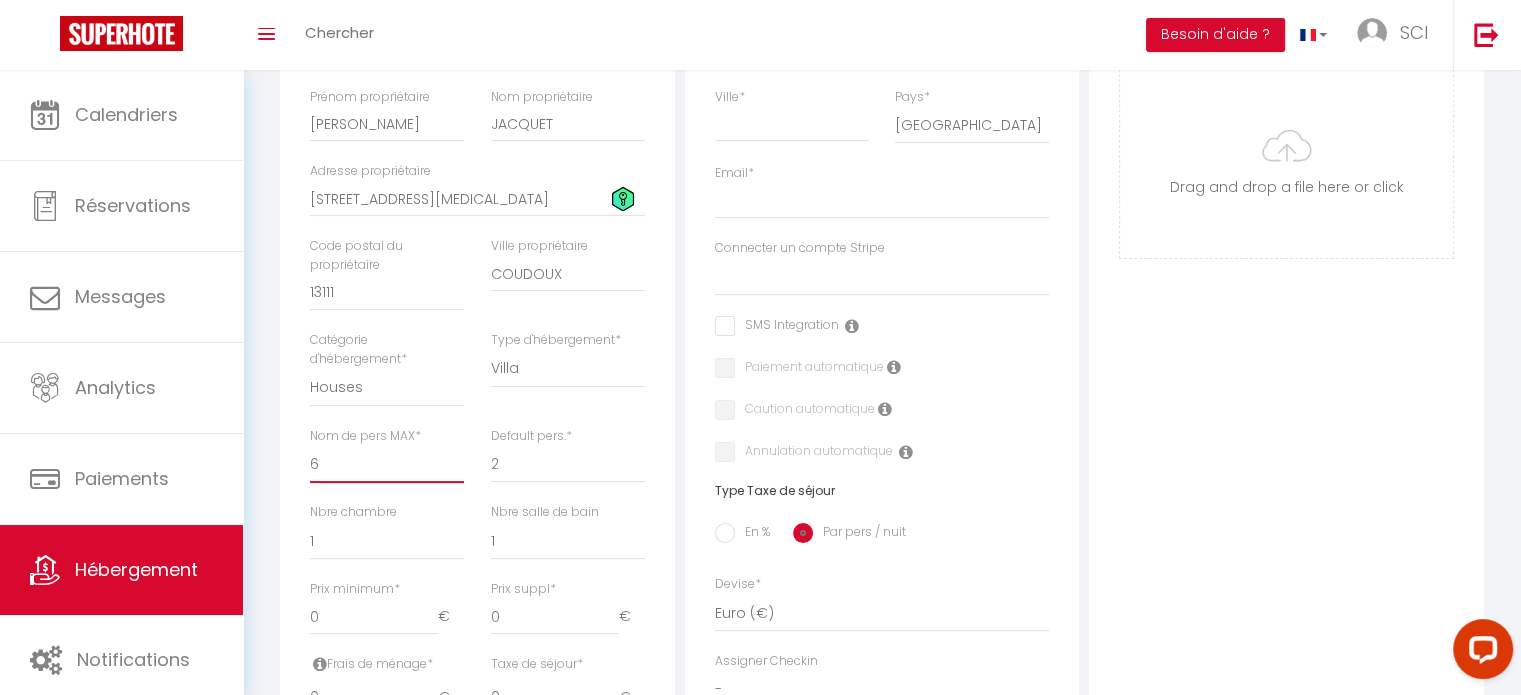 click on "1
2
3
4
5
6
7
8
9
10
11
12
13
14" at bounding box center [387, 464] 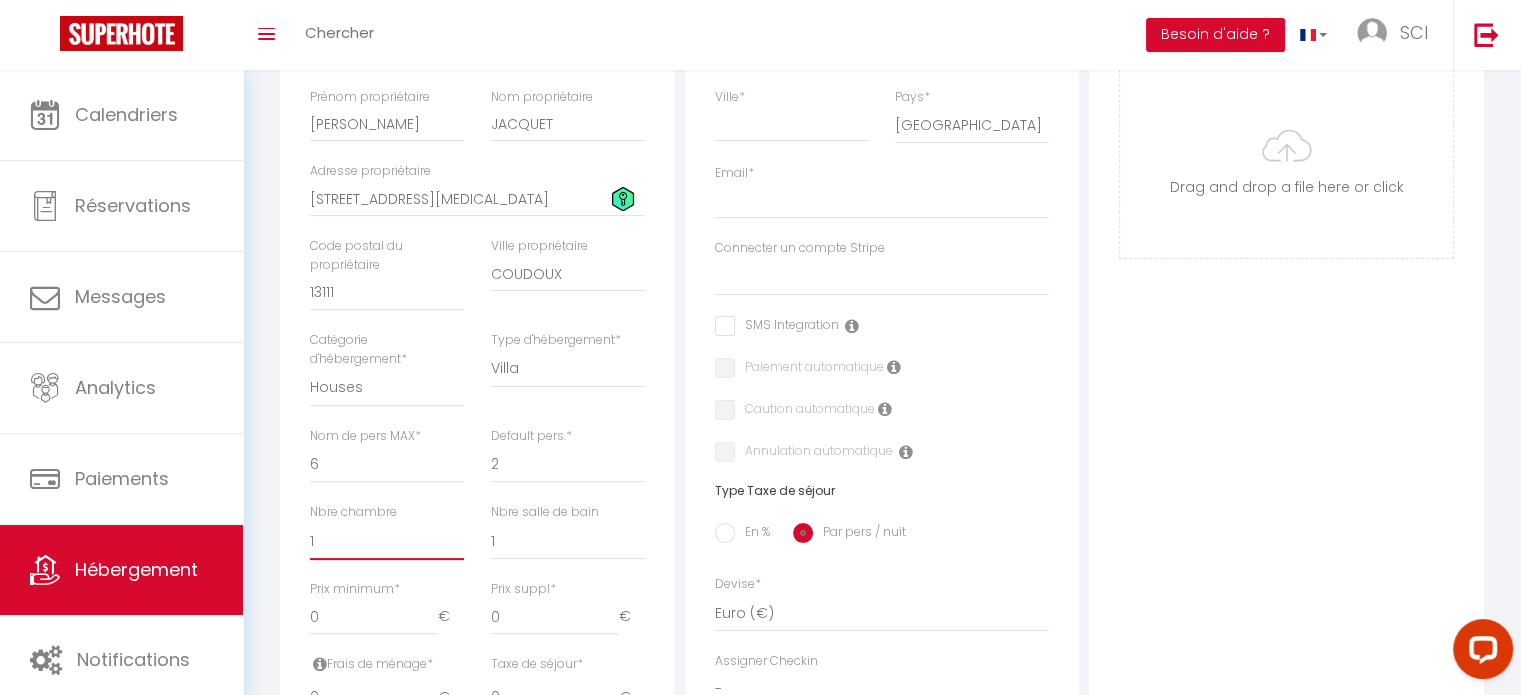 click on "0
1
2
3
4
5
6
7
8
9
10
11
12
13" at bounding box center [387, 541] 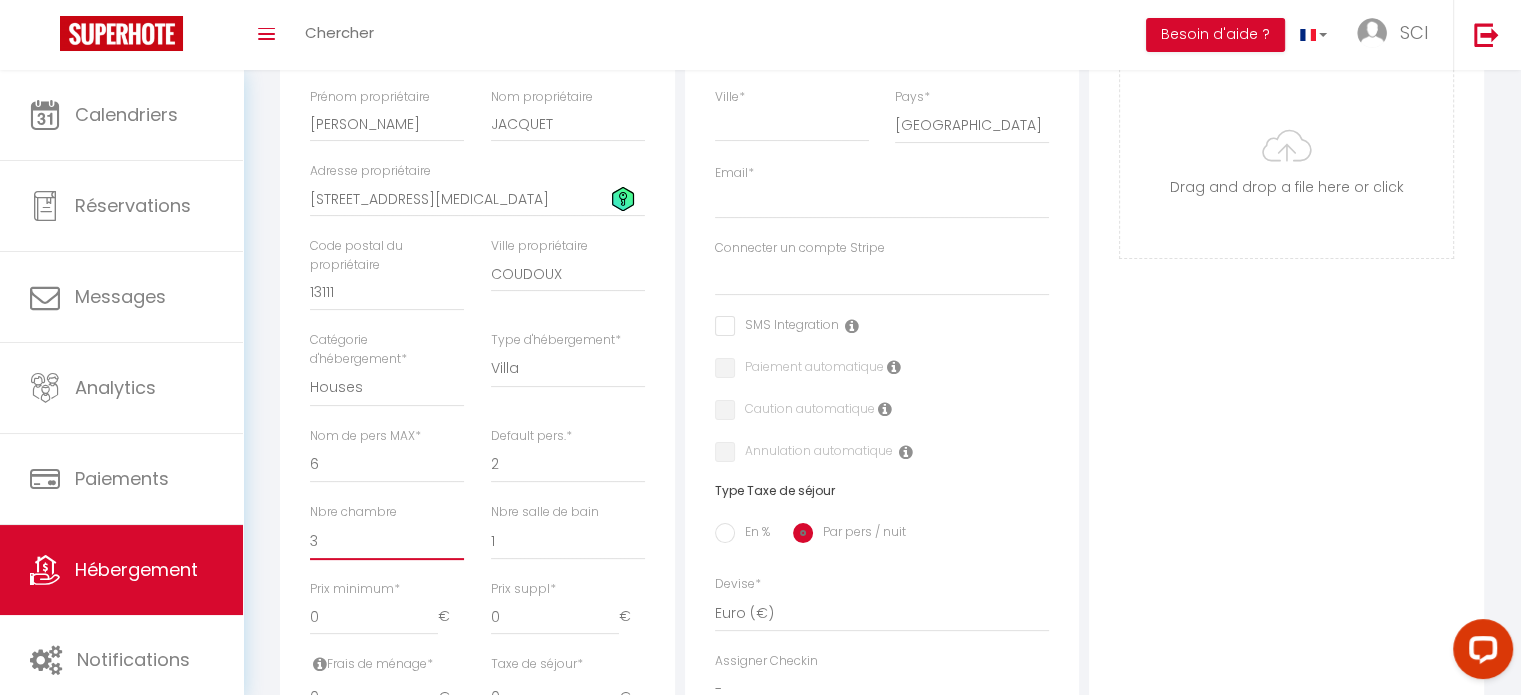 click on "0
1
2
3
4
5
6
7
8
9
10
11
12
13" at bounding box center (387, 541) 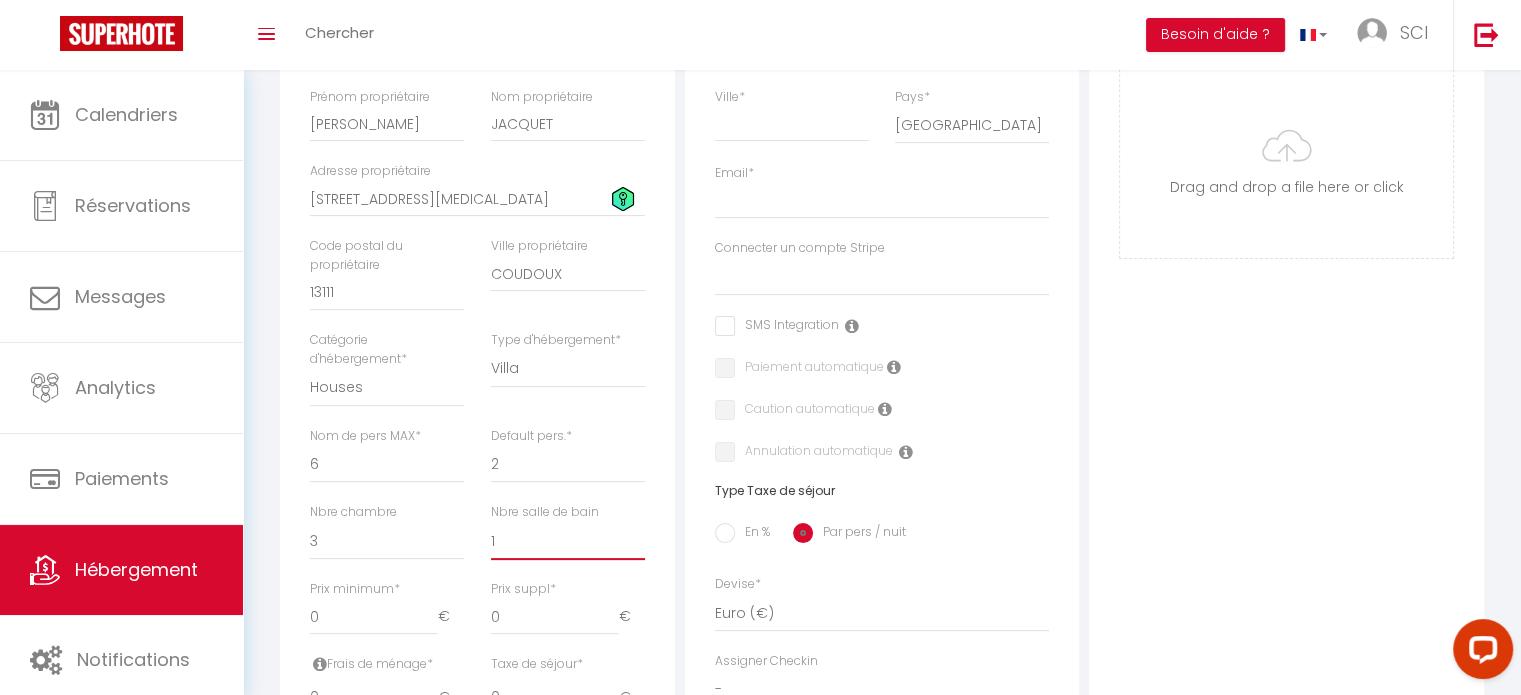 click on "0
1
2
3
4
5
6
7
8
9
10
11
12
13" at bounding box center [568, 541] 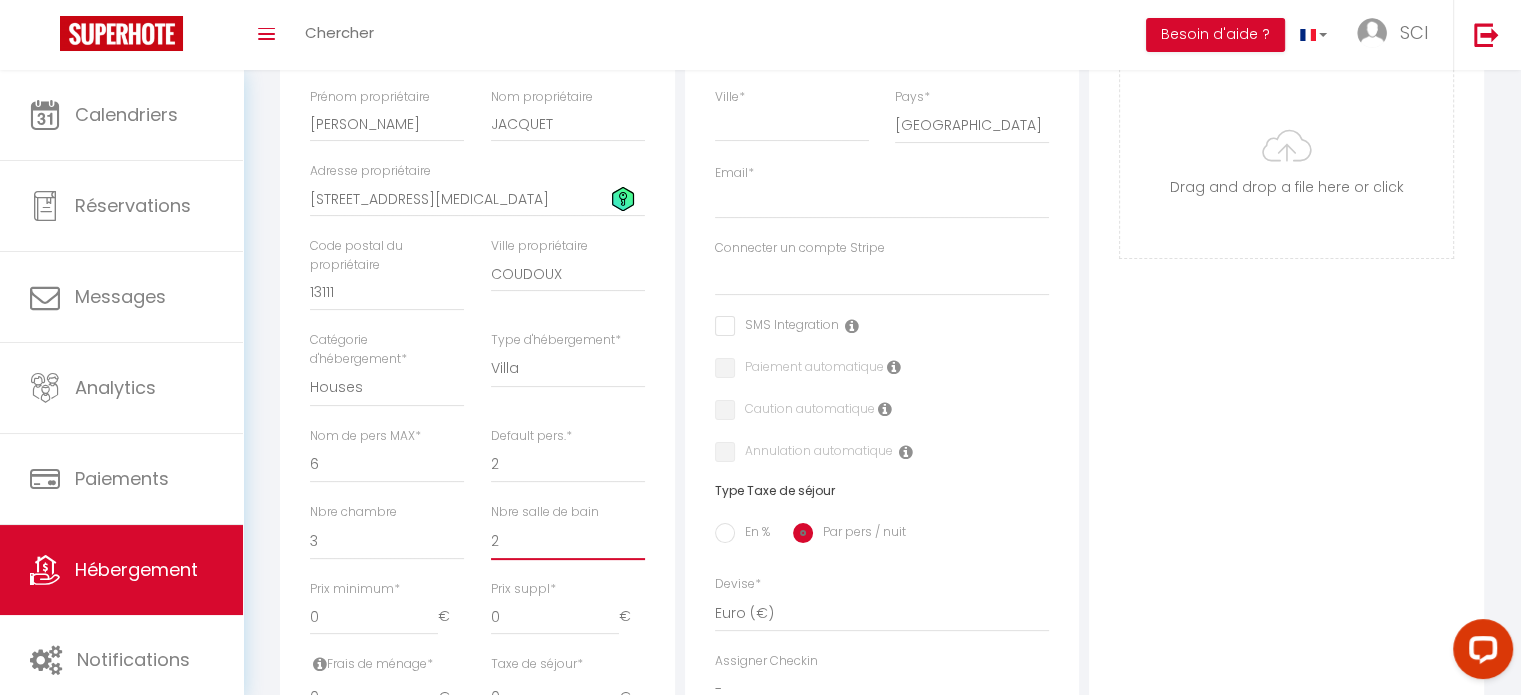 click on "0
1
2
3
4
5
6
7
8
9
10
11
12
13" at bounding box center (568, 541) 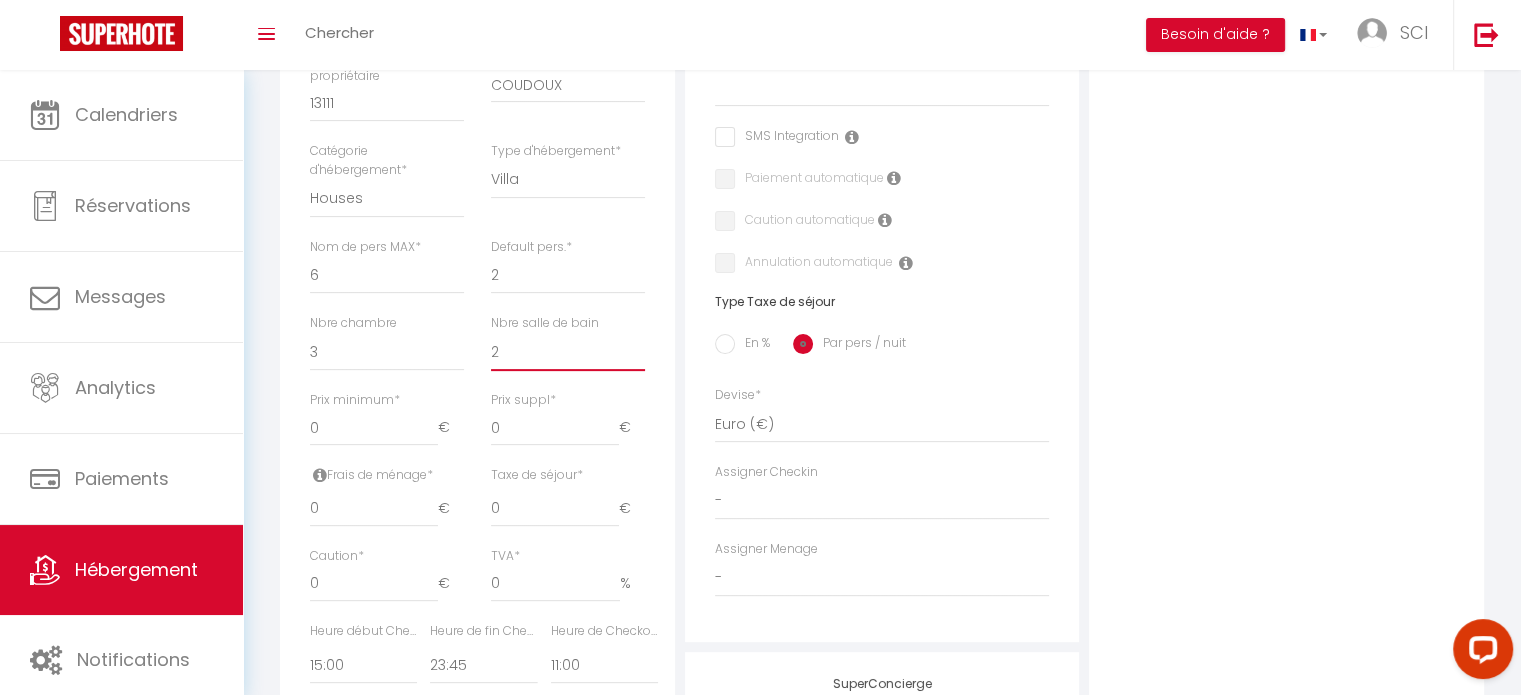 scroll, scrollTop: 600, scrollLeft: 0, axis: vertical 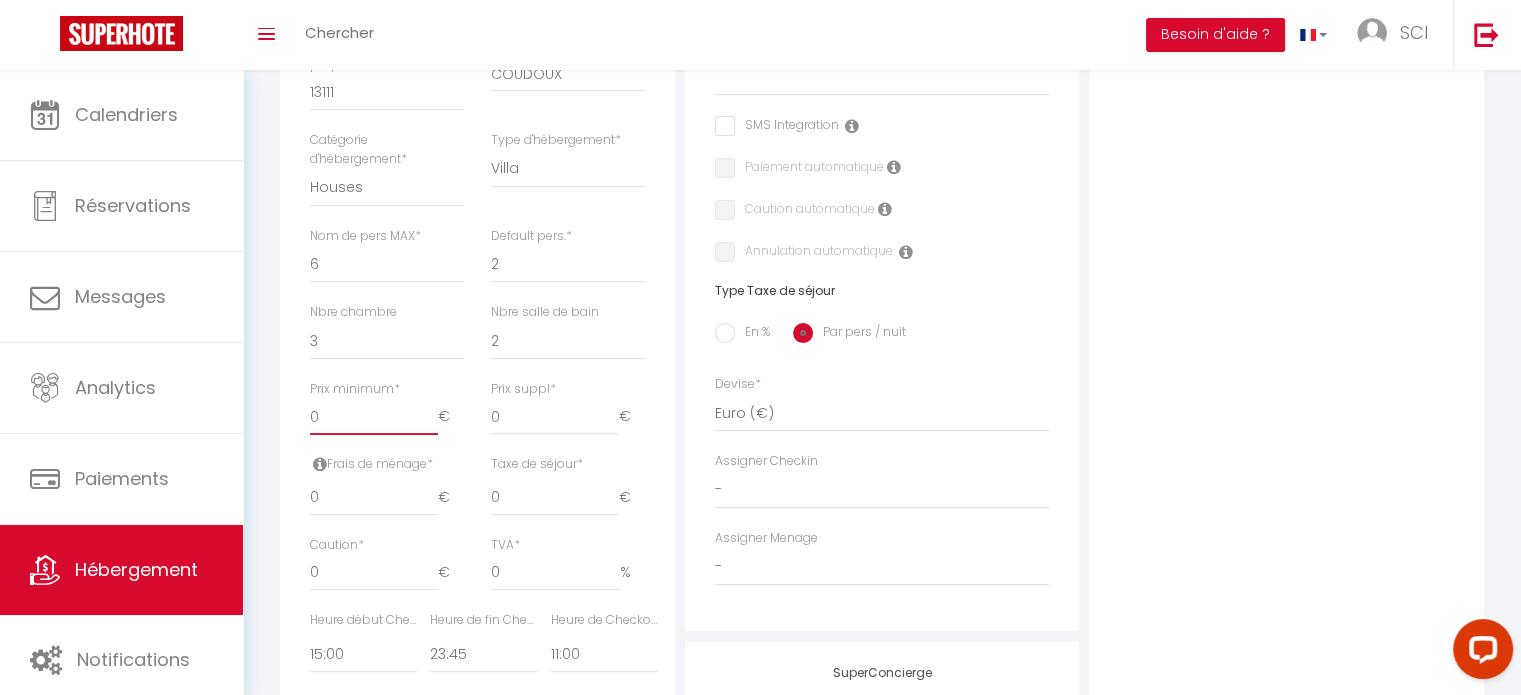 drag, startPoint x: 344, startPoint y: 419, endPoint x: 286, endPoint y: 413, distance: 58.30952 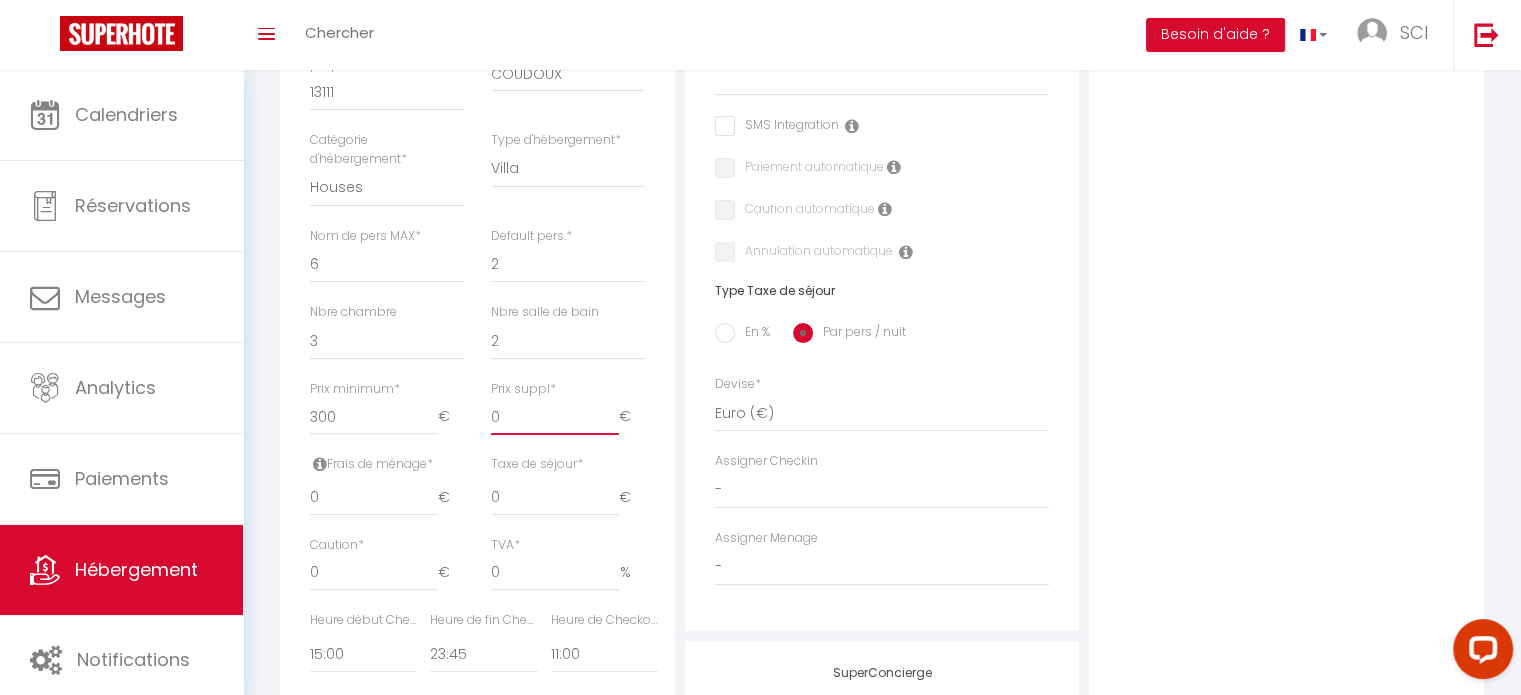 click on "0" at bounding box center (555, 417) 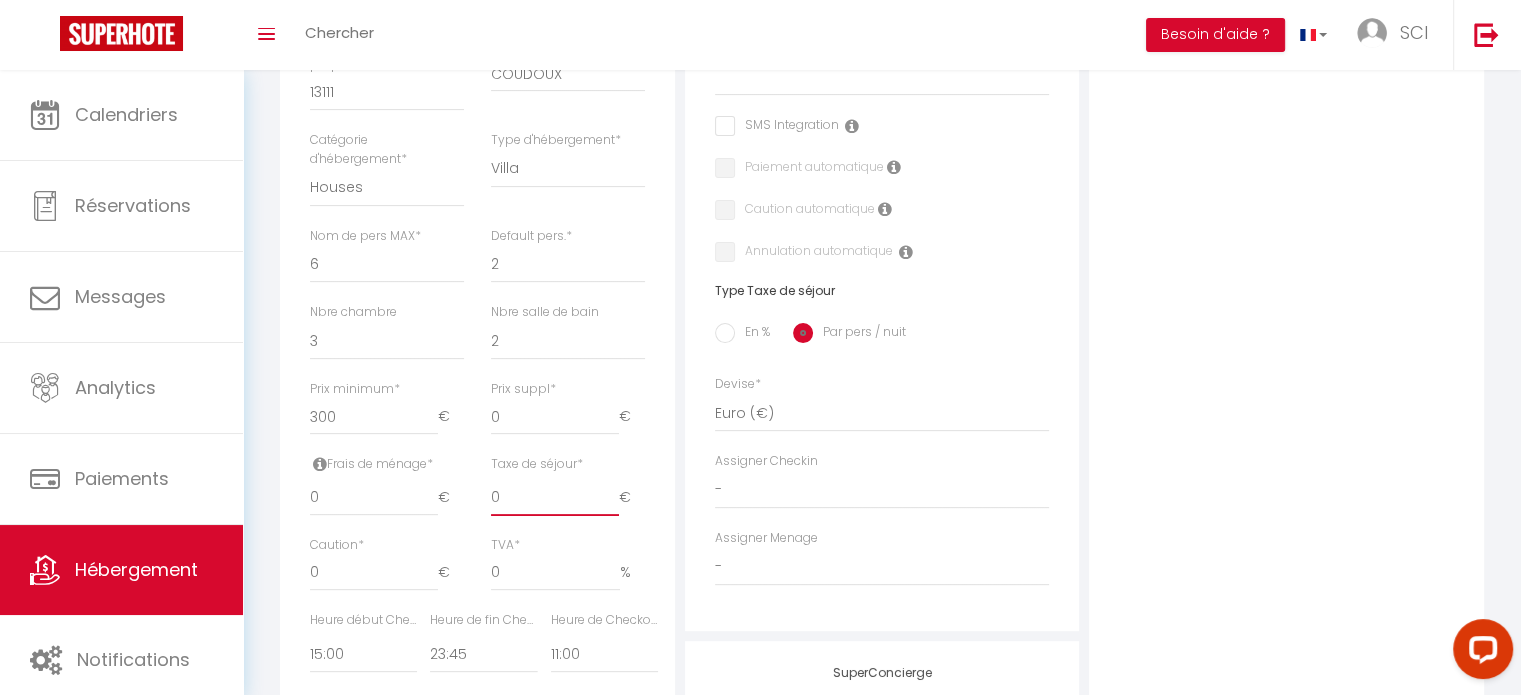 click on "0" at bounding box center (555, 498) 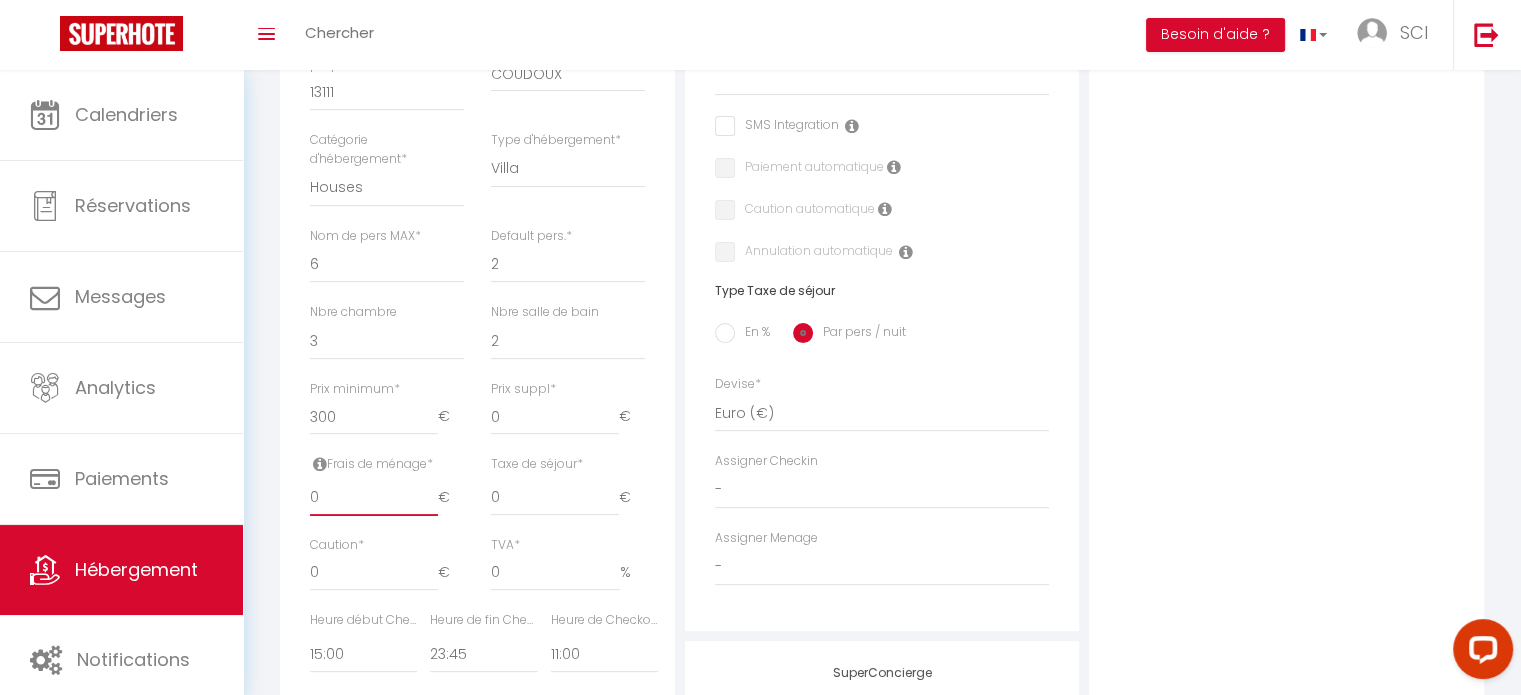 click on "0" at bounding box center (374, 498) 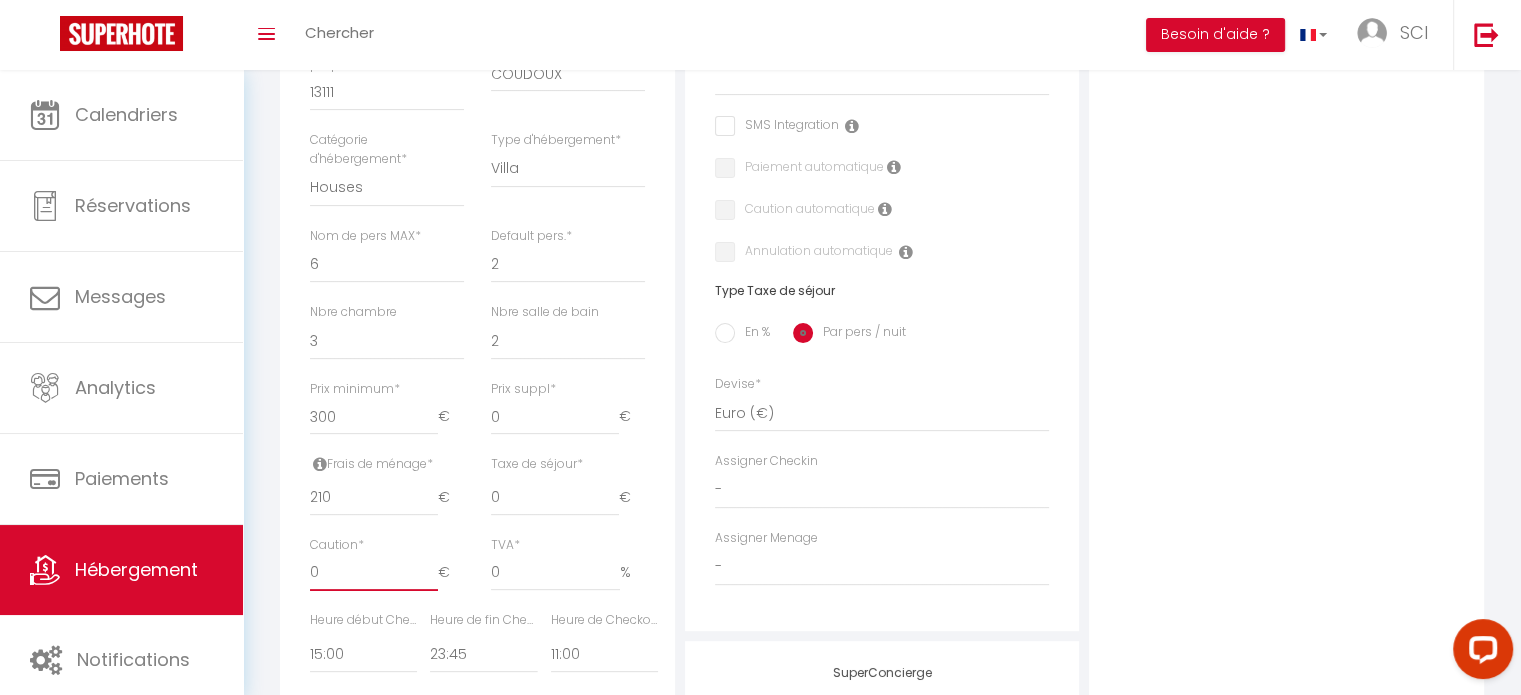 click on "0" at bounding box center [374, 573] 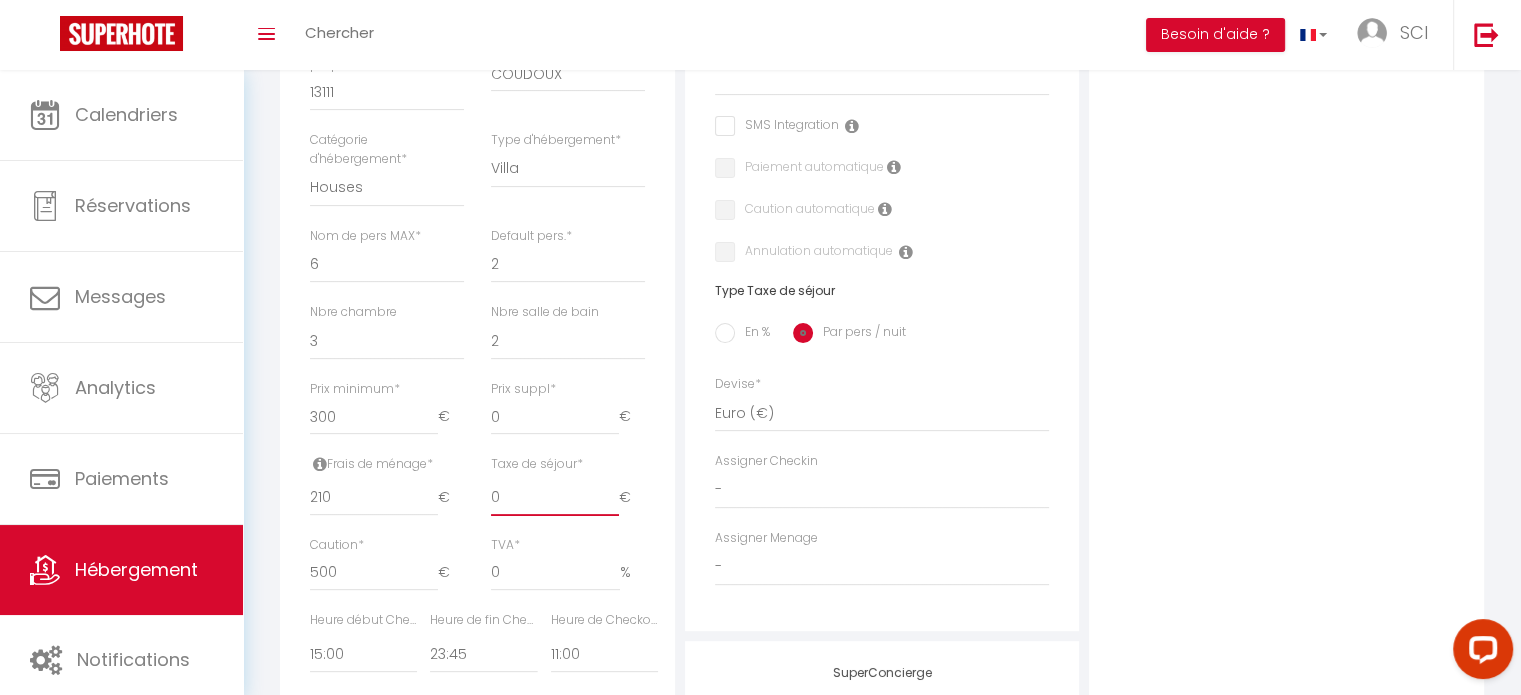click on "0" at bounding box center (555, 498) 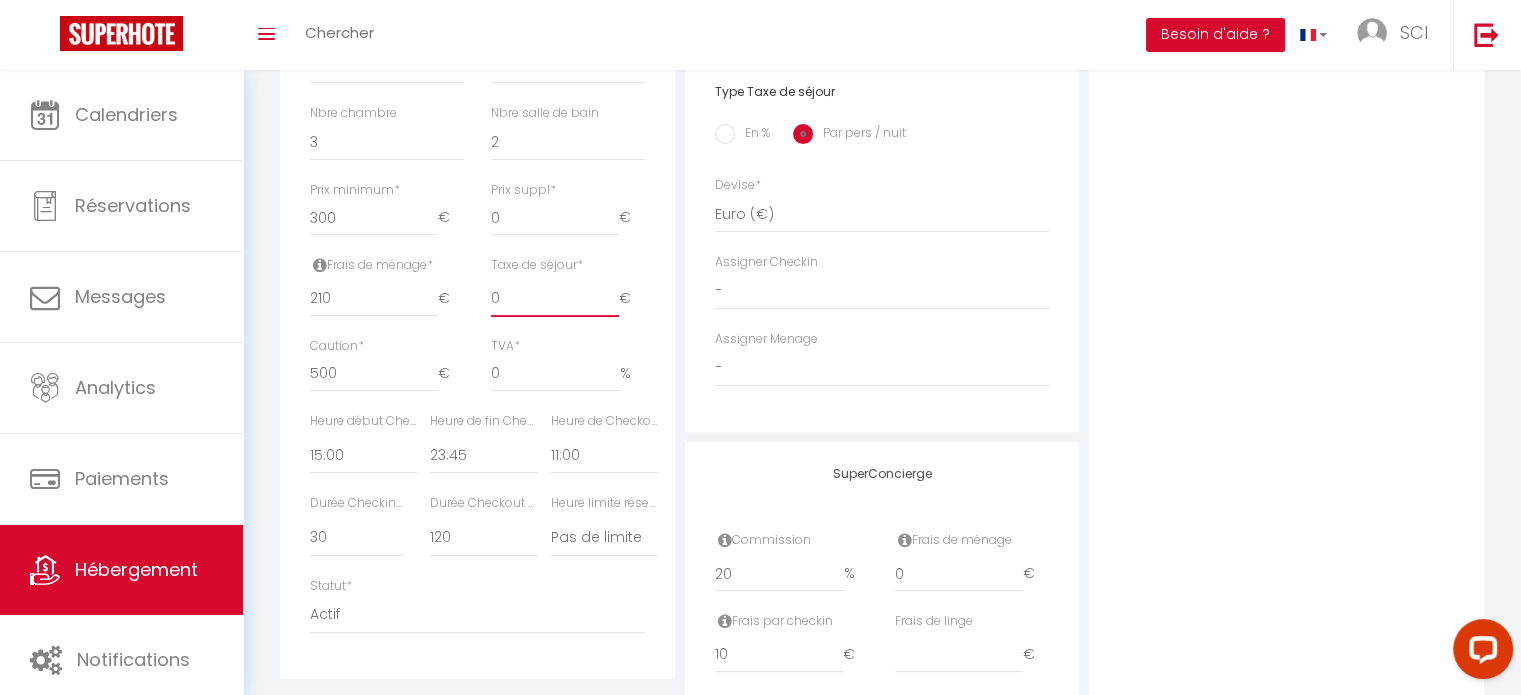 scroll, scrollTop: 800, scrollLeft: 0, axis: vertical 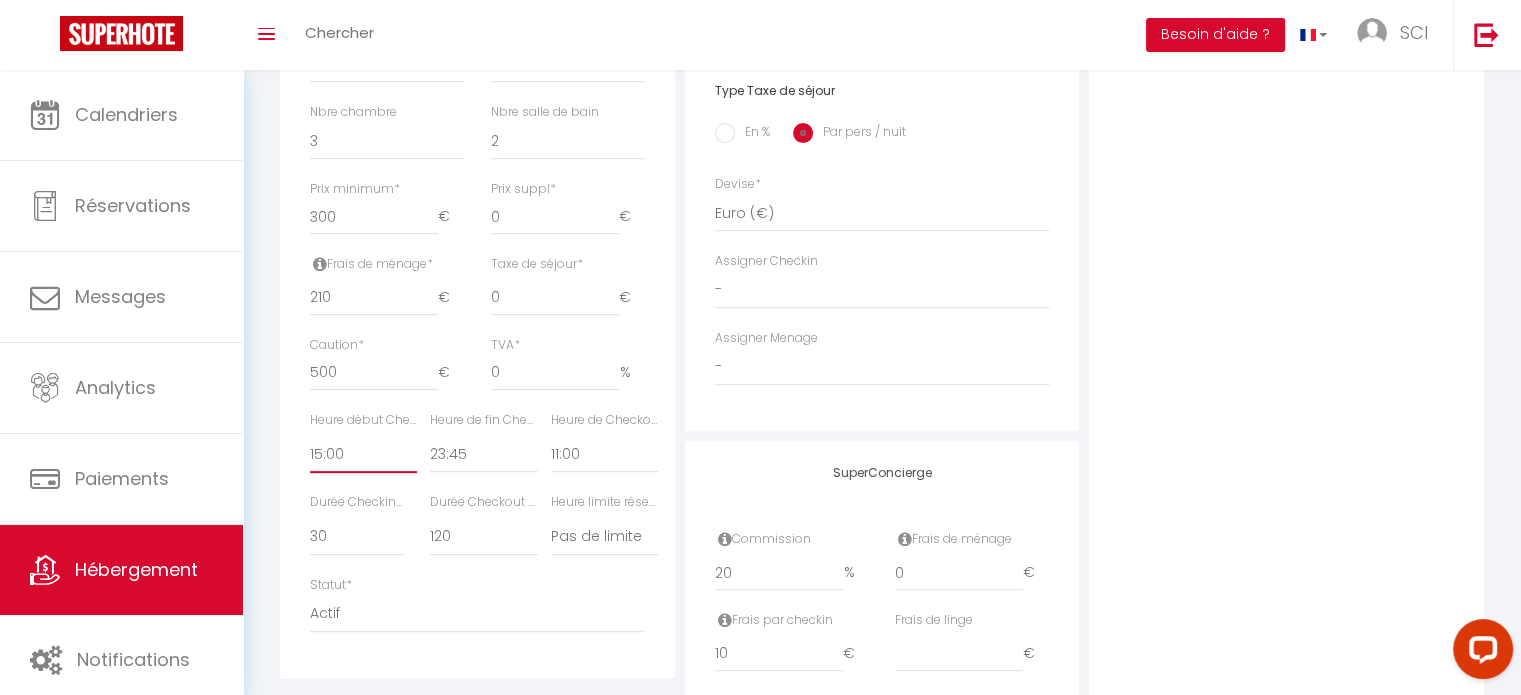click on "00:00
00:15
00:30
00:45
01:00
01:15
01:30
01:45
02:00
02:15
02:30
02:45
03:00" at bounding box center (363, 454) 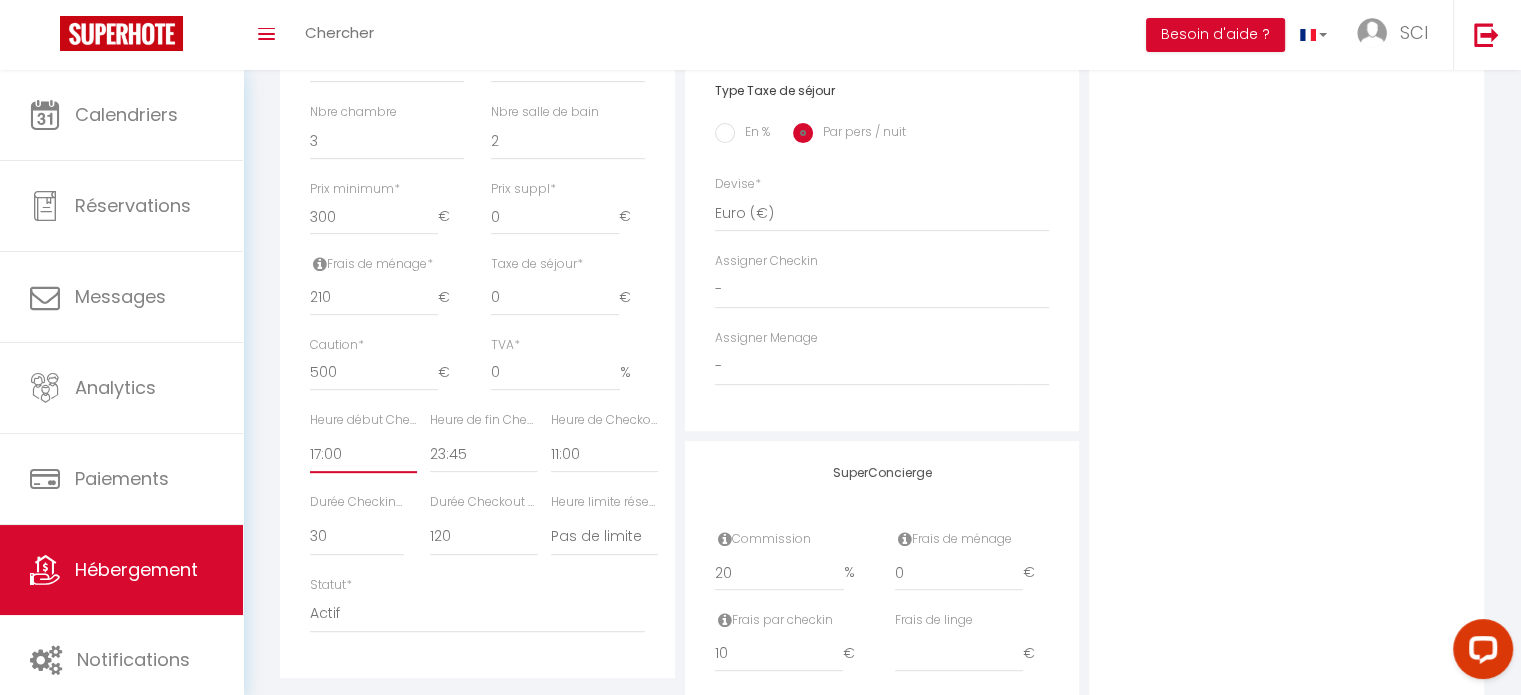 click on "00:00
00:15
00:30
00:45
01:00
01:15
01:30
01:45
02:00
02:15
02:30
02:45
03:00" at bounding box center (363, 454) 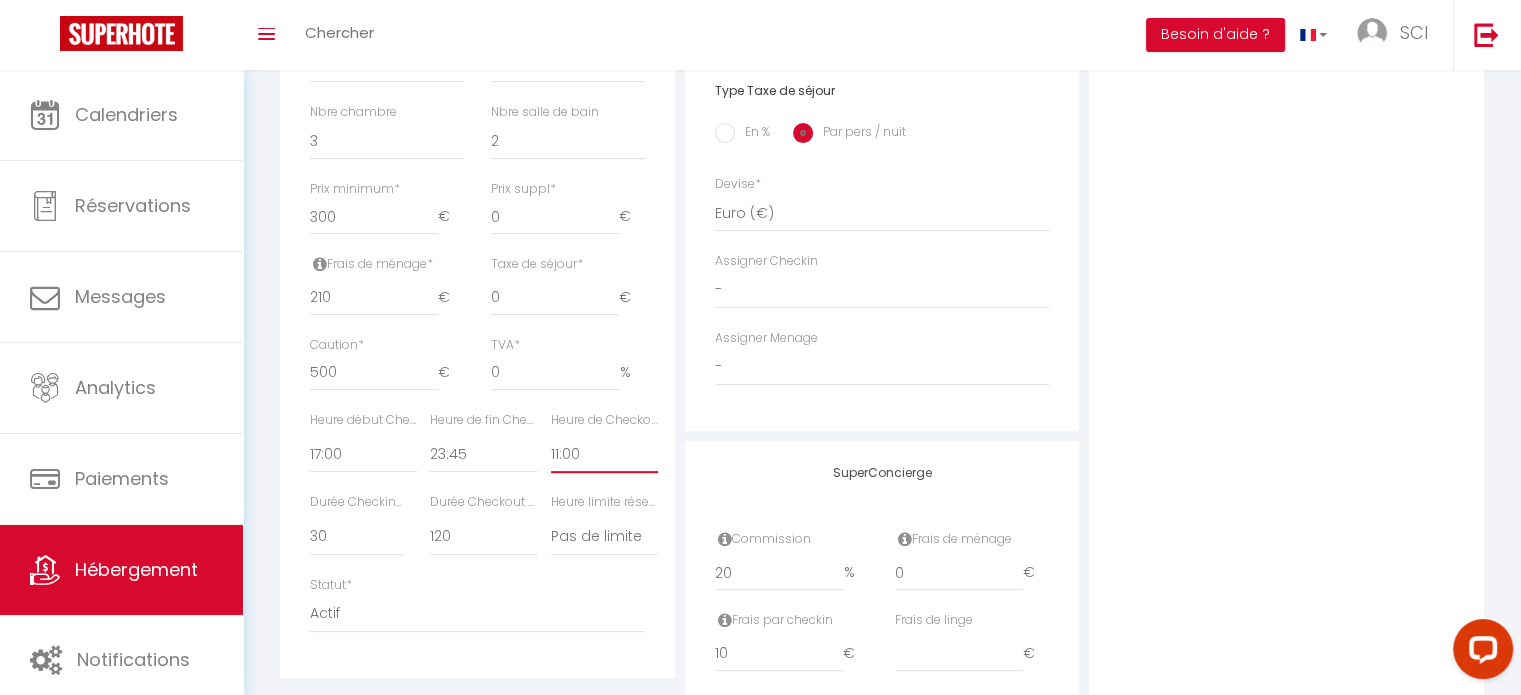 click on "00:00
00:15
00:30
00:45
01:00
01:15
01:30
01:45
02:00
02:15
02:30
02:45
03:00" at bounding box center (604, 454) 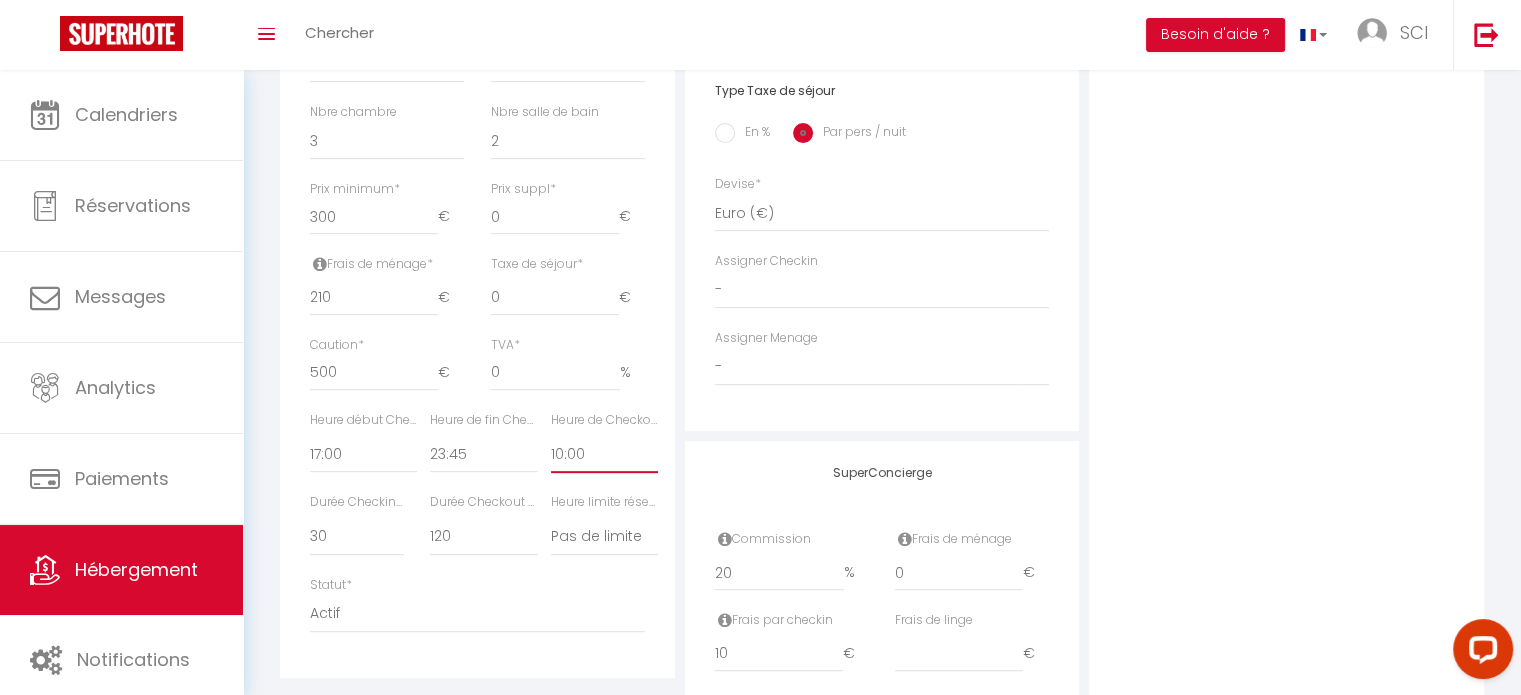 click on "00:00
00:15
00:30
00:45
01:00
01:15
01:30
01:45
02:00
02:15
02:30
02:45
03:00" at bounding box center (604, 454) 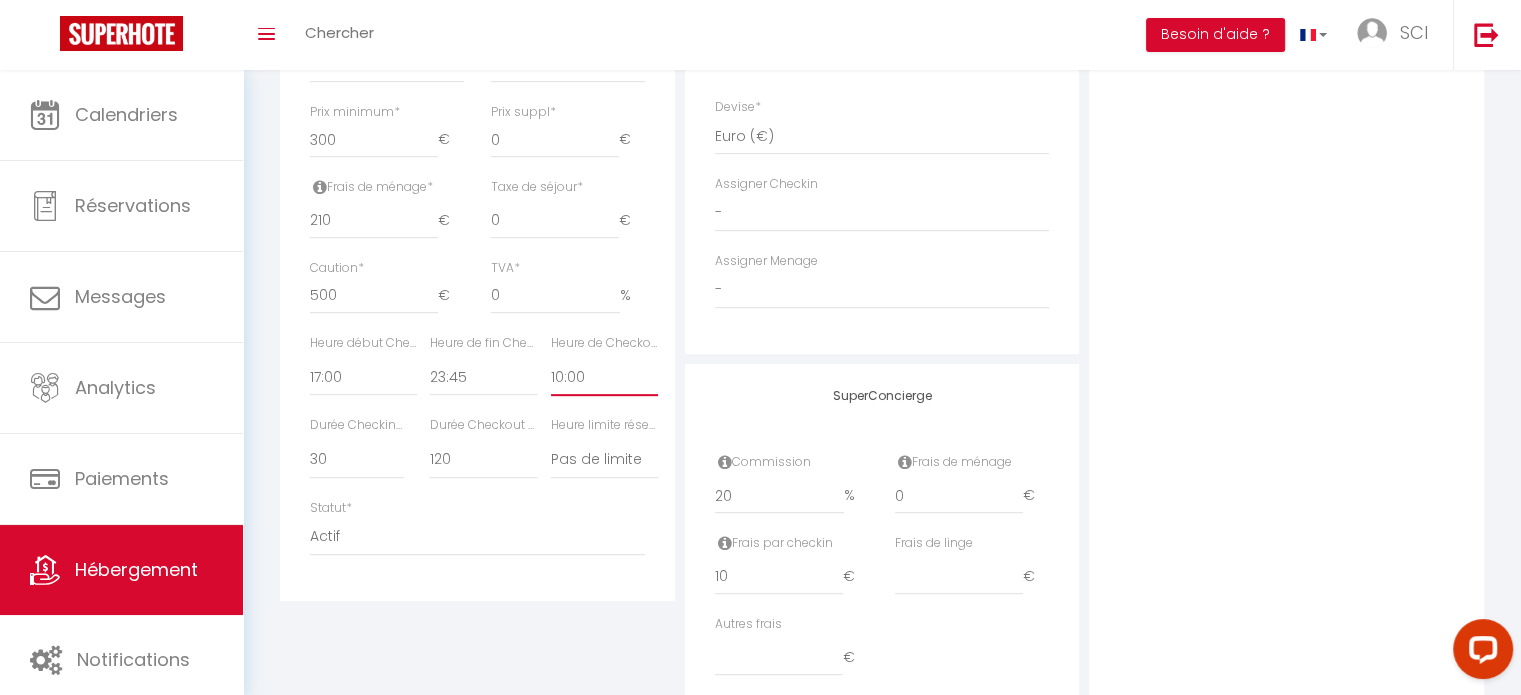 scroll, scrollTop: 900, scrollLeft: 0, axis: vertical 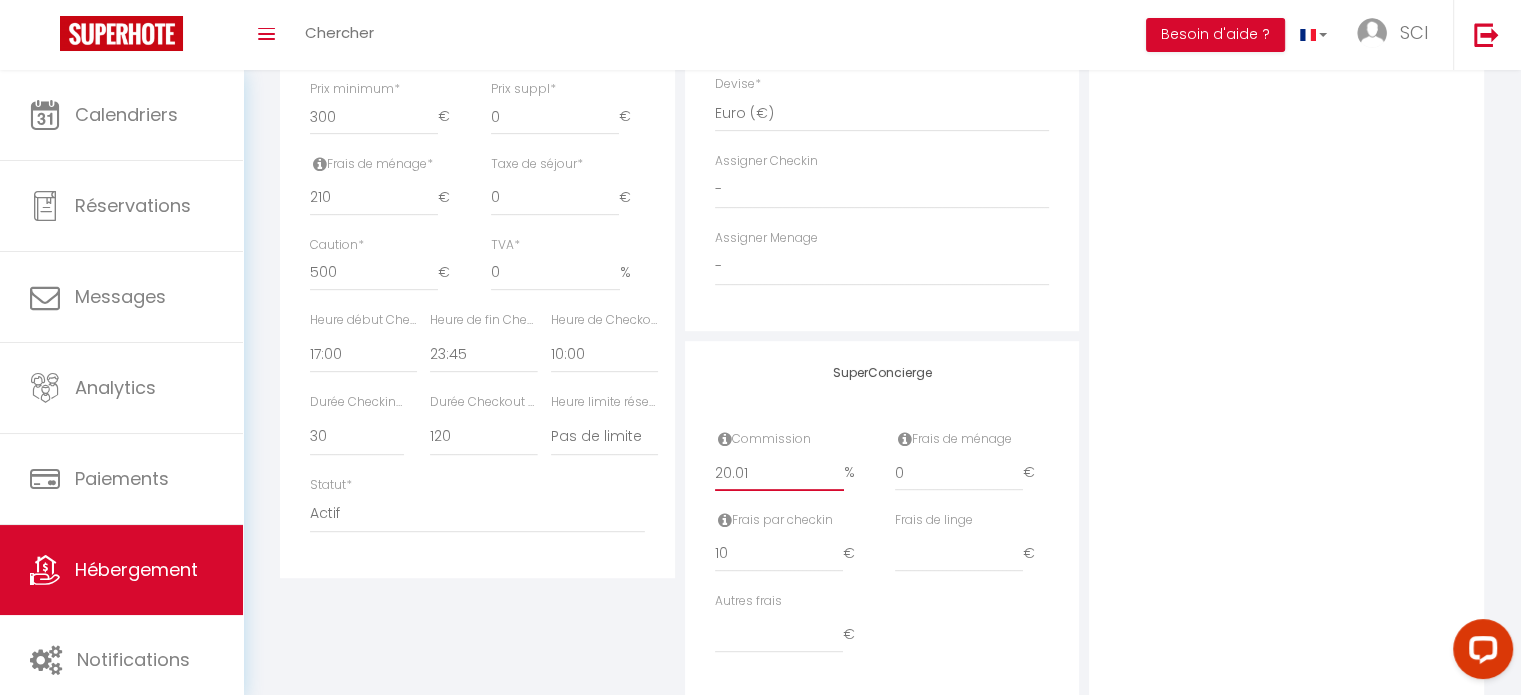 click on "20.01" at bounding box center (779, 473) 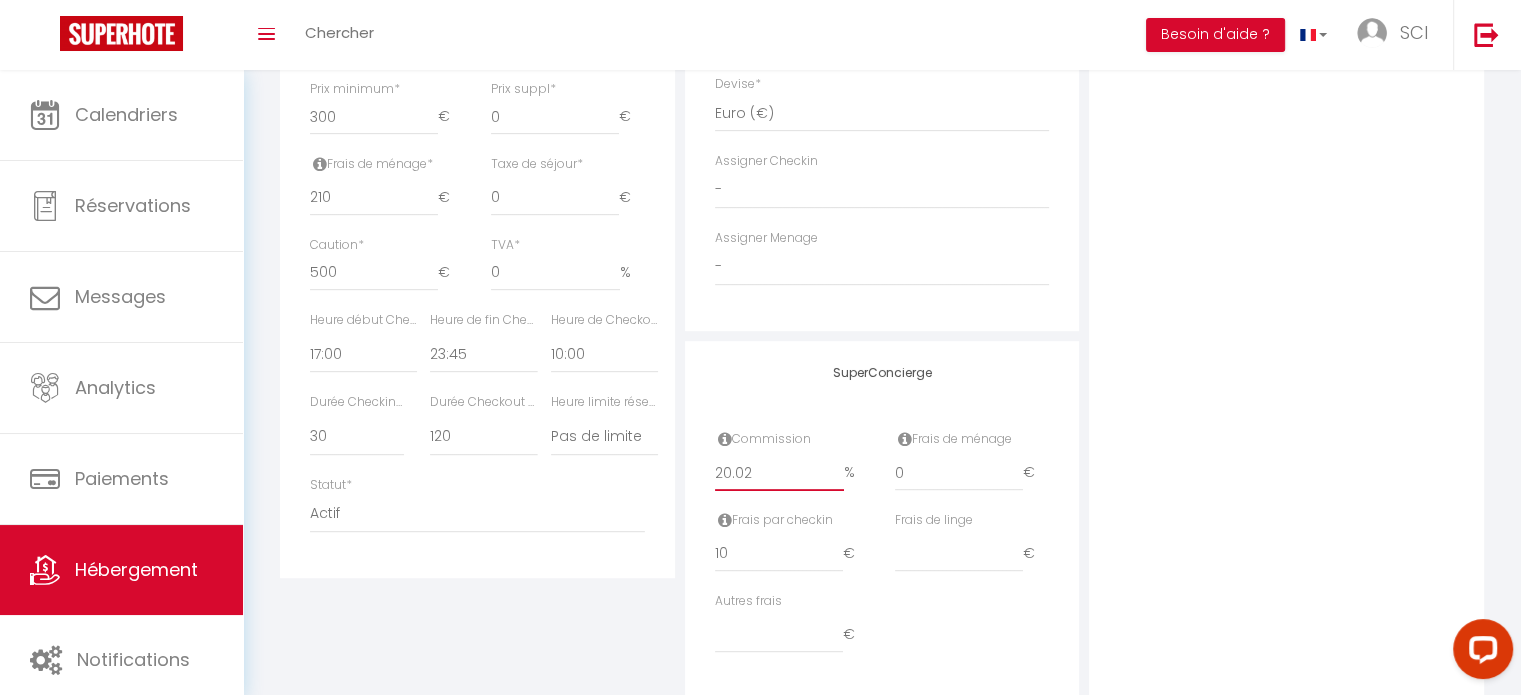 click on "20.02" at bounding box center [779, 473] 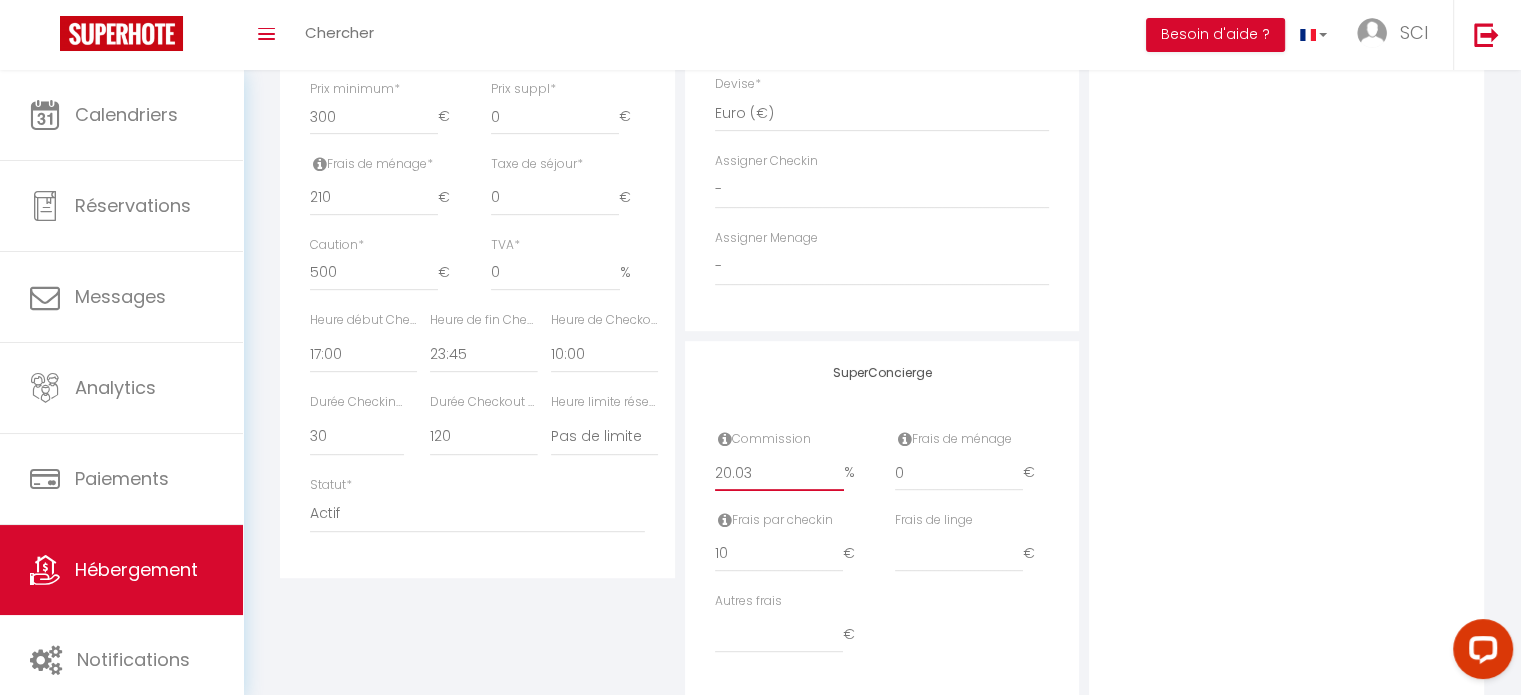 click on "20.03" at bounding box center (779, 473) 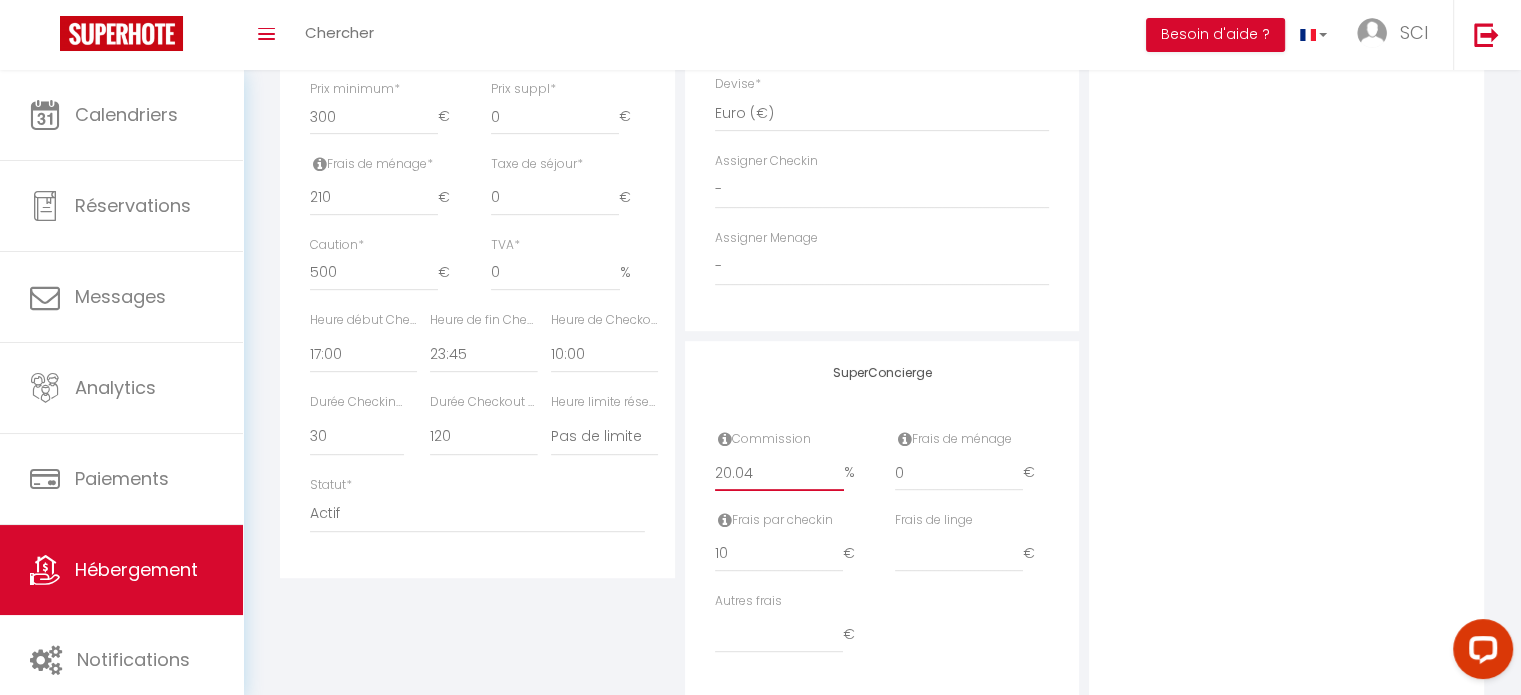 click on "20.04" at bounding box center (779, 473) 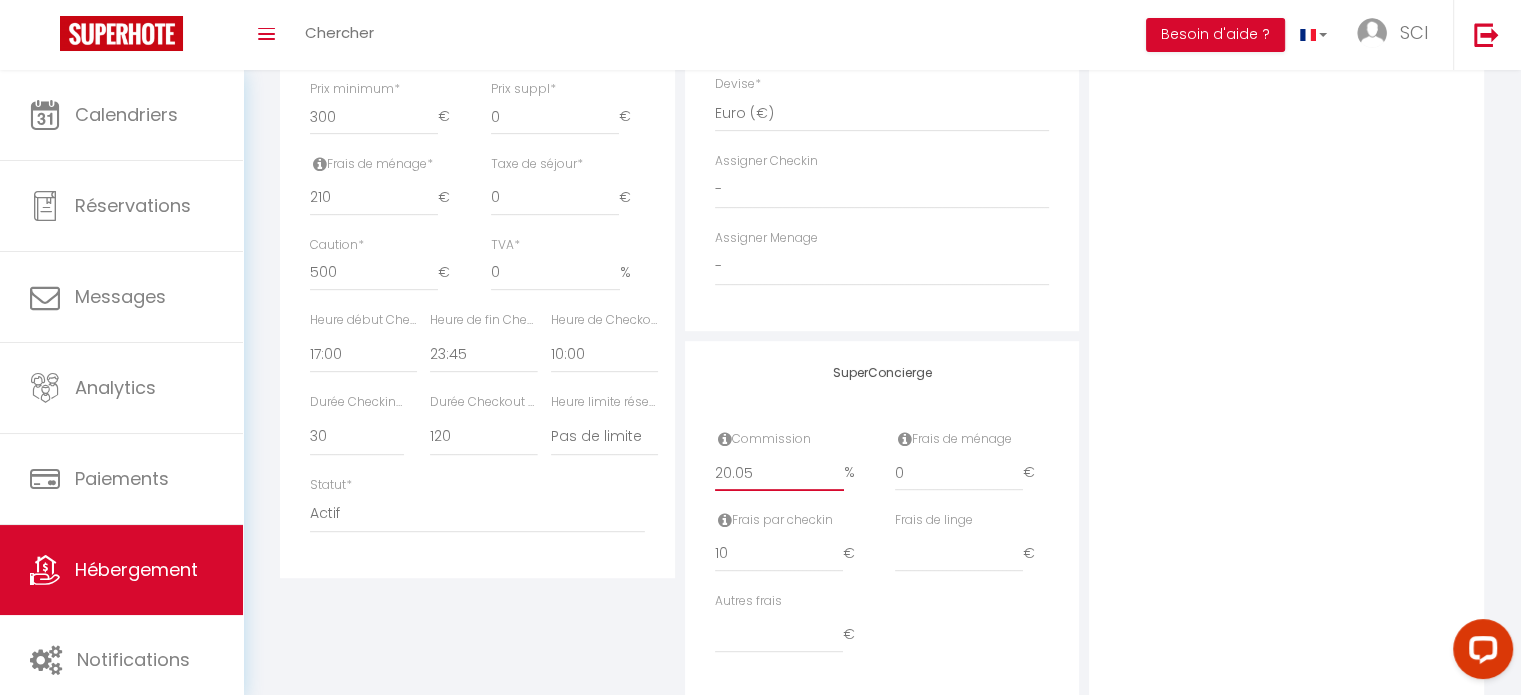 click on "20.05" at bounding box center (779, 473) 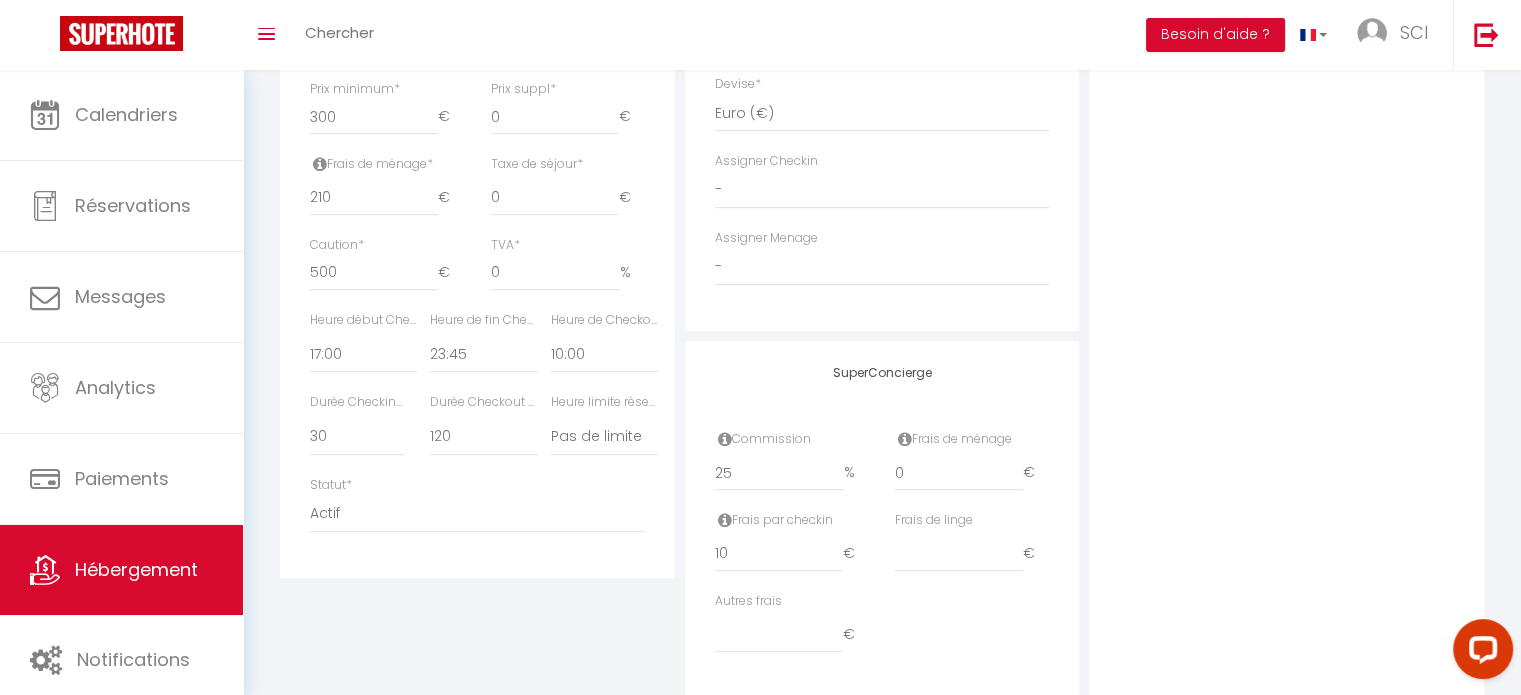 drag, startPoint x: 1011, startPoint y: 362, endPoint x: 841, endPoint y: 510, distance: 225.39743 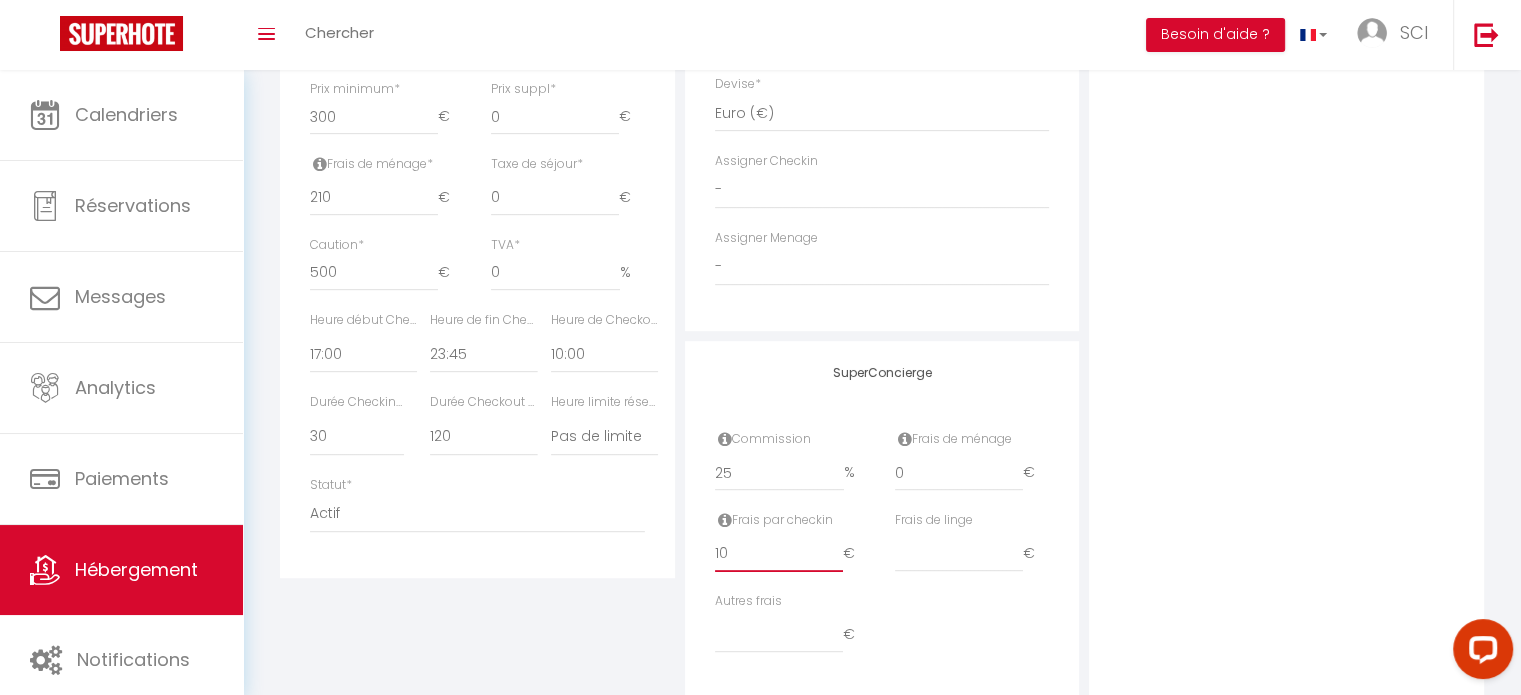 drag, startPoint x: 685, startPoint y: 554, endPoint x: 652, endPoint y: 552, distance: 33.06055 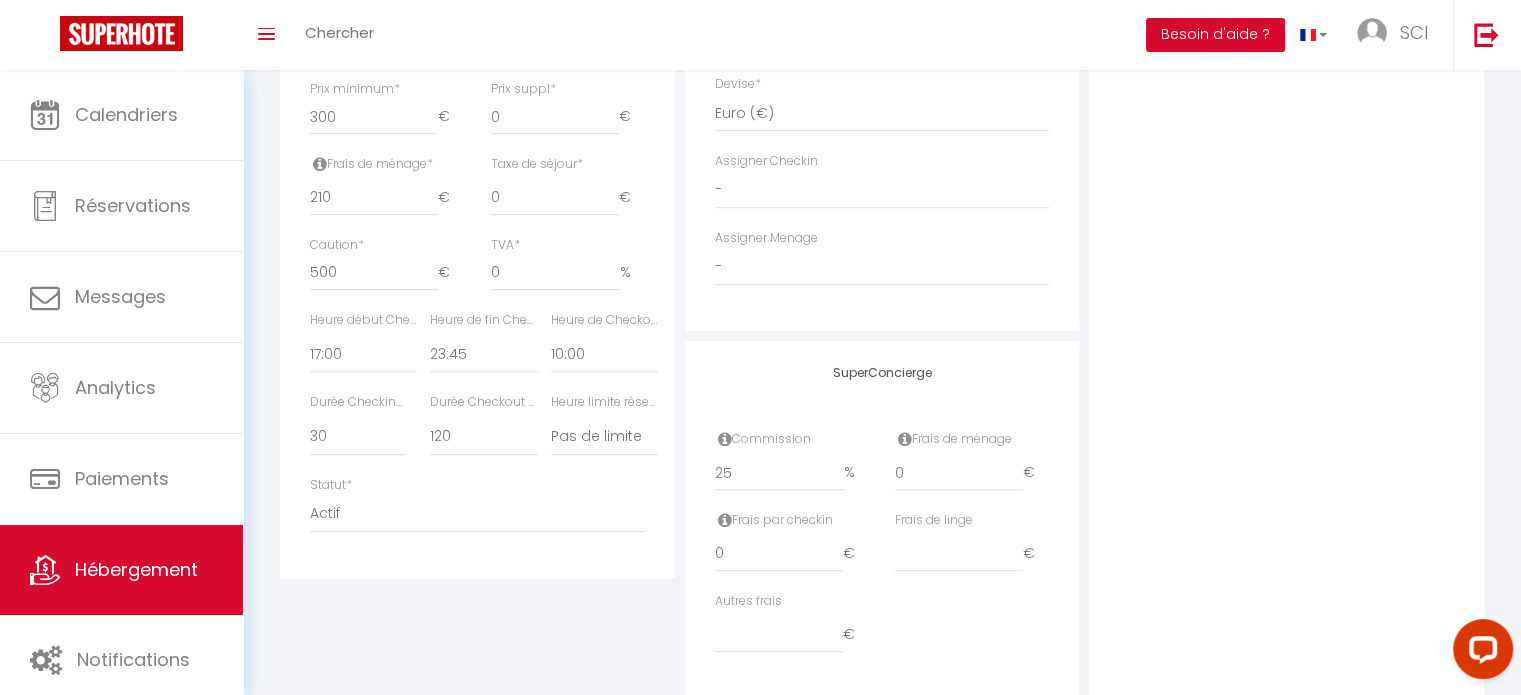 click on "SuperConcierge
Commission
25   %
Frais de ménage
0   €
Frais par checkin
0   €
Frais de linge
€
Autres frais
€" at bounding box center [882, 519] 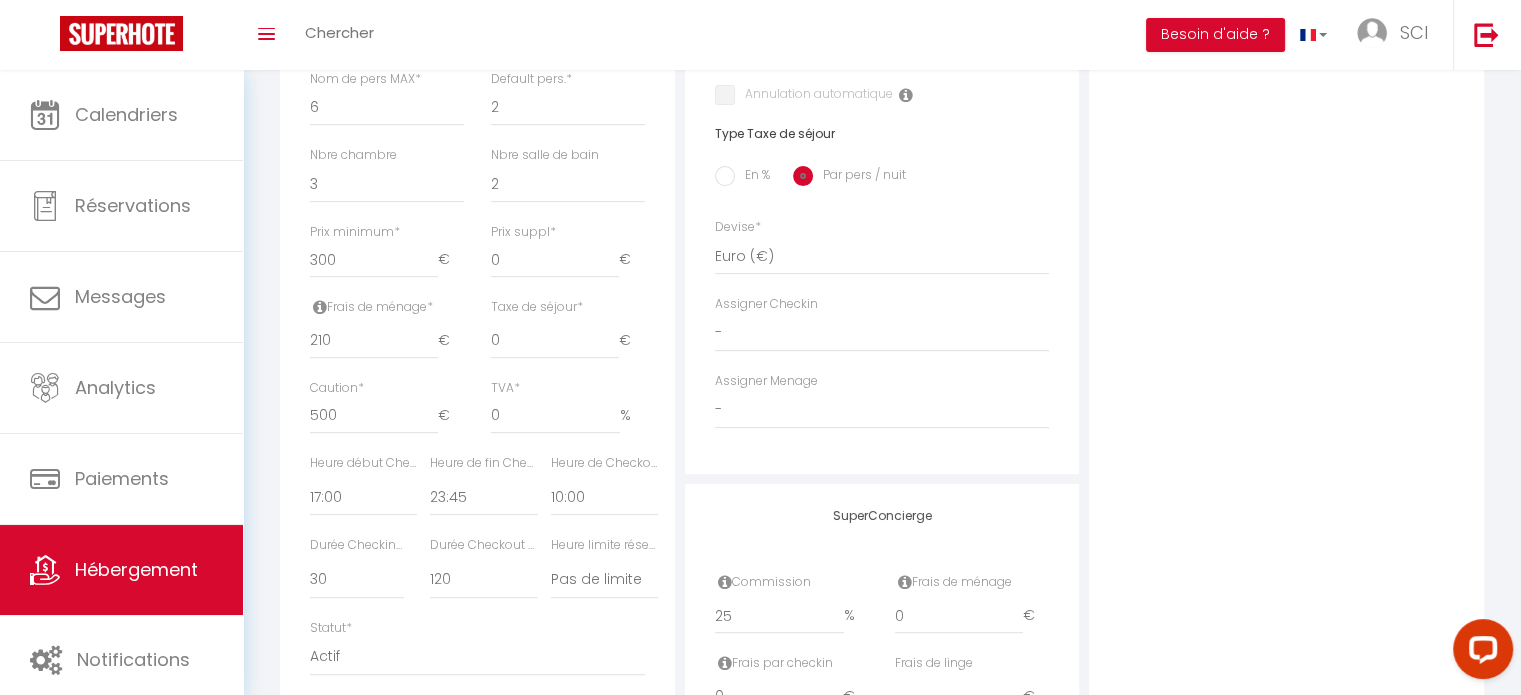 scroll, scrollTop: 600, scrollLeft: 0, axis: vertical 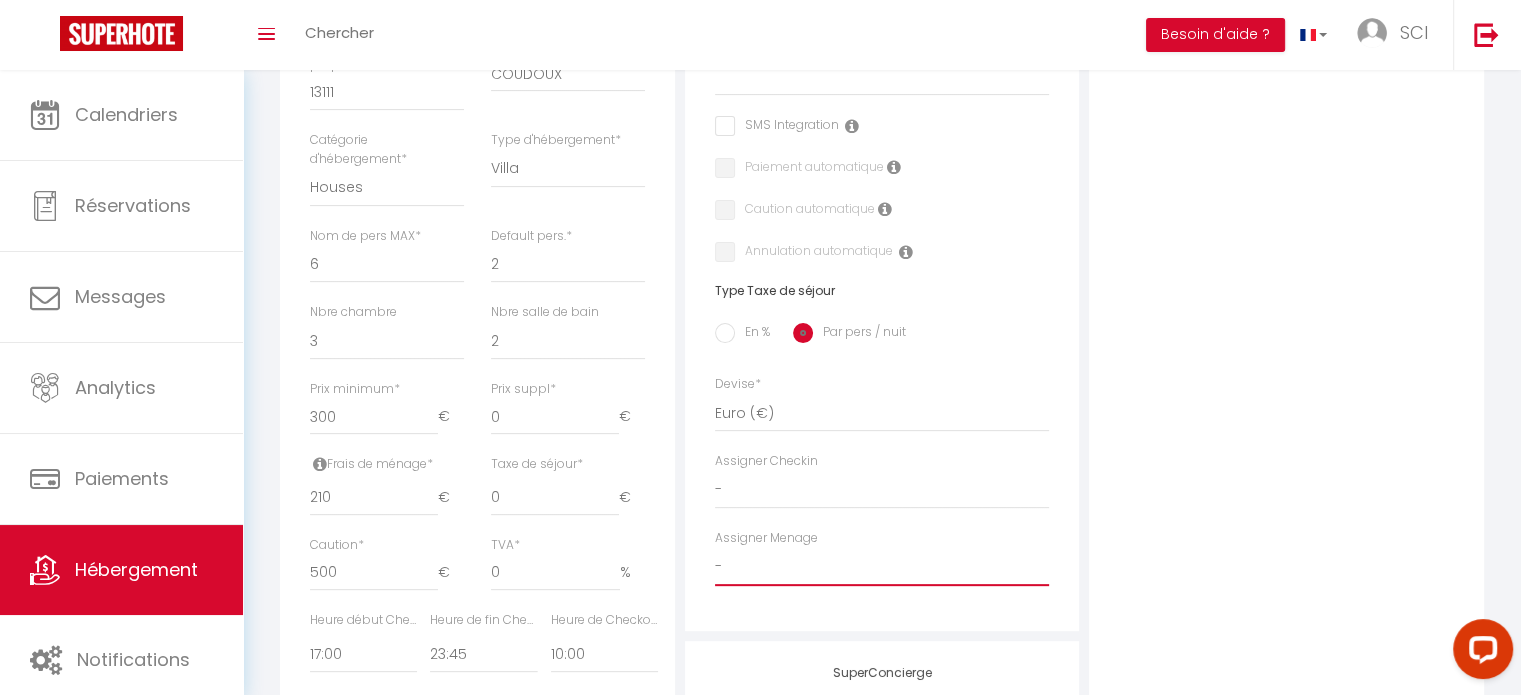 click on "-" at bounding box center (882, 567) 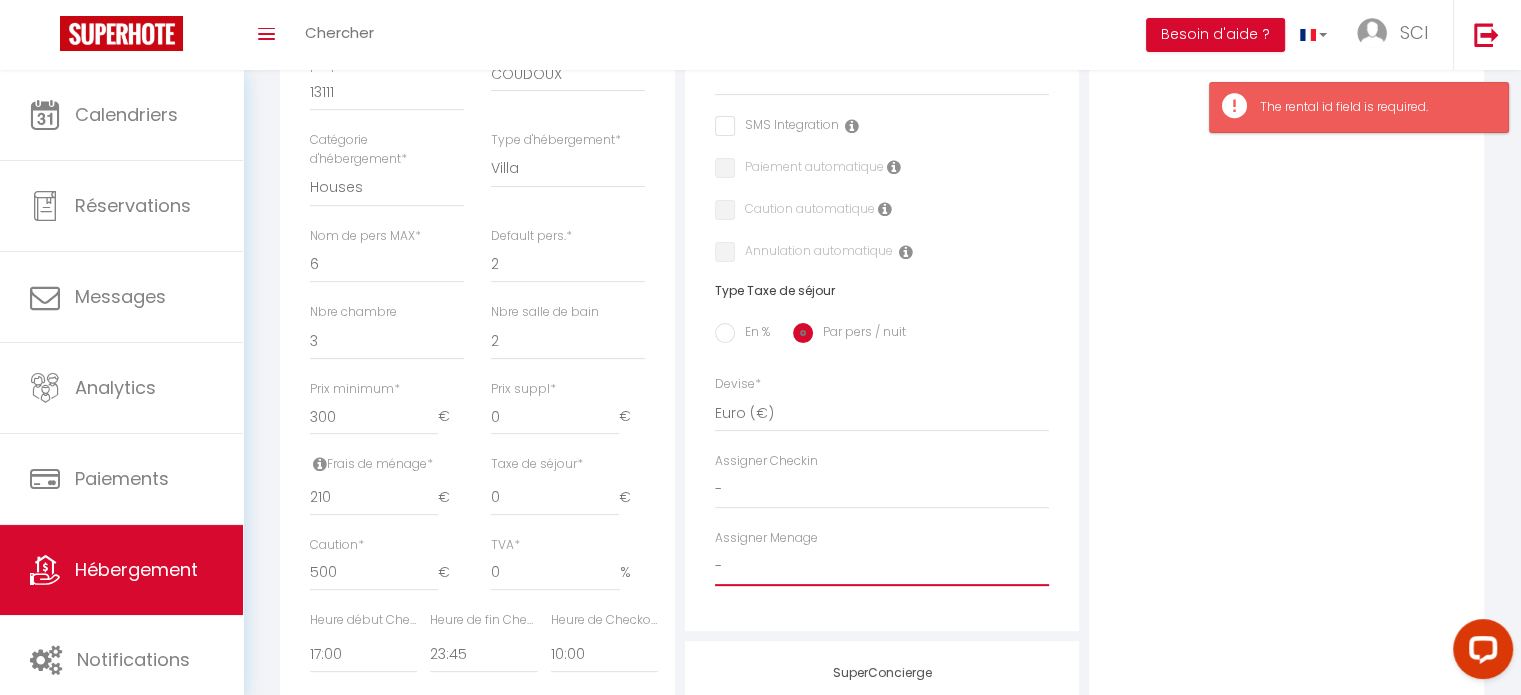 click on "-" at bounding box center (882, 567) 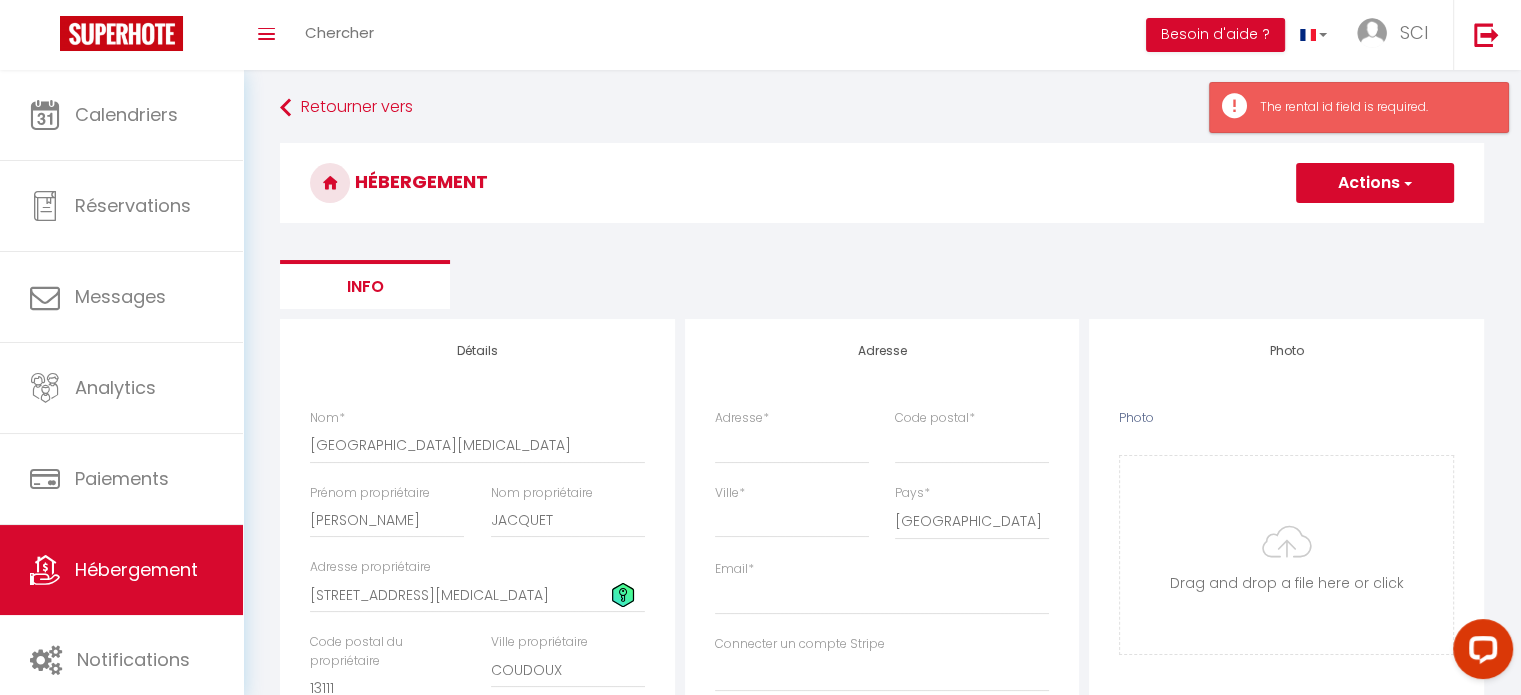 scroll, scrollTop: 0, scrollLeft: 0, axis: both 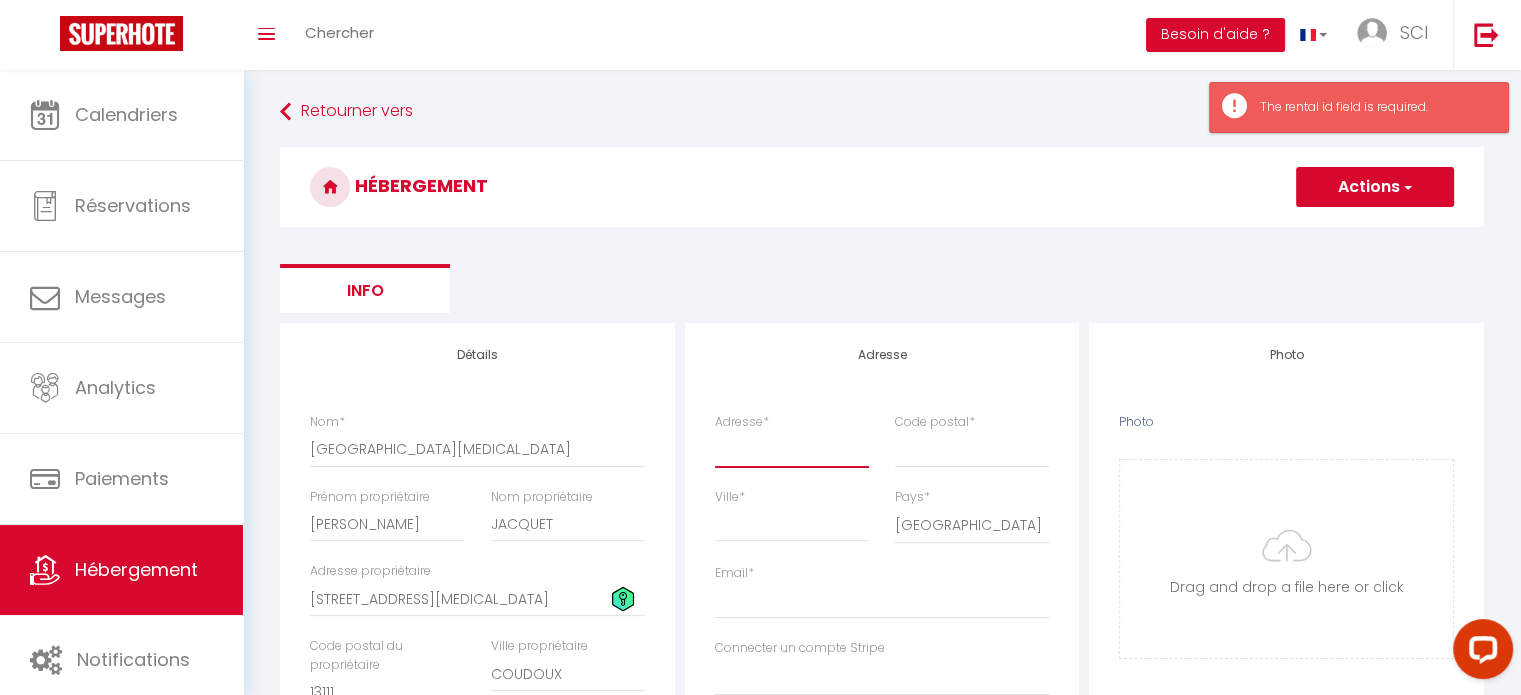 click on "Adresse
*" at bounding box center [792, 449] 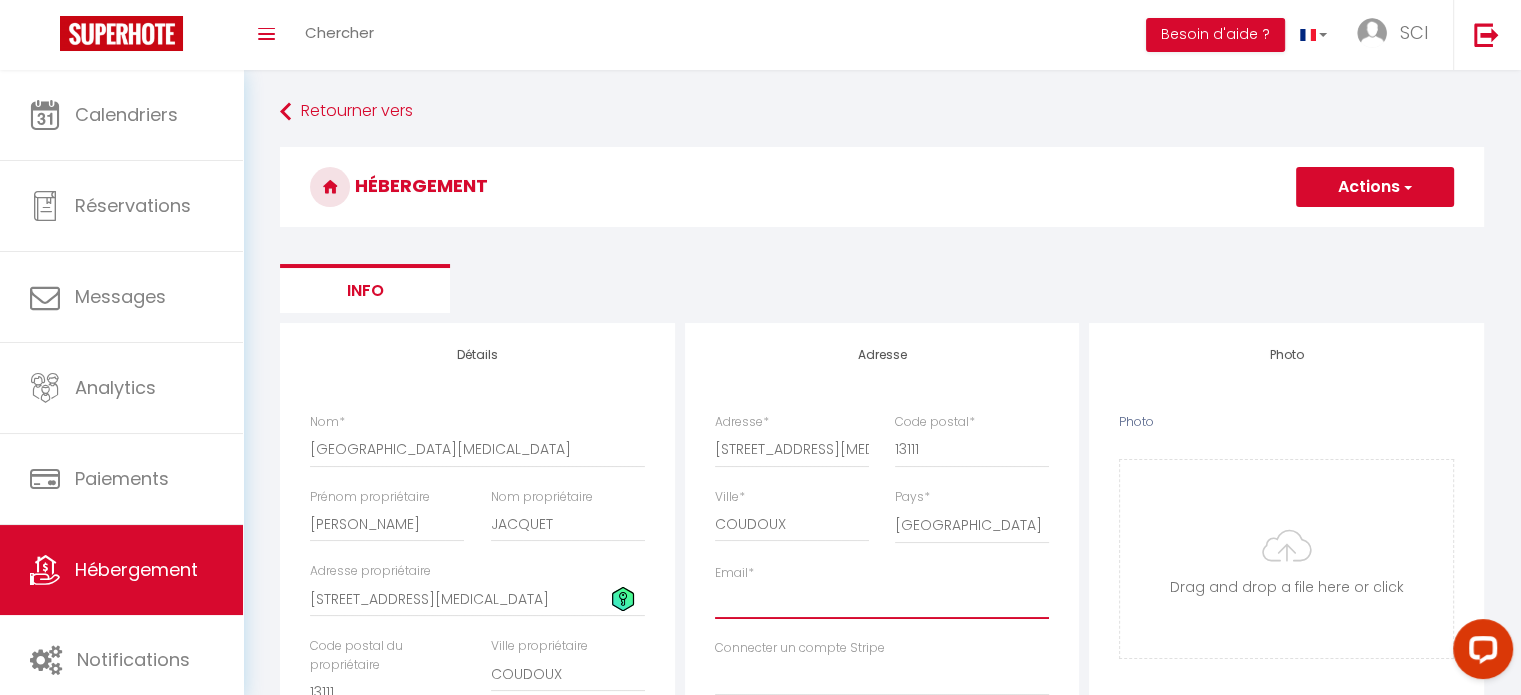click on "Email
*" at bounding box center (882, 601) 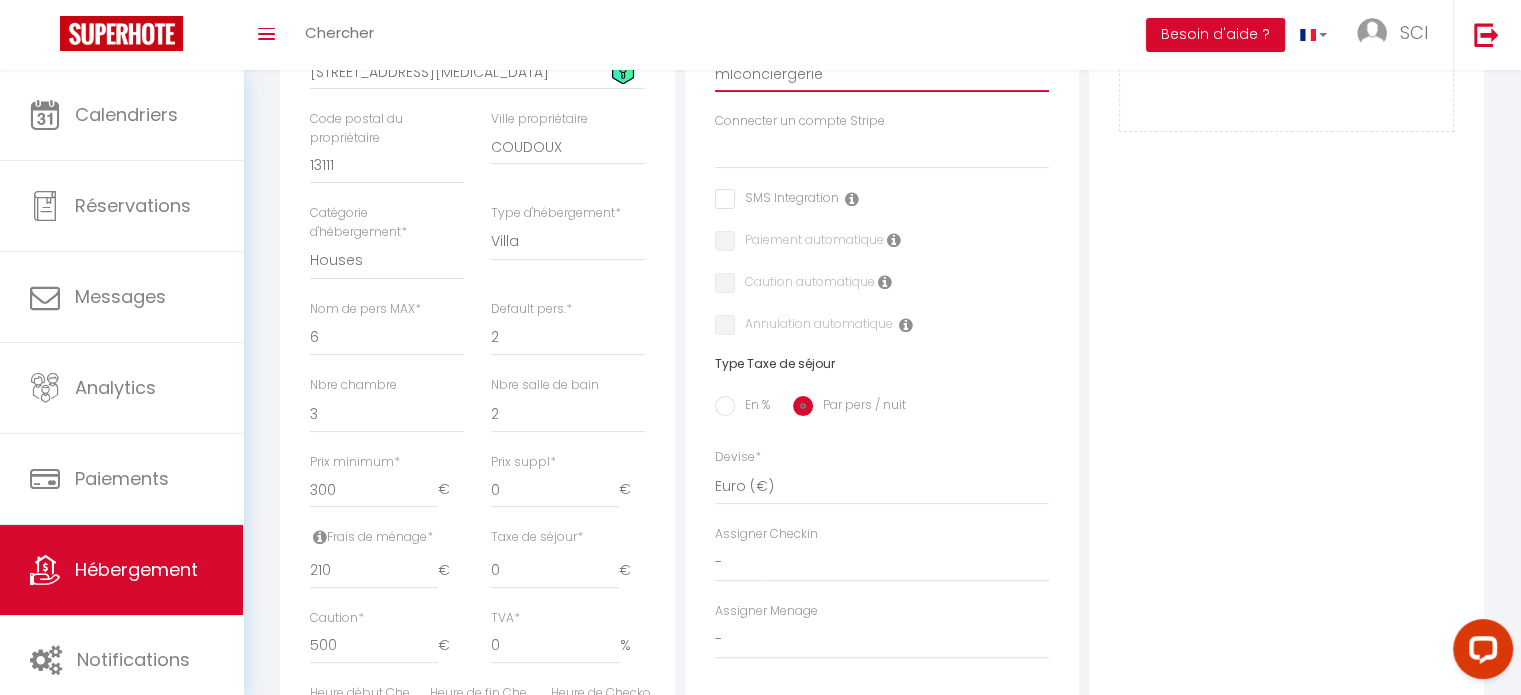 scroll, scrollTop: 408, scrollLeft: 0, axis: vertical 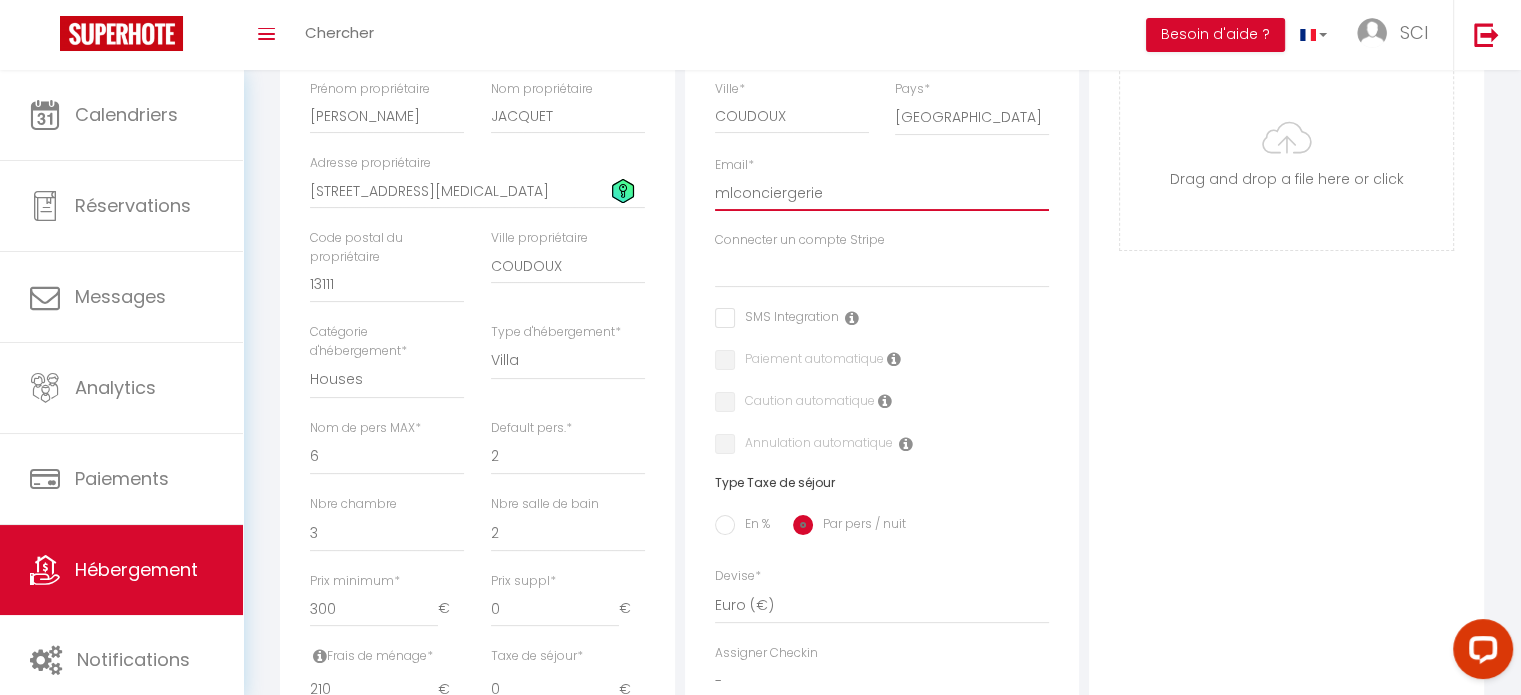 click on "mlconciergerie" at bounding box center (882, 193) 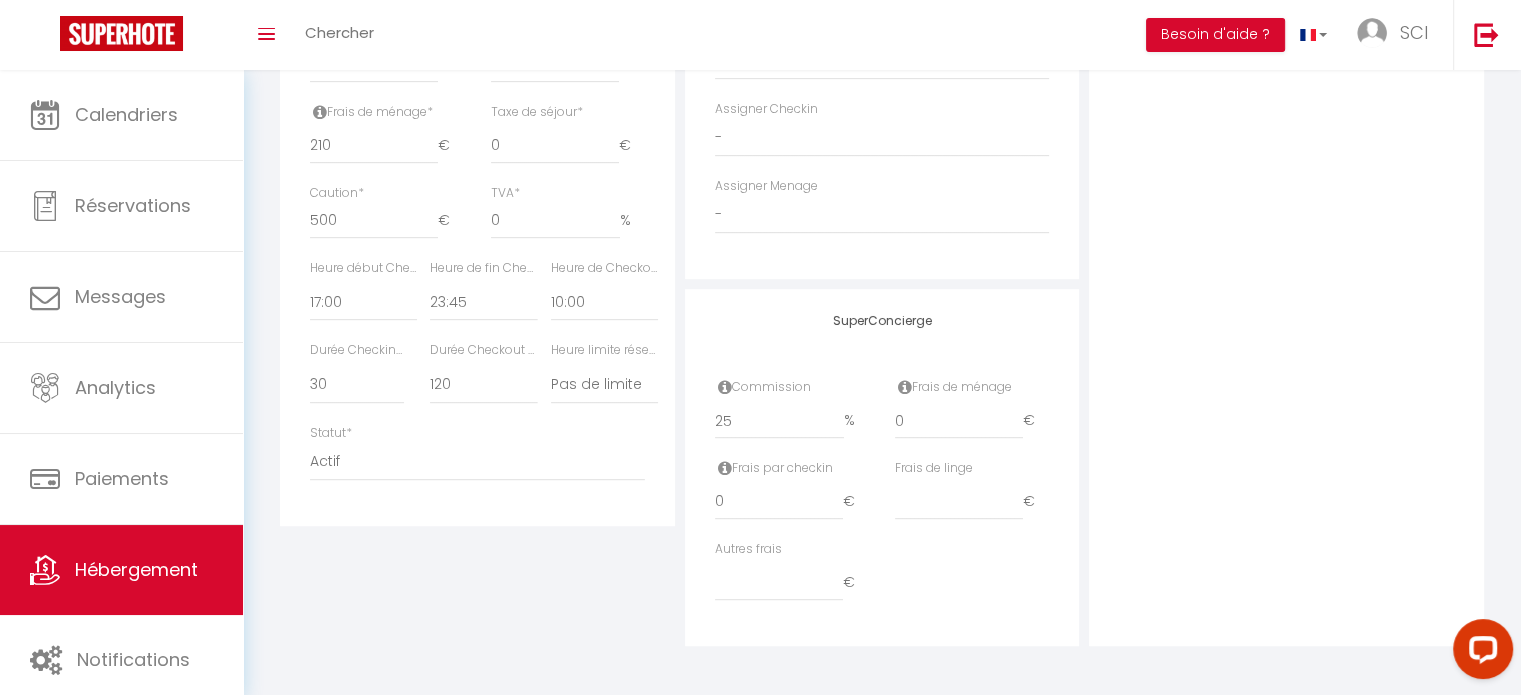 scroll, scrollTop: 591, scrollLeft: 0, axis: vertical 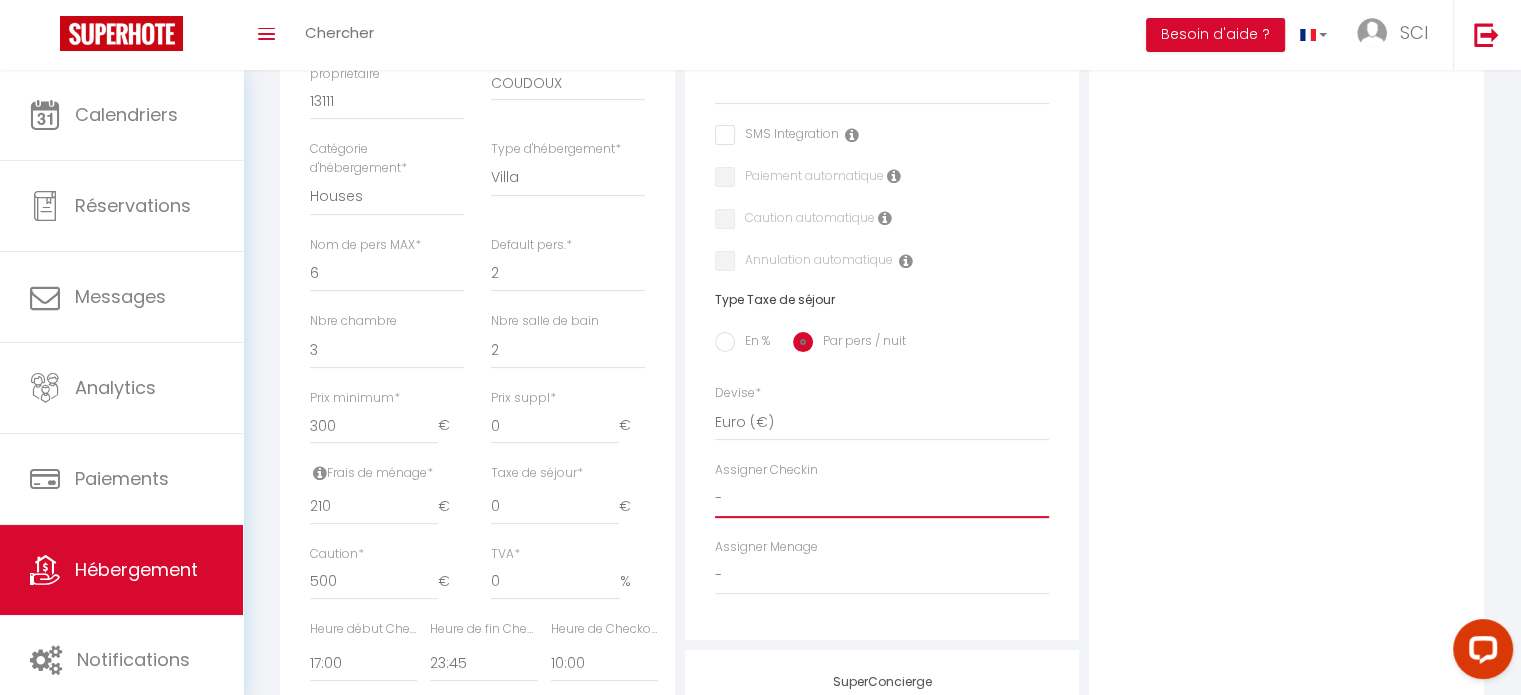 click on "-" at bounding box center (882, 499) 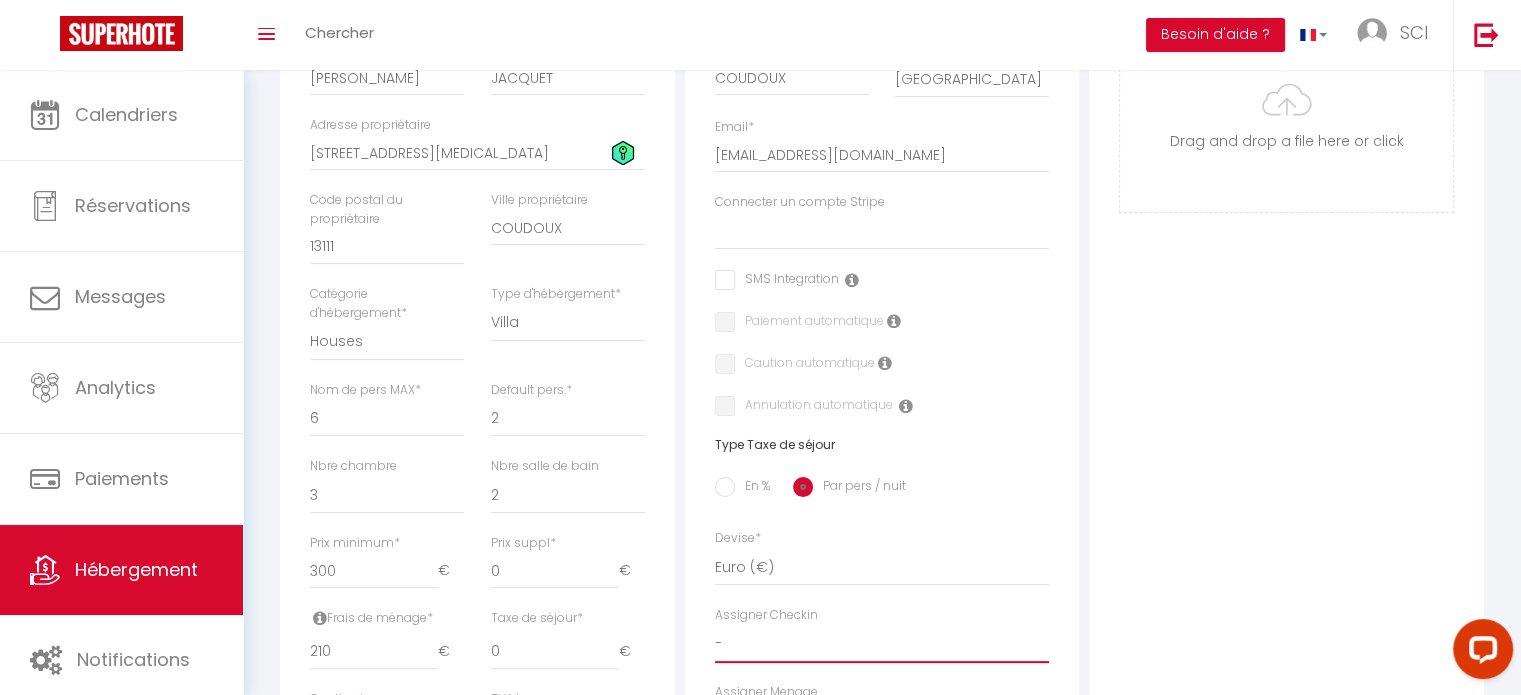 scroll, scrollTop: 291, scrollLeft: 0, axis: vertical 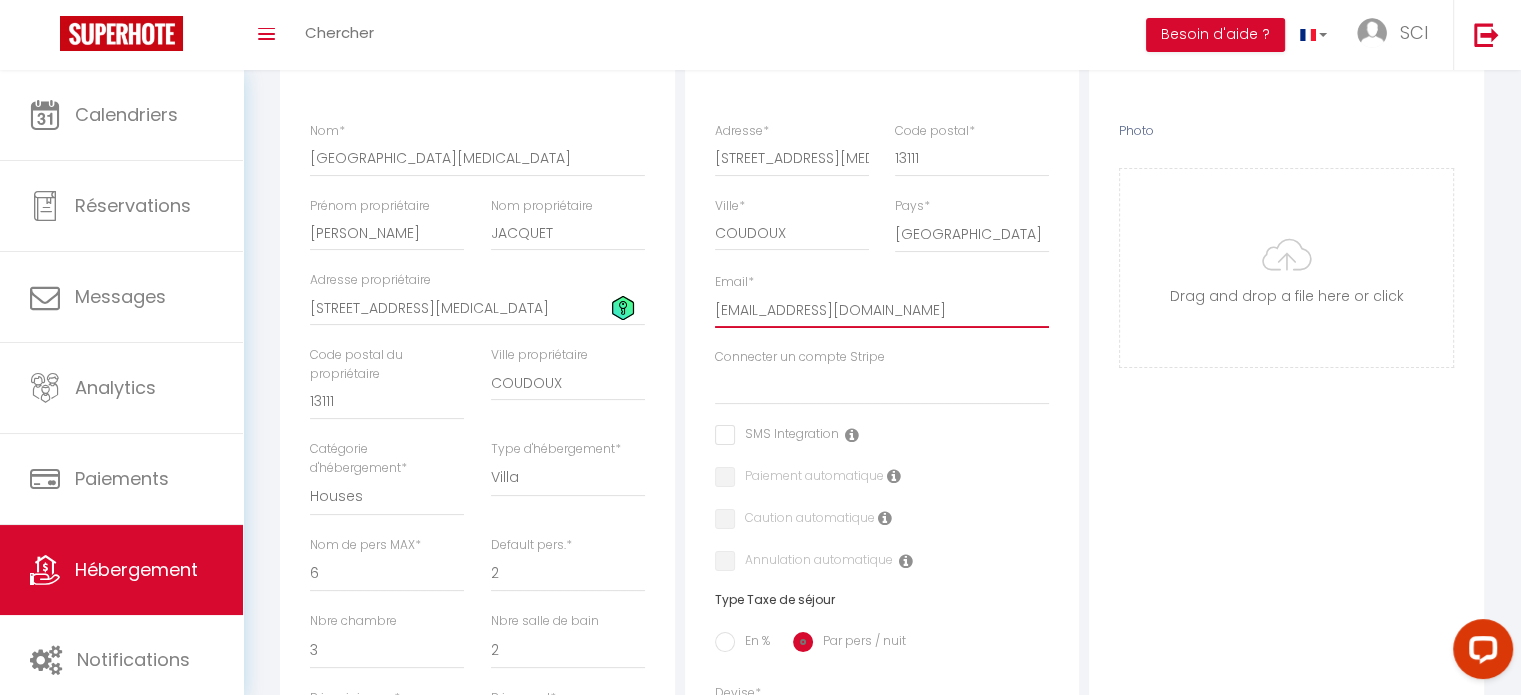 click on "[EMAIL_ADDRESS][DOMAIN_NAME]" at bounding box center [882, 310] 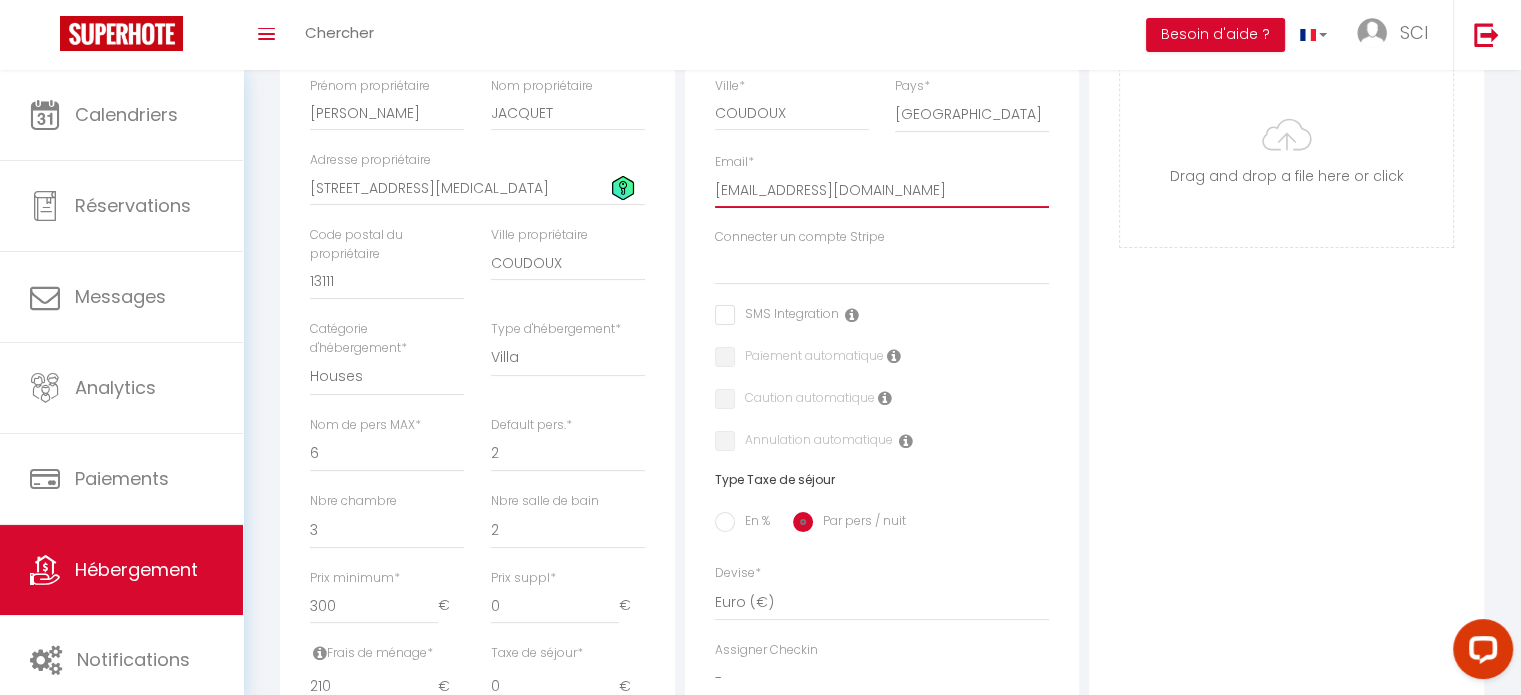 scroll, scrollTop: 299, scrollLeft: 0, axis: vertical 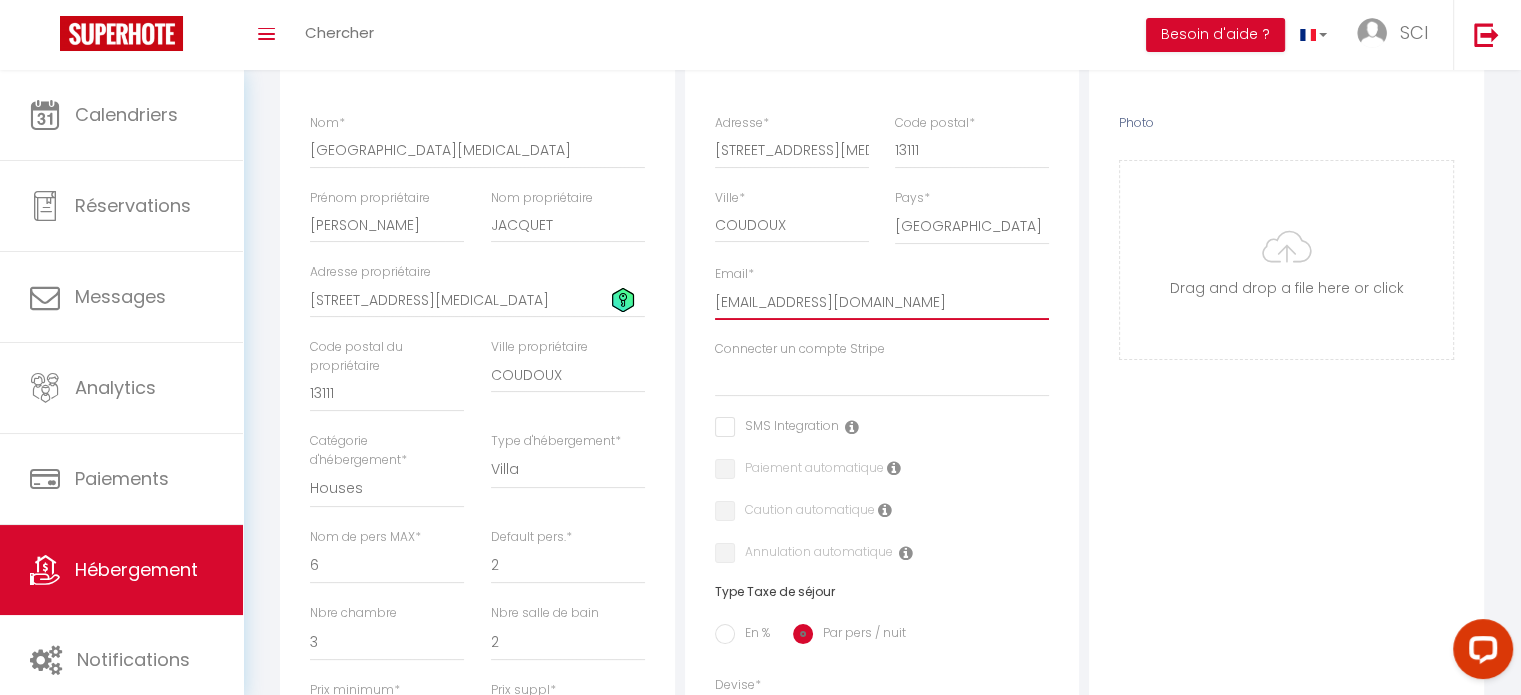 click on "[EMAIL_ADDRESS][DOMAIN_NAME]" at bounding box center (882, 302) 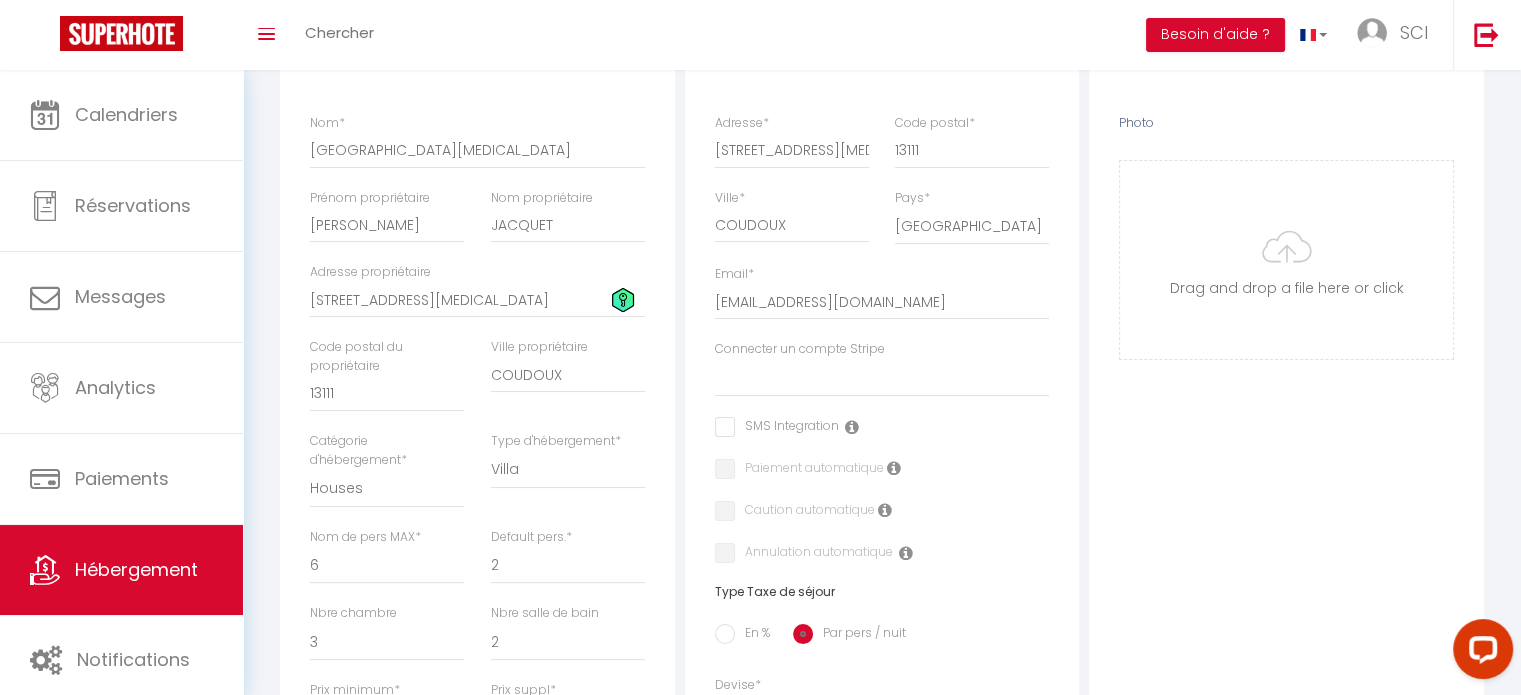 click on "Photo
Photo
Drag and drop a file here or click Ooops, something wrong appended. Remove   Drag and drop or click to replace" at bounding box center (1286, 661) 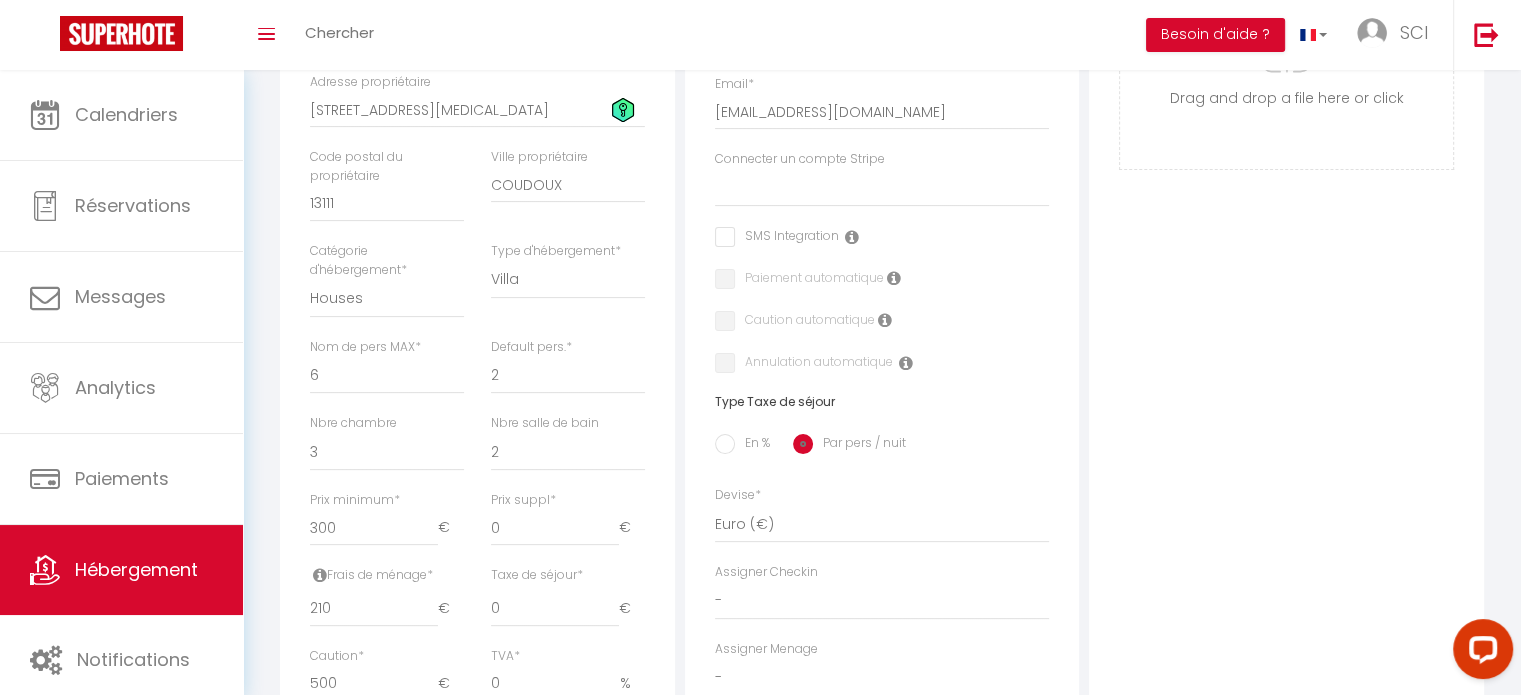 scroll, scrollTop: 499, scrollLeft: 0, axis: vertical 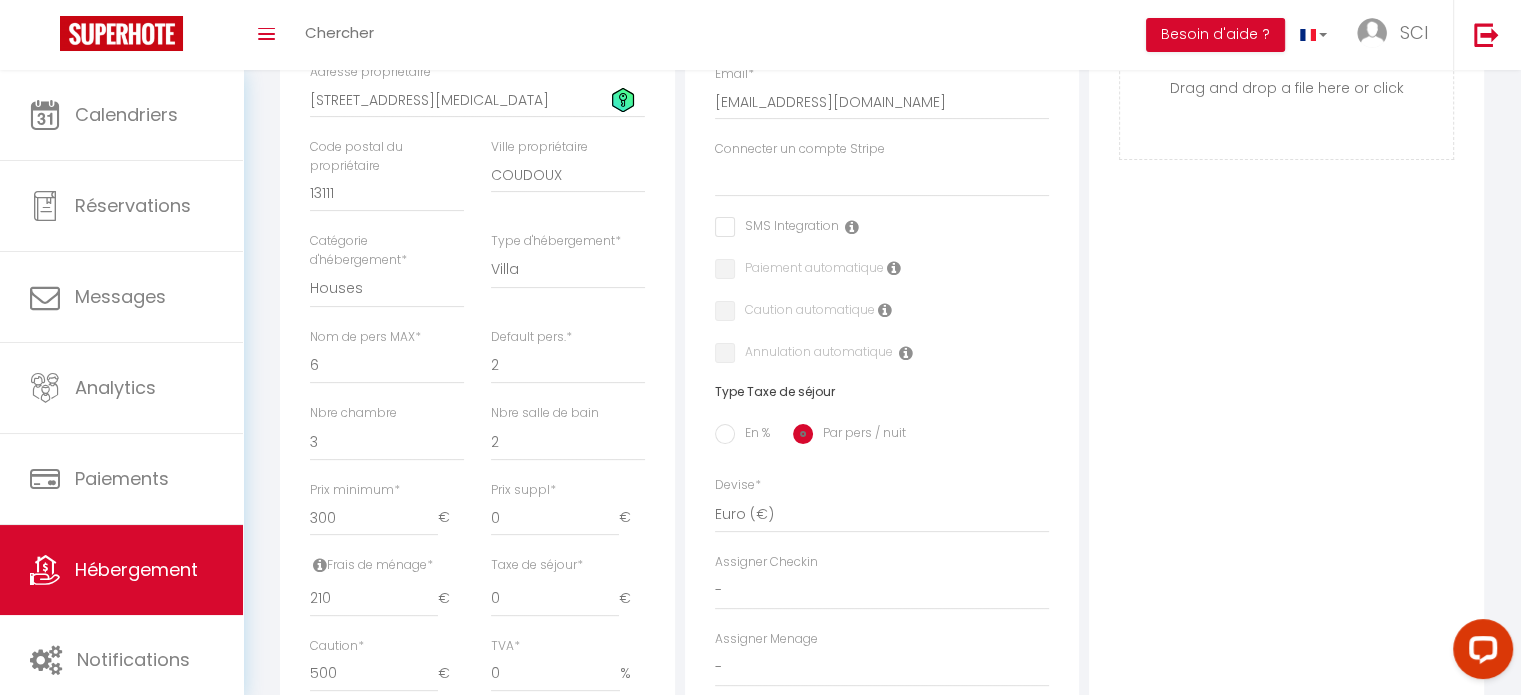 click on "En %" at bounding box center (725, 434) 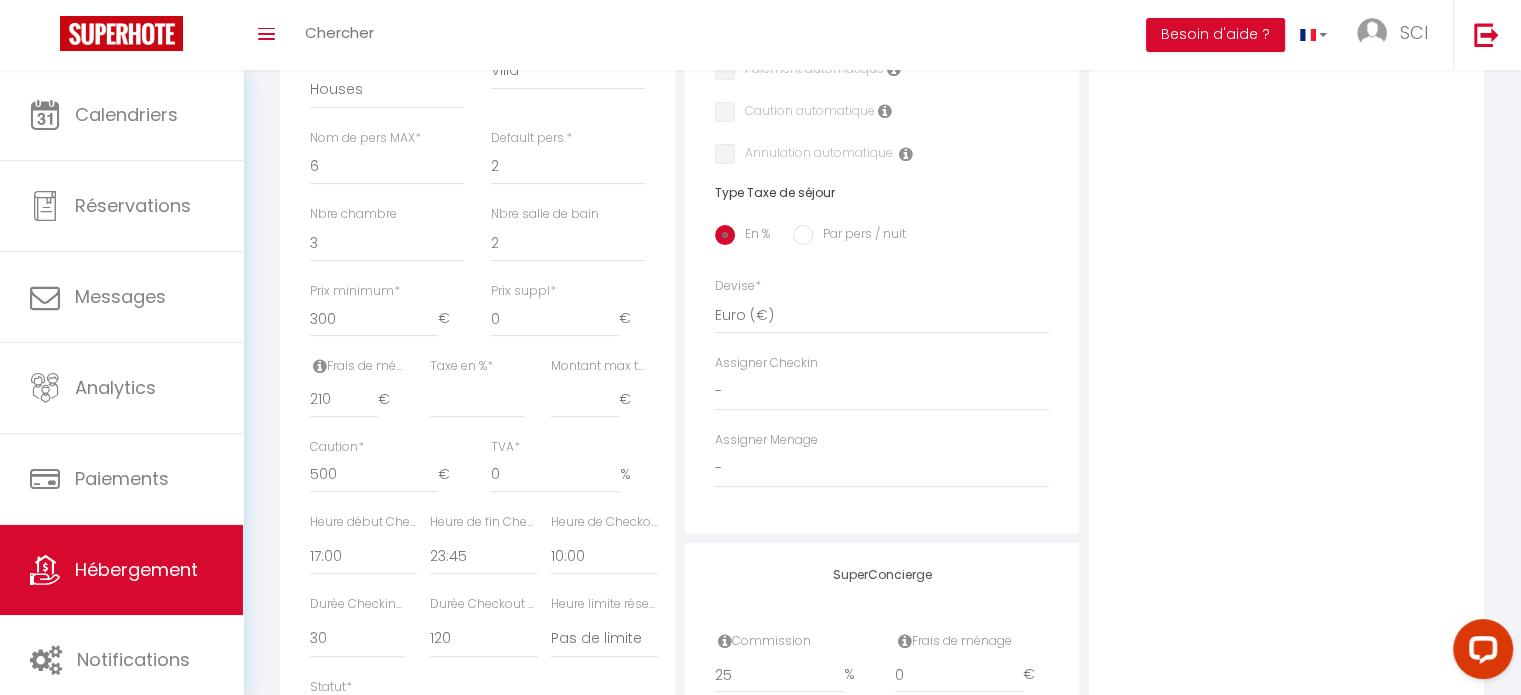 scroll, scrollTop: 699, scrollLeft: 0, axis: vertical 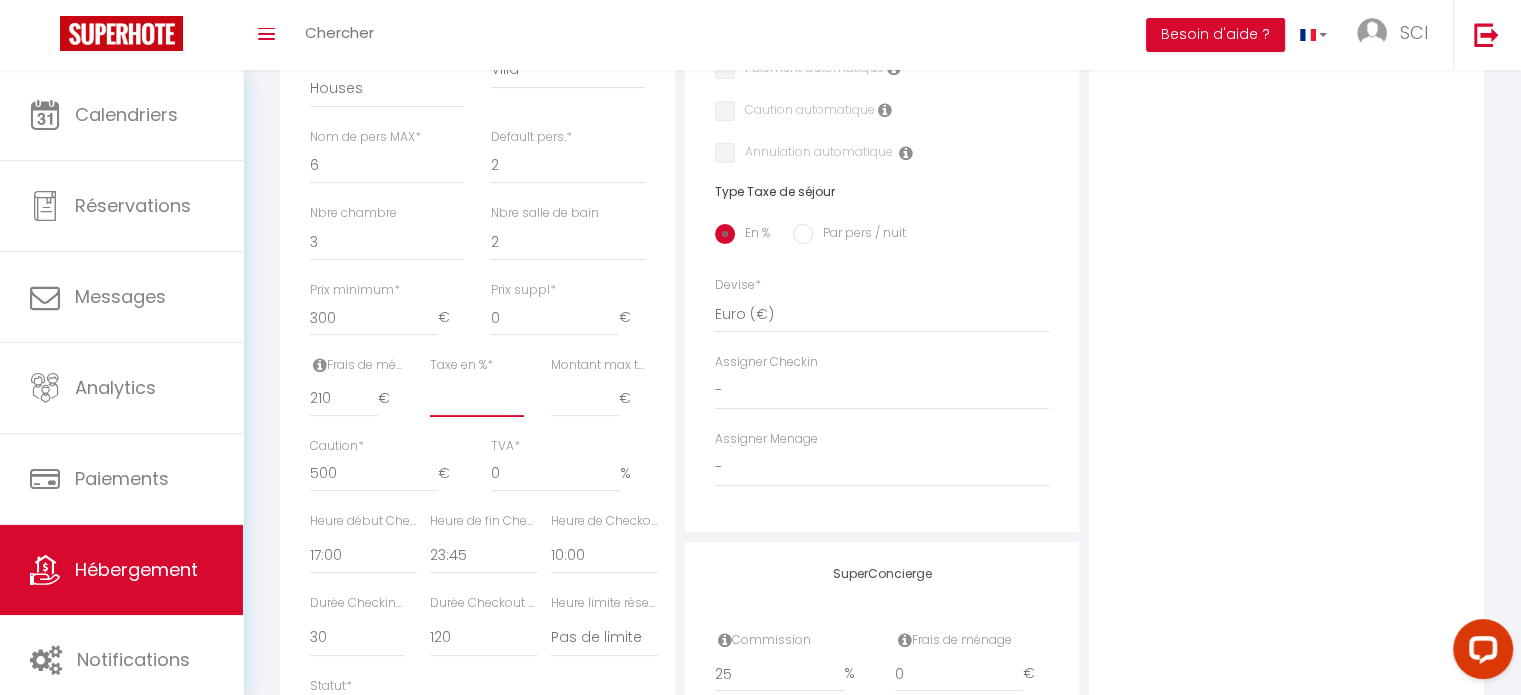 click on "Taxe en %
*" at bounding box center (477, 399) 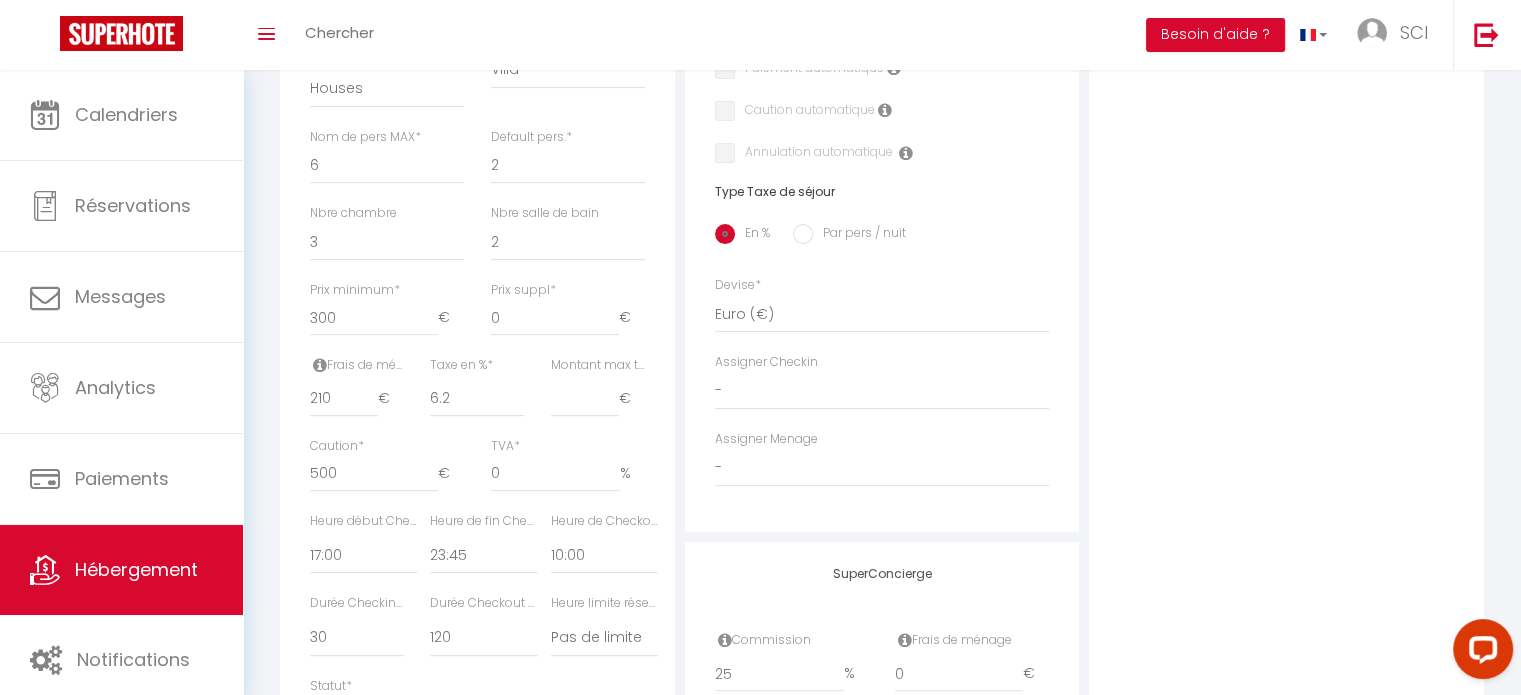click on "Détails
Nom
*   VILLA [MEDICAL_DATA][PERSON_NAME] propriétaire
[PERSON_NAME] propriétaire
[PERSON_NAME] propriétaire
[STREET_ADDRESS][MEDICAL_DATA]
Code postal du propriétaire
[STREET_ADDRESS]
Catégorie d'hébergement
*
Apartments
Houses
Secondary units
*     *     *             *" at bounding box center [477, 201] 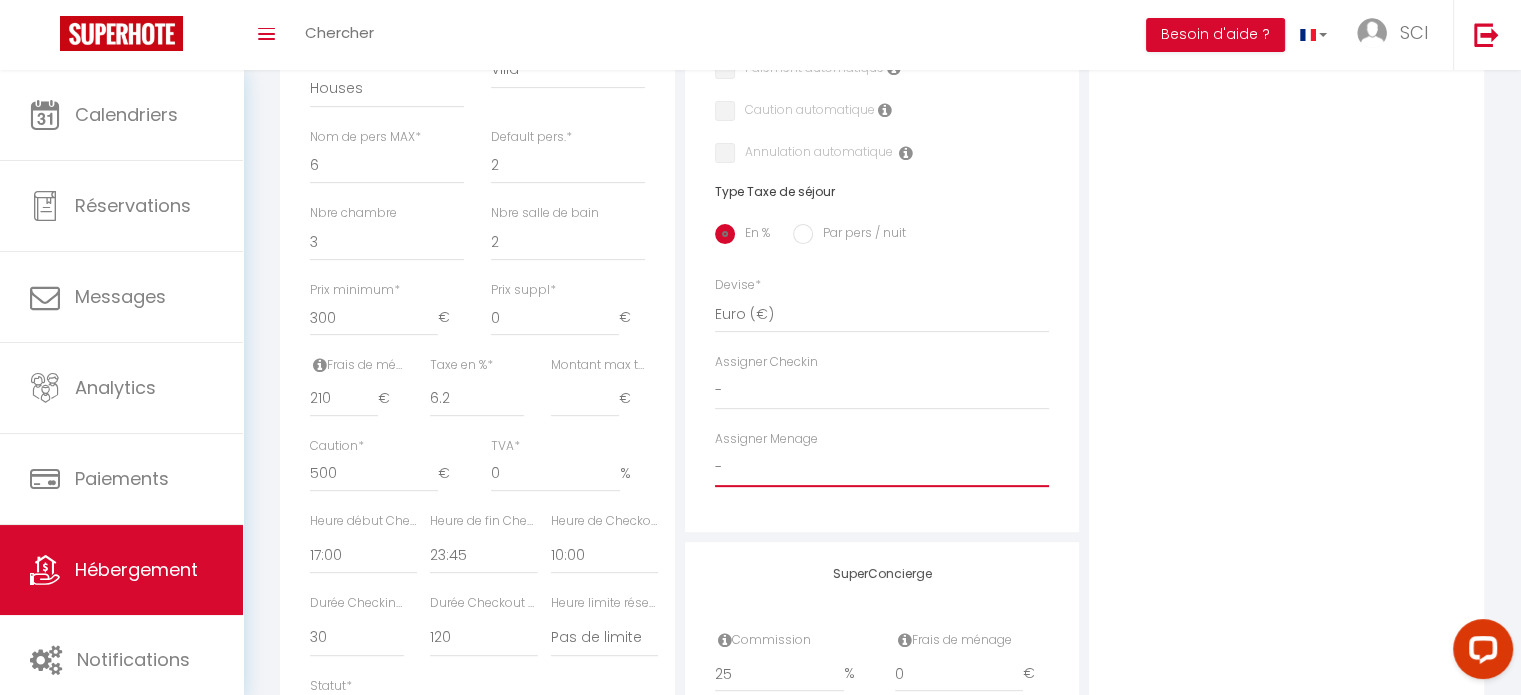 click on "-" at bounding box center (882, 468) 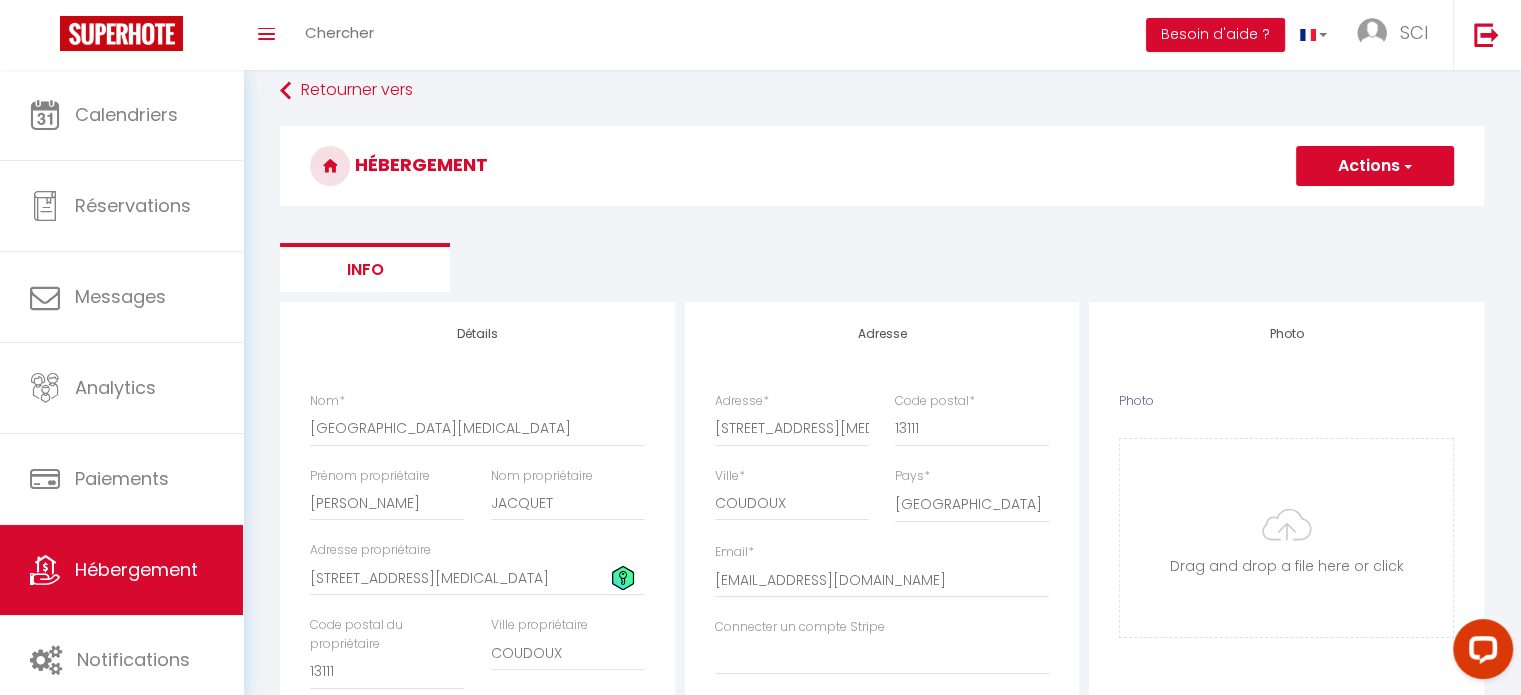 scroll, scrollTop: 0, scrollLeft: 0, axis: both 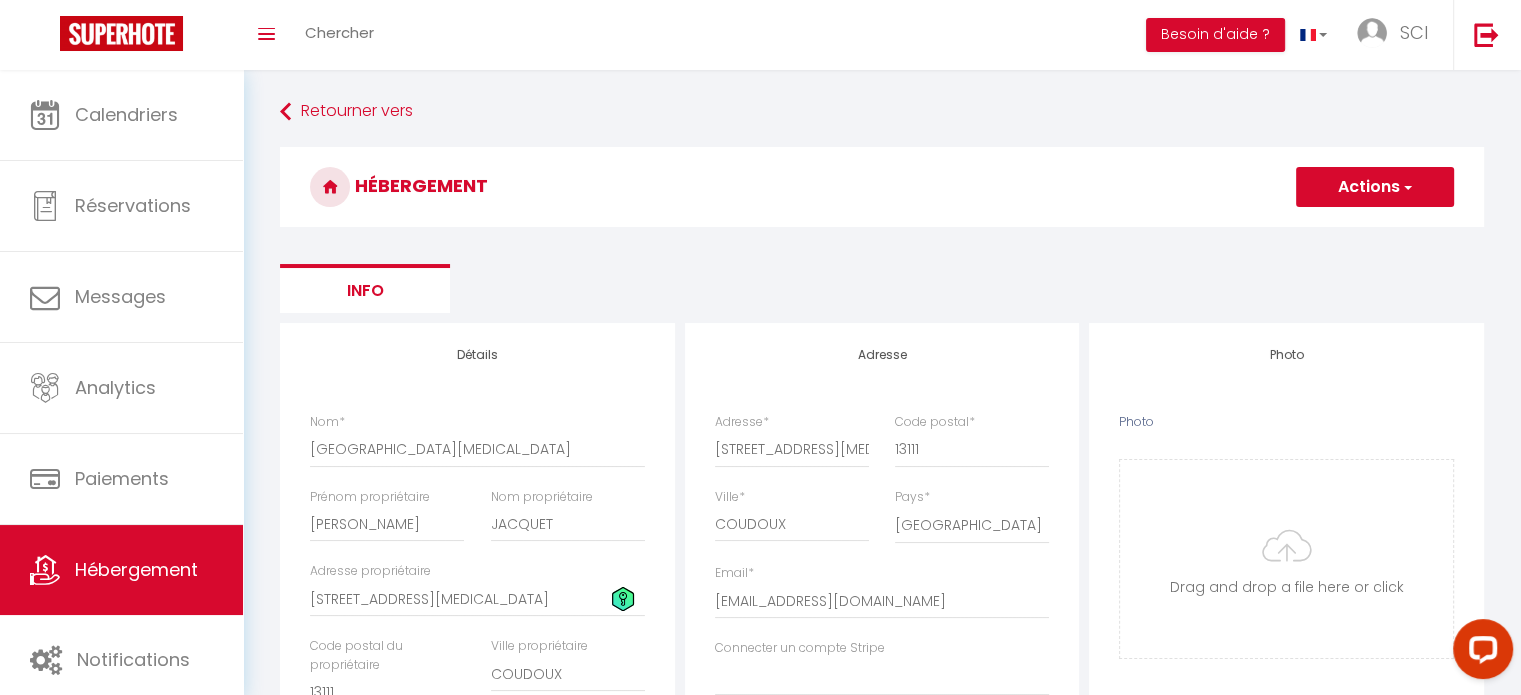 click on "Actions" at bounding box center (1375, 187) 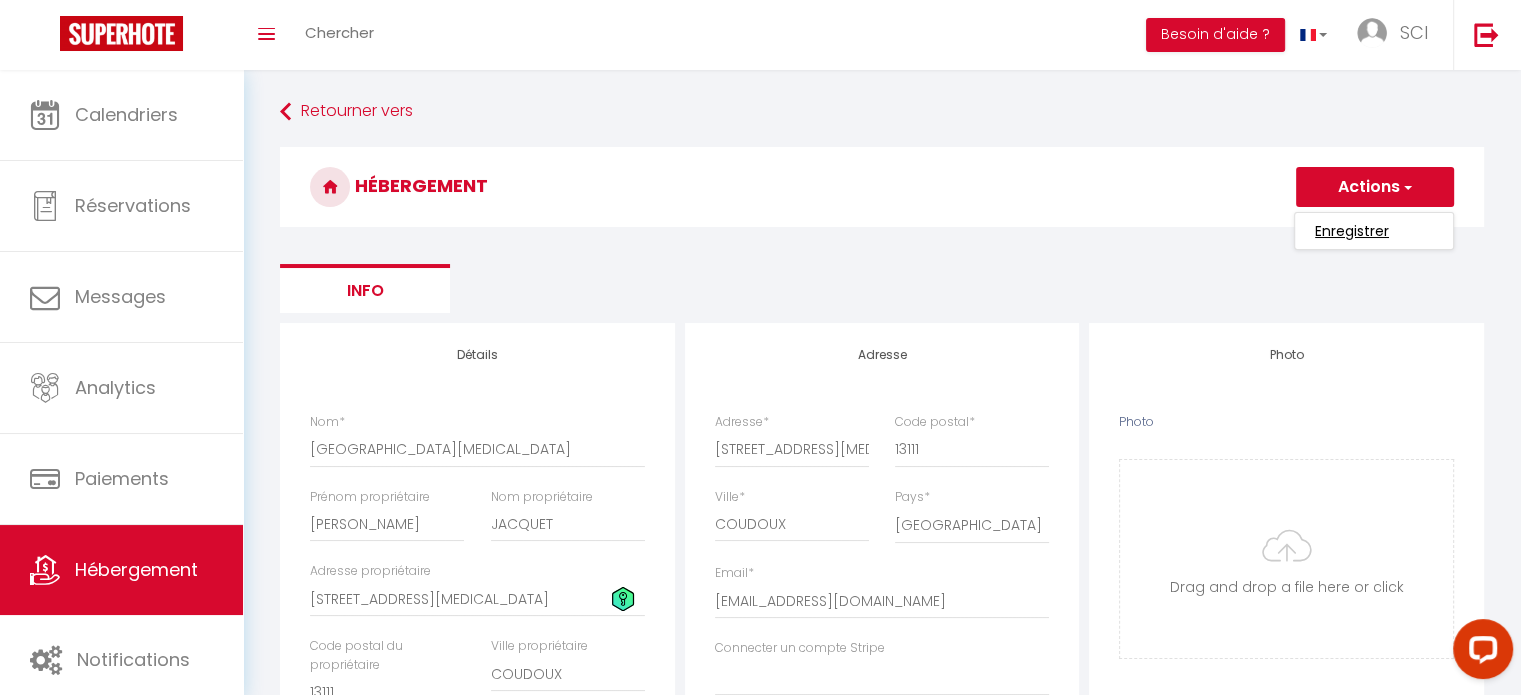 click on "Enregistrer" at bounding box center [1352, 231] 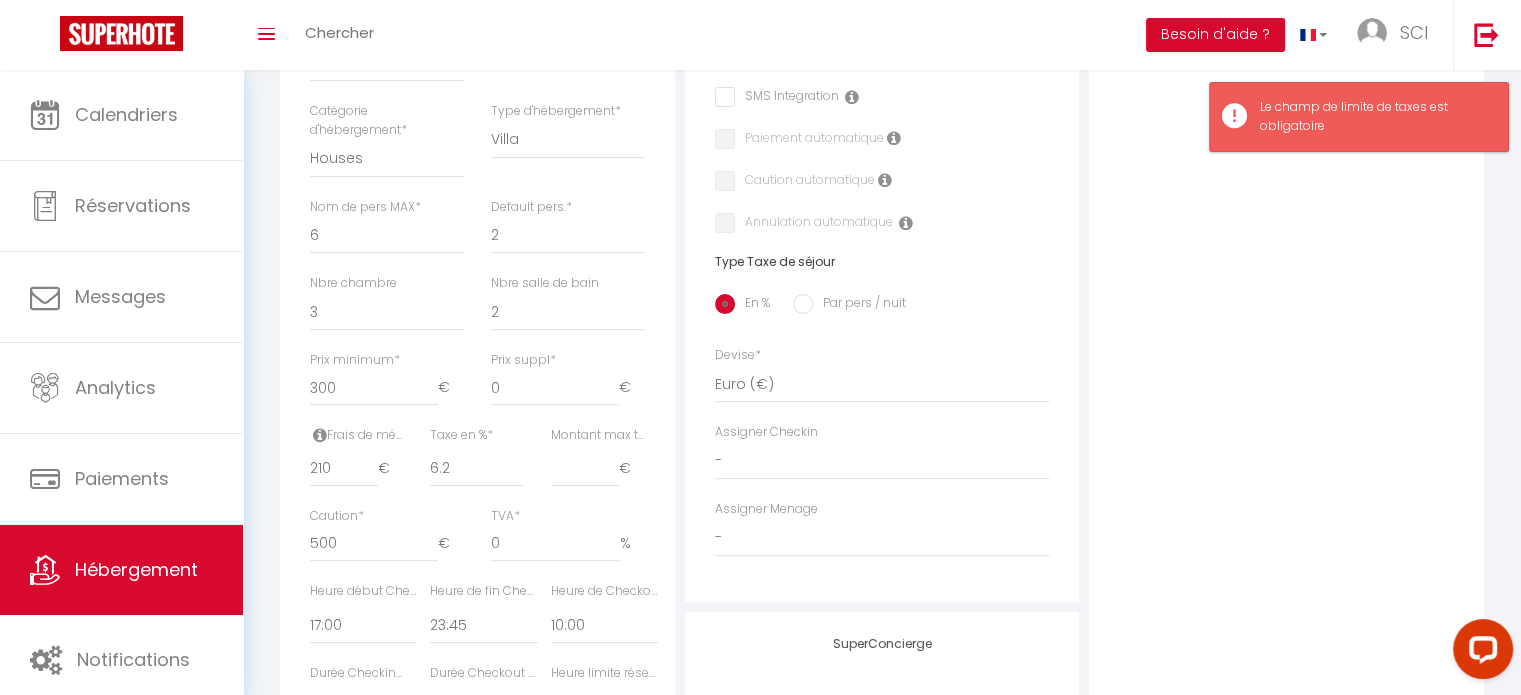 scroll, scrollTop: 700, scrollLeft: 0, axis: vertical 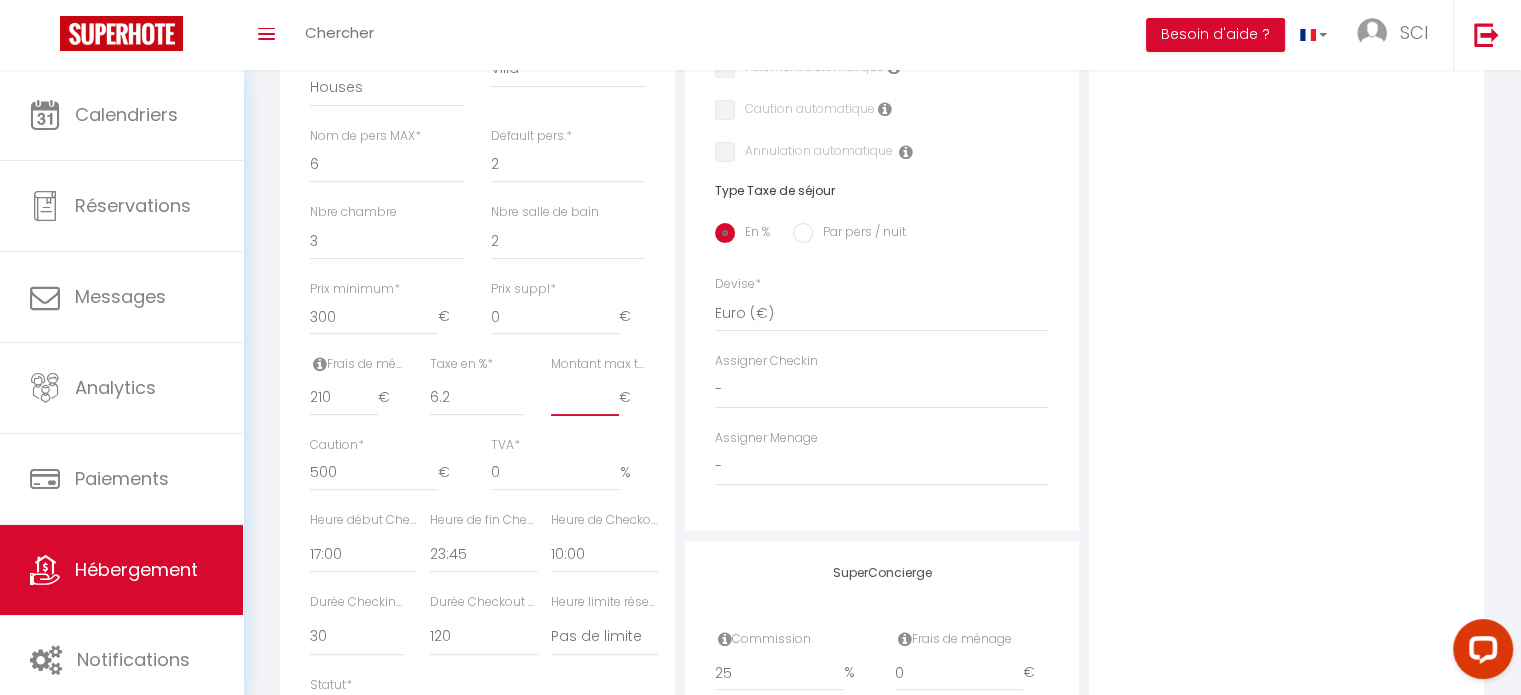 click on "Montant max taxe séjour
*" at bounding box center [585, 398] 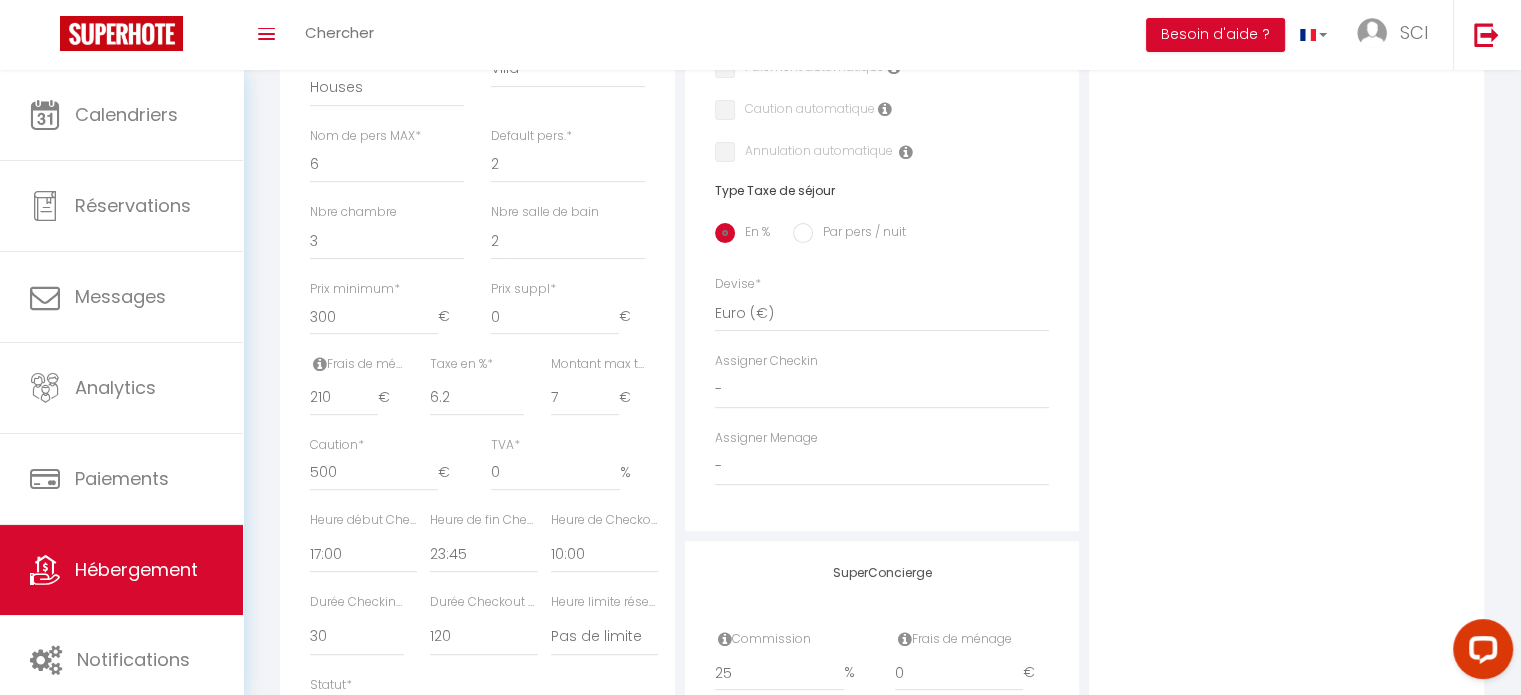 click on "Détails
Nom
*   VILLA [MEDICAL_DATA][PERSON_NAME] propriétaire
[PERSON_NAME] propriétaire
[PERSON_NAME] propriétaire
[STREET_ADDRESS][MEDICAL_DATA]
Code postal du propriétaire
[STREET_ADDRESS]
Catégorie d'hébergement
*
Apartments
Houses
Secondary units
*     *     *             *" at bounding box center [477, 260] 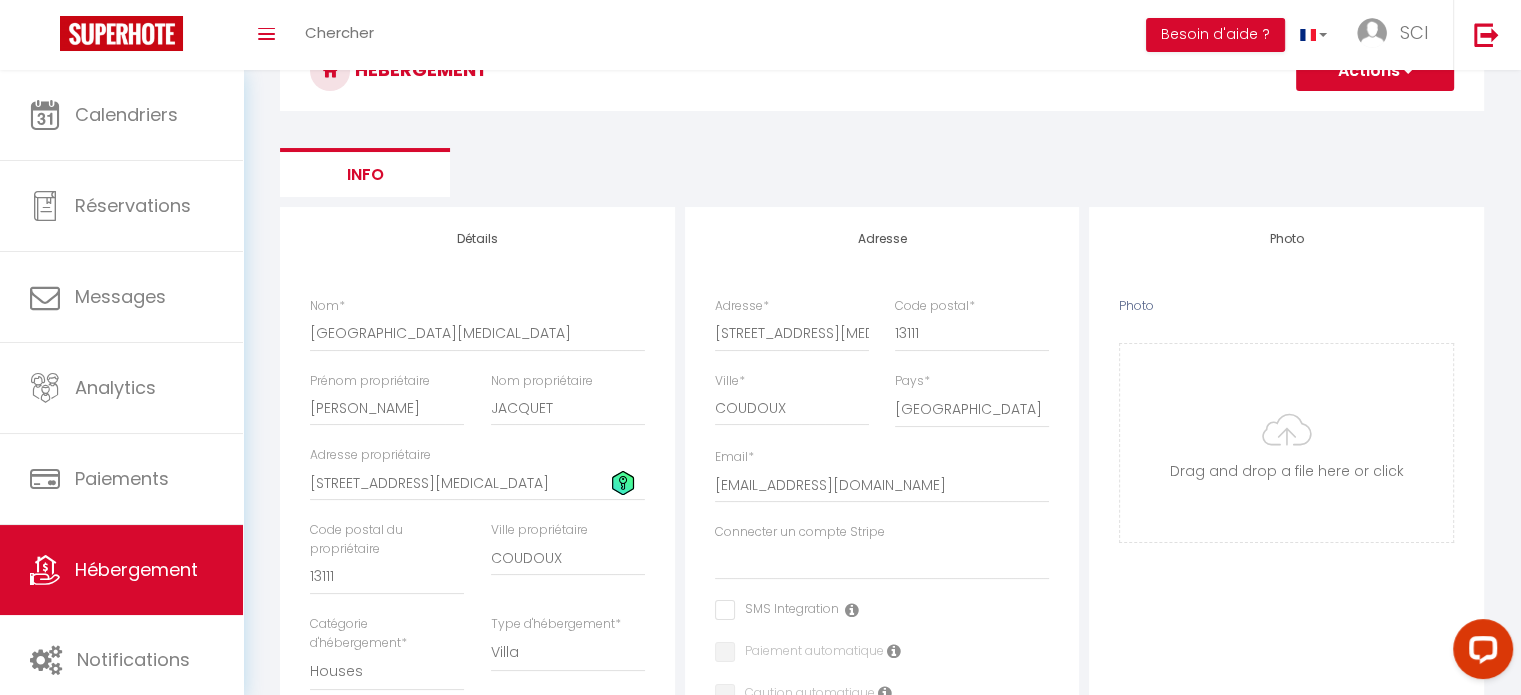 scroll, scrollTop: 52, scrollLeft: 0, axis: vertical 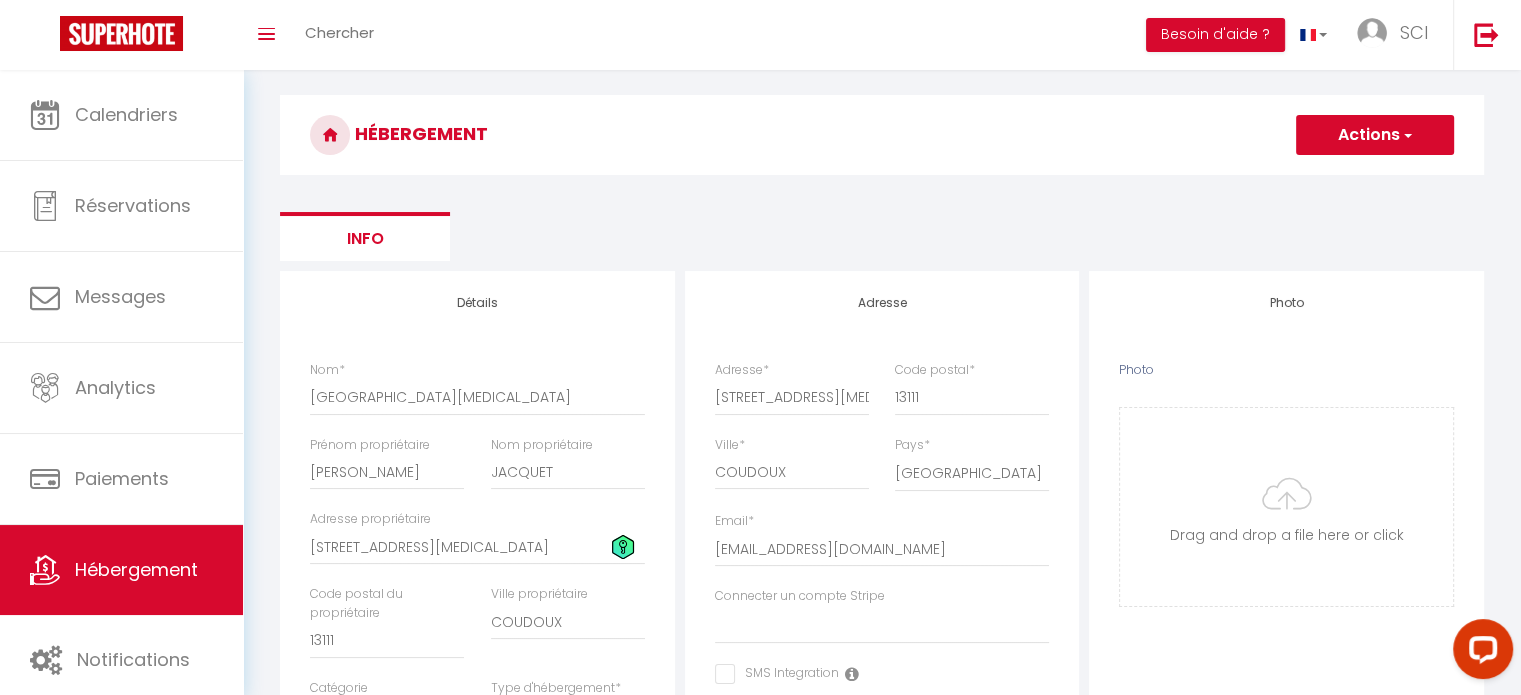 click on "Actions" at bounding box center [1375, 135] 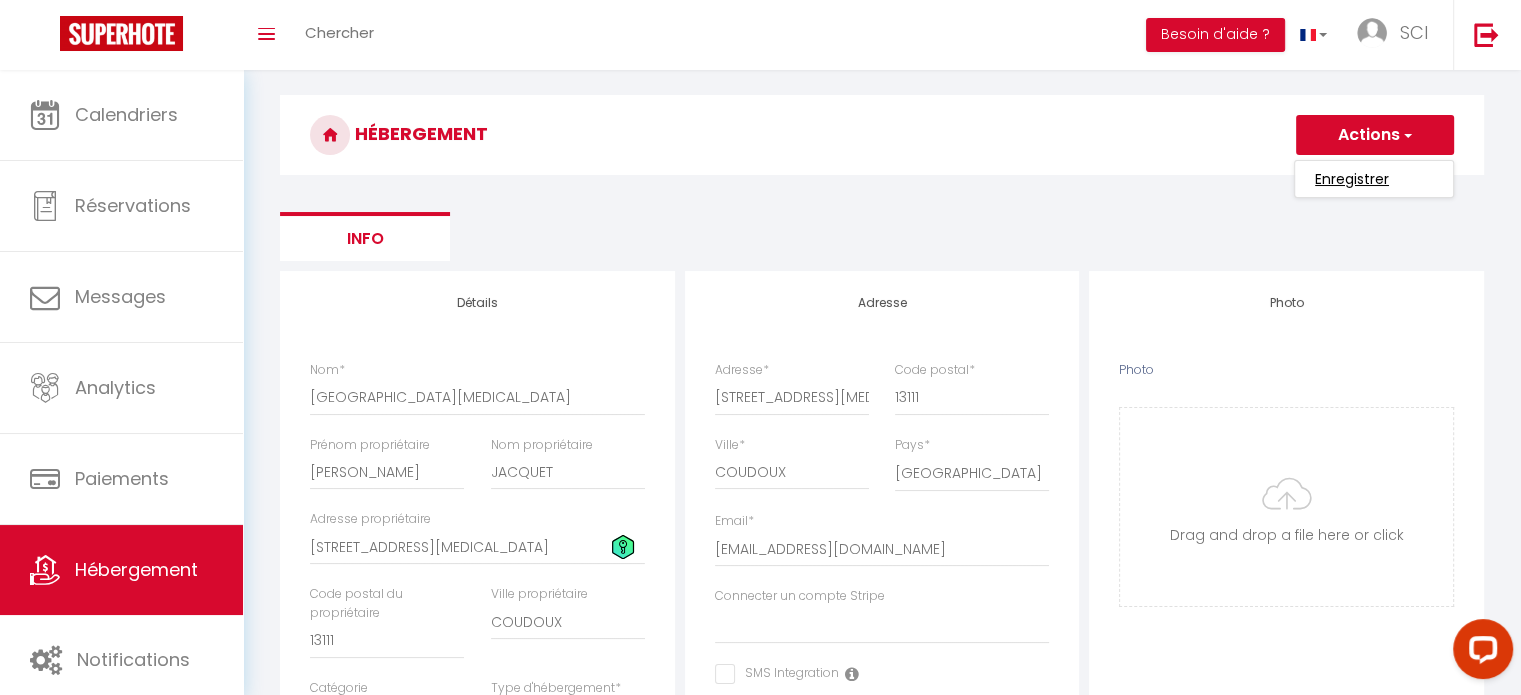click on "Enregistrer" at bounding box center (1352, 179) 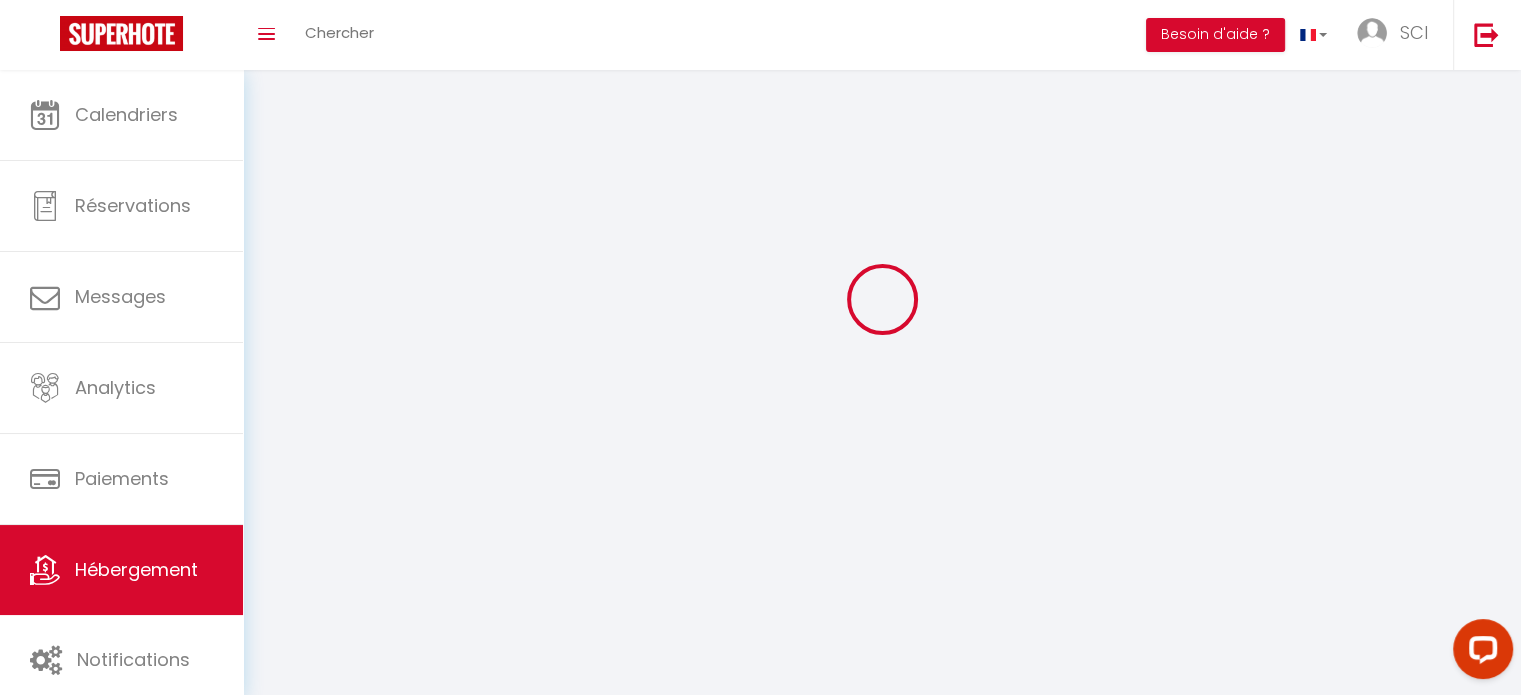 scroll, scrollTop: 0, scrollLeft: 0, axis: both 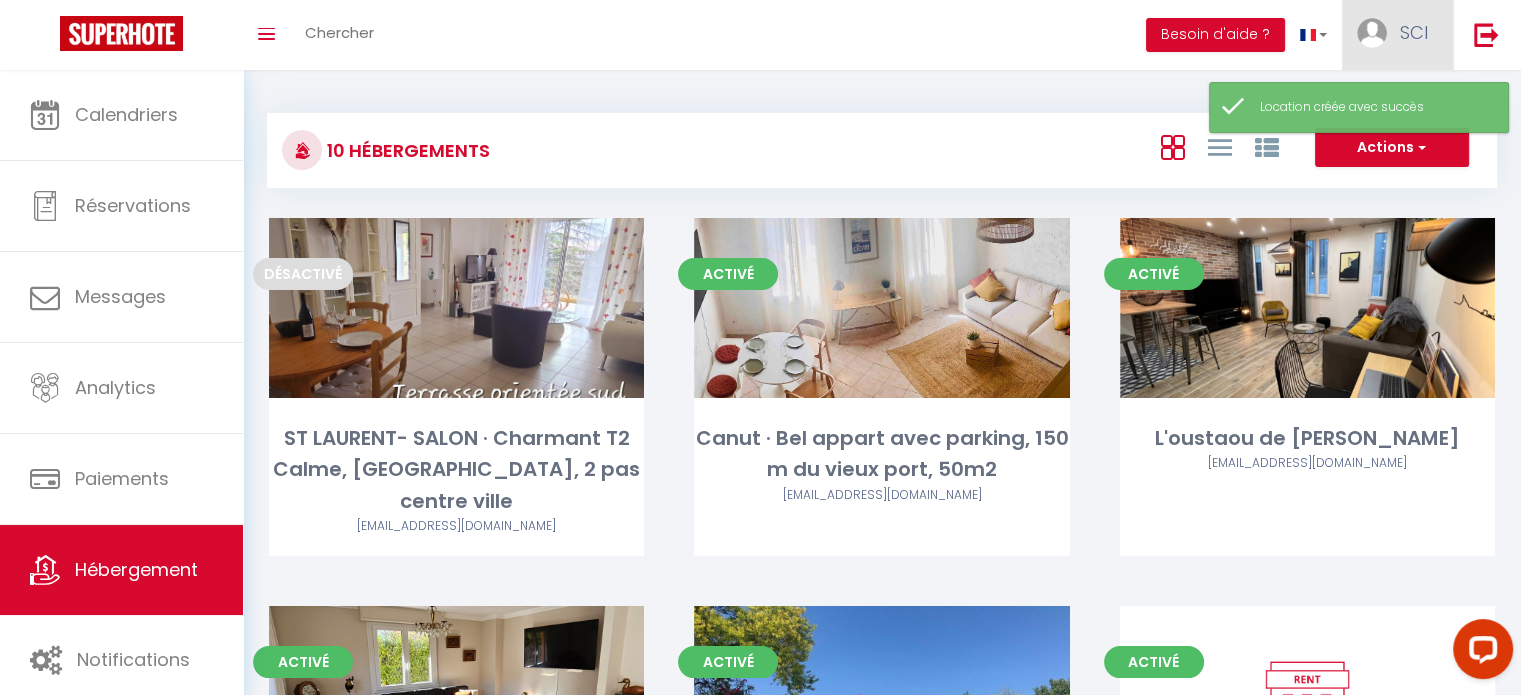 click on "SCI" at bounding box center (1414, 32) 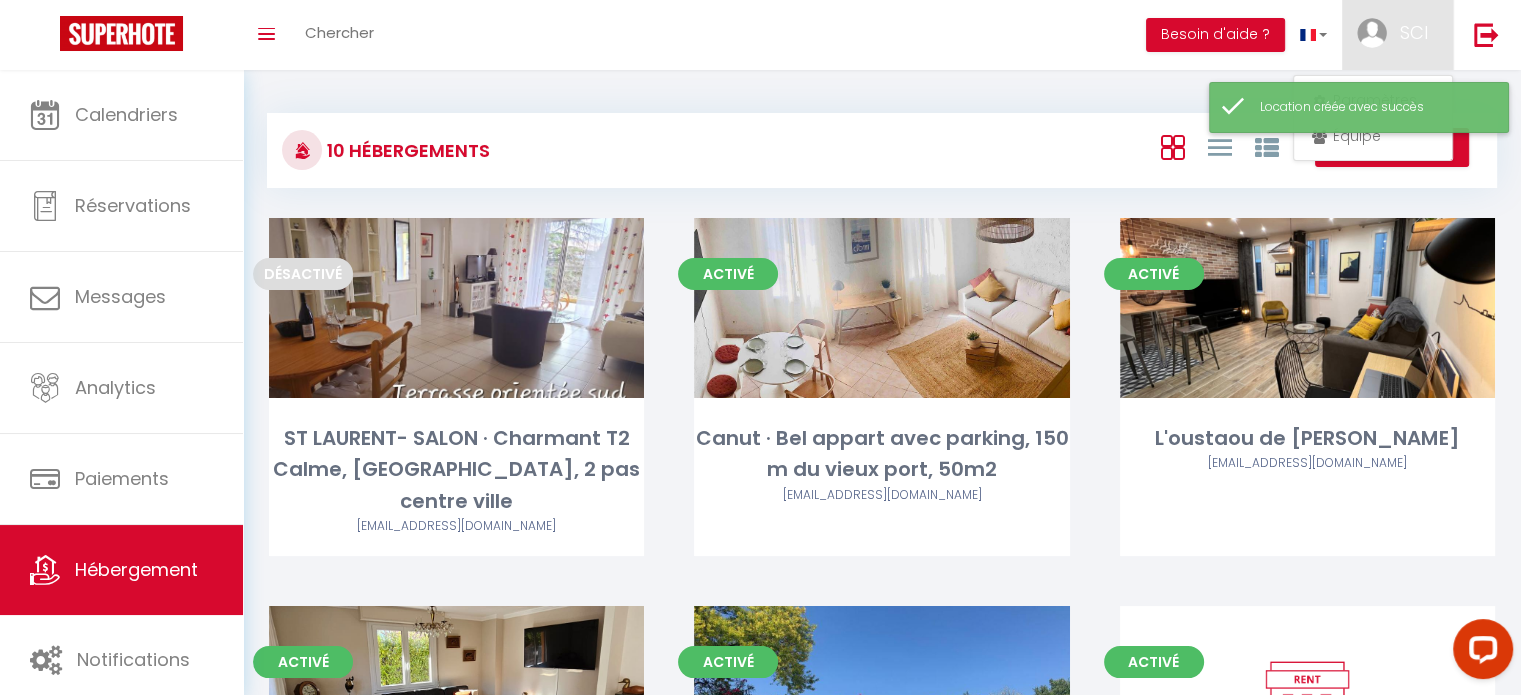 click on "Location créée avec succès" at bounding box center [1359, 107] 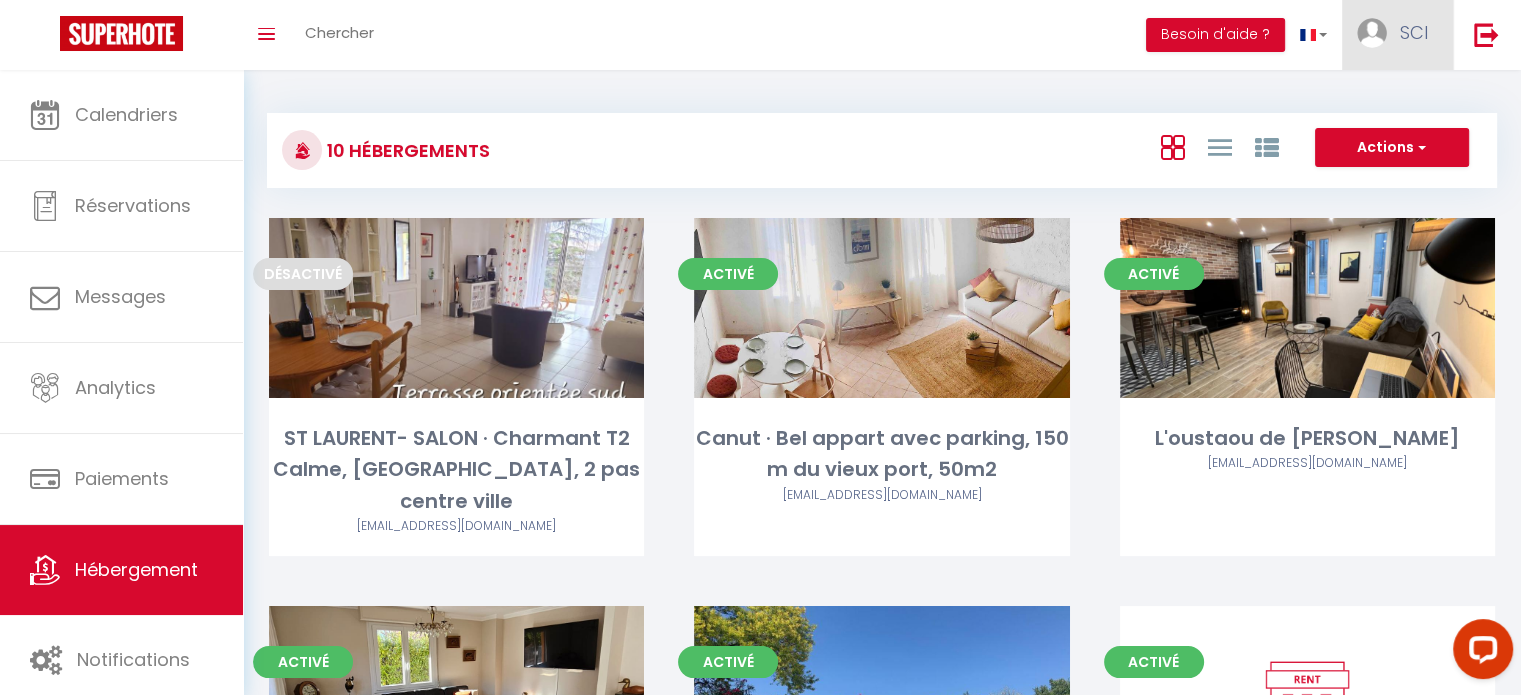 click on "SCI" at bounding box center (1397, 35) 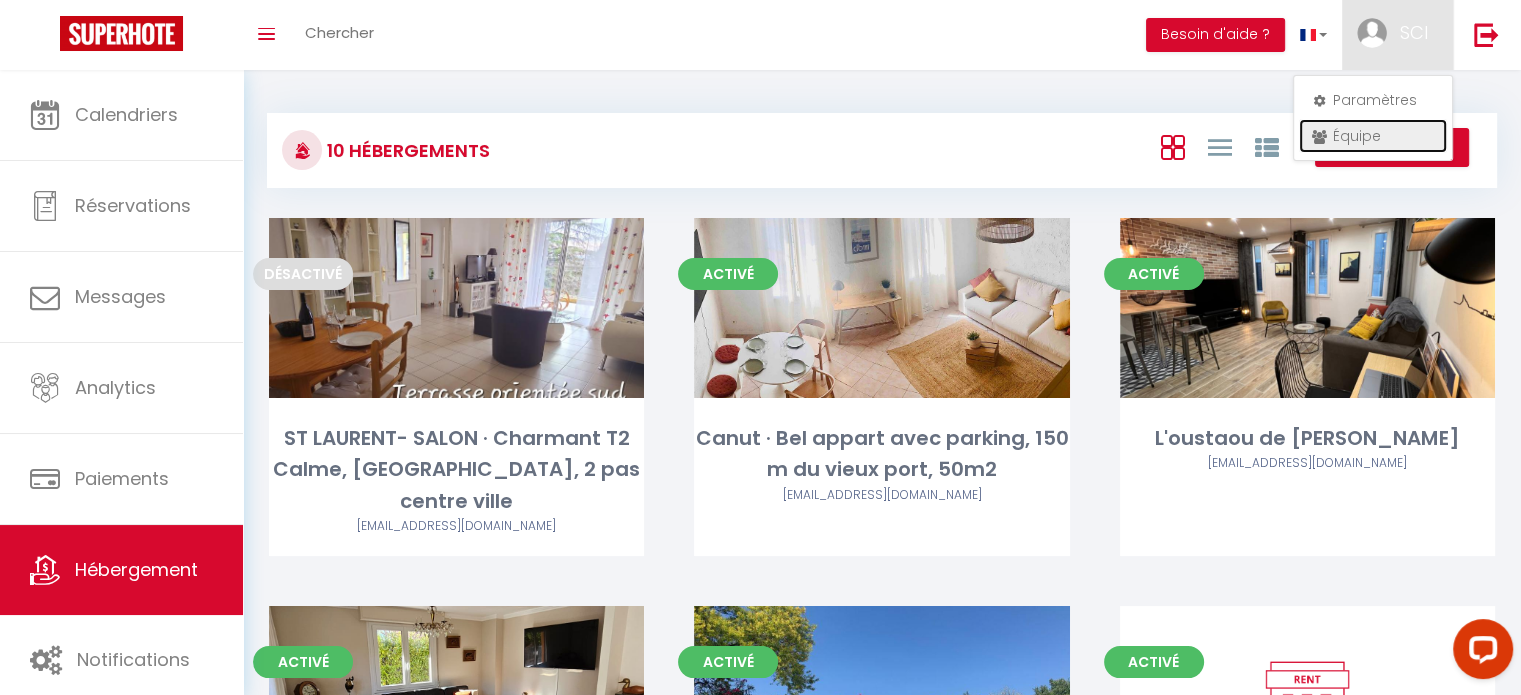 click on "Équipe" at bounding box center (1373, 136) 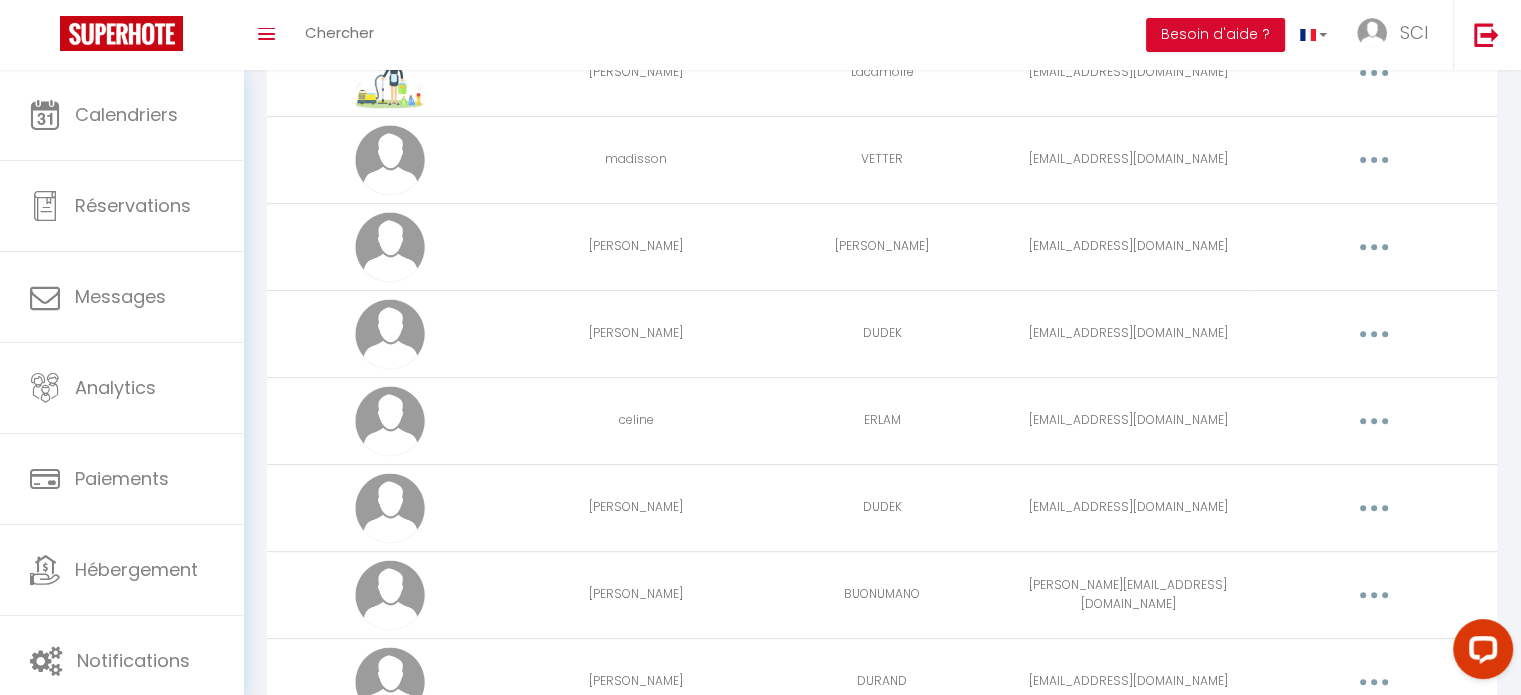 scroll, scrollTop: 821, scrollLeft: 0, axis: vertical 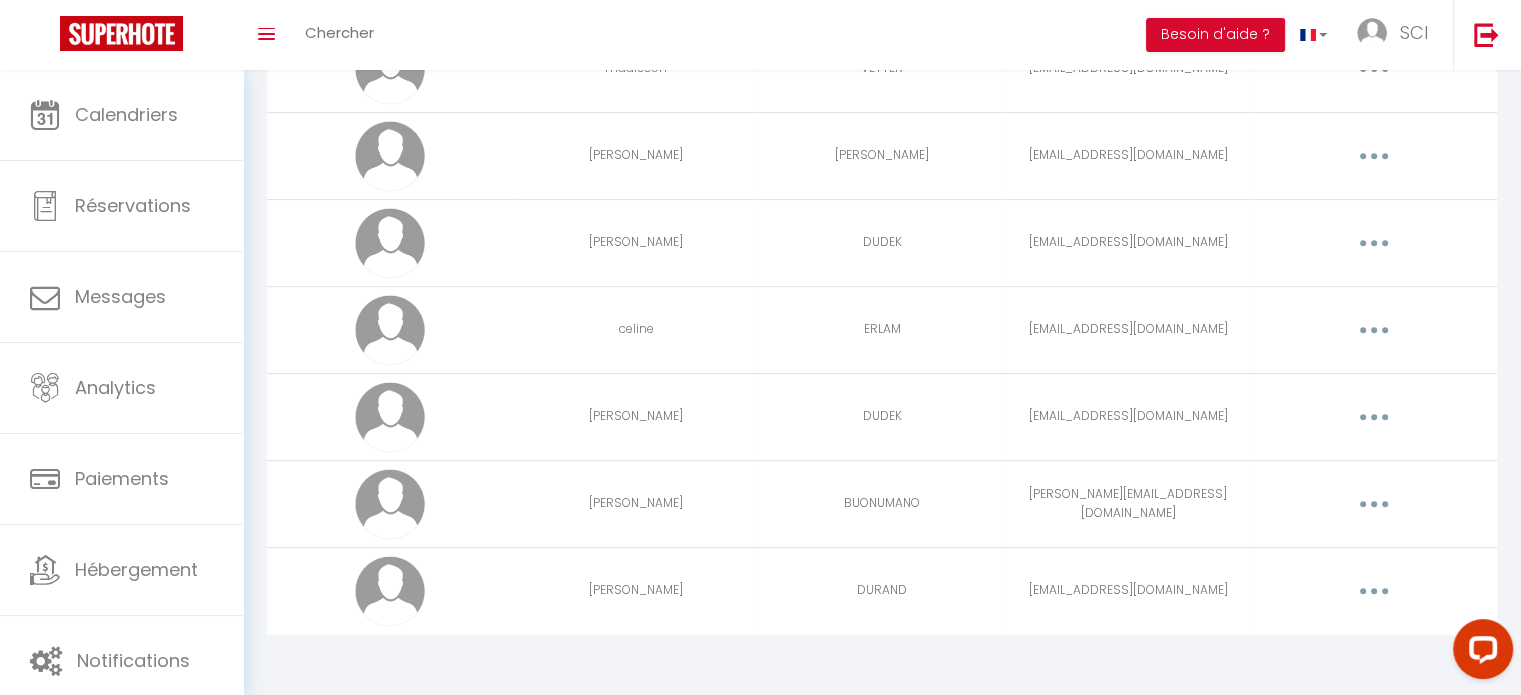 click at bounding box center [1374, 591] 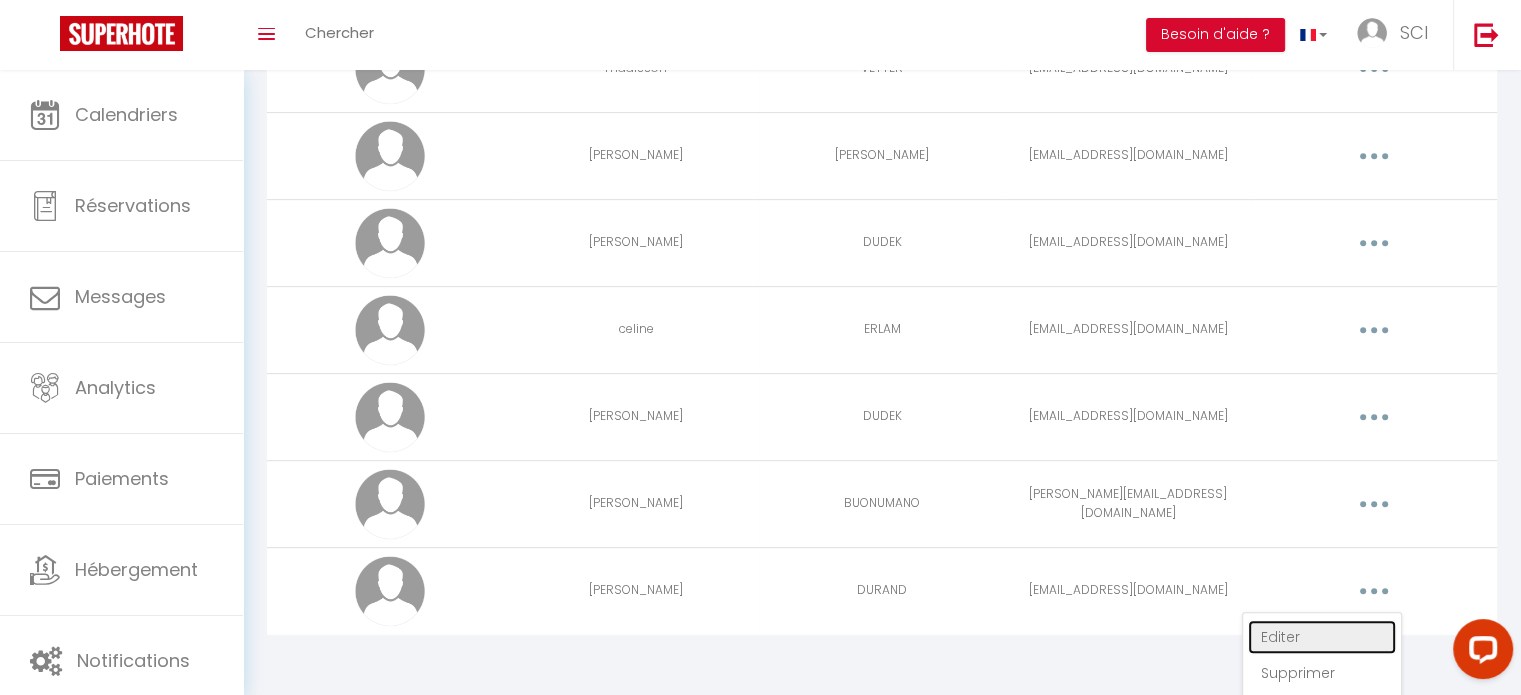click on "Editer" at bounding box center [1322, 637] 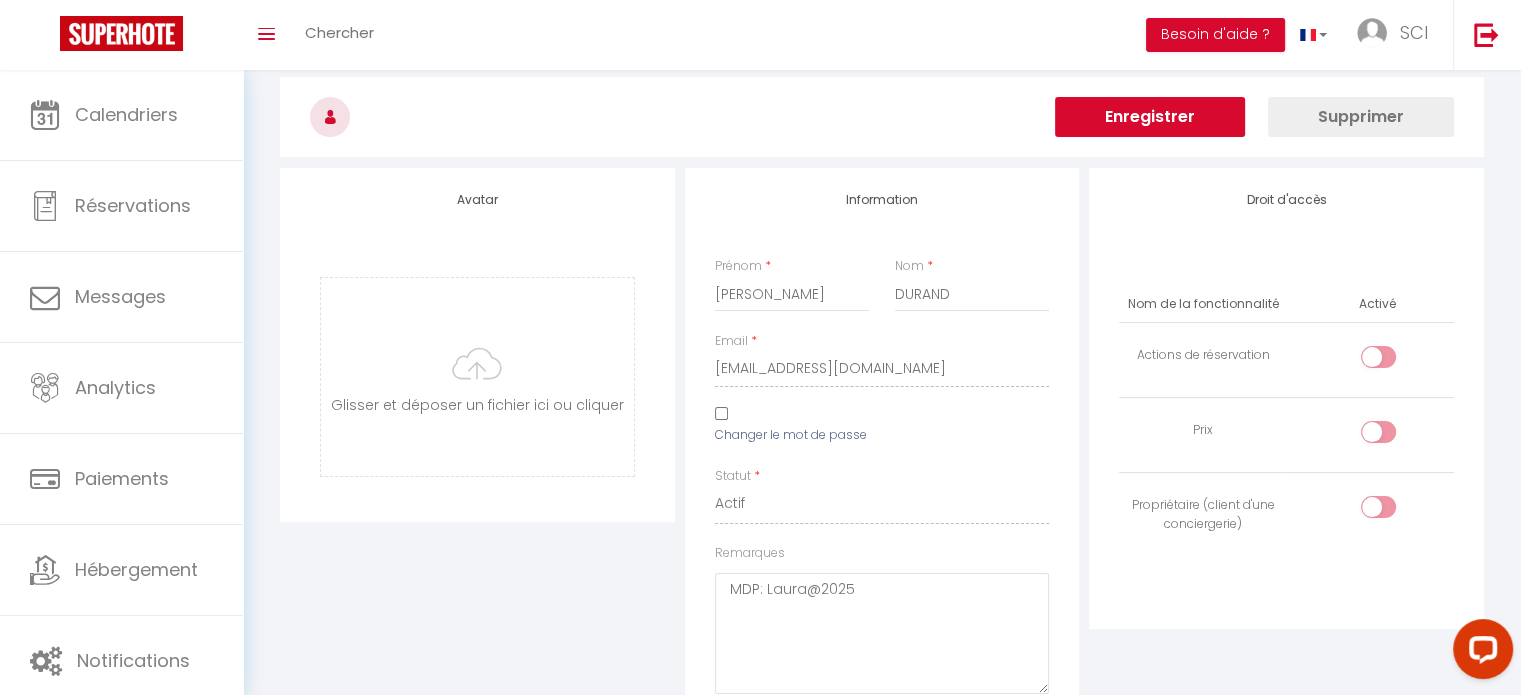 scroll, scrollTop: 1528, scrollLeft: 0, axis: vertical 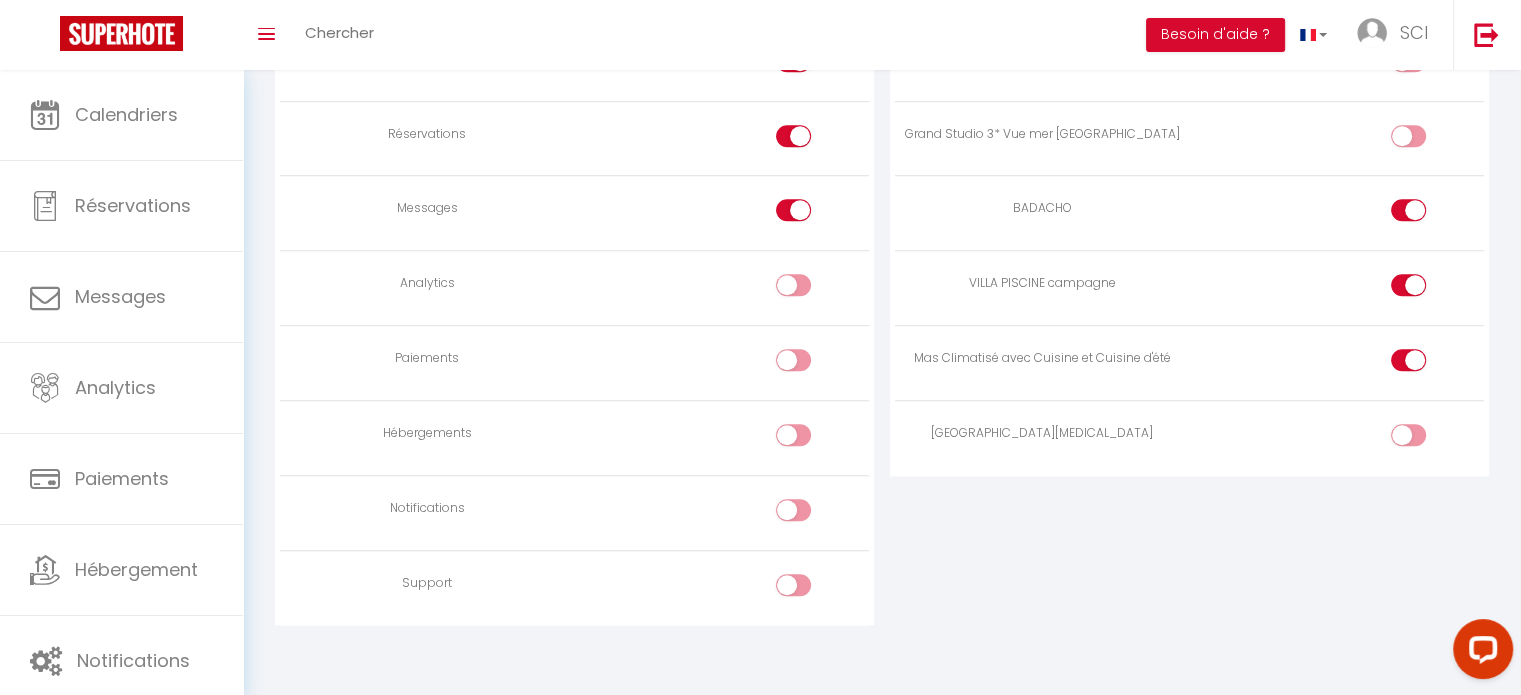 click at bounding box center (1408, 435) 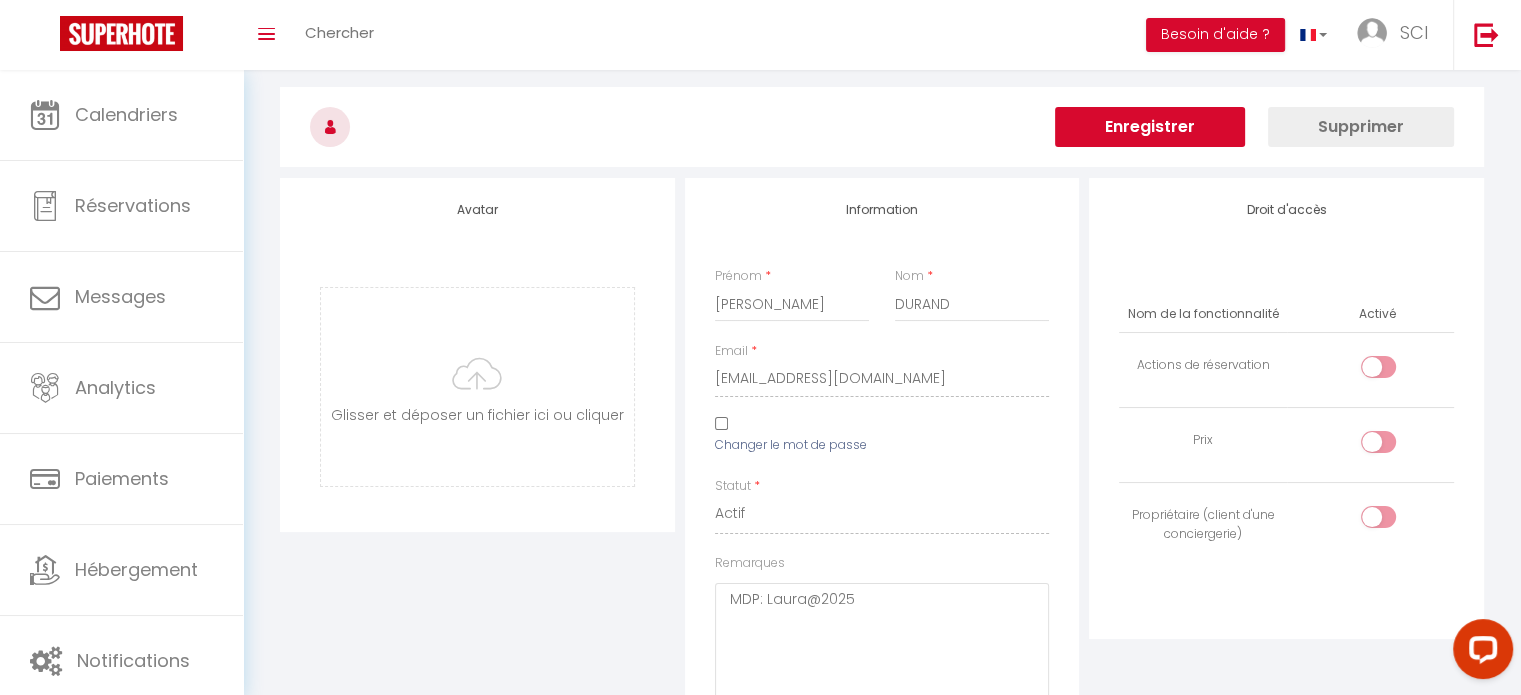 scroll, scrollTop: 0, scrollLeft: 0, axis: both 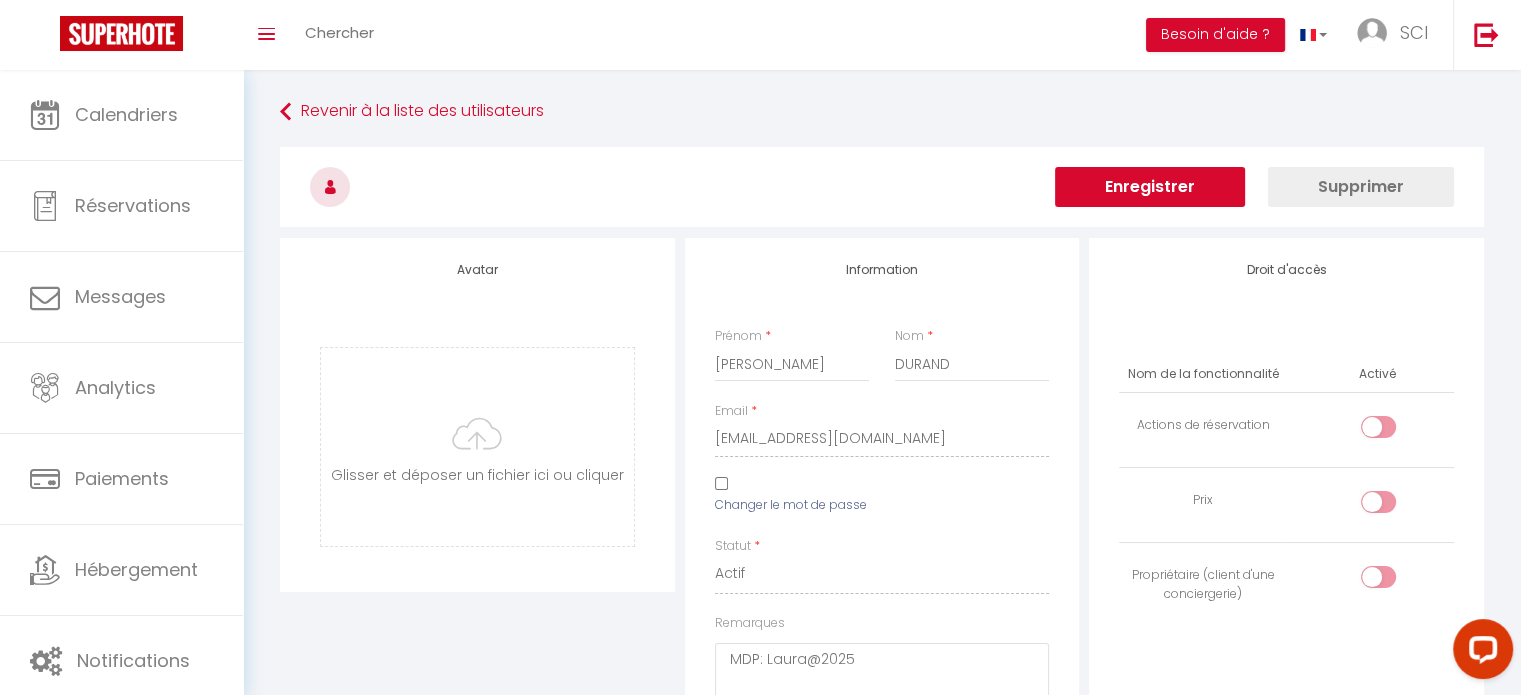 click on "Enregistrer" at bounding box center [1150, 187] 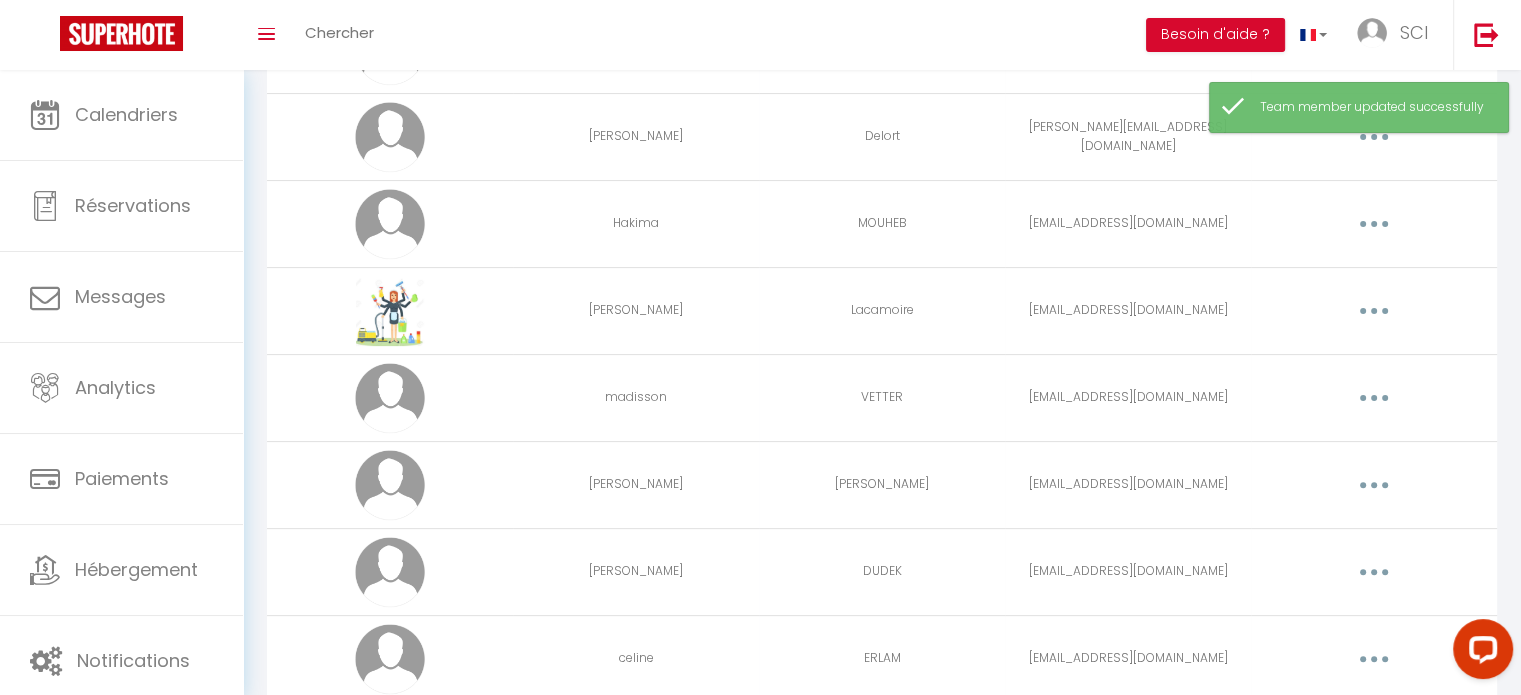 scroll, scrollTop: 500, scrollLeft: 0, axis: vertical 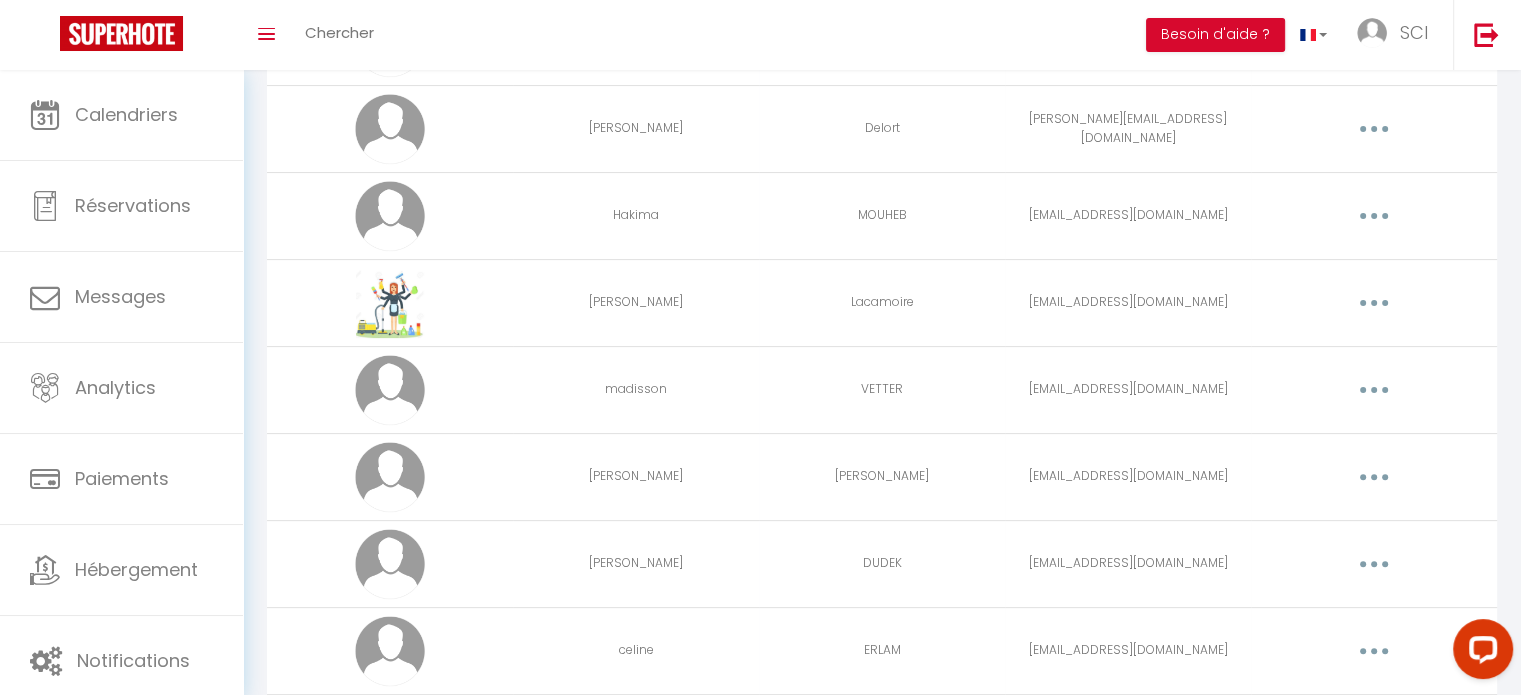 click at bounding box center (1374, 477) 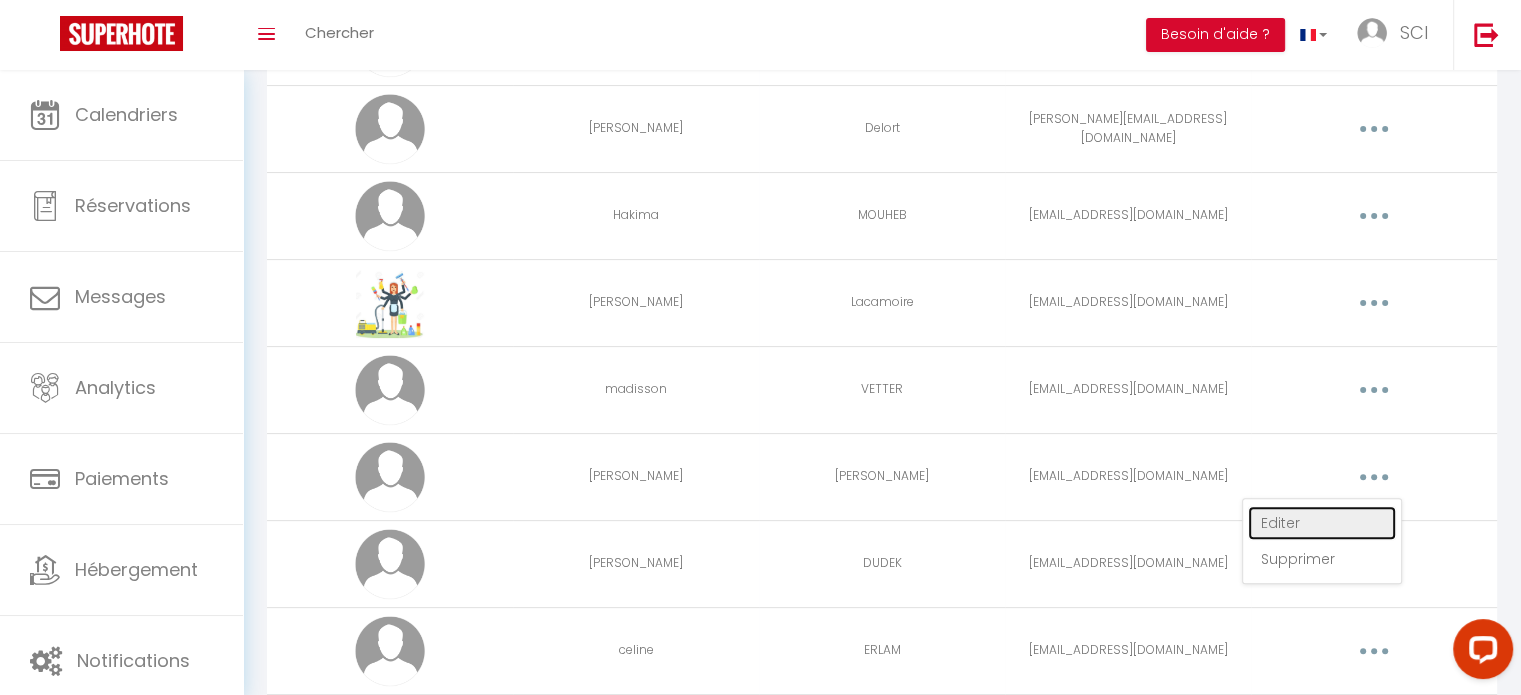click on "Editer" at bounding box center [1322, 523] 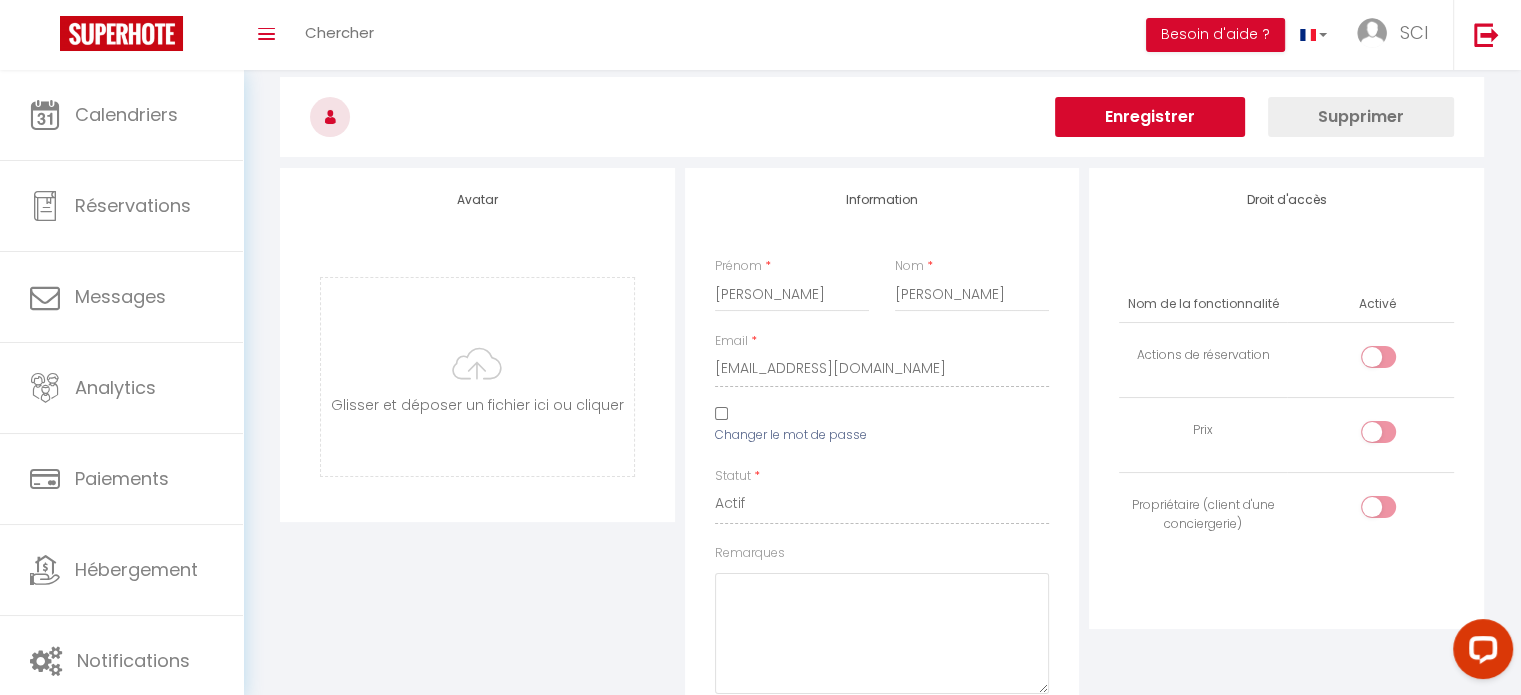 scroll, scrollTop: 1528, scrollLeft: 0, axis: vertical 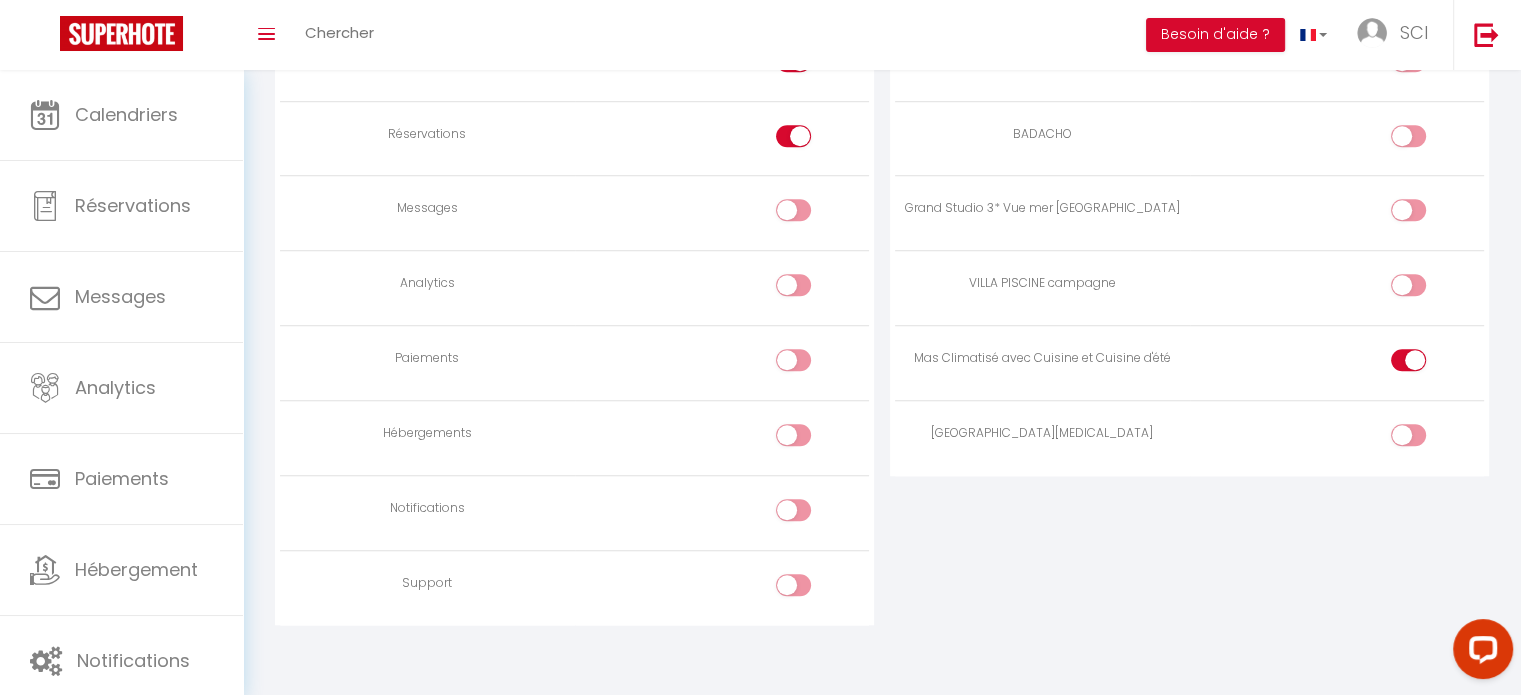 click at bounding box center (1425, 439) 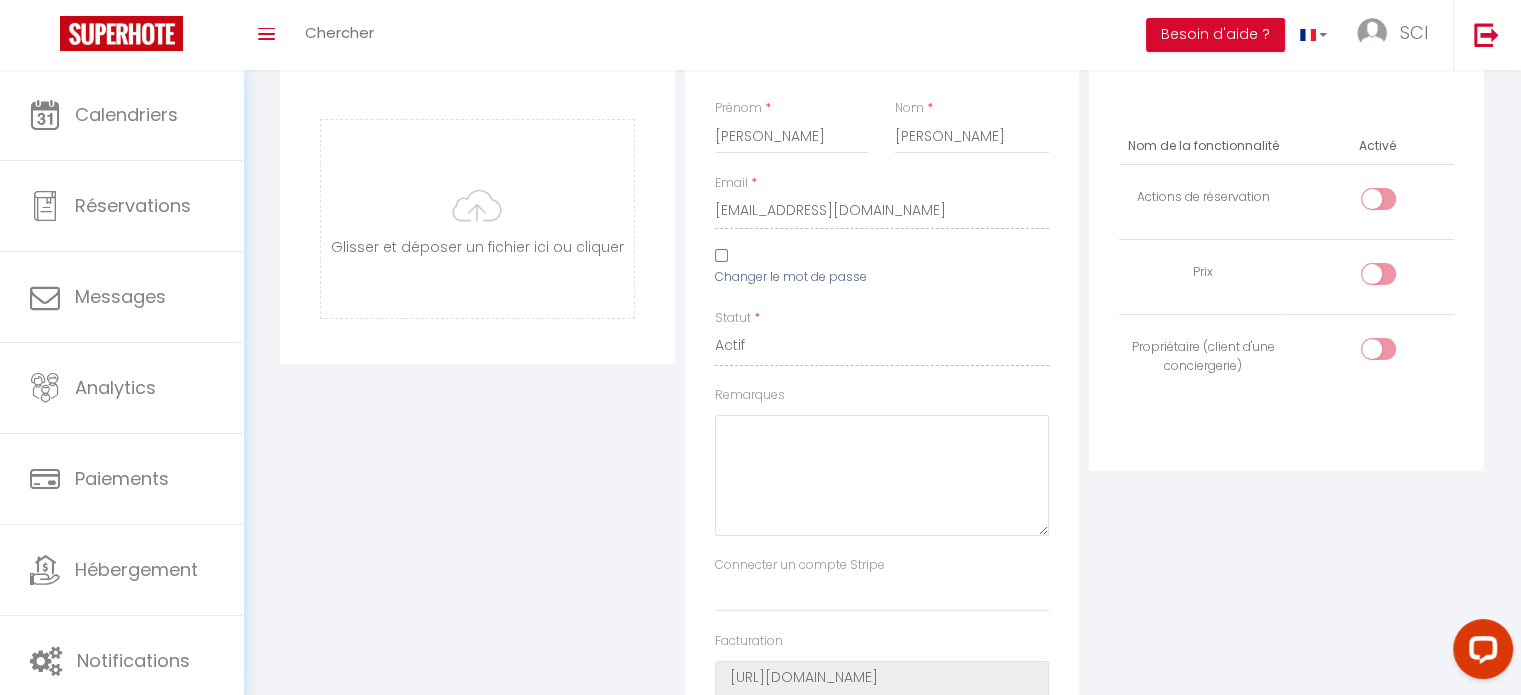 scroll, scrollTop: 0, scrollLeft: 0, axis: both 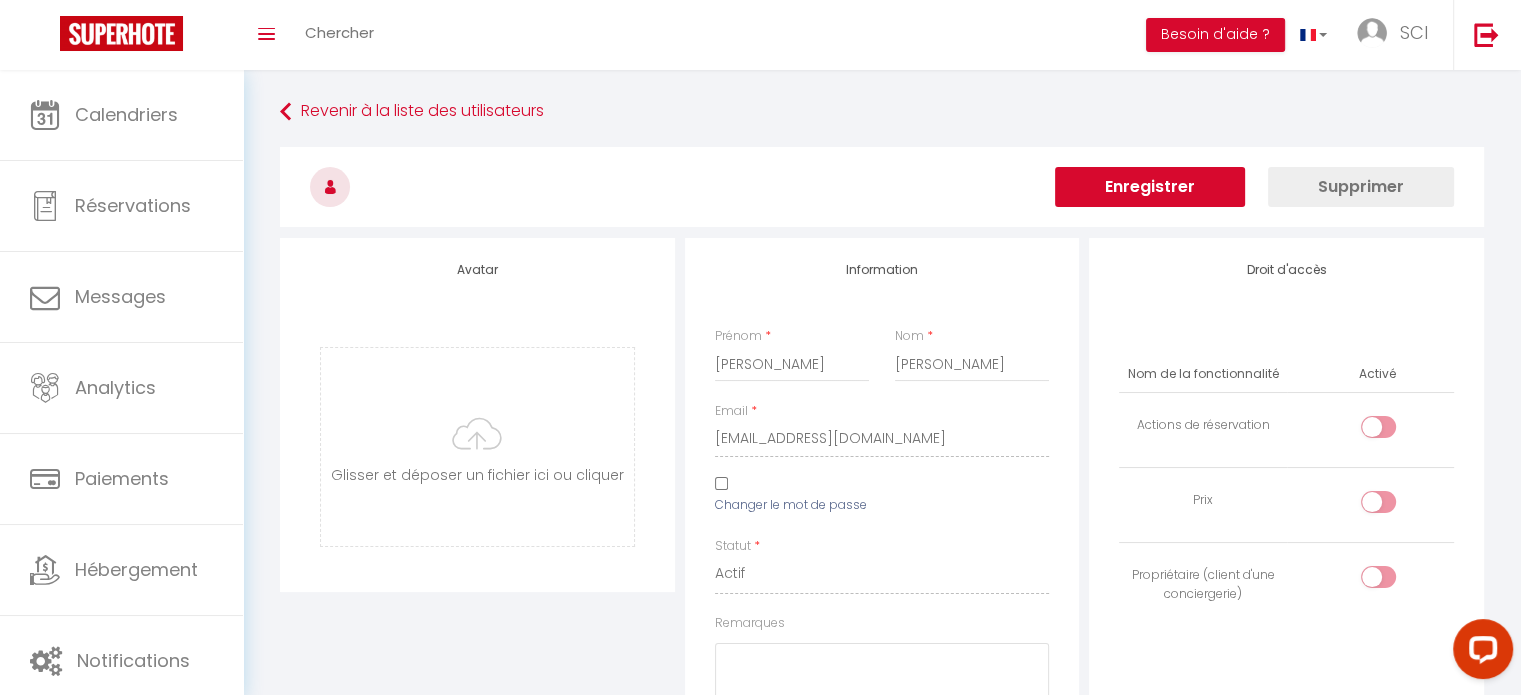 click on "Enregistrer" at bounding box center [1150, 187] 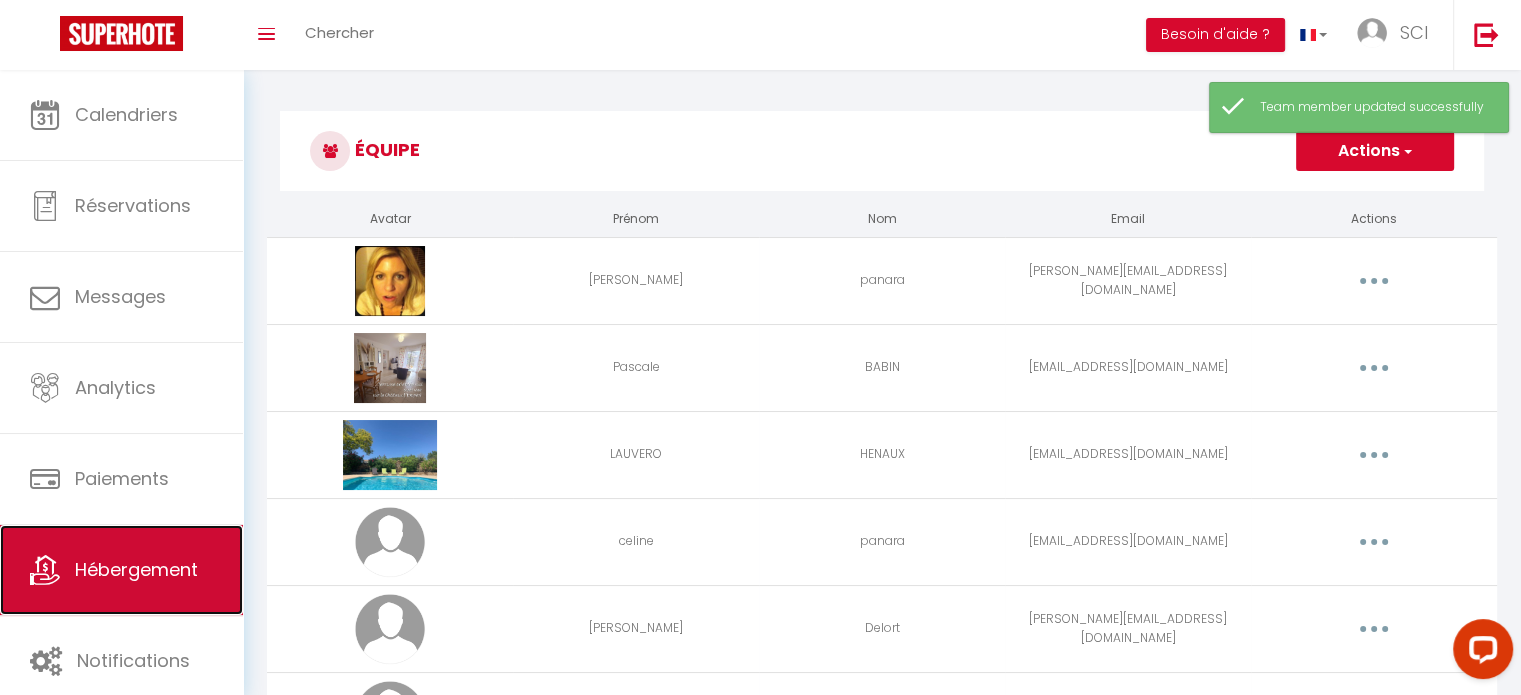 click on "Hébergement" at bounding box center [136, 569] 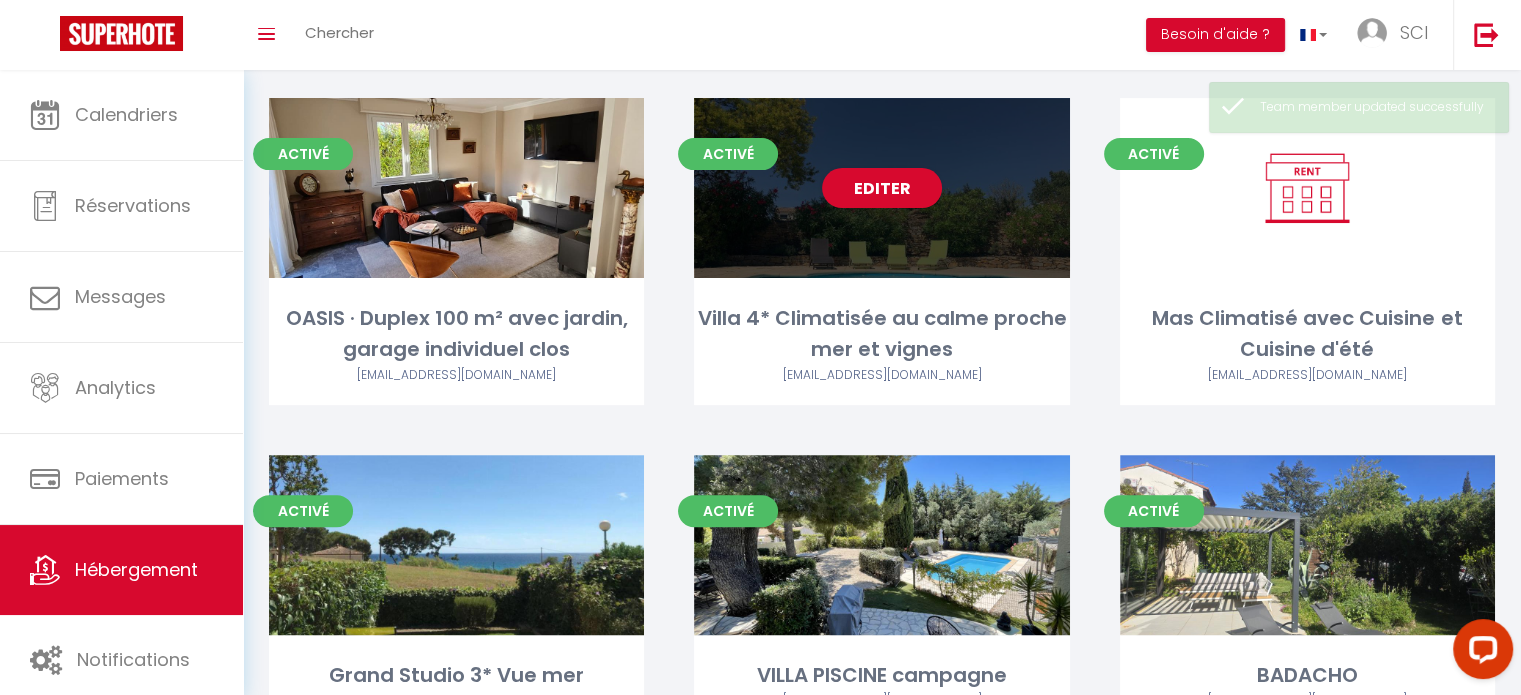 scroll, scrollTop: 900, scrollLeft: 0, axis: vertical 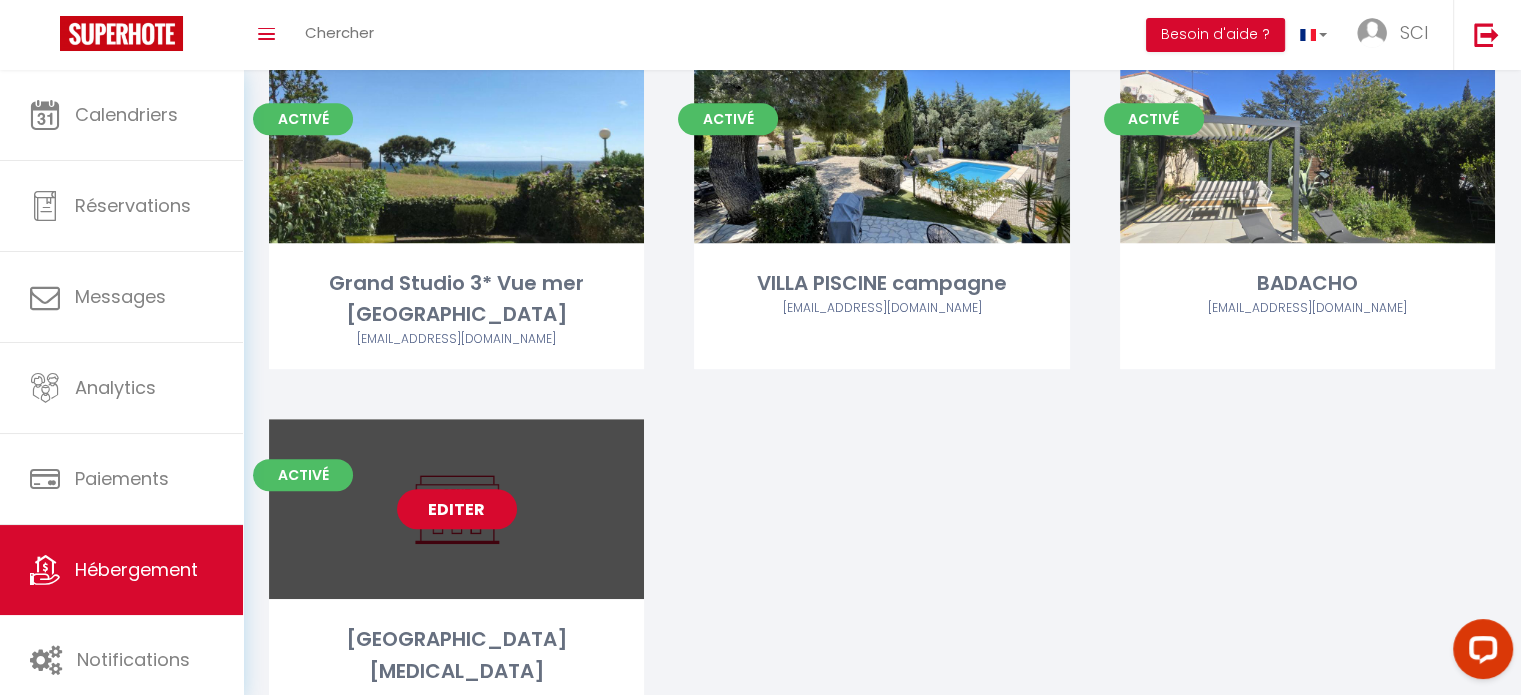 click on "Editer" at bounding box center [457, 509] 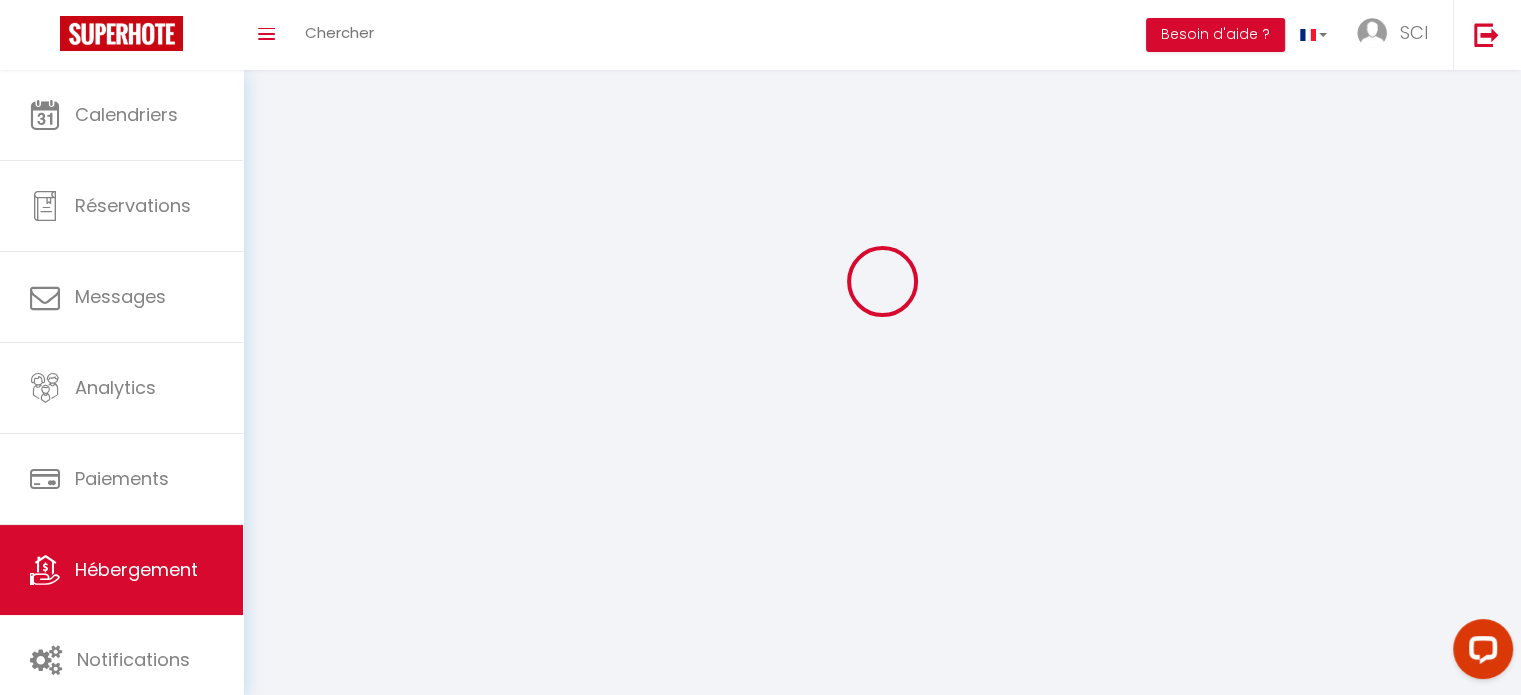 scroll, scrollTop: 0, scrollLeft: 0, axis: both 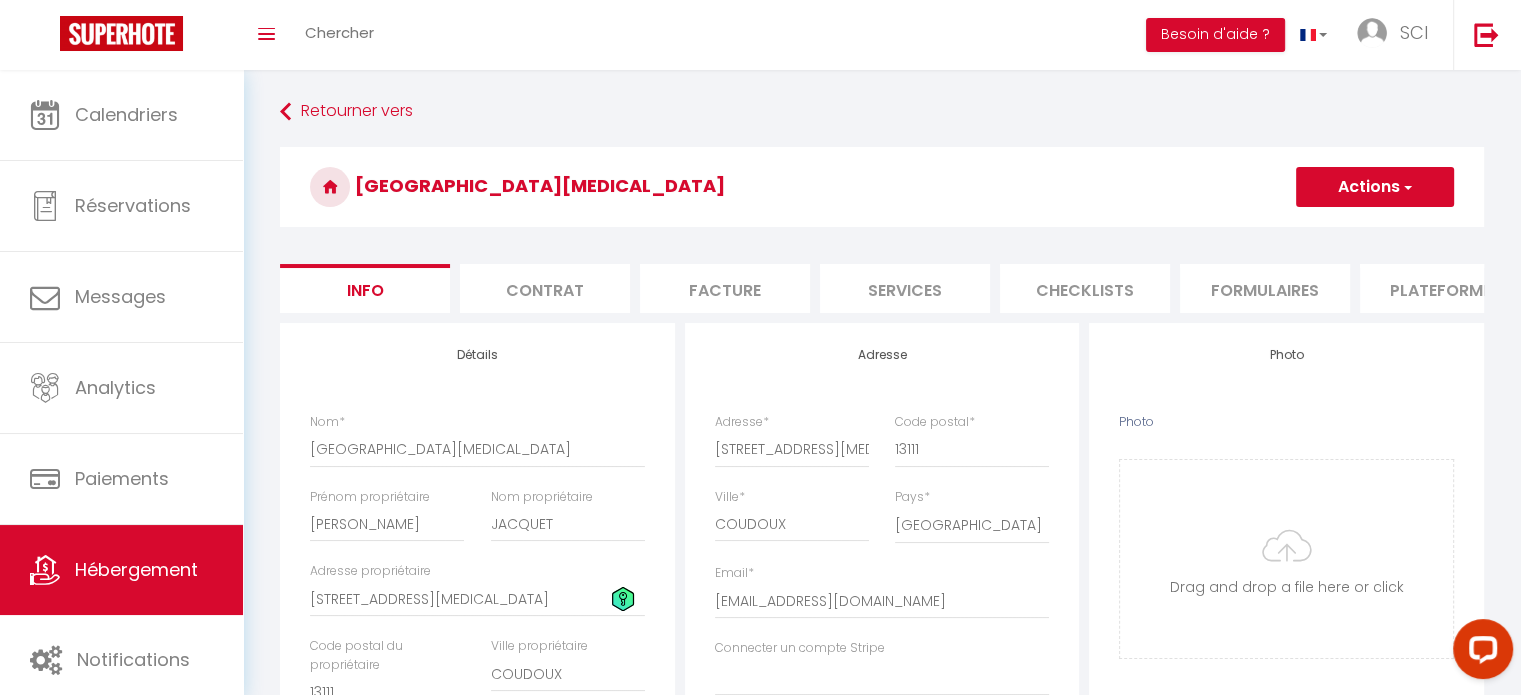 click on "Plateformes" at bounding box center (1445, 288) 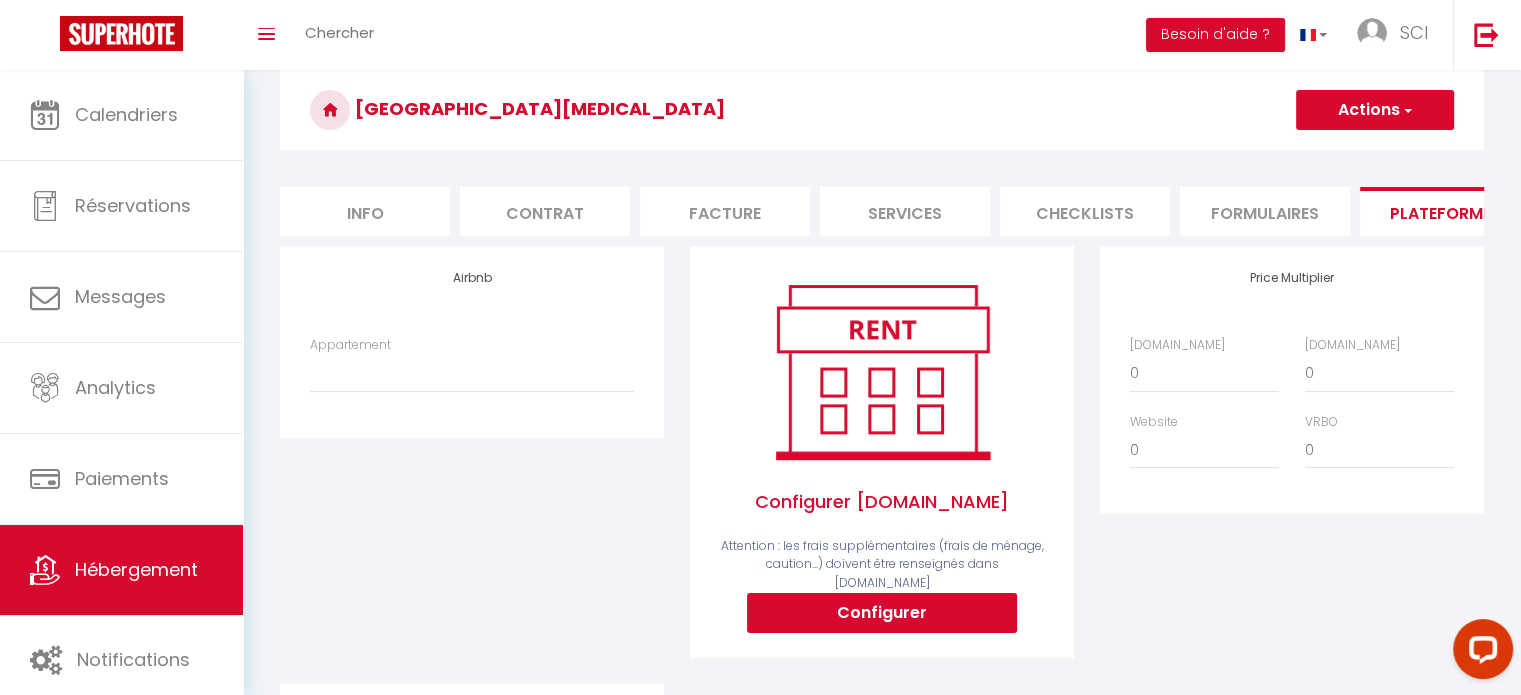scroll, scrollTop: 100, scrollLeft: 0, axis: vertical 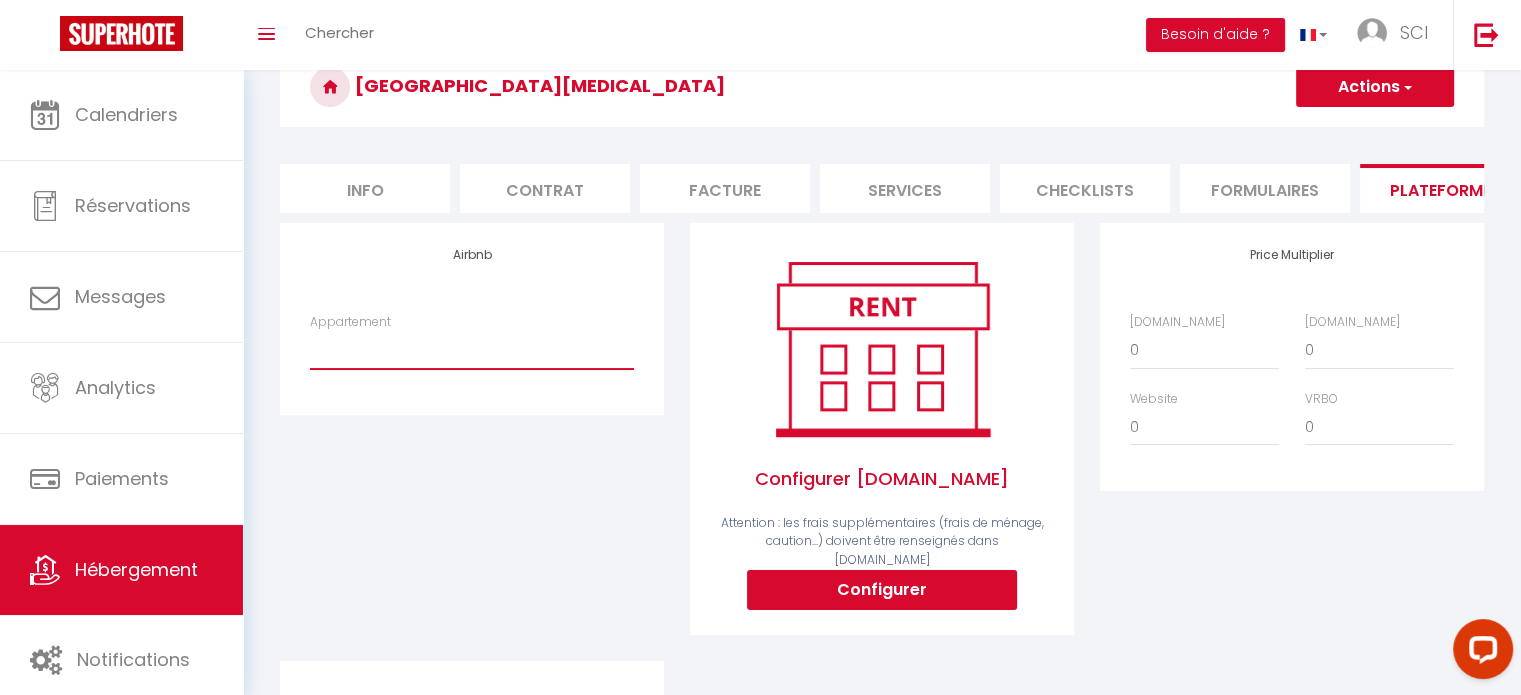 click on "La [MEDICAL_DATA] · Villa 150m2 Climatisée, Piscine, Jardin, Au calme - [EMAIL_ADDRESS][DOMAIN_NAME]" at bounding box center [472, 350] 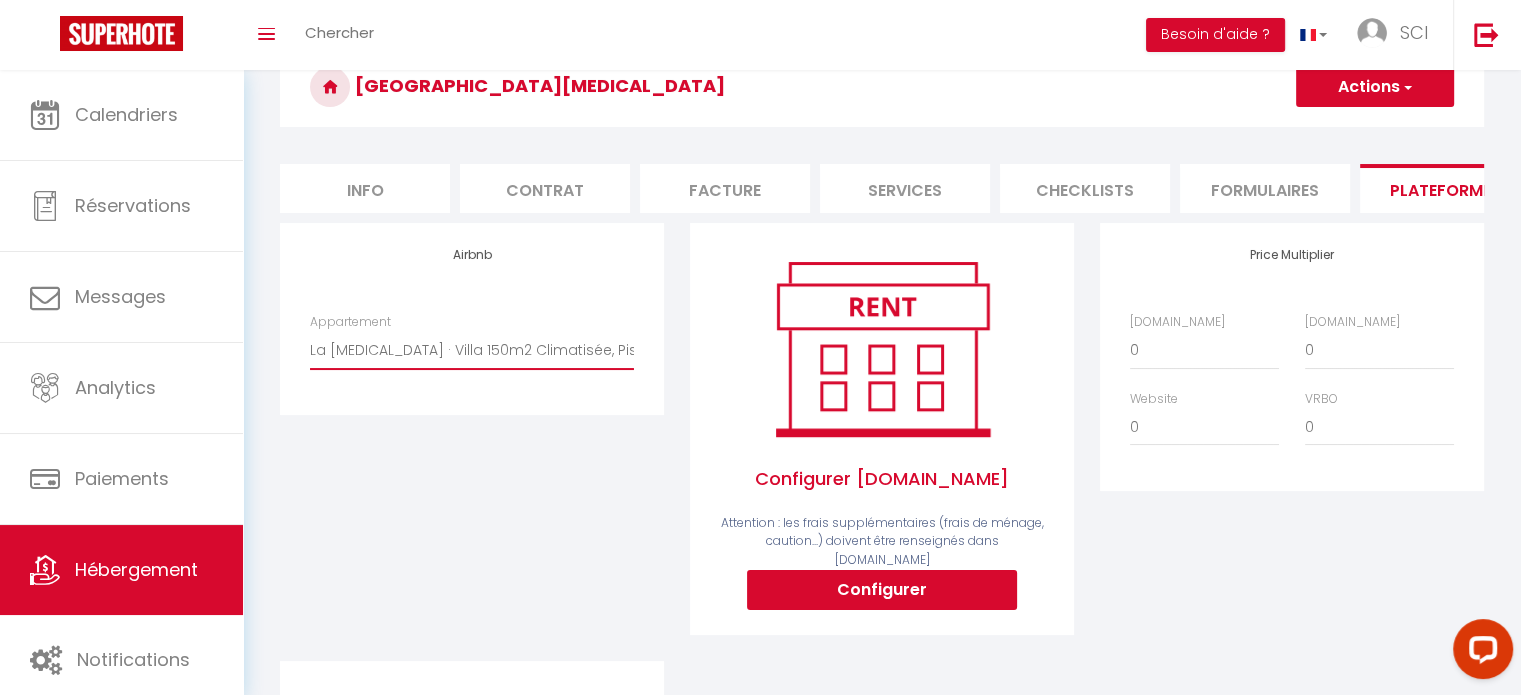 click on "La [MEDICAL_DATA] · Villa 150m2 Climatisée, Piscine, Jardin, Au calme - [EMAIL_ADDRESS][DOMAIN_NAME]" at bounding box center [472, 350] 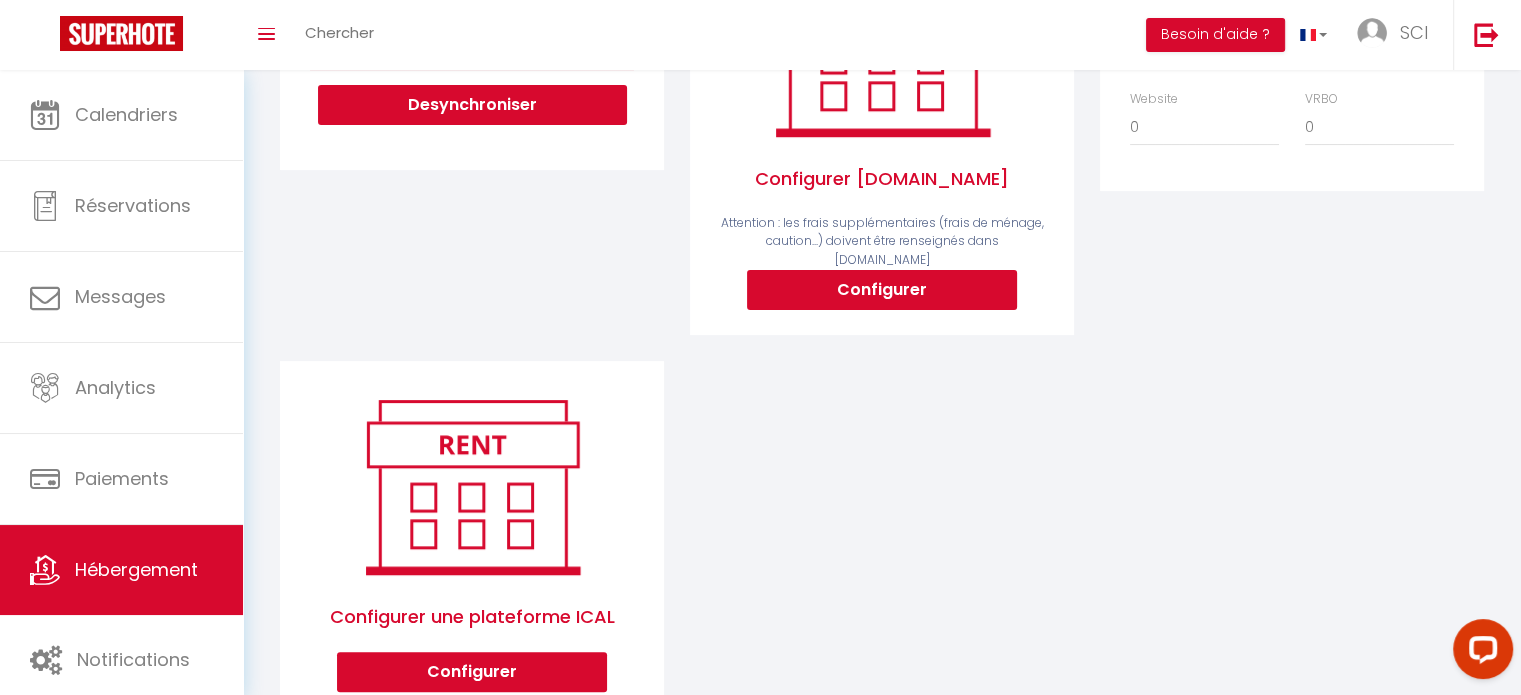 scroll, scrollTop: 200, scrollLeft: 0, axis: vertical 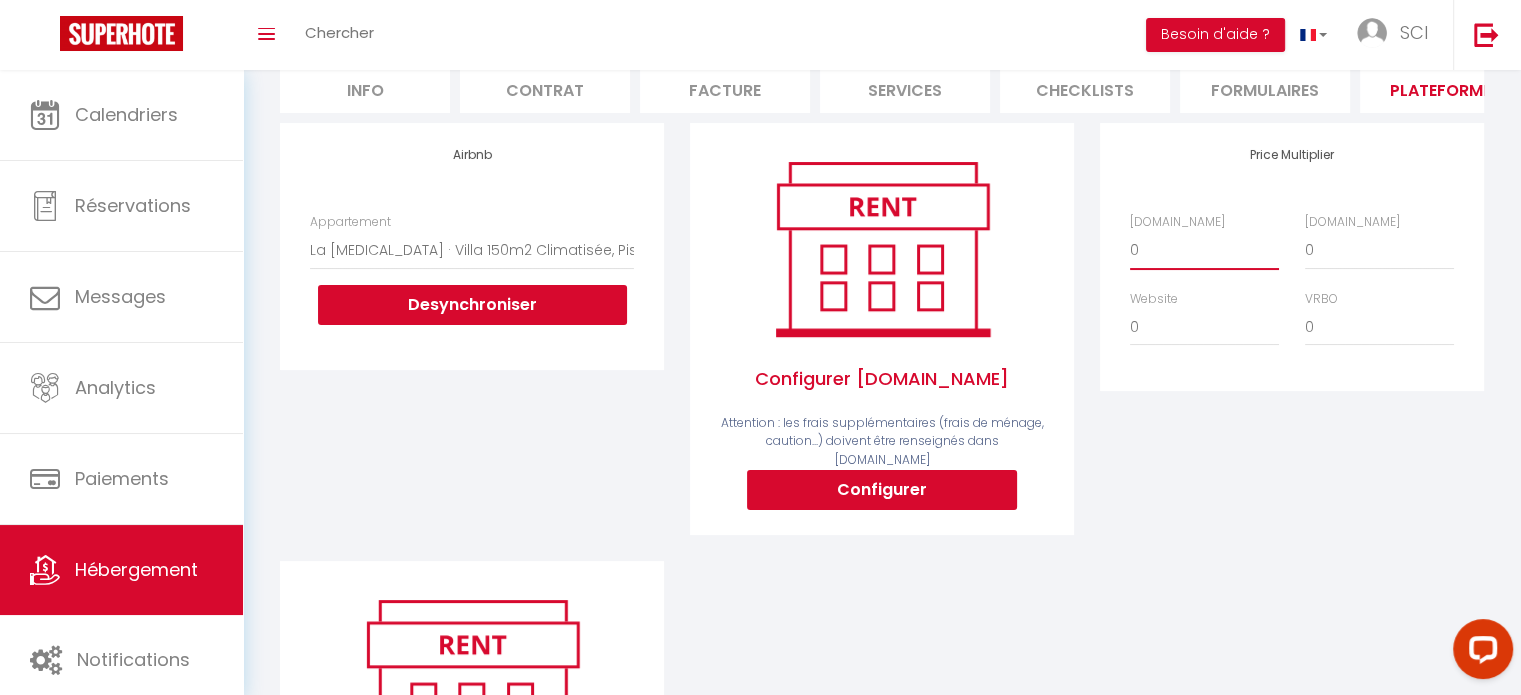 drag, startPoint x: 1102, startPoint y: 263, endPoint x: 1092, endPoint y: 261, distance: 10.198039 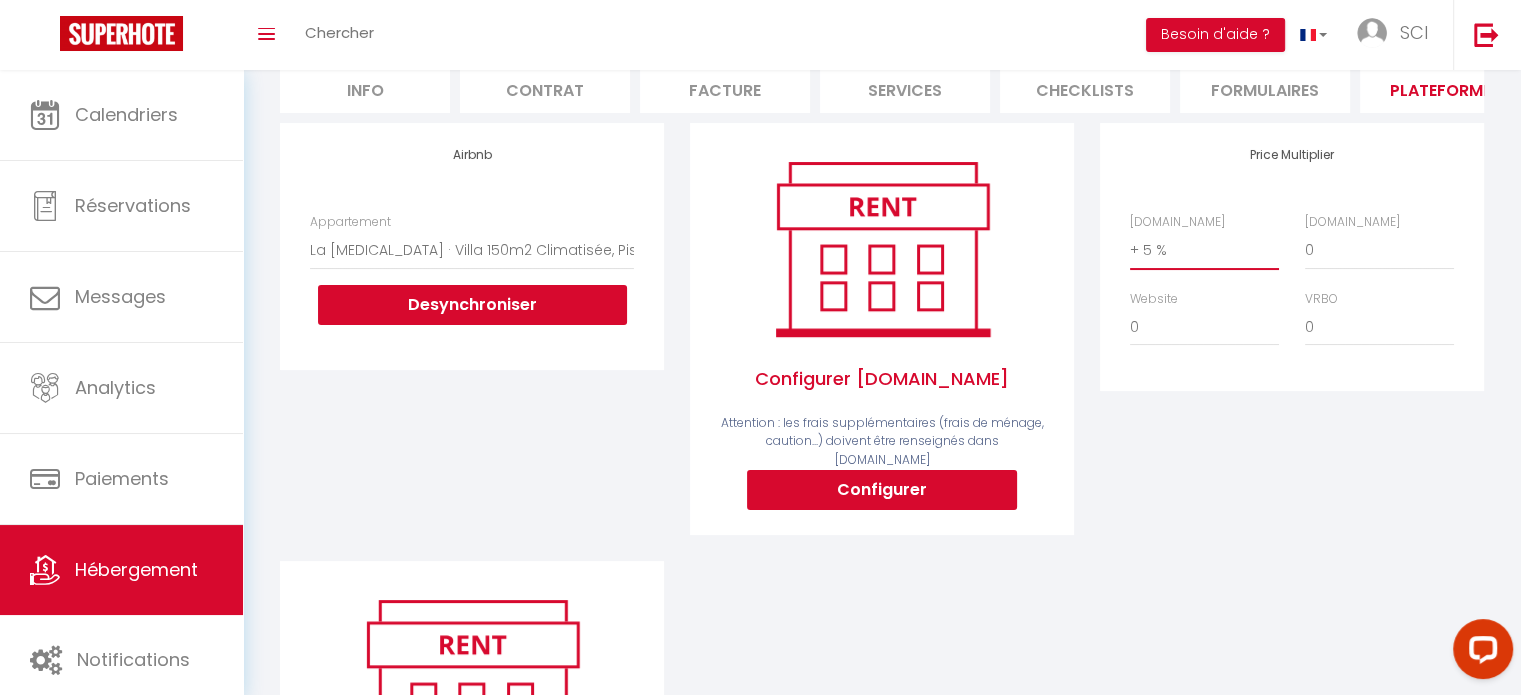 click on "0
+ 1 %
+ 2 %
+ 3 %
+ 4 %
+ 5 %
+ 6 %
+ 7 %
+ 8 %
+ 9 %" at bounding box center (1204, 250) 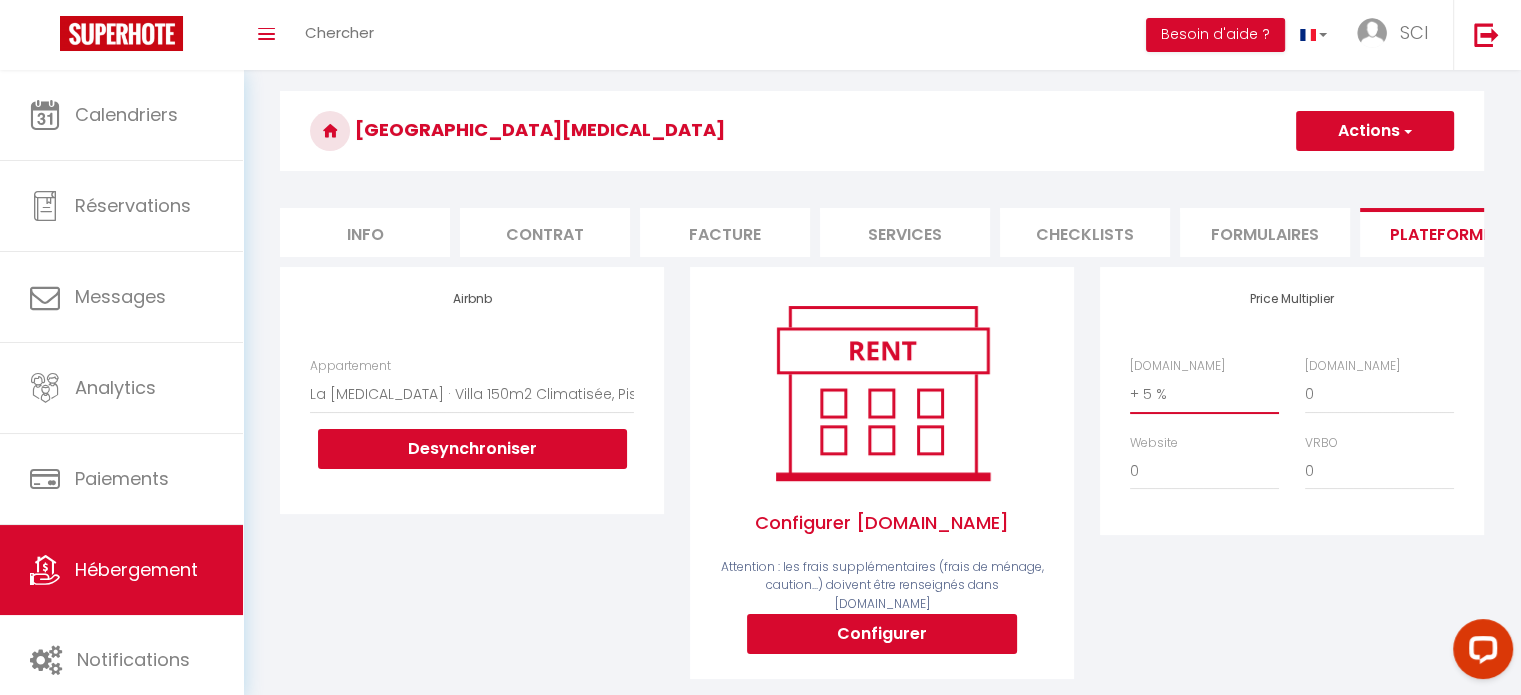 scroll, scrollTop: 0, scrollLeft: 0, axis: both 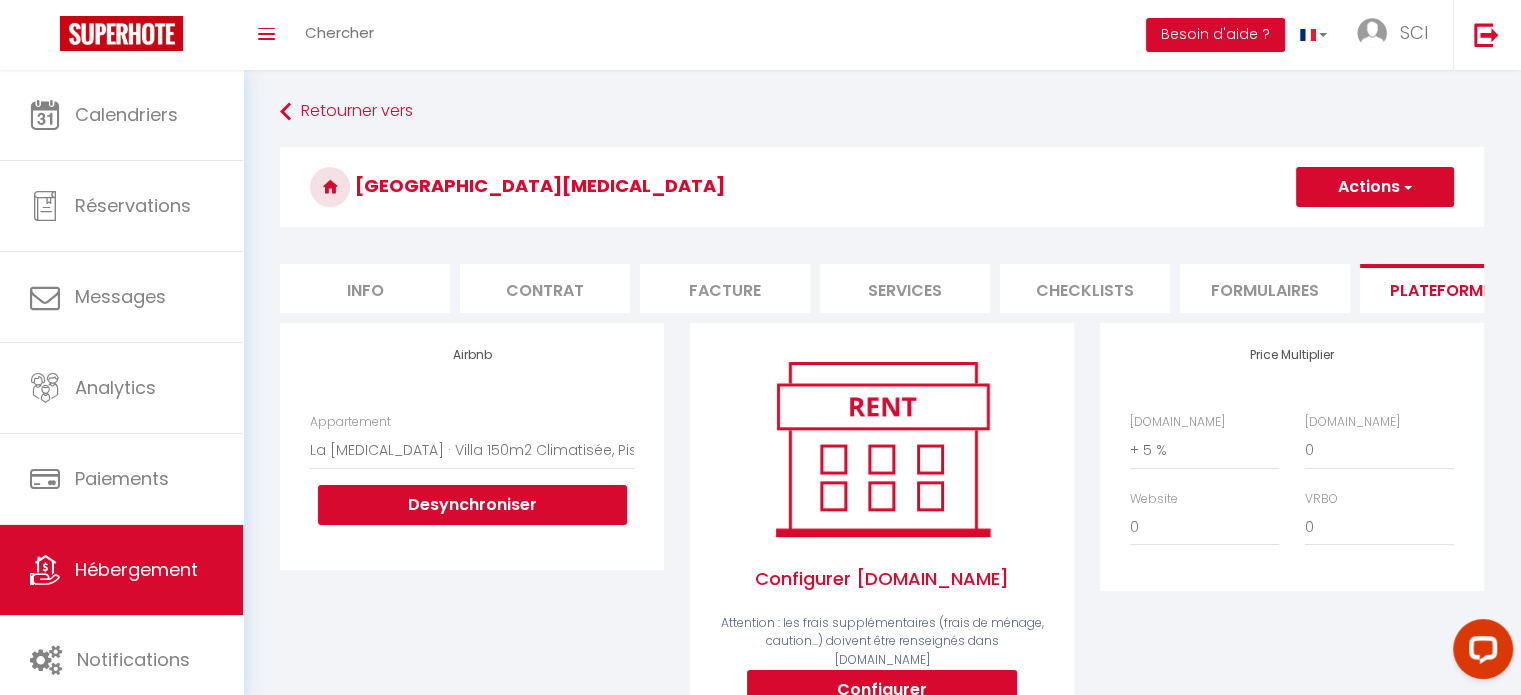click on "Actions" at bounding box center (1375, 187) 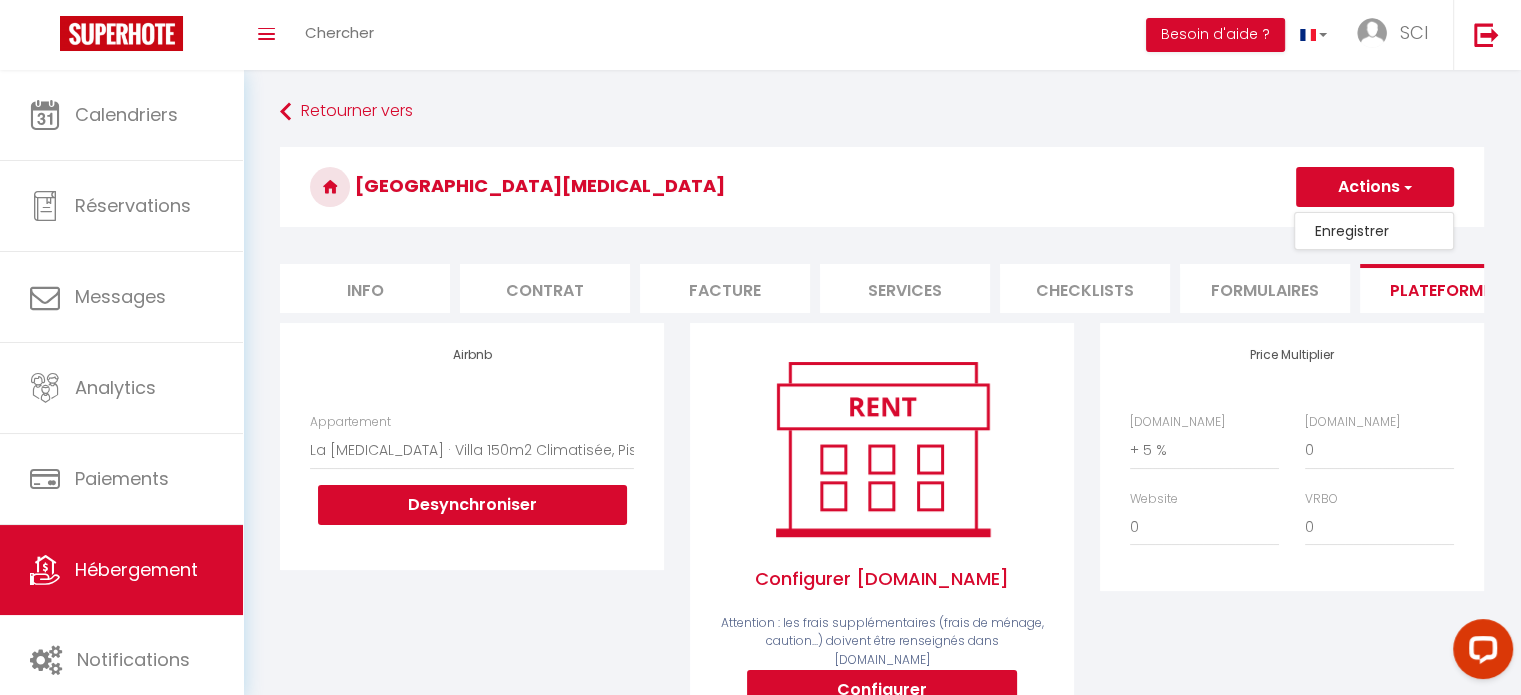 click on "Enregistrer" at bounding box center (1374, 231) 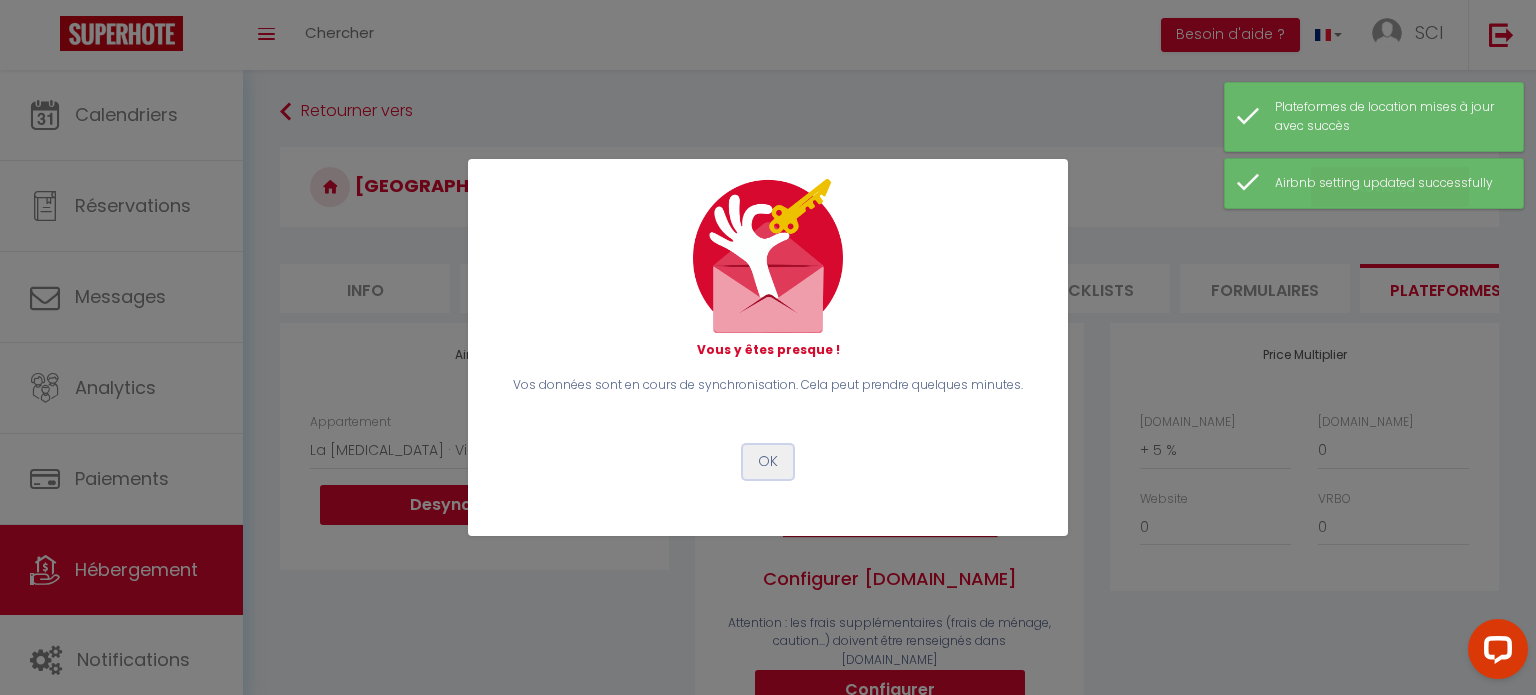click on "OK" at bounding box center (768, 462) 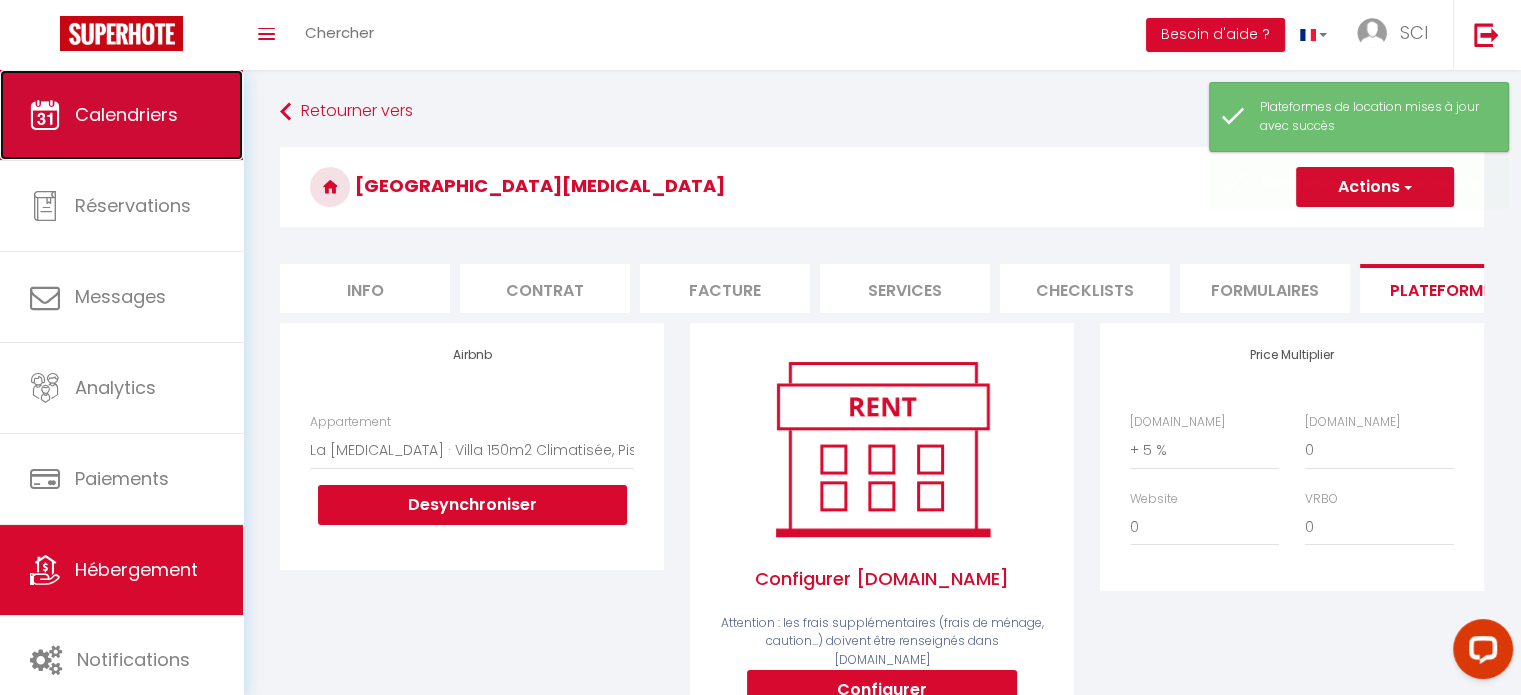 click on "Calendriers" at bounding box center [126, 114] 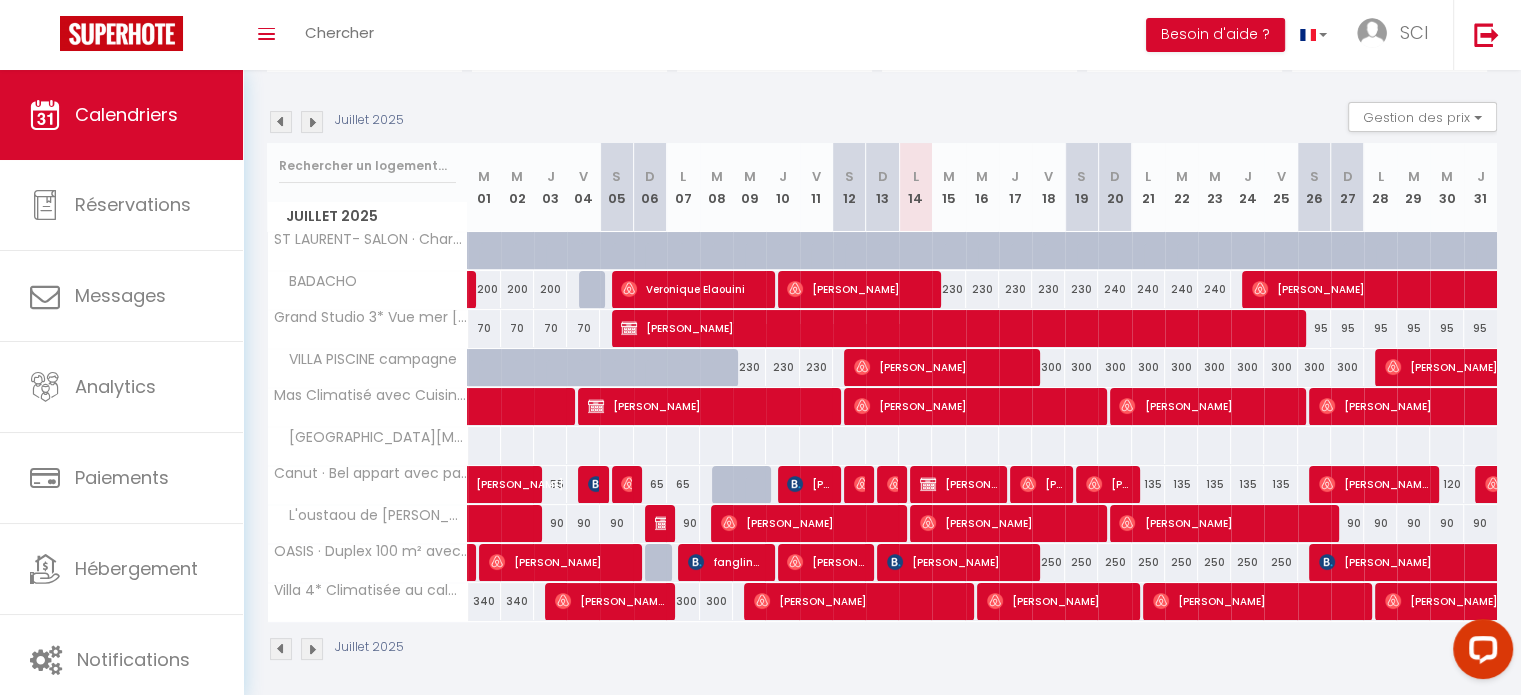 scroll, scrollTop: 191, scrollLeft: 0, axis: vertical 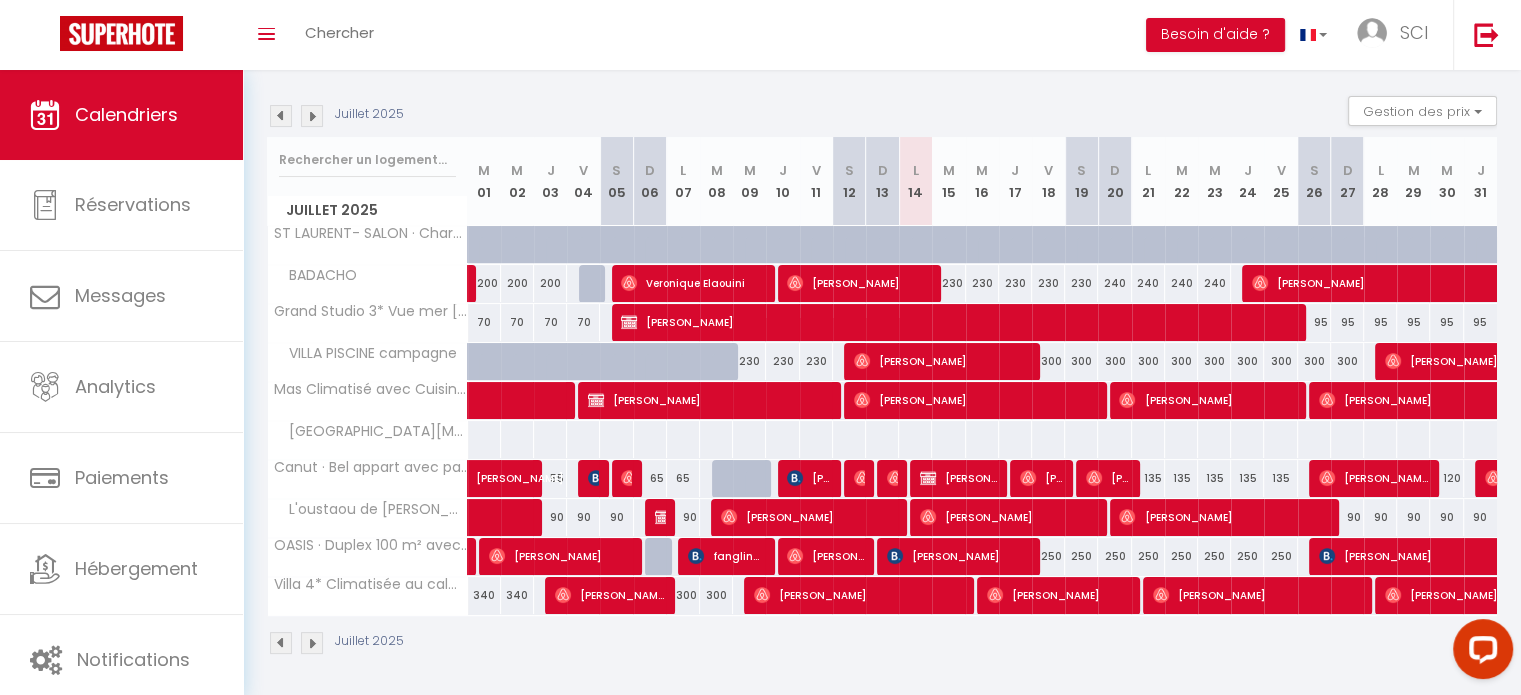 click at bounding box center (312, 116) 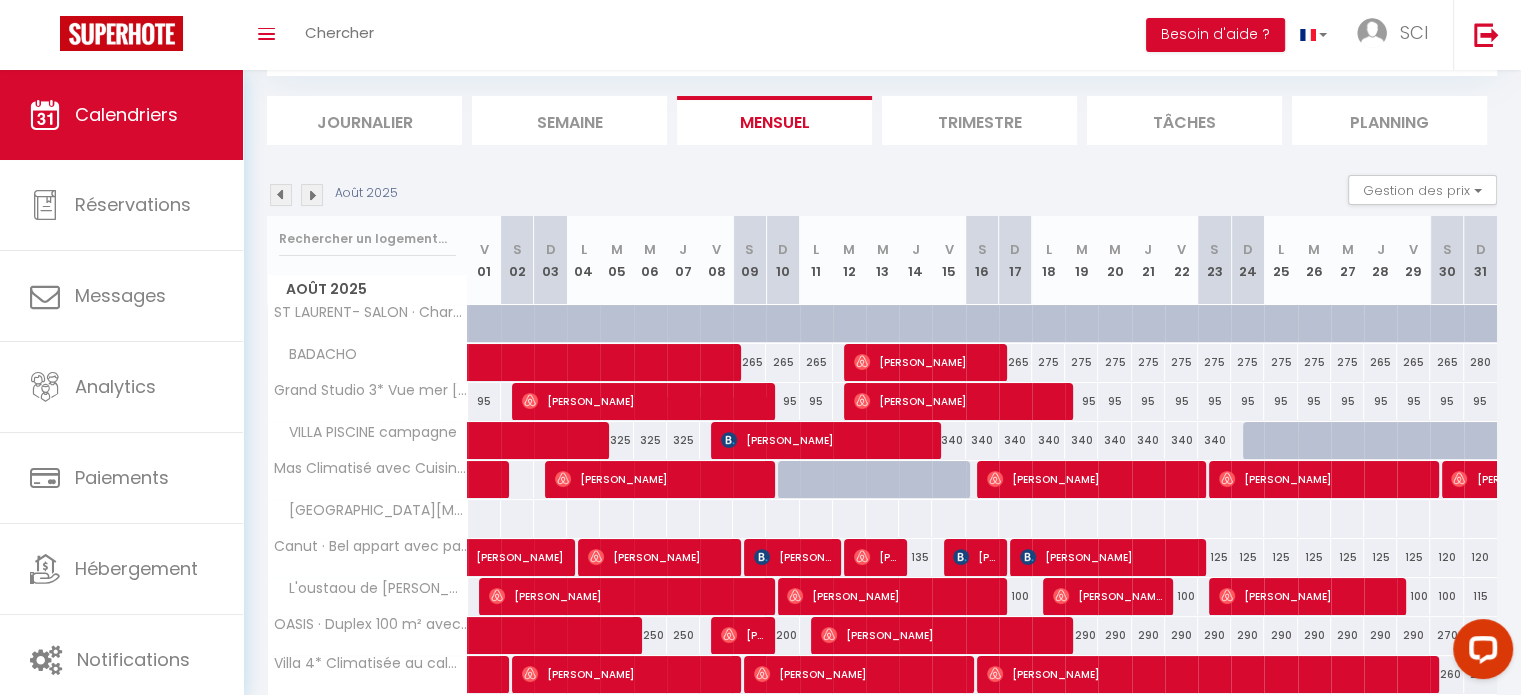 scroll, scrollTop: 0, scrollLeft: 0, axis: both 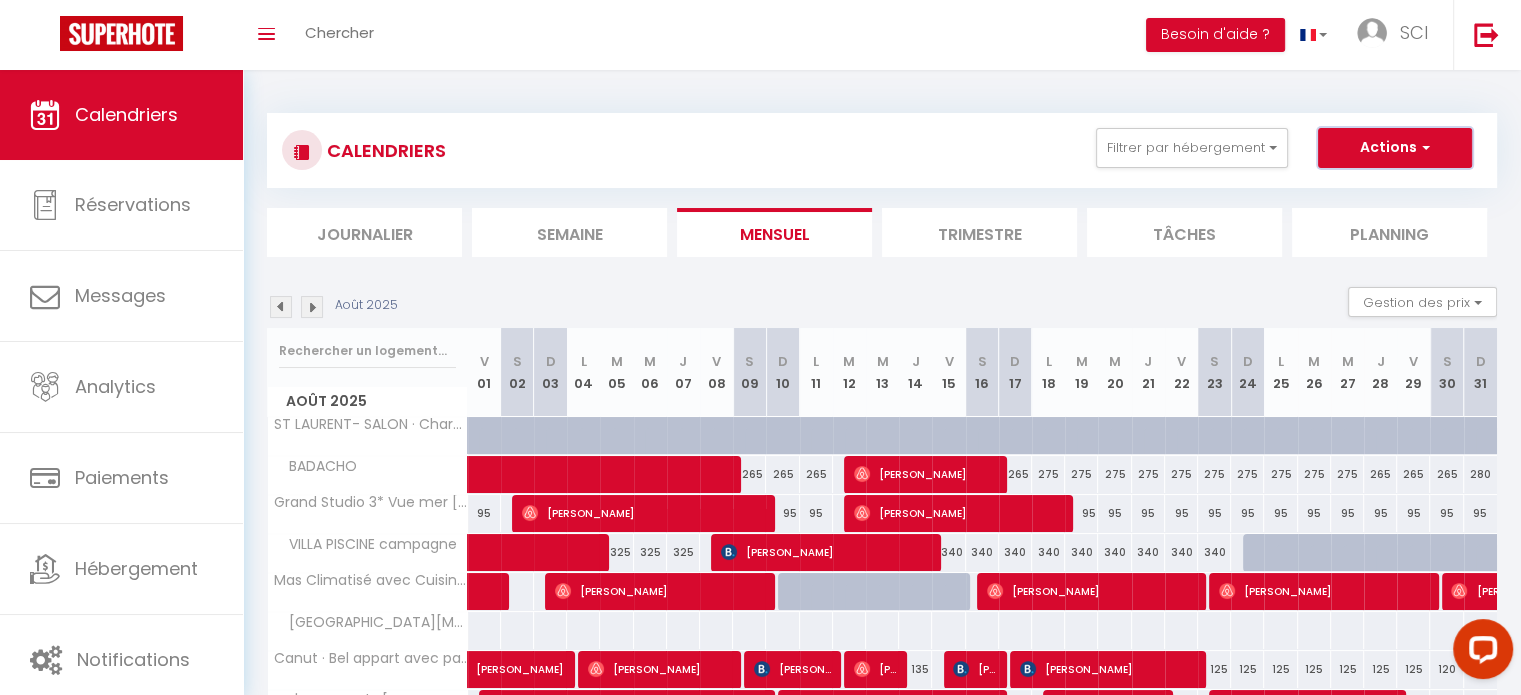 click on "Actions" at bounding box center [1395, 148] 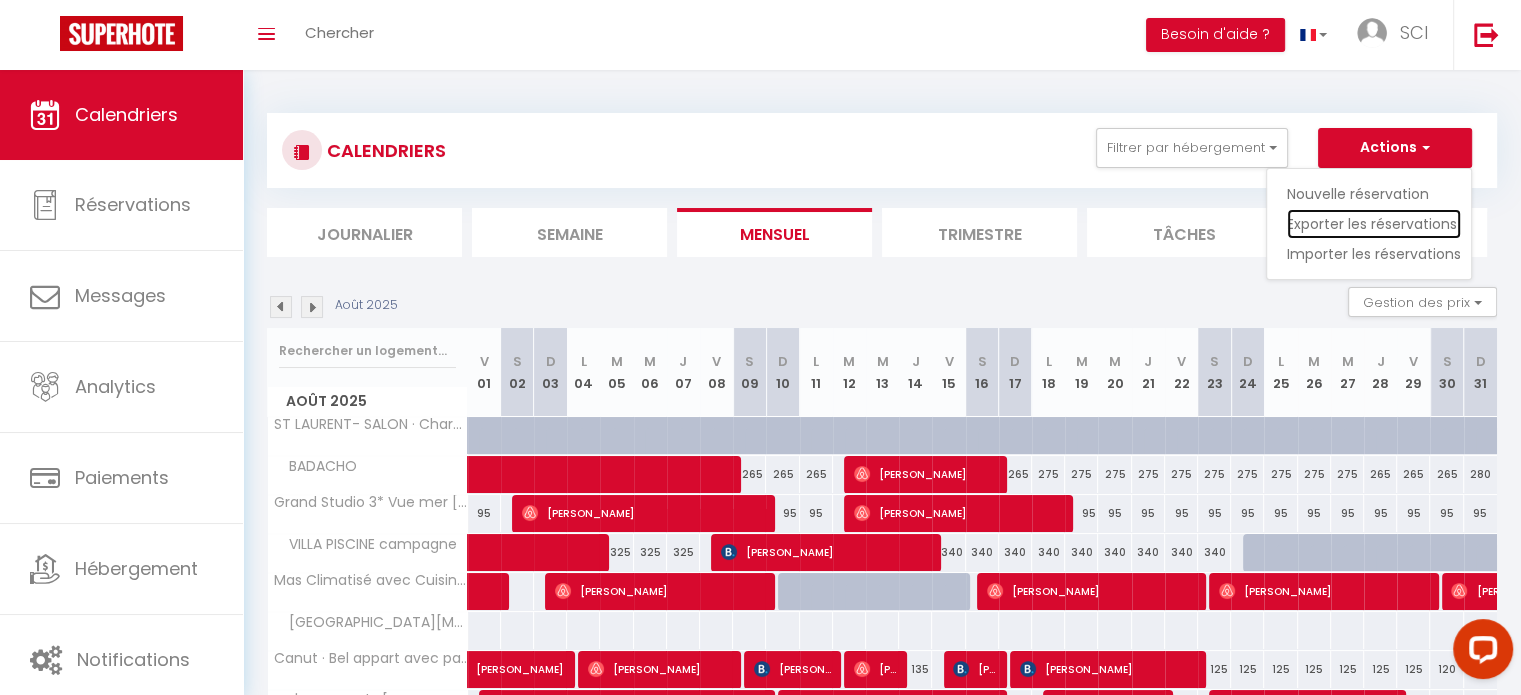 click on "Exporter les réservations" at bounding box center [1374, 224] 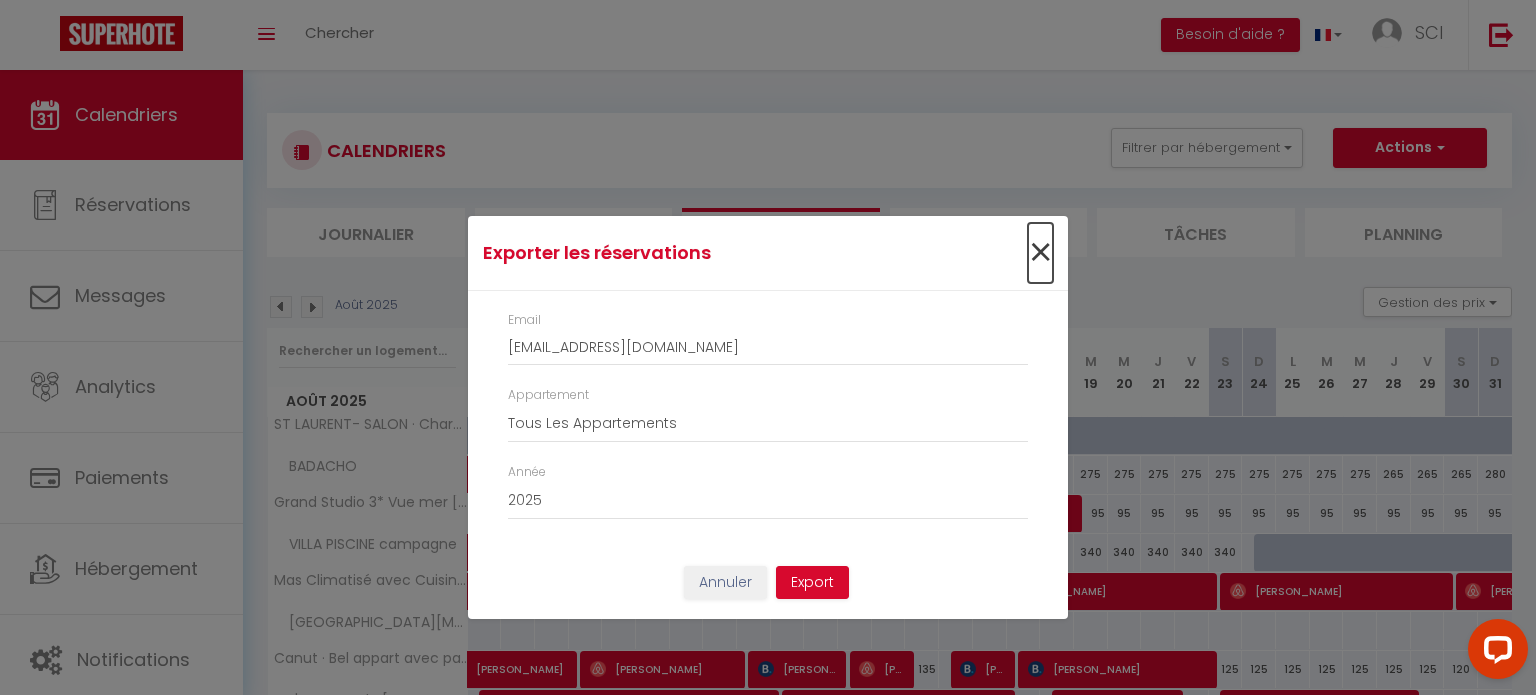 drag, startPoint x: 1052, startPoint y: 243, endPoint x: 960, endPoint y: 381, distance: 165.85536 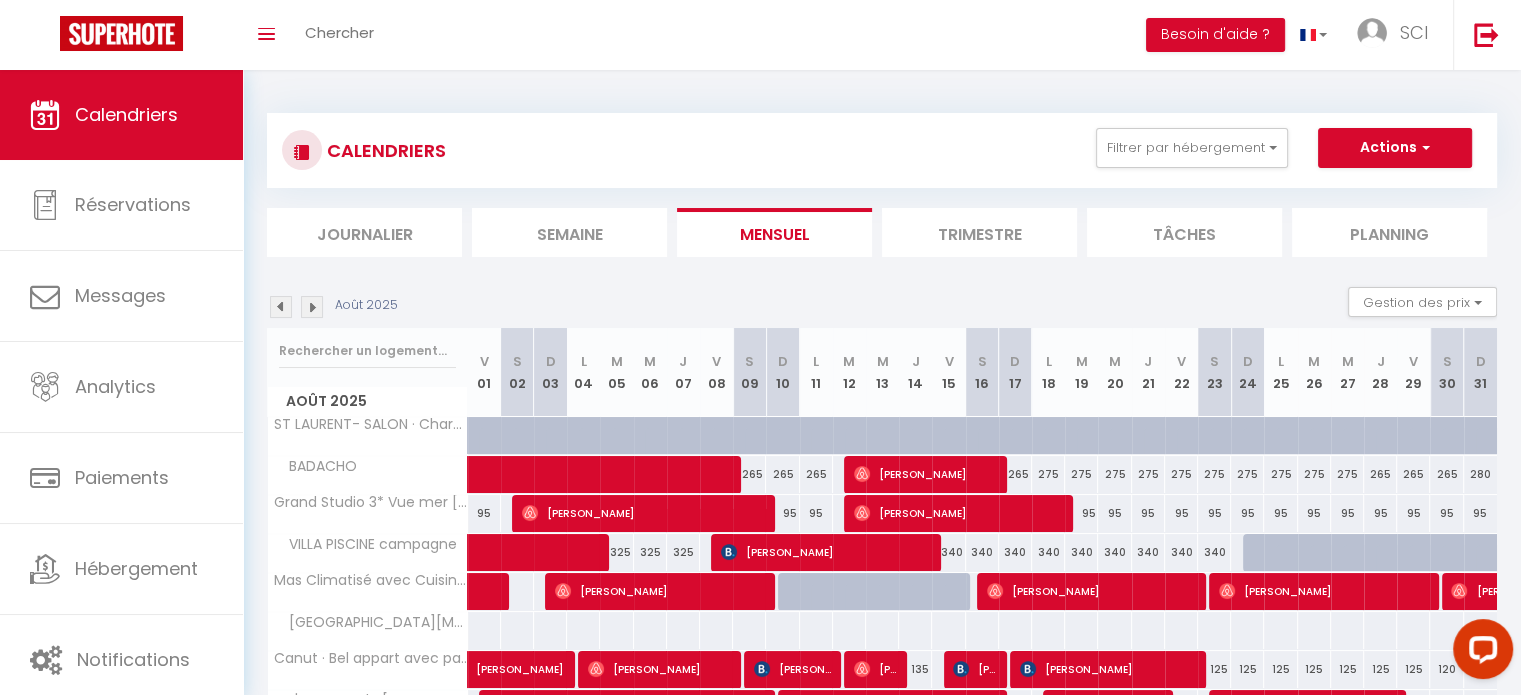 drag, startPoint x: 1112, startPoint y: 635, endPoint x: 642, endPoint y: 618, distance: 470.30734 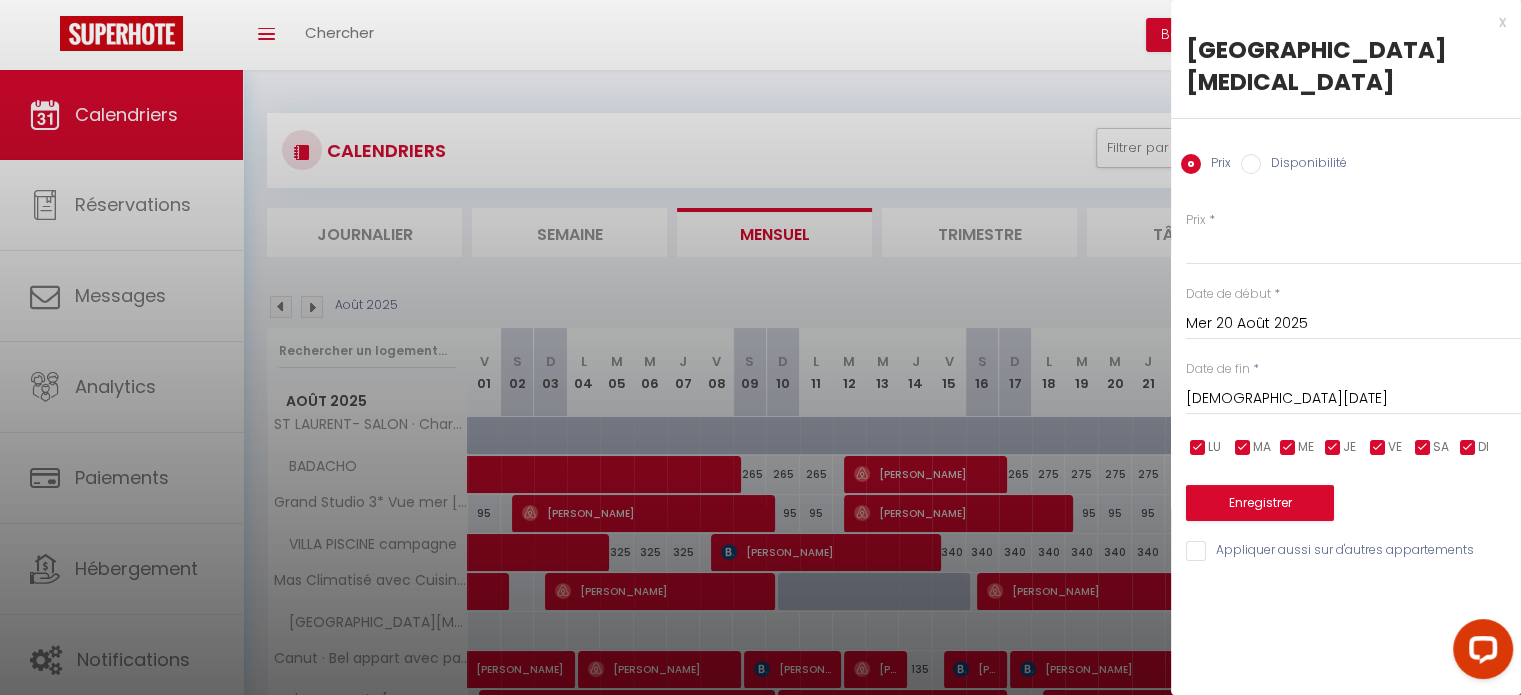 drag, startPoint x: 479, startPoint y: 633, endPoint x: 630, endPoint y: 626, distance: 151.16217 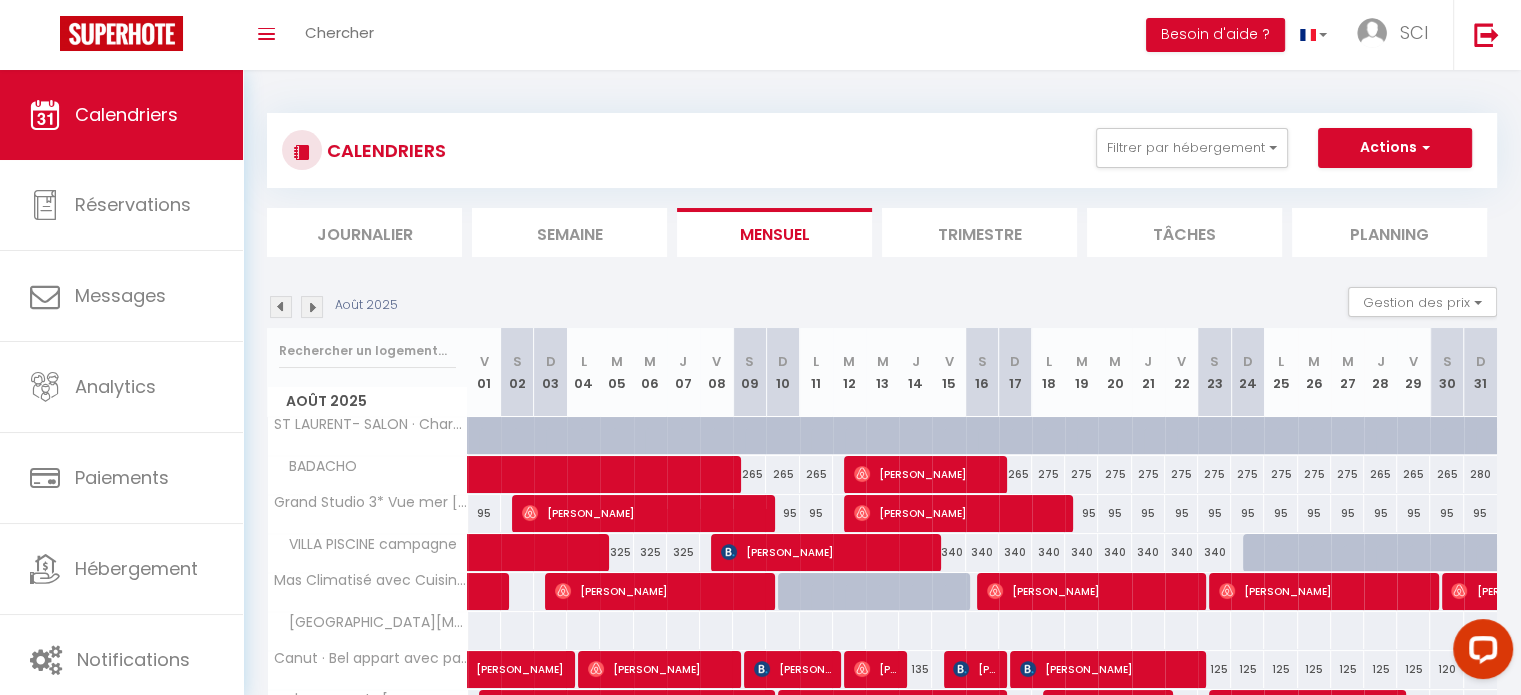click at bounding box center [281, 307] 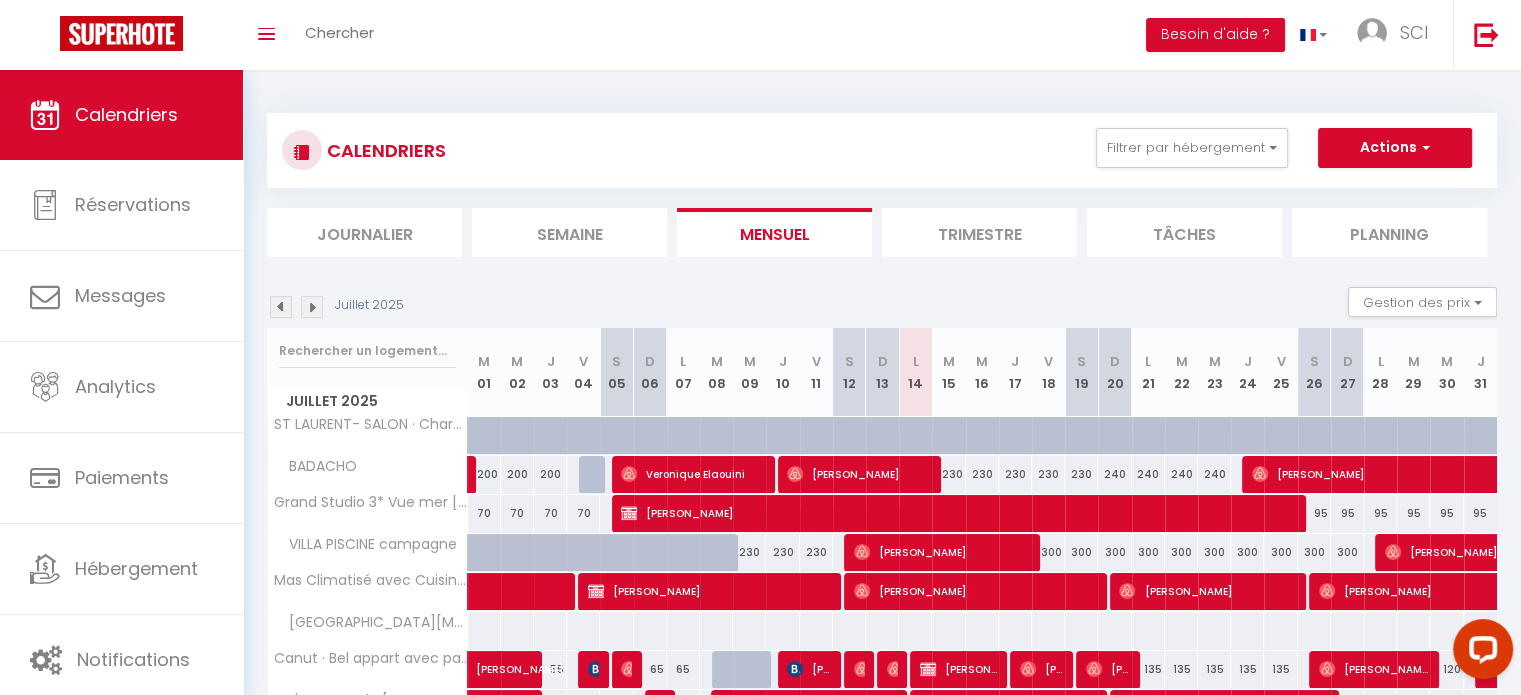 click at bounding box center [484, 630] 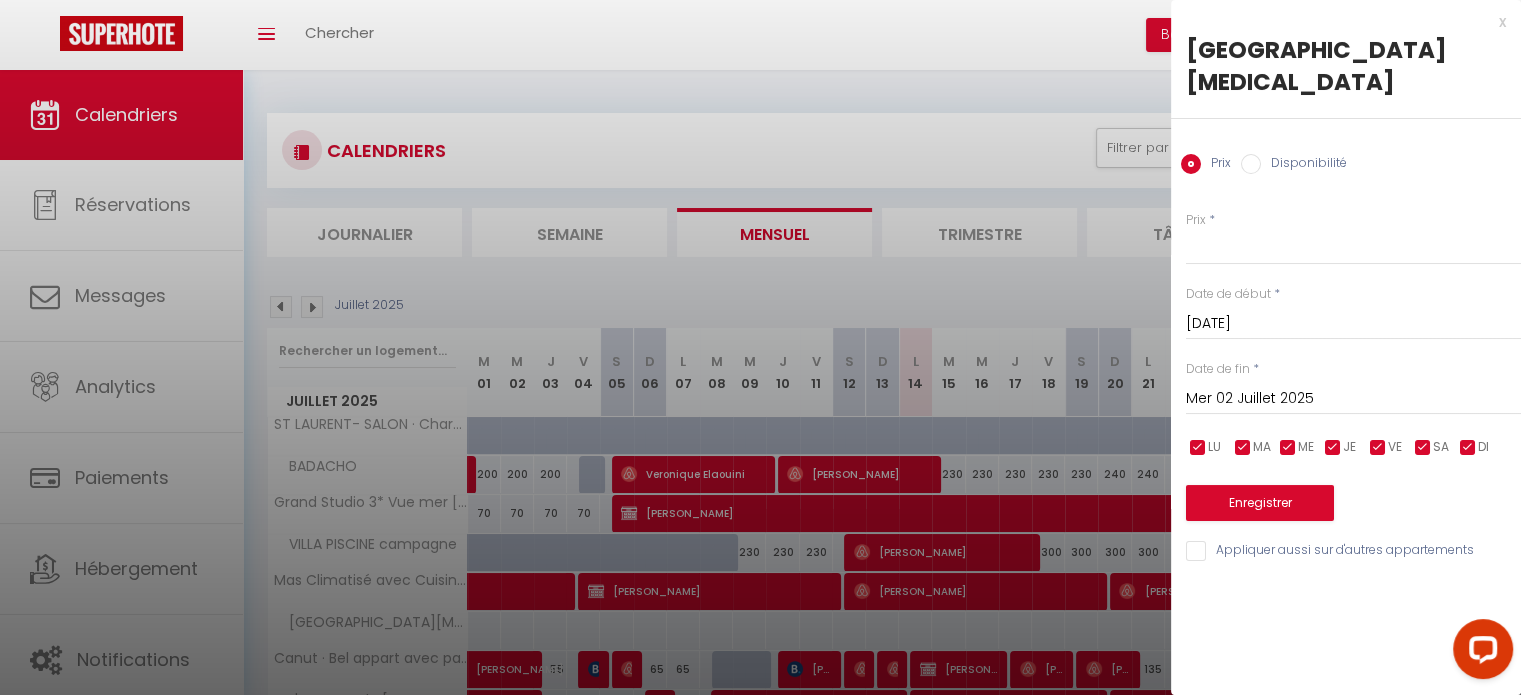 drag, startPoint x: 1253, startPoint y: 131, endPoint x: 1237, endPoint y: 170, distance: 42.154476 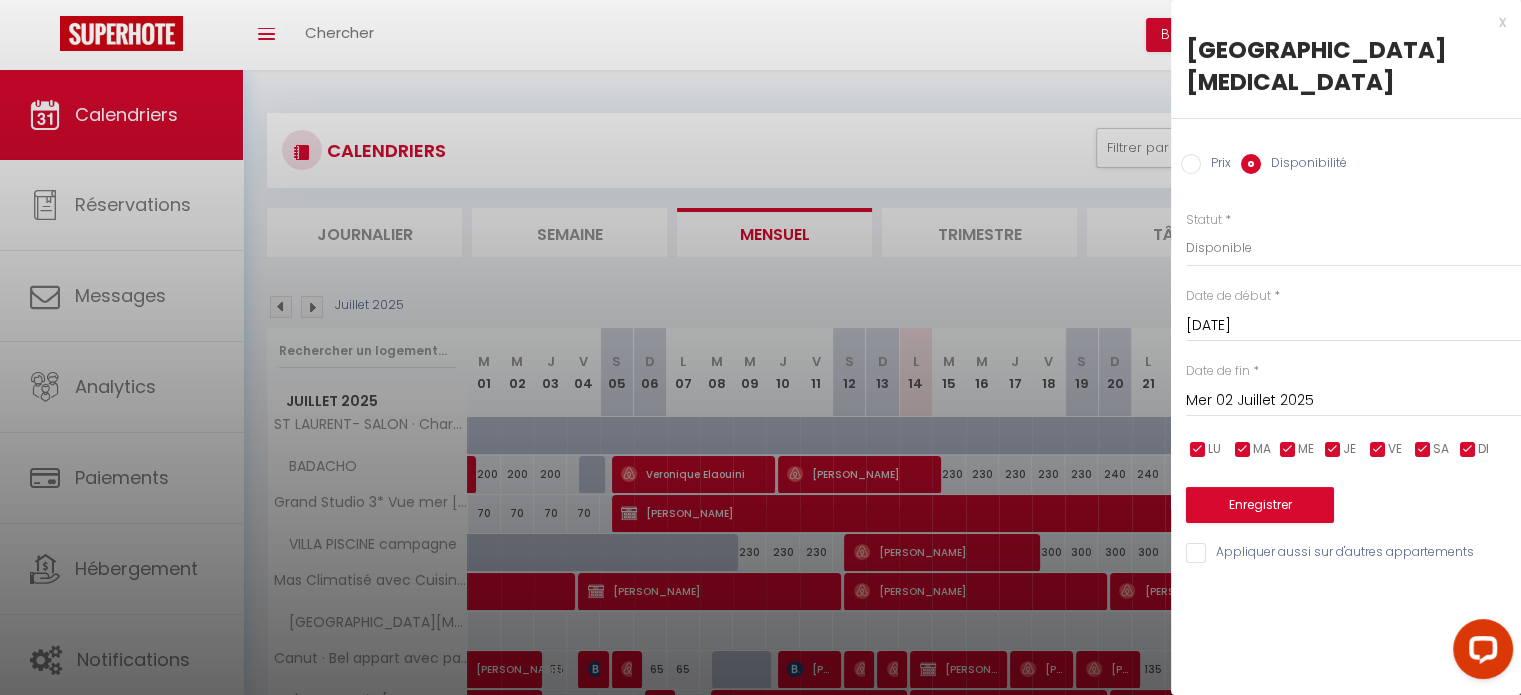 click on "[DATE]" at bounding box center (1353, 326) 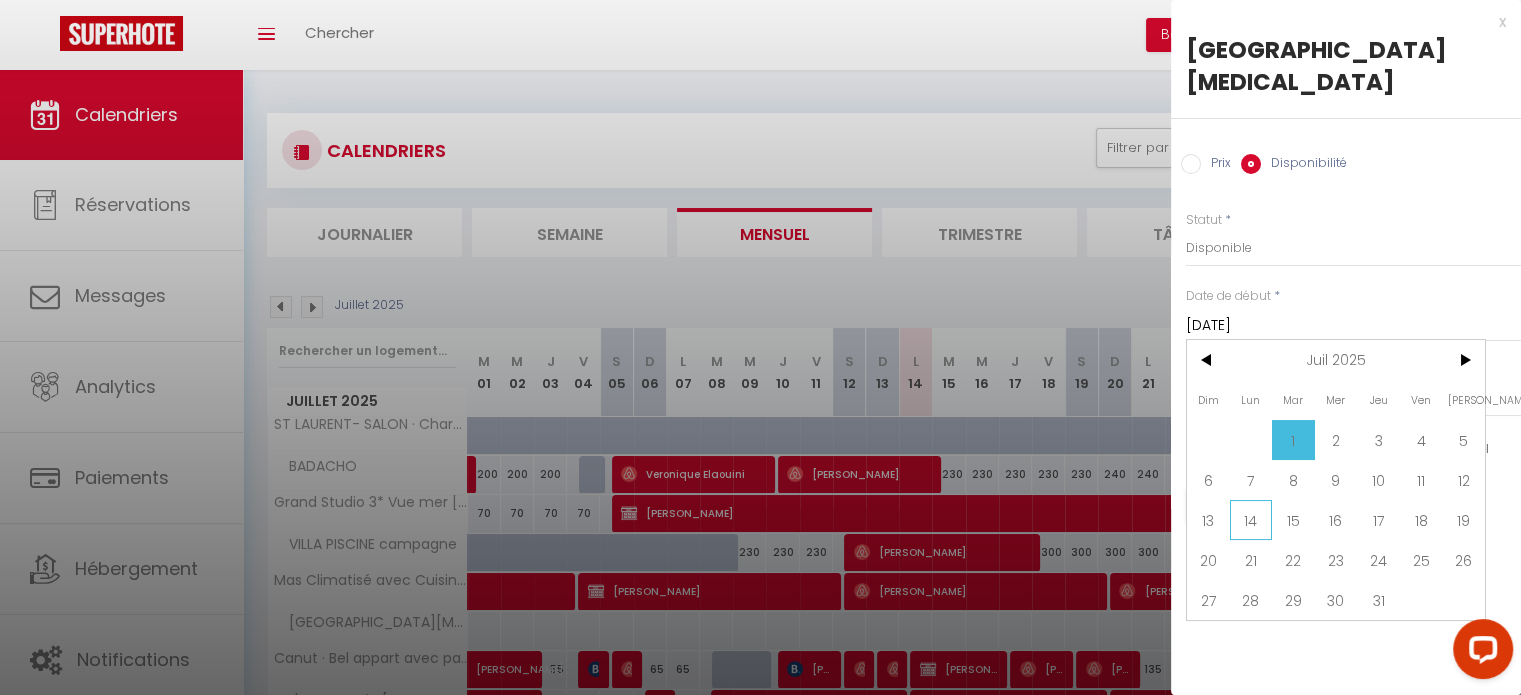 click on "14" at bounding box center [1251, 520] 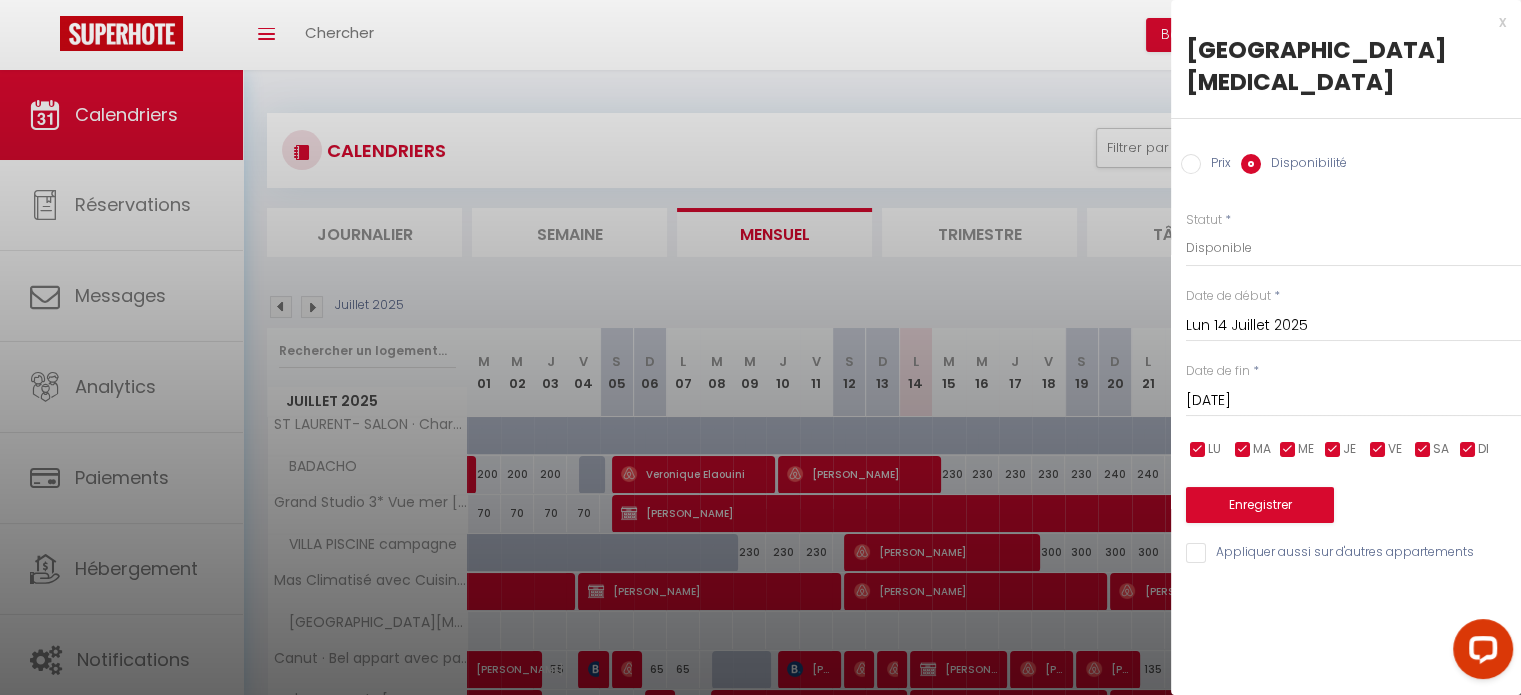 click on "[DATE]" at bounding box center [1353, 401] 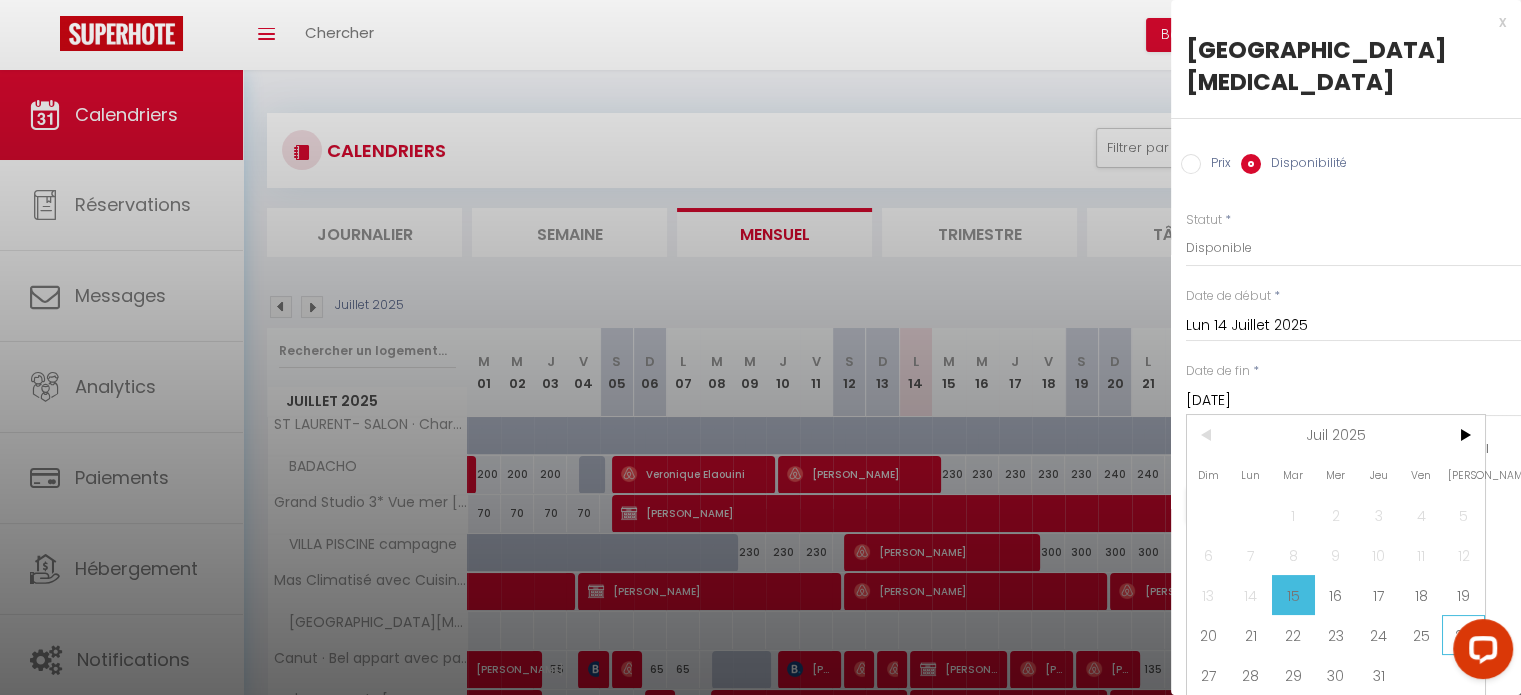 click on "26" at bounding box center [1463, 635] 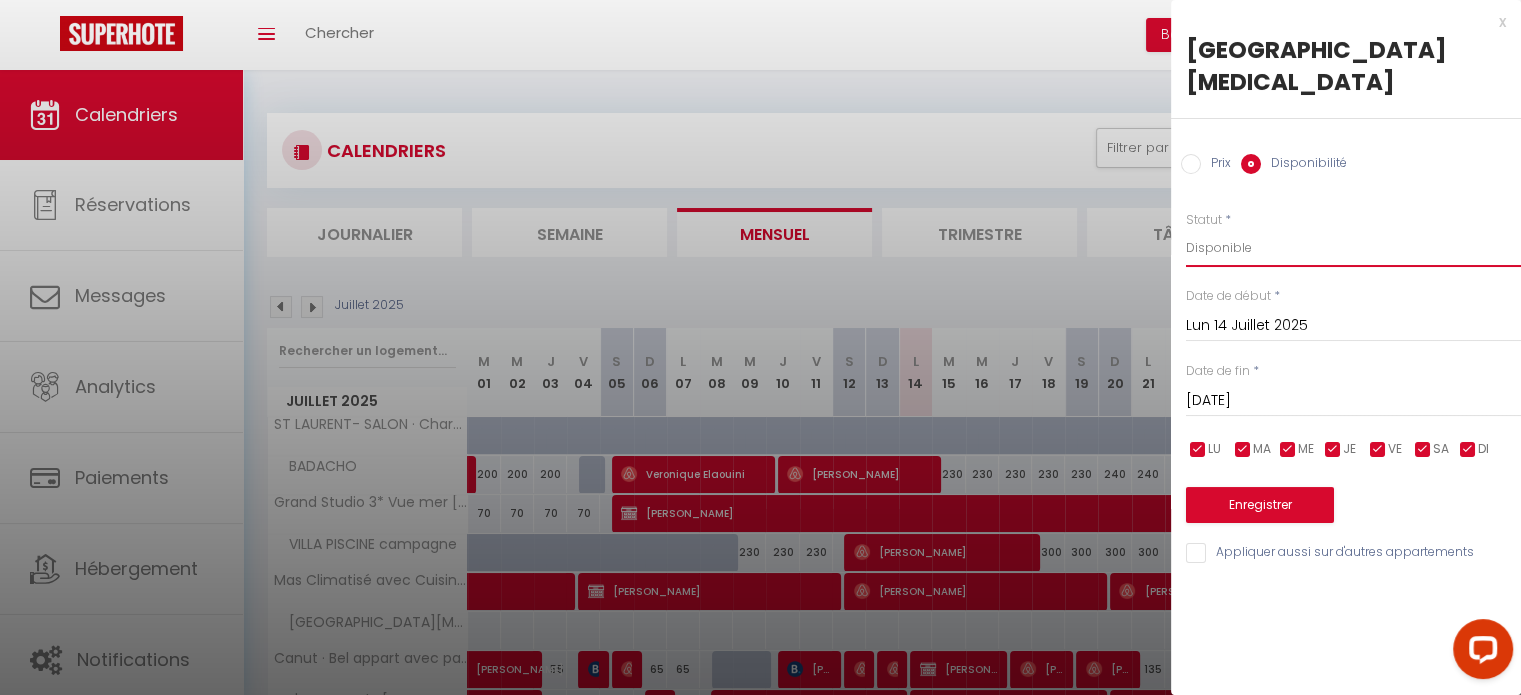 click on "Disponible
Indisponible" at bounding box center [1353, 248] 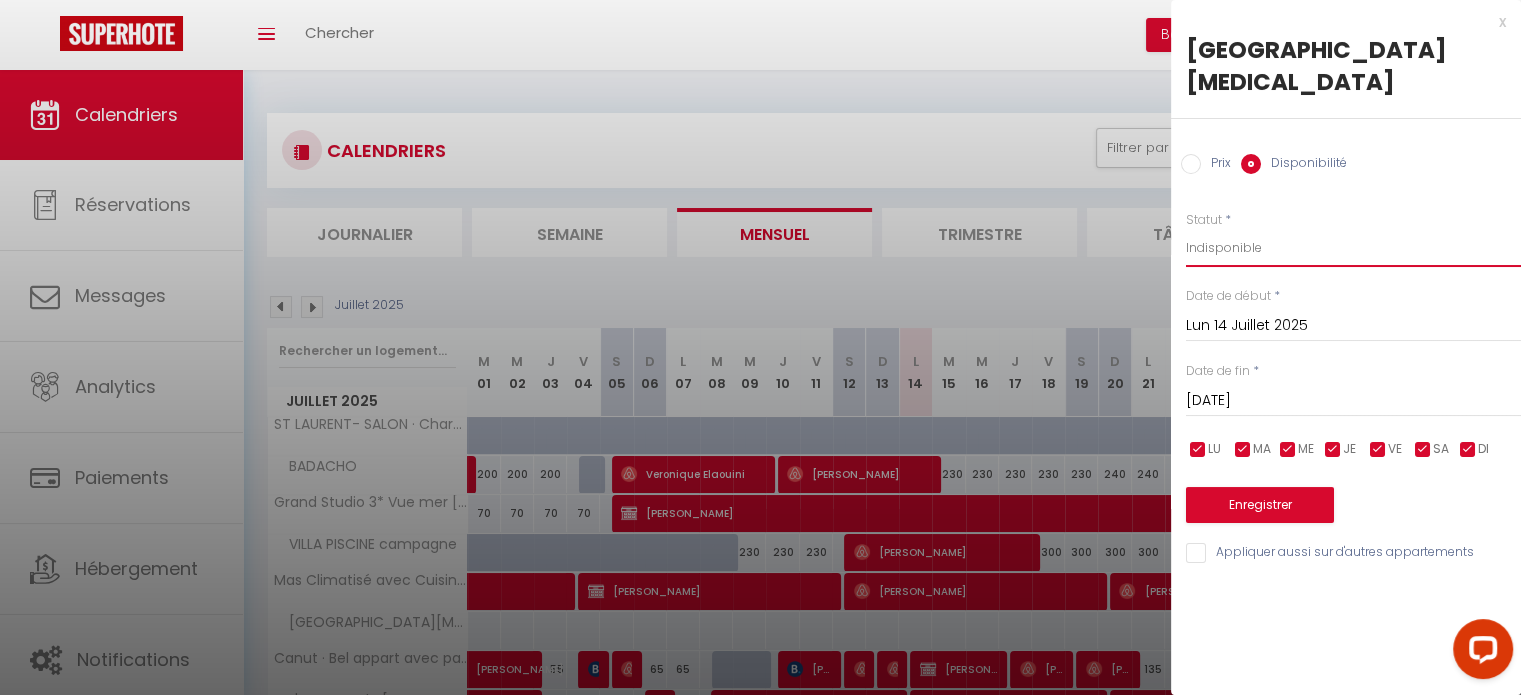 click on "Disponible
Indisponible" at bounding box center [1353, 248] 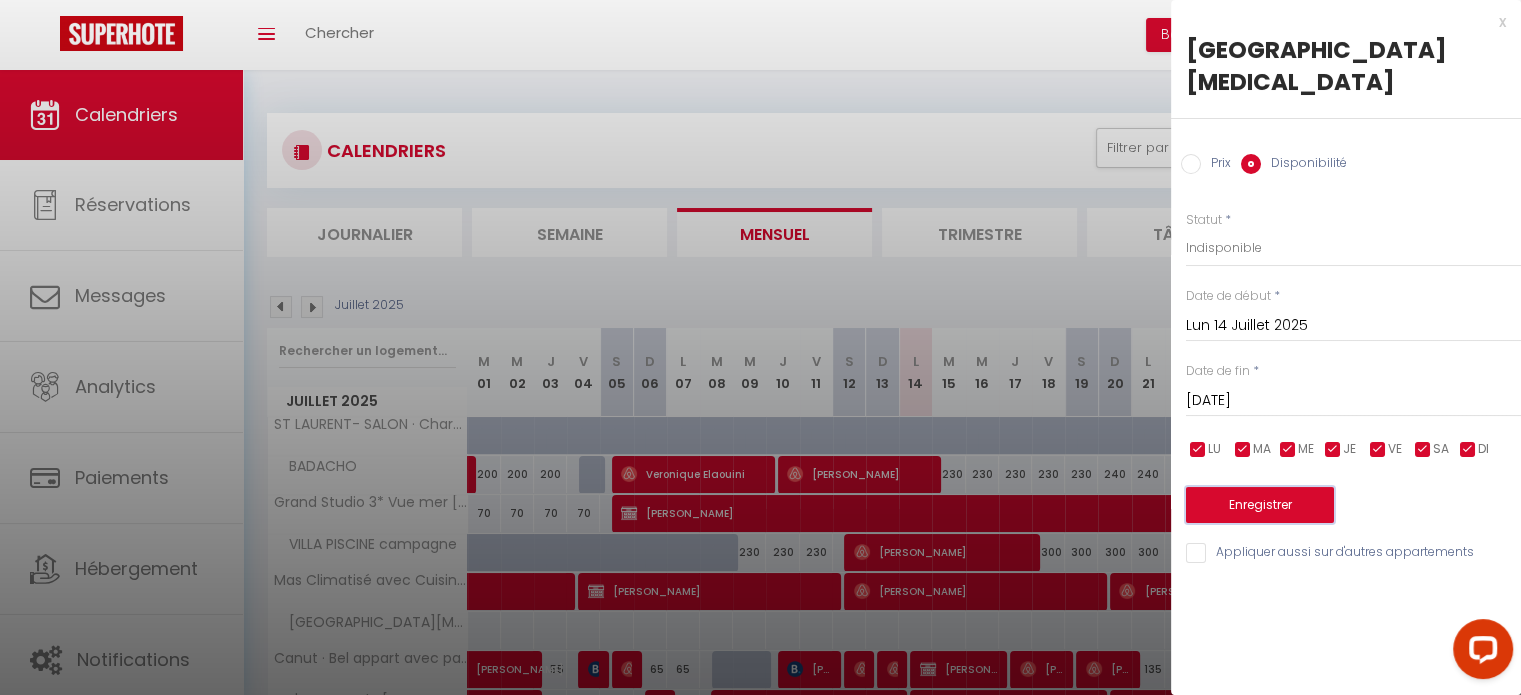 click on "Enregistrer" at bounding box center [1260, 505] 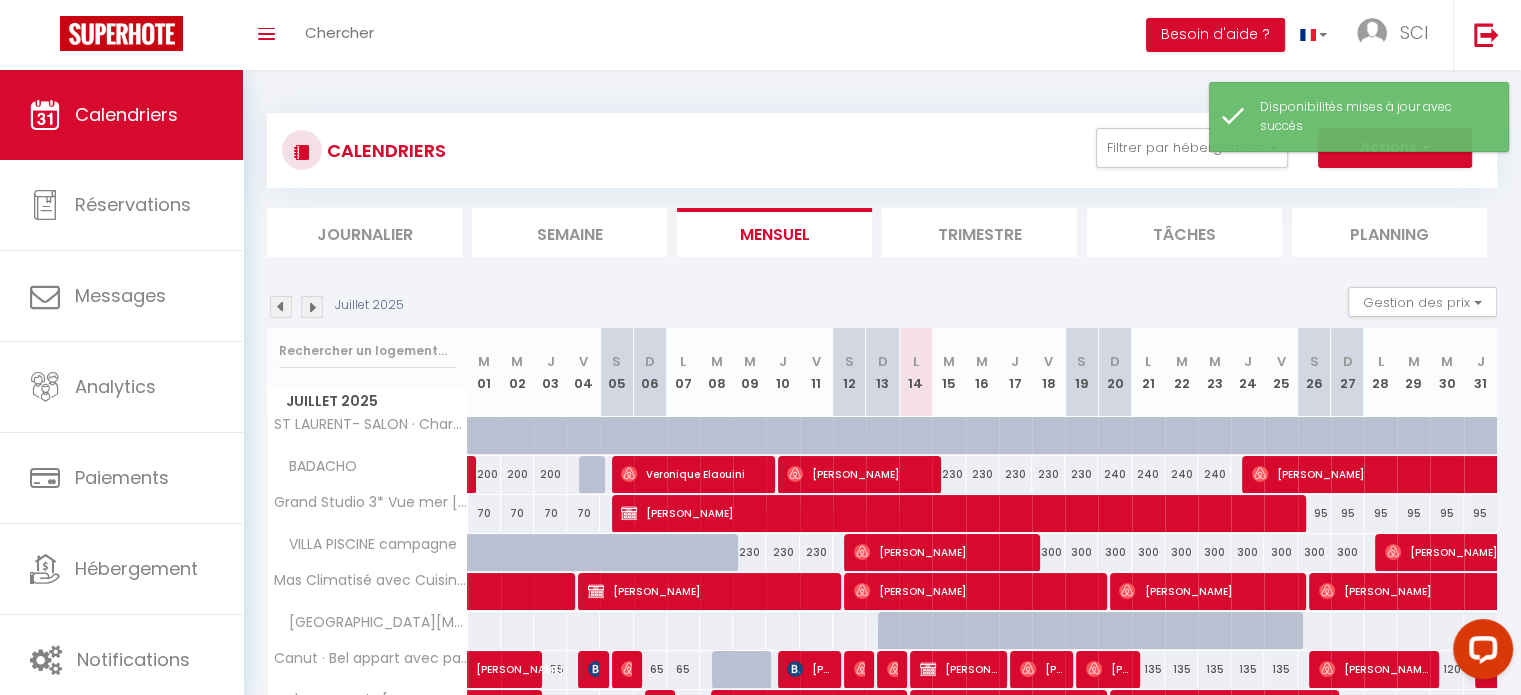 scroll, scrollTop: 191, scrollLeft: 0, axis: vertical 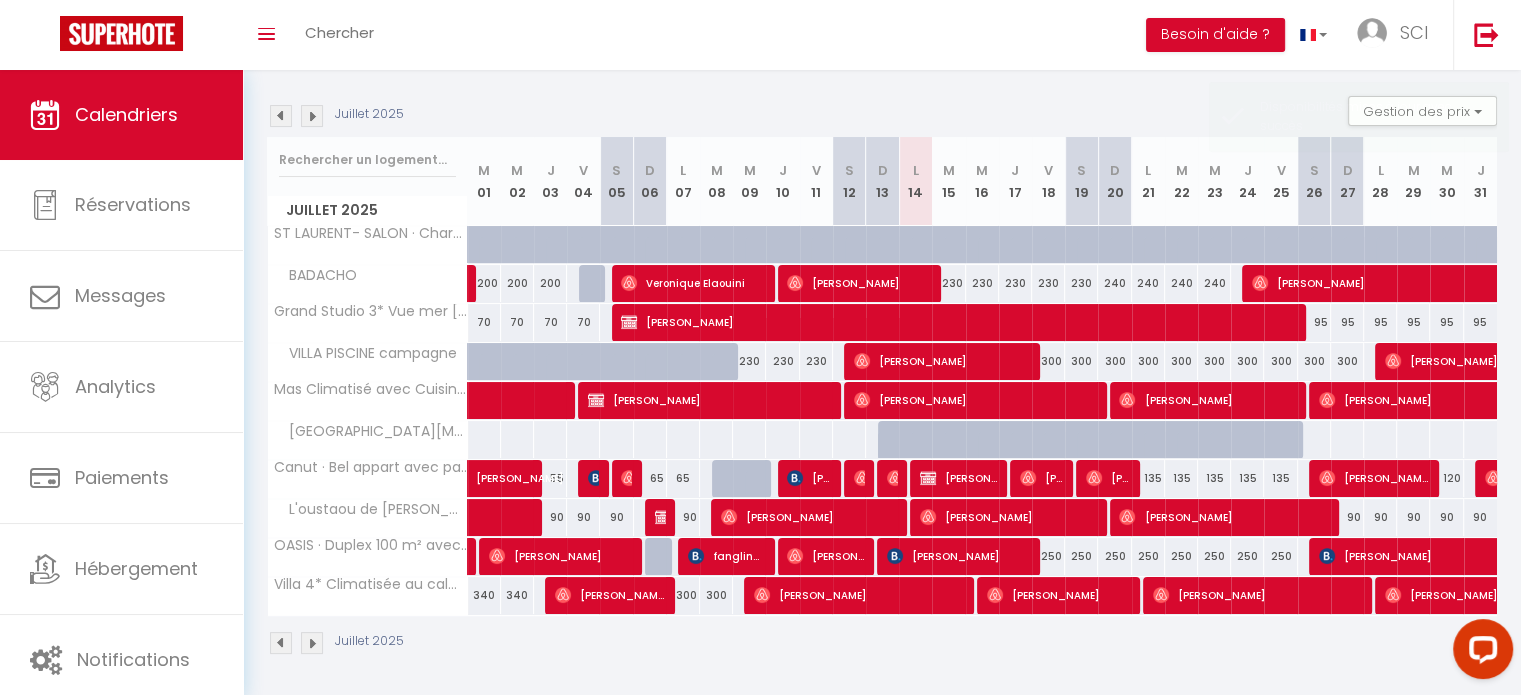 click at bounding box center [1314, 439] 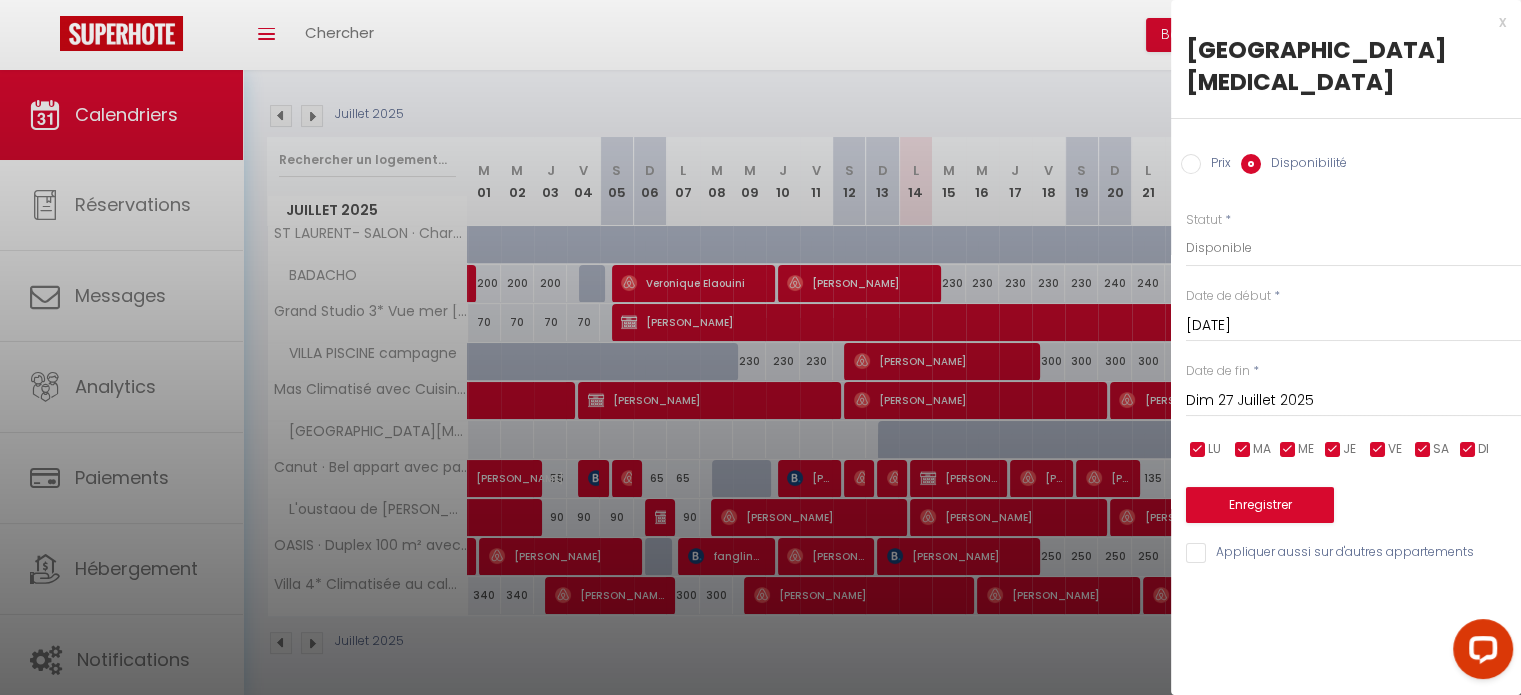 click on "Prix" at bounding box center (1216, 165) 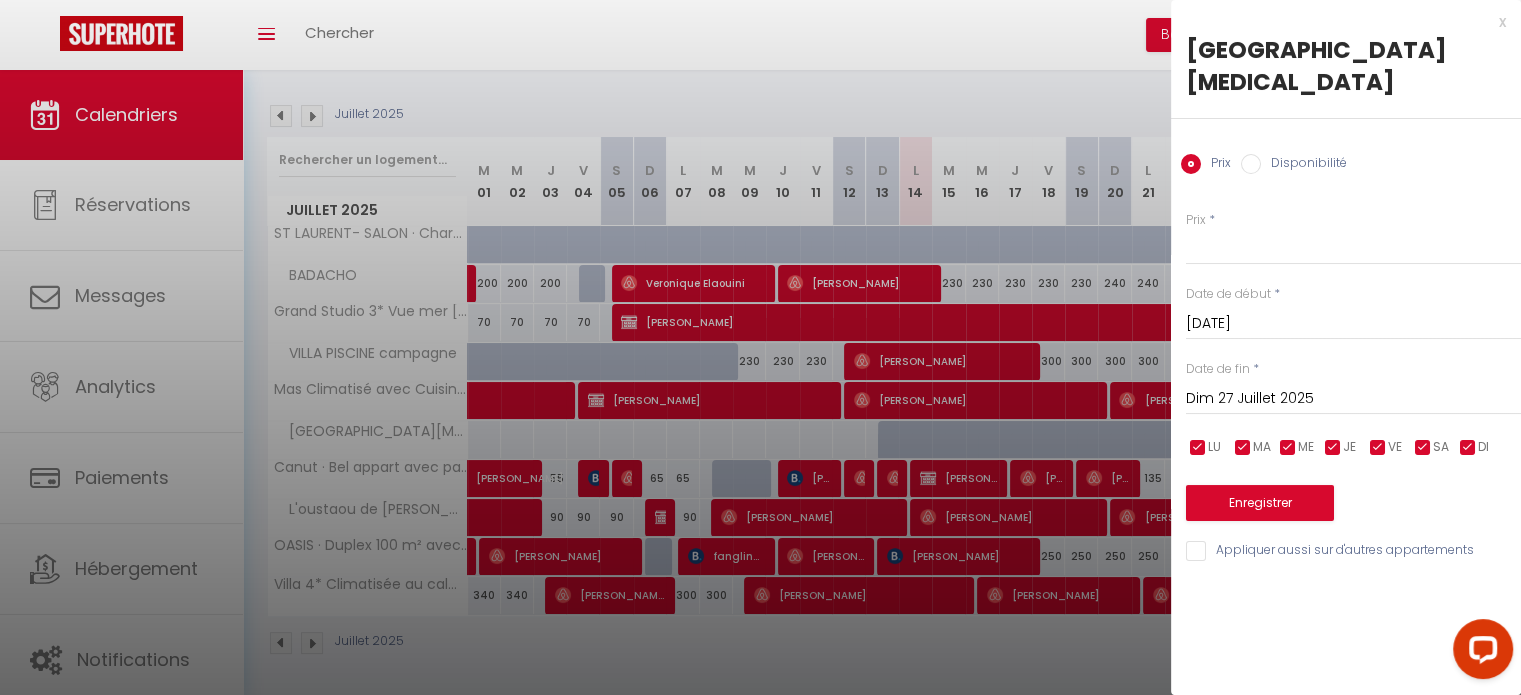click on "[DATE]" at bounding box center [1353, 324] 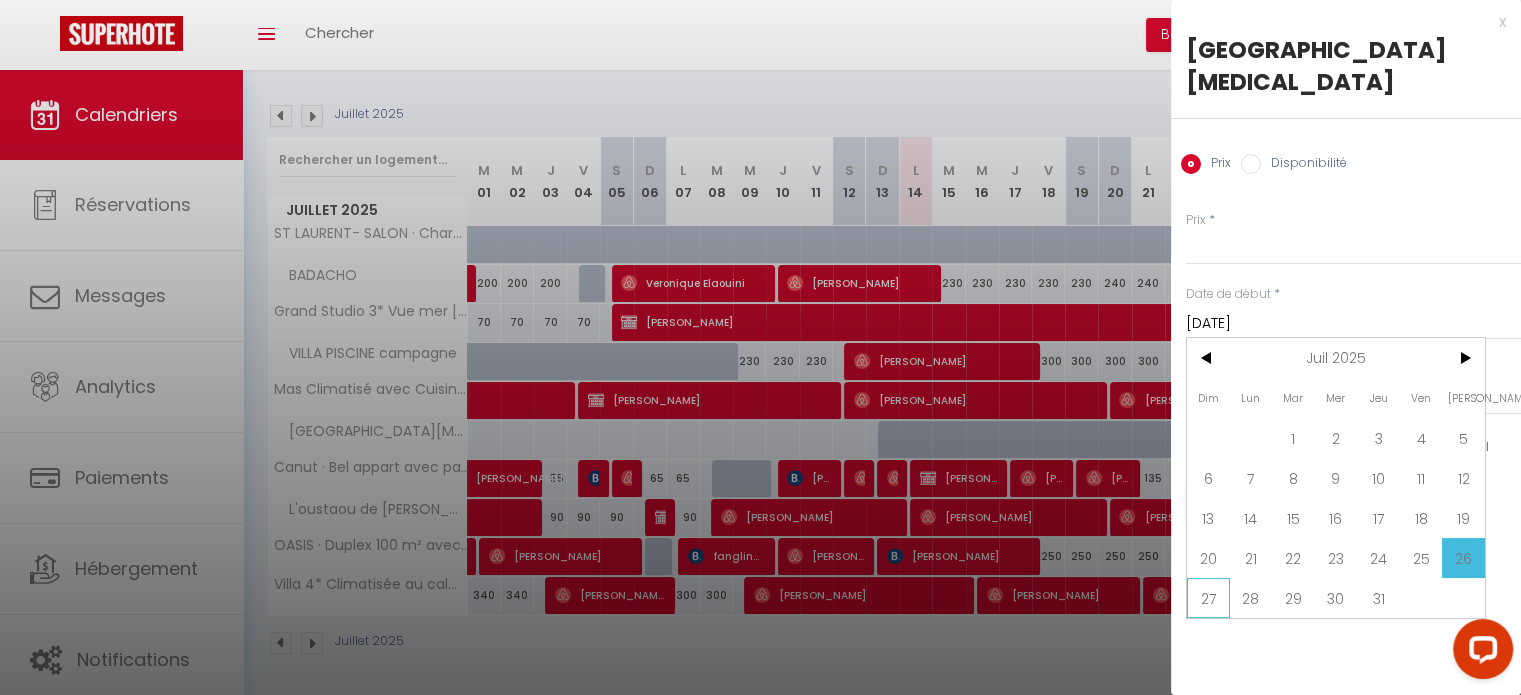 click on "27" at bounding box center [1208, 598] 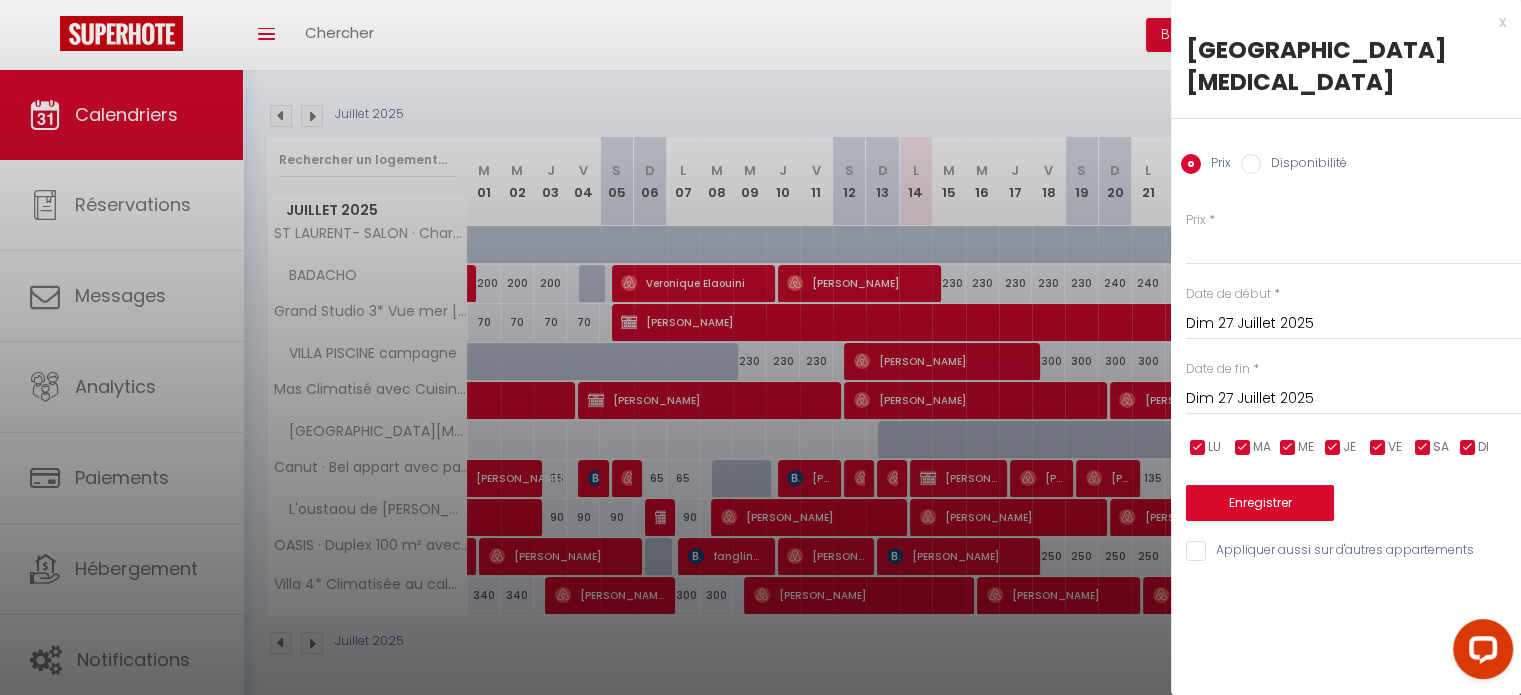click on "Dim 27 Juillet 2025" at bounding box center (1353, 399) 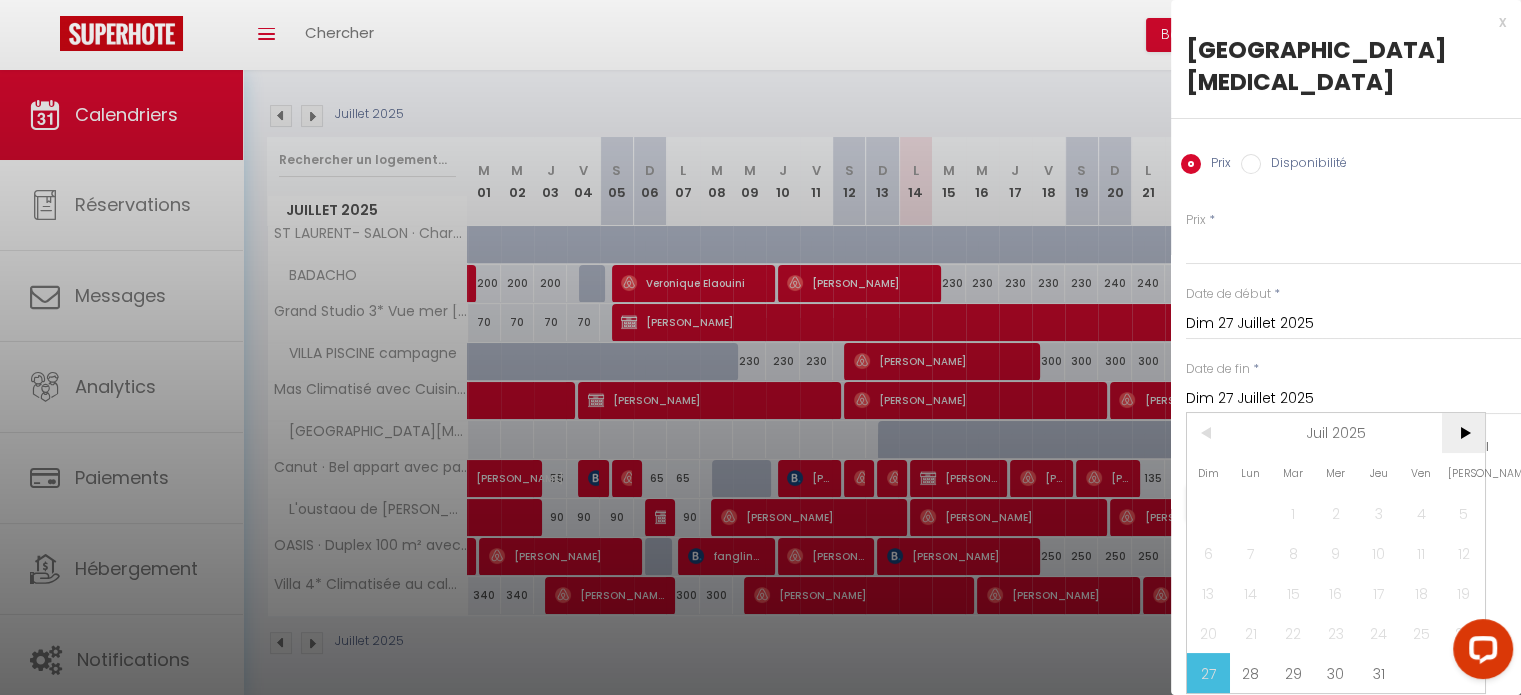 click on ">" at bounding box center [1463, 433] 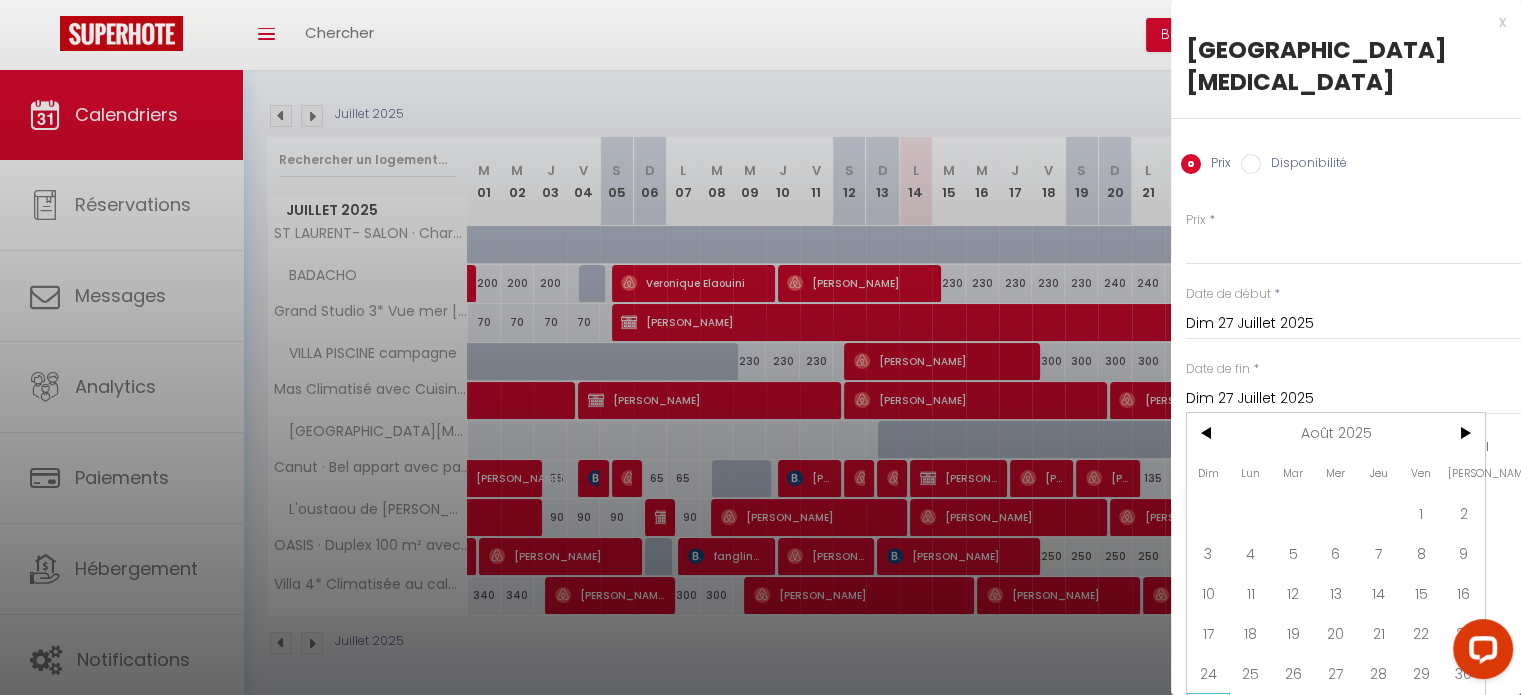 click on "31" at bounding box center (1208, 713) 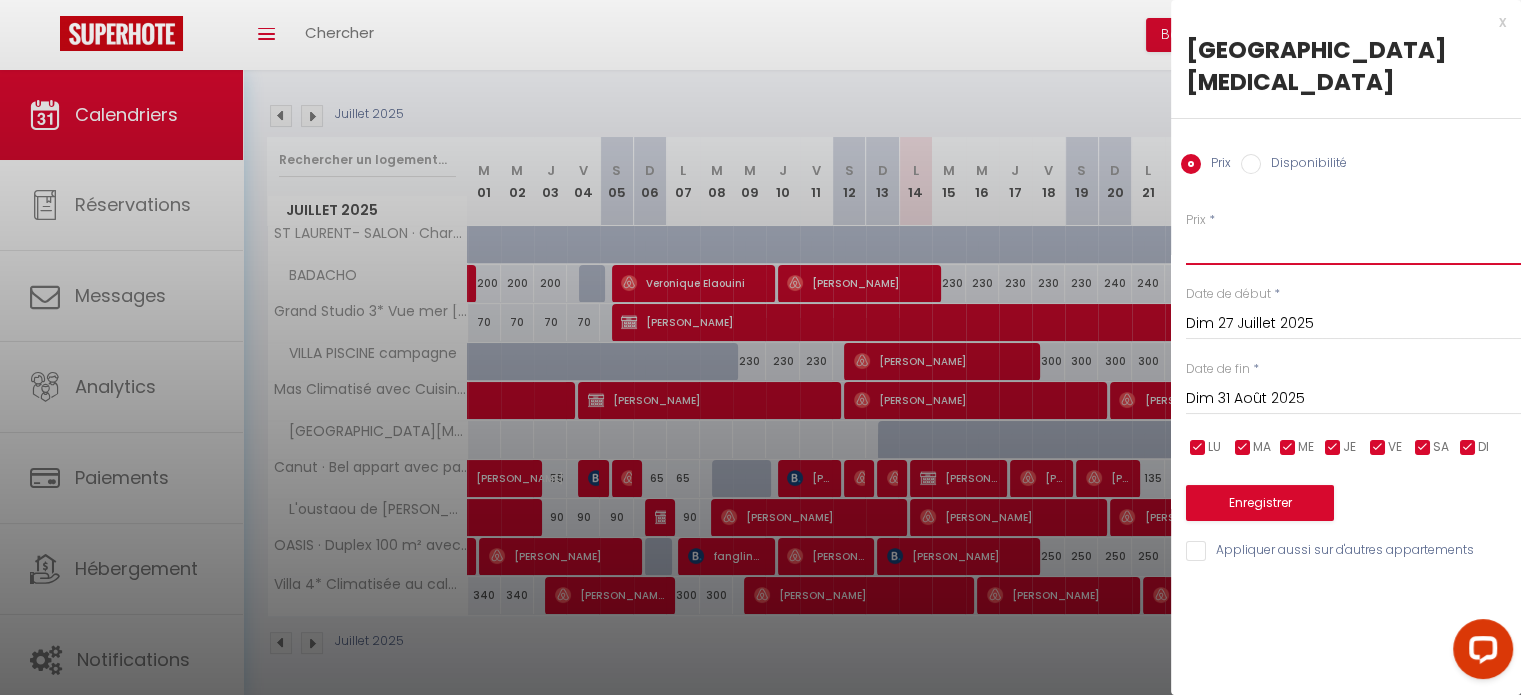 click on "Prix" at bounding box center [1353, 247] 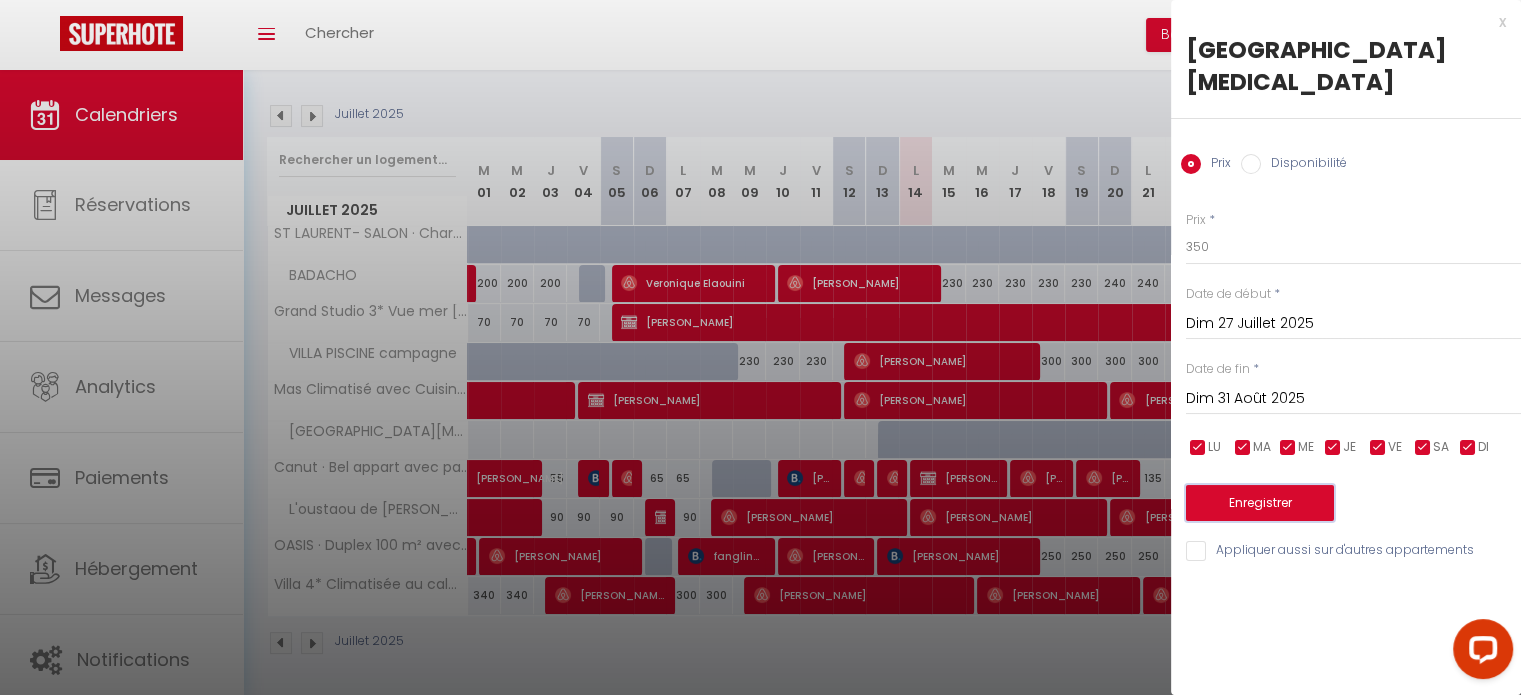 click on "Enregistrer" at bounding box center [1260, 503] 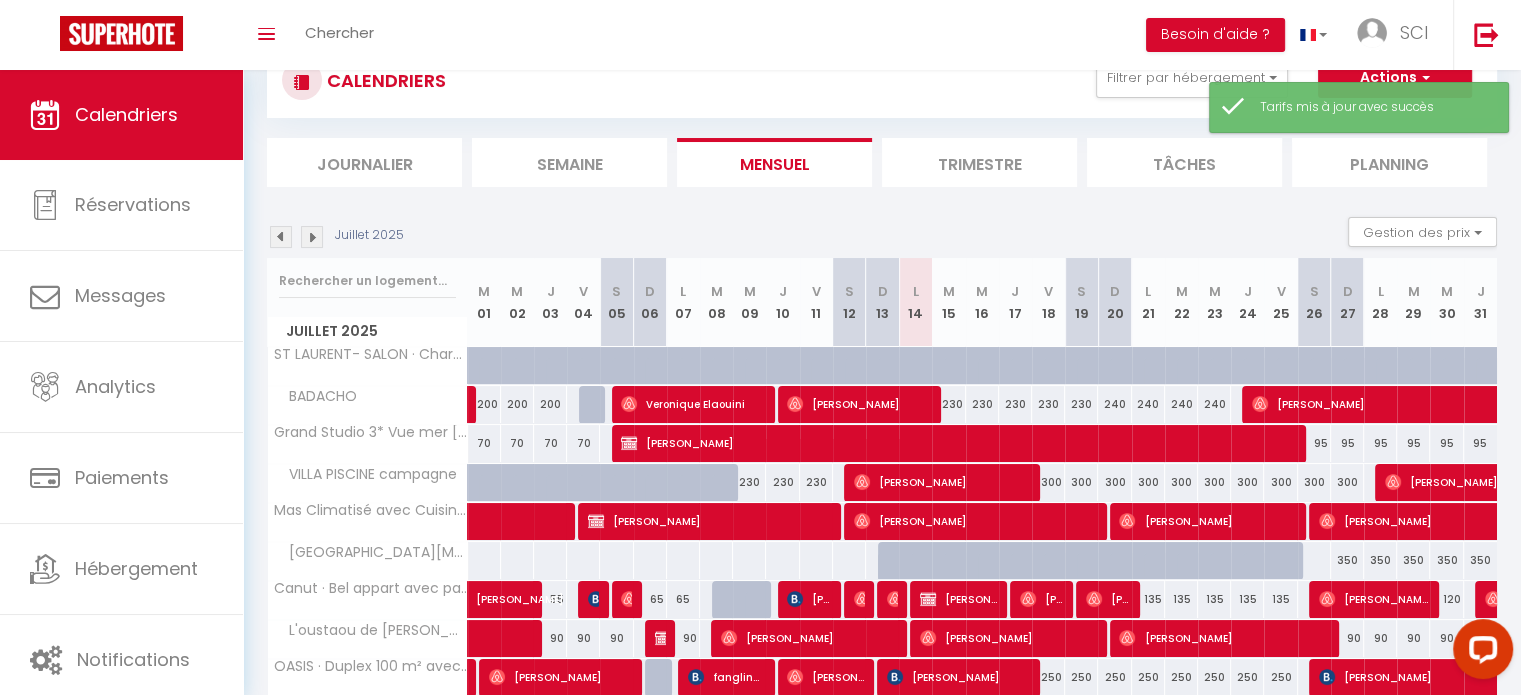 scroll, scrollTop: 191, scrollLeft: 0, axis: vertical 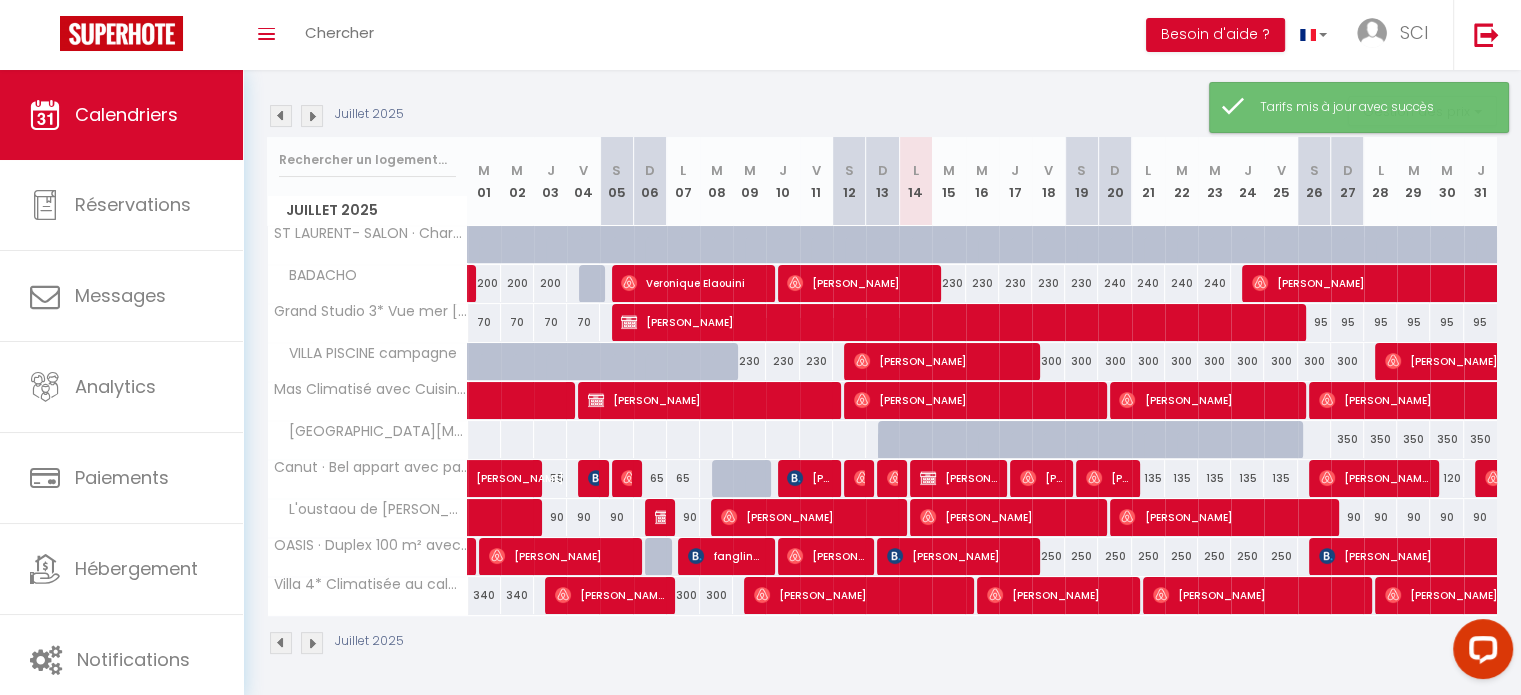 click on "Juillet 2025
Gestion des prix
Nb Nuits minimum   Règles   Disponibilité" at bounding box center [882, 116] 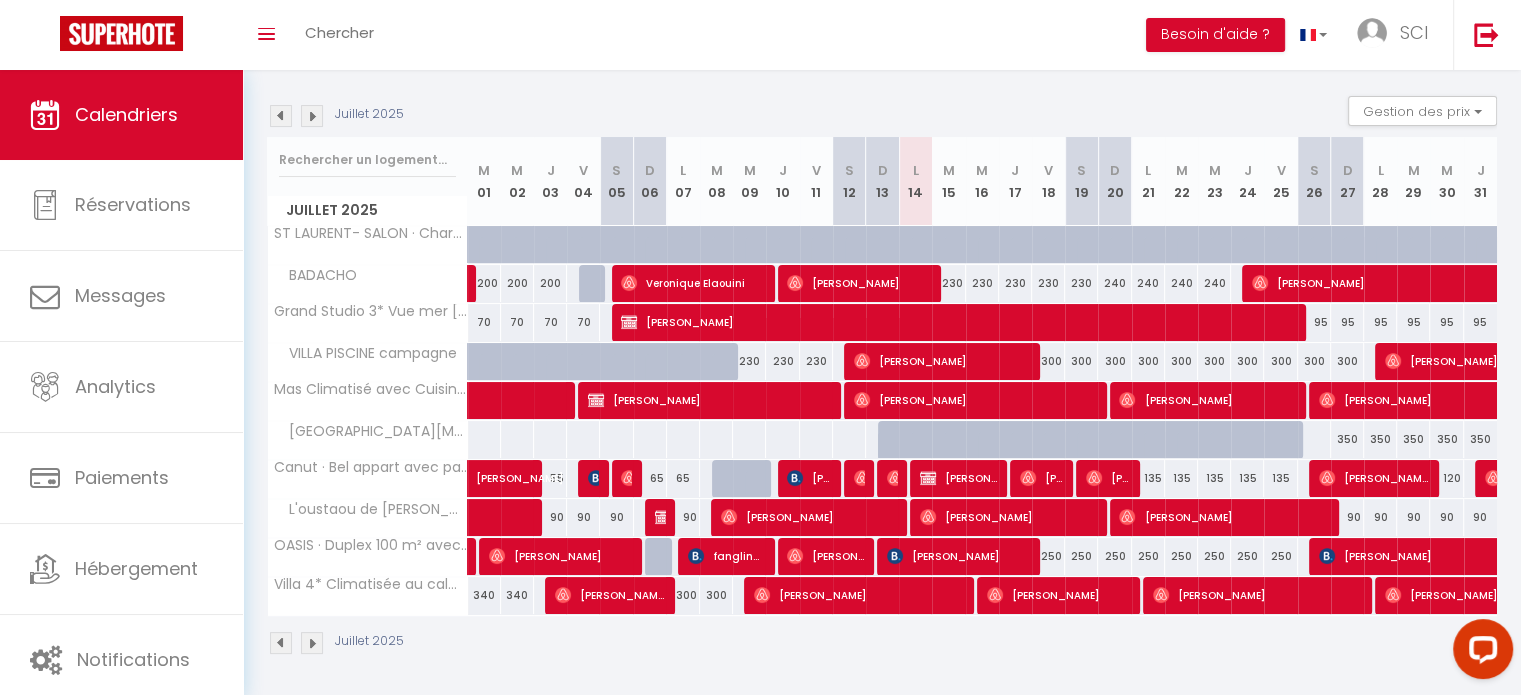 scroll, scrollTop: 0, scrollLeft: 0, axis: both 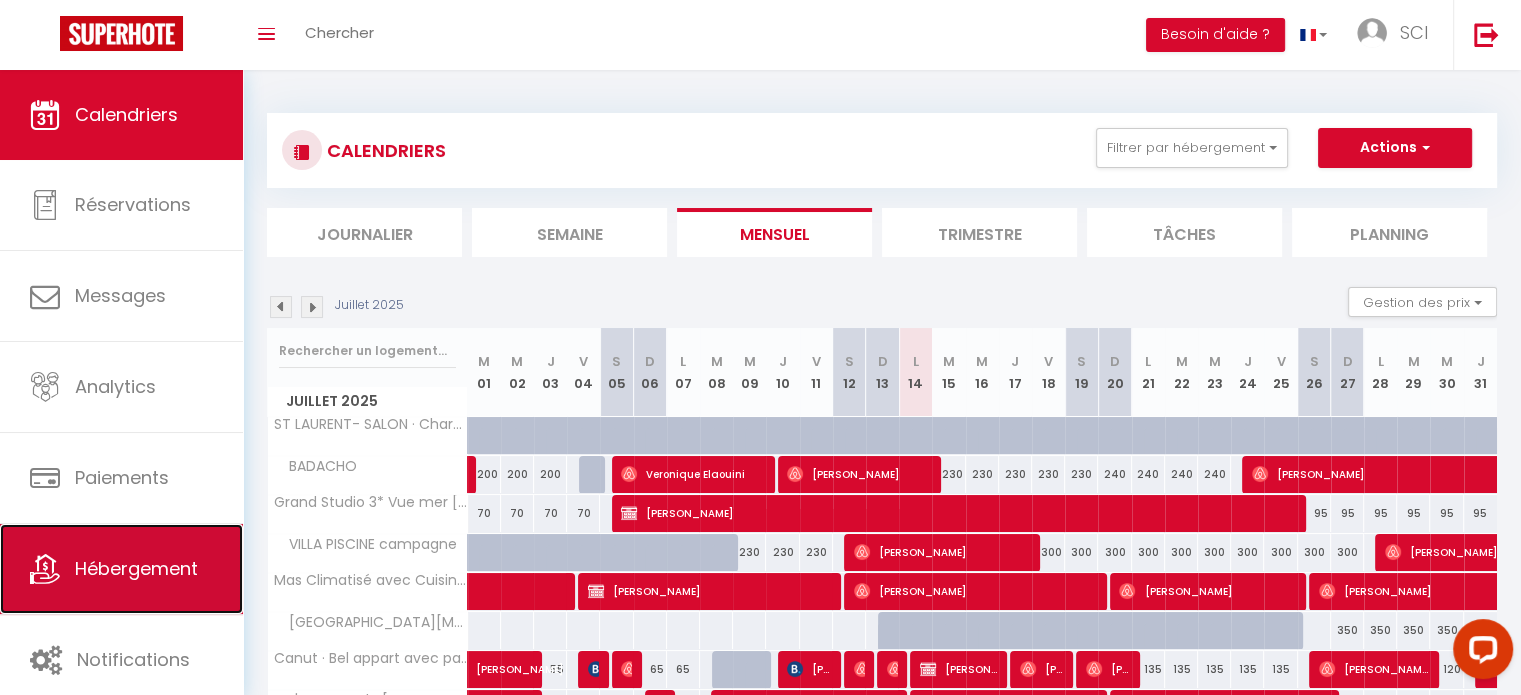 click on "Hébergement" at bounding box center [121, 569] 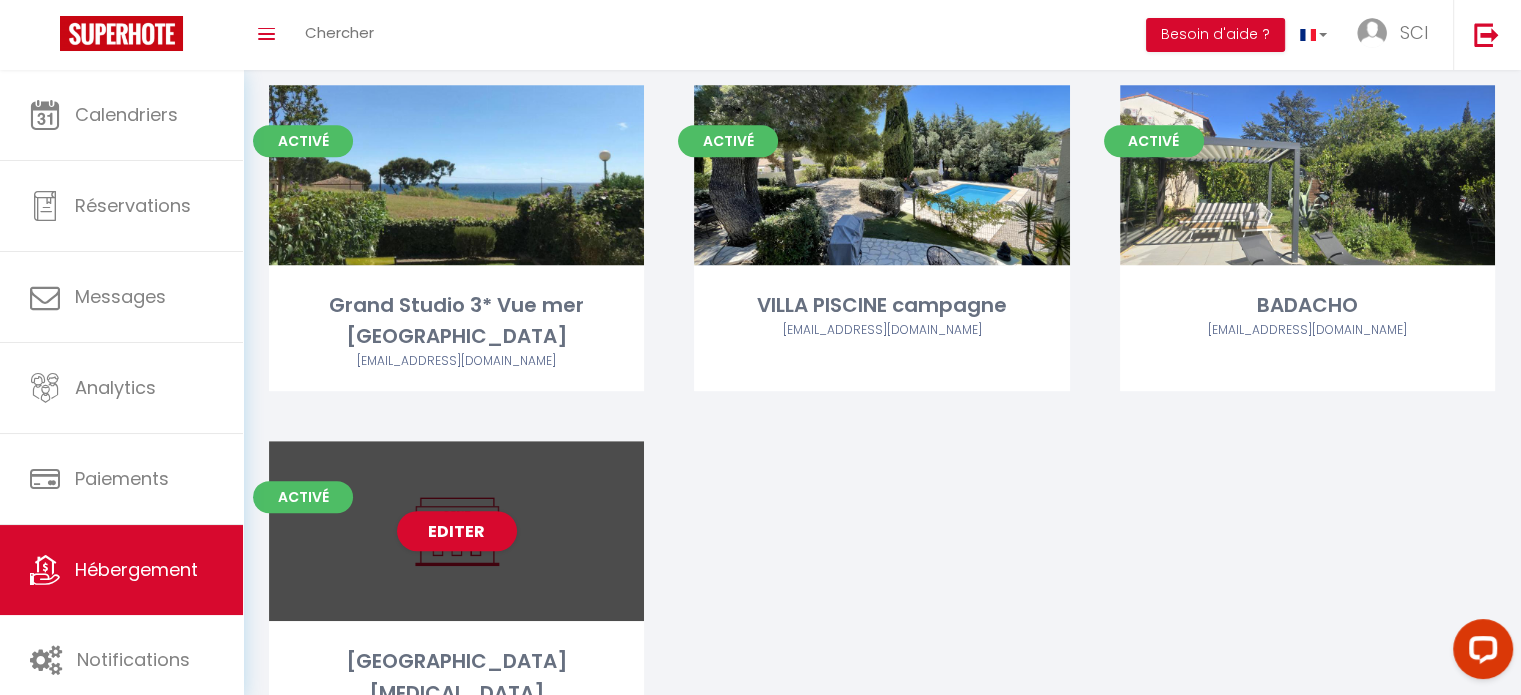 scroll, scrollTop: 973, scrollLeft: 0, axis: vertical 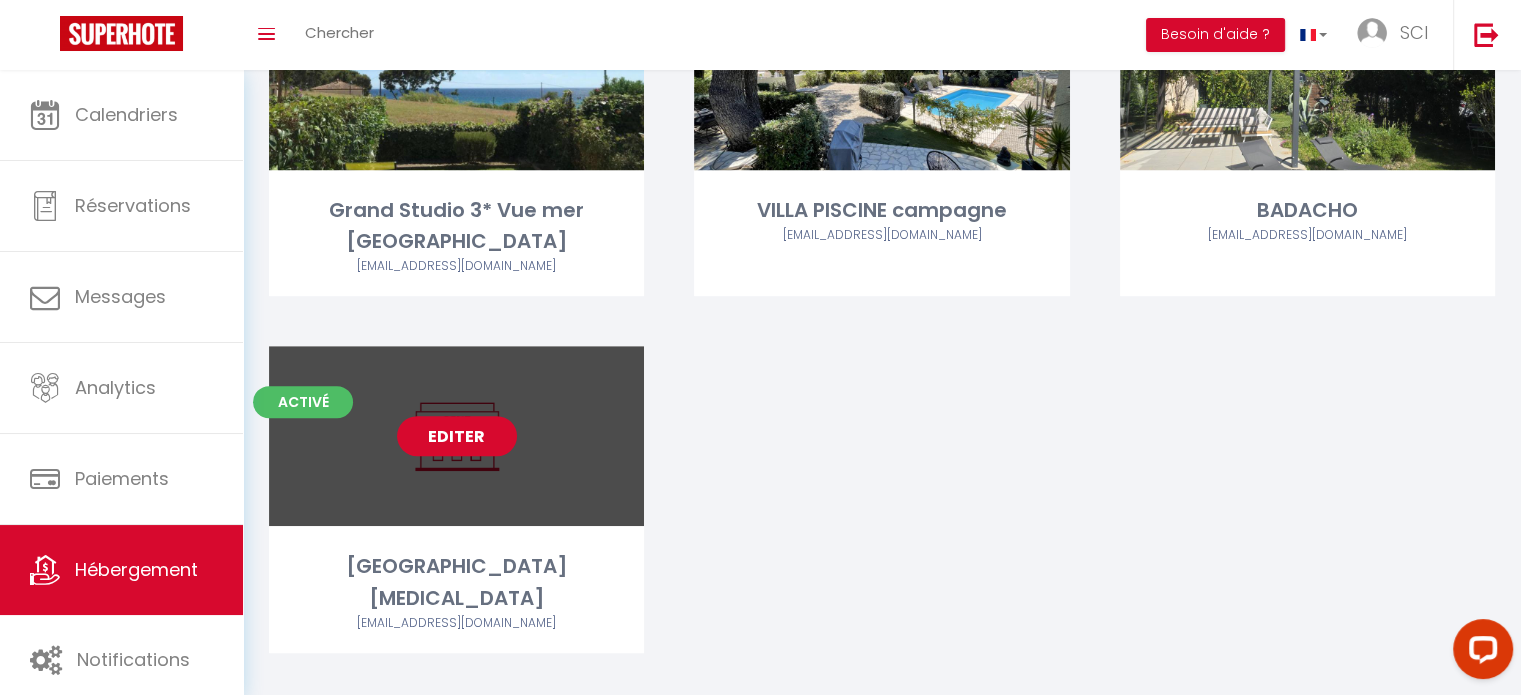 click on "Editer" at bounding box center [457, 436] 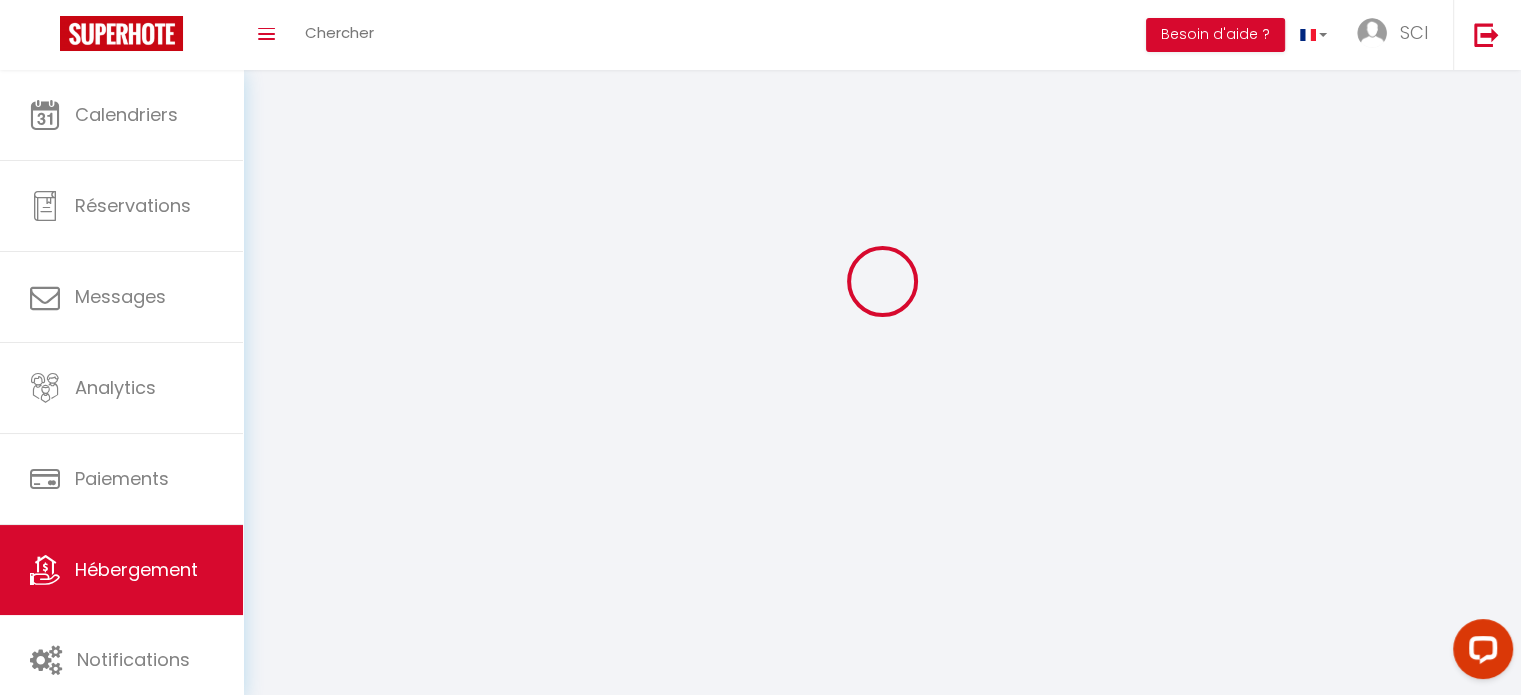 scroll, scrollTop: 0, scrollLeft: 0, axis: both 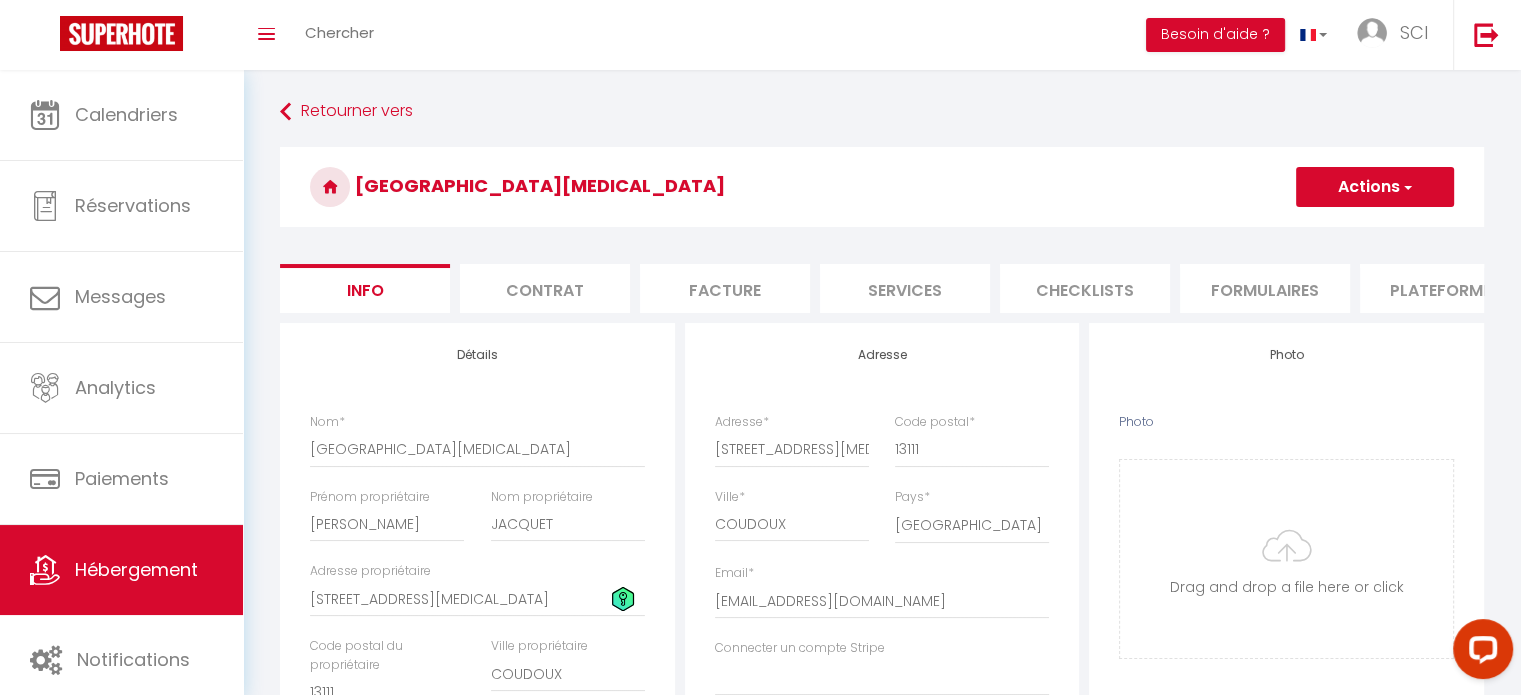 click on "Plateformes" at bounding box center [1445, 288] 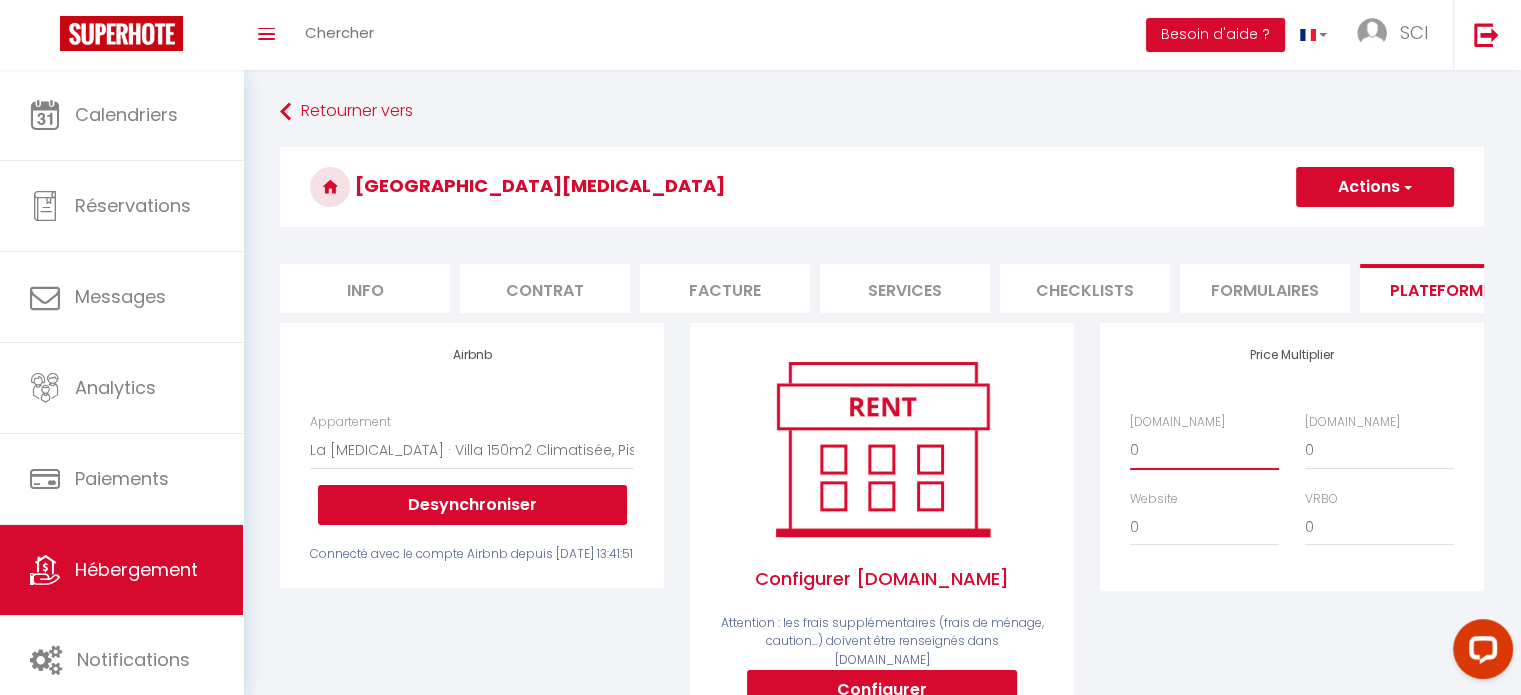 click on "0
+ 1 %
+ 2 %
+ 3 %
+ 4 %
+ 5 %
+ 6 %
+ 7 %
+ 8 %
+ 9 %" at bounding box center (1204, 450) 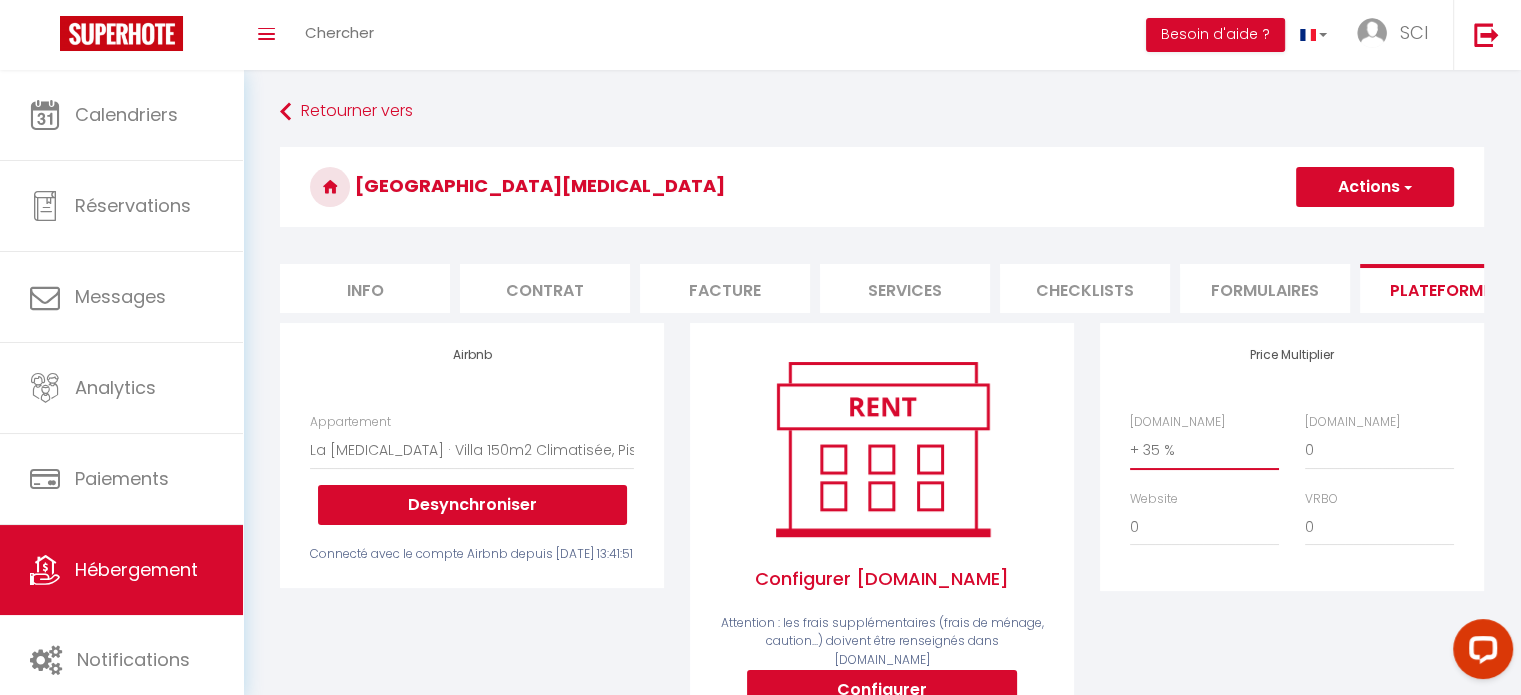 click on "0
+ 1 %
+ 2 %
+ 3 %
+ 4 %
+ 5 %
+ 6 %
+ 7 %
+ 8 %
+ 9 %" at bounding box center [1204, 450] 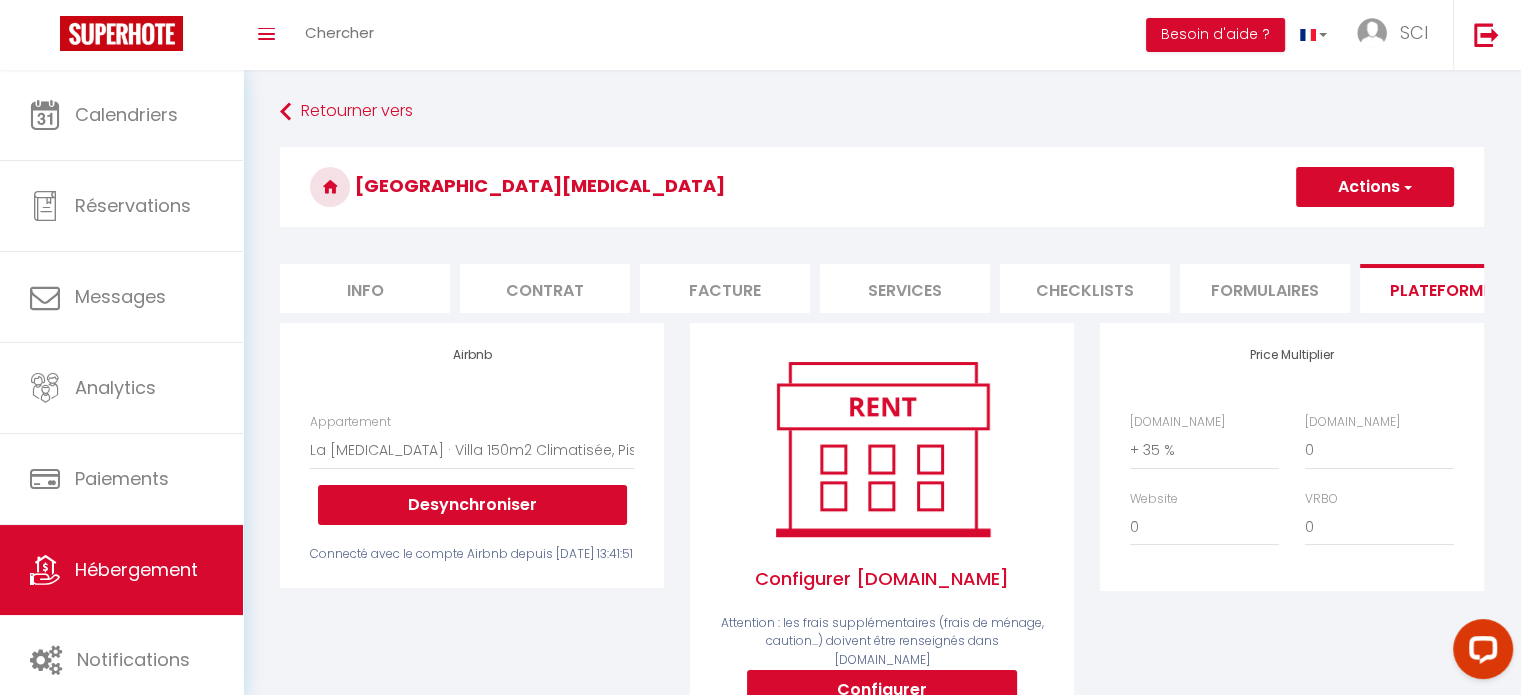 click on "Actions" at bounding box center [1375, 187] 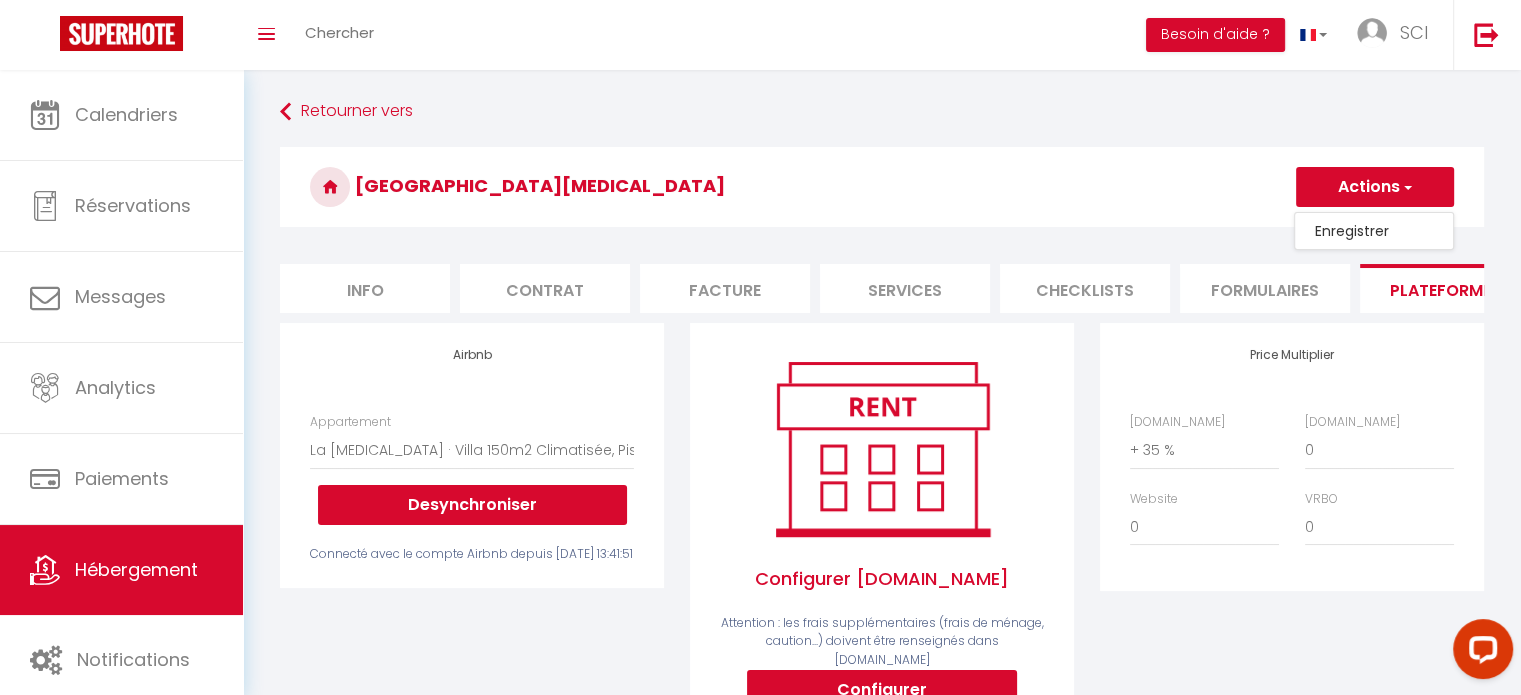 click on "Enregistrer" at bounding box center (1374, 231) 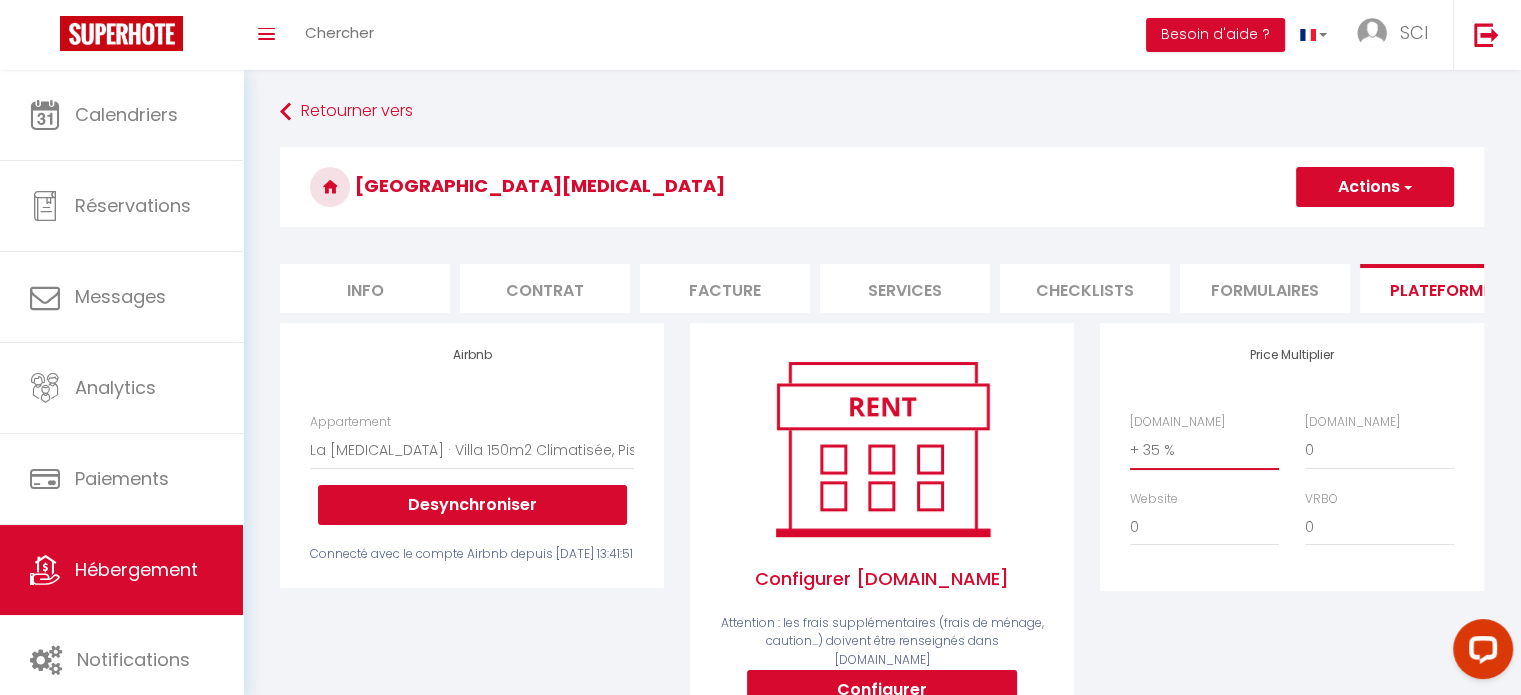 click on "0
+ 1 %
+ 2 %
+ 3 %
+ 4 %
+ 5 %
+ 6 %
+ 7 %
+ 8 %
+ 9 %" at bounding box center (1204, 450) 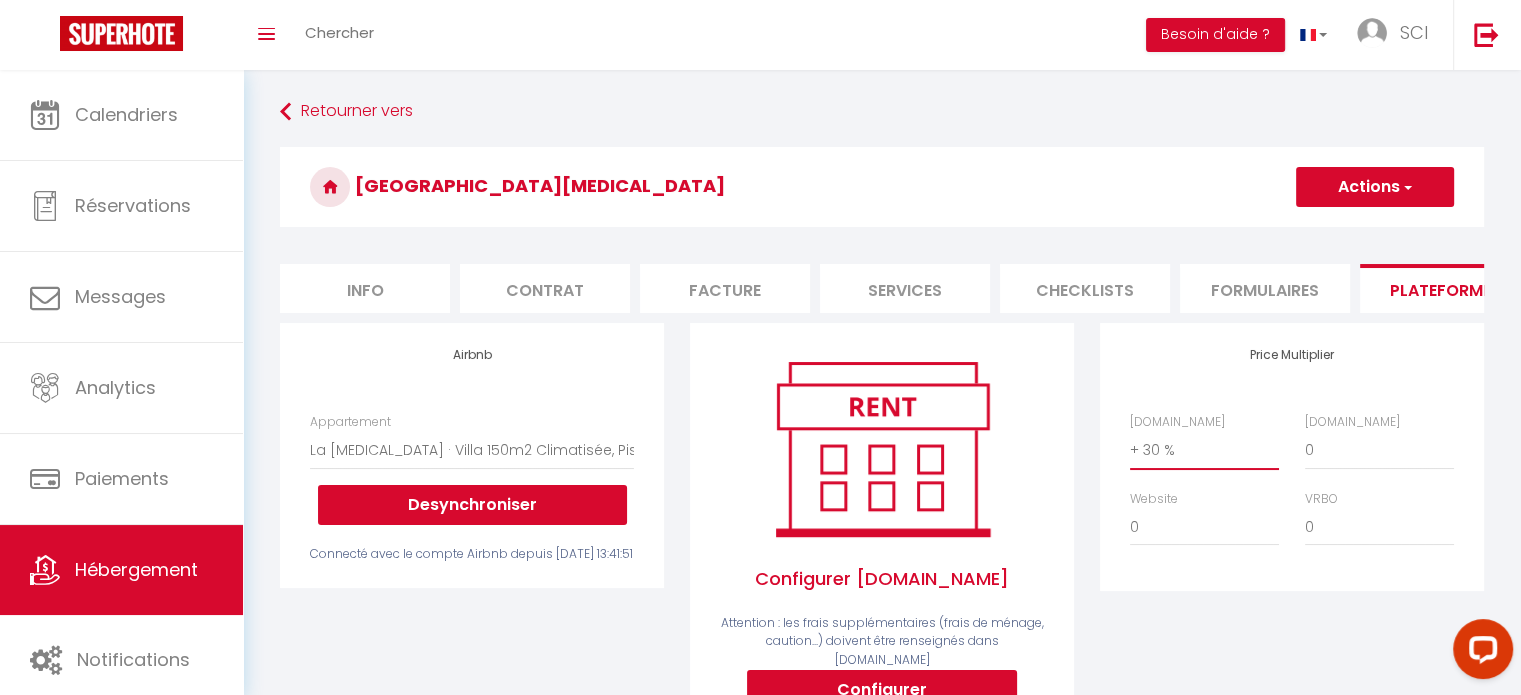 click on "0
+ 1 %
+ 2 %
+ 3 %
+ 4 %
+ 5 %
+ 6 %
+ 7 %
+ 8 %
+ 9 %" at bounding box center [1204, 450] 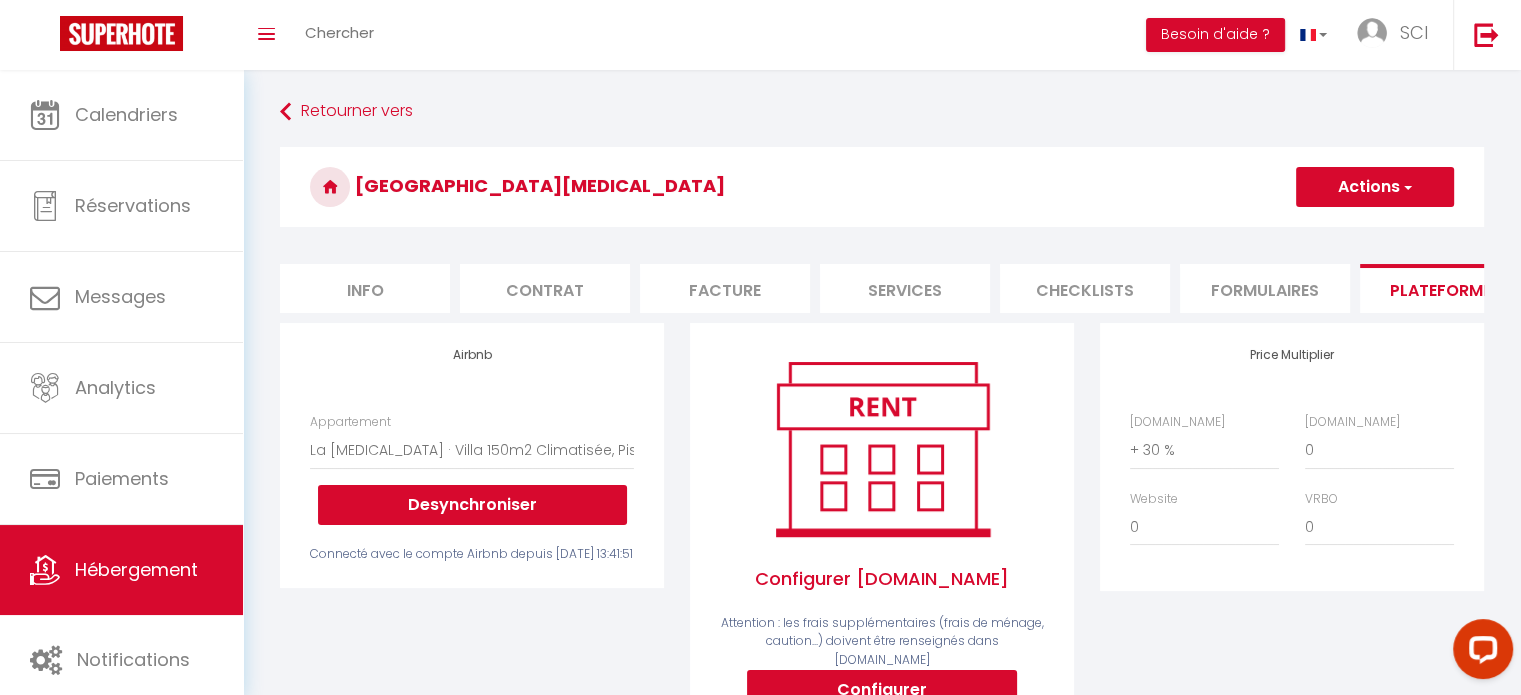 click on "Actions" at bounding box center (1375, 187) 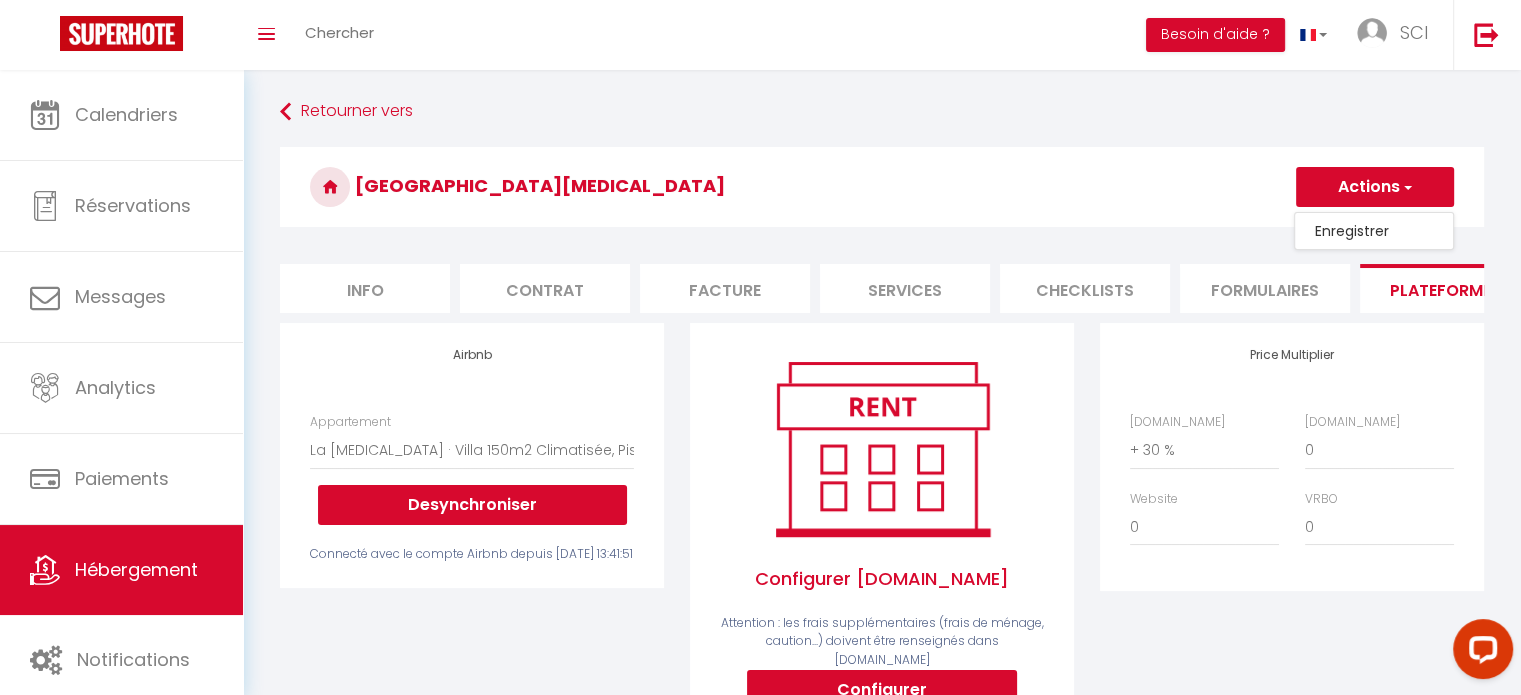 click on "Enregistrer" at bounding box center [1374, 231] 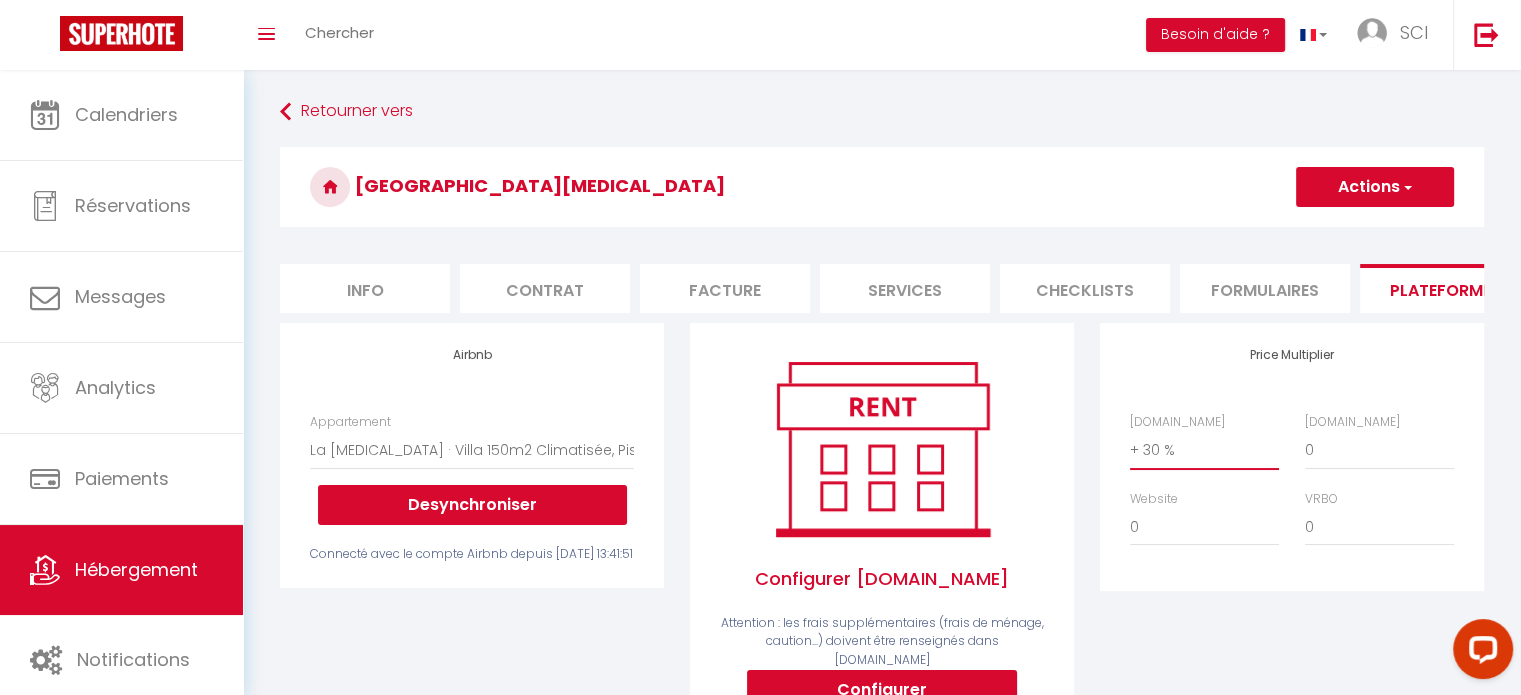 click on "0
+ 1 %
+ 2 %
+ 3 %
+ 4 %
+ 5 %
+ 6 %
+ 7 %
+ 8 %
+ 9 %" at bounding box center (1204, 450) 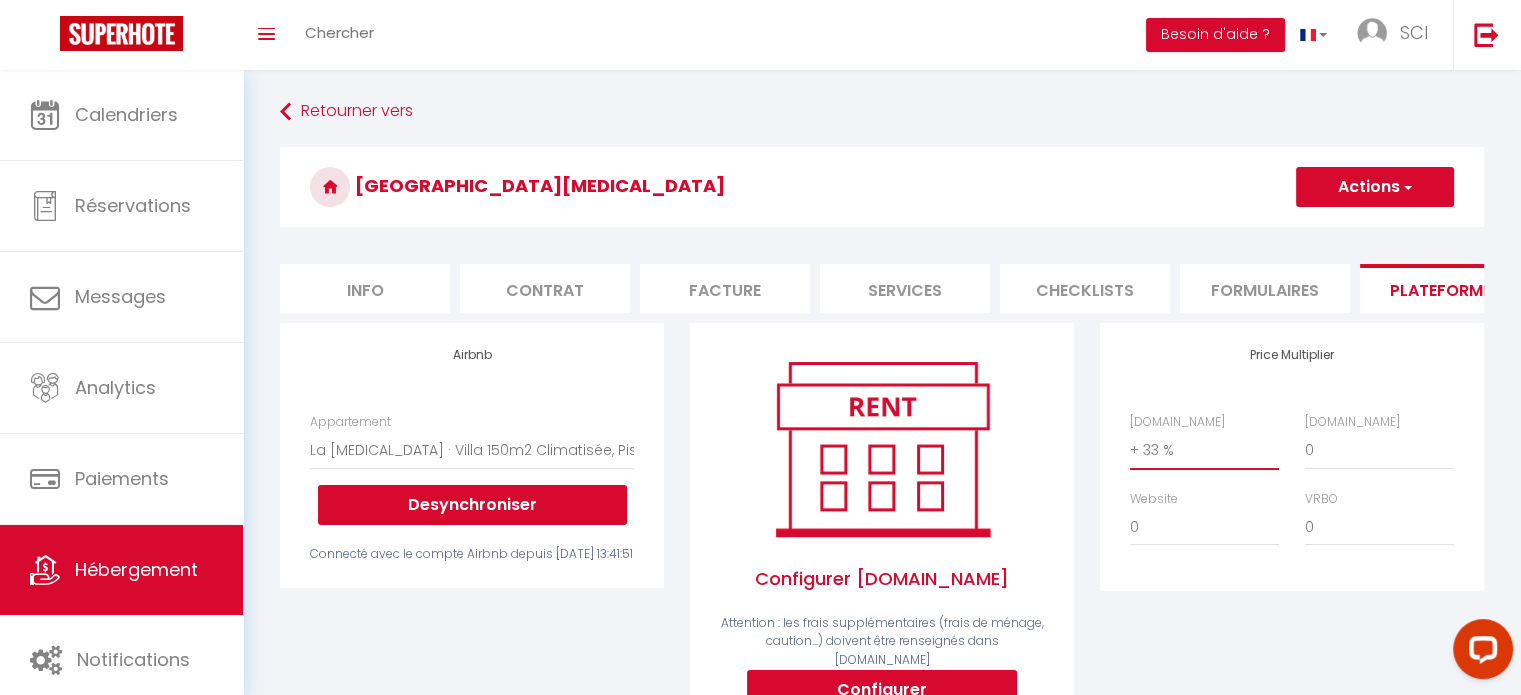 click on "0
+ 1 %
+ 2 %
+ 3 %
+ 4 %
+ 5 %
+ 6 %
+ 7 %
+ 8 %
+ 9 %" at bounding box center [1204, 450] 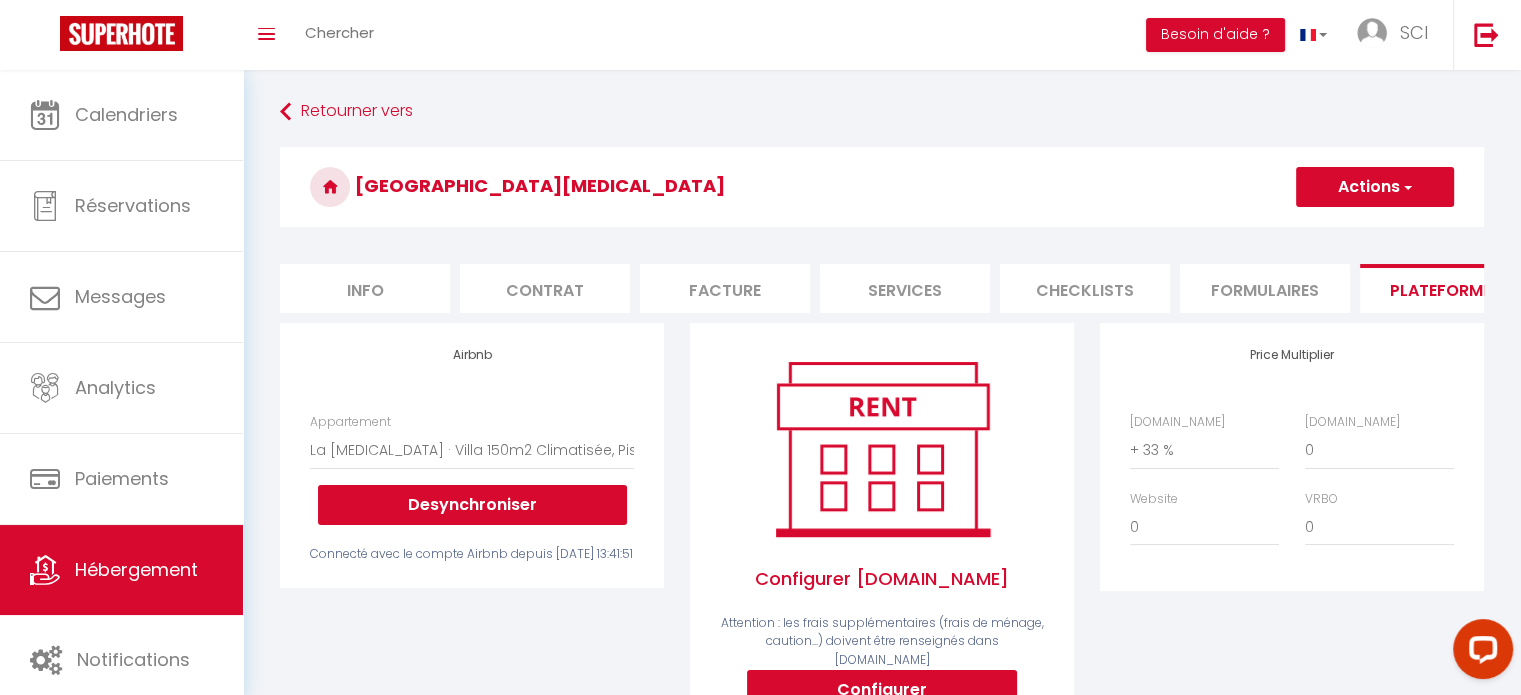 click on "Actions" at bounding box center (1375, 187) 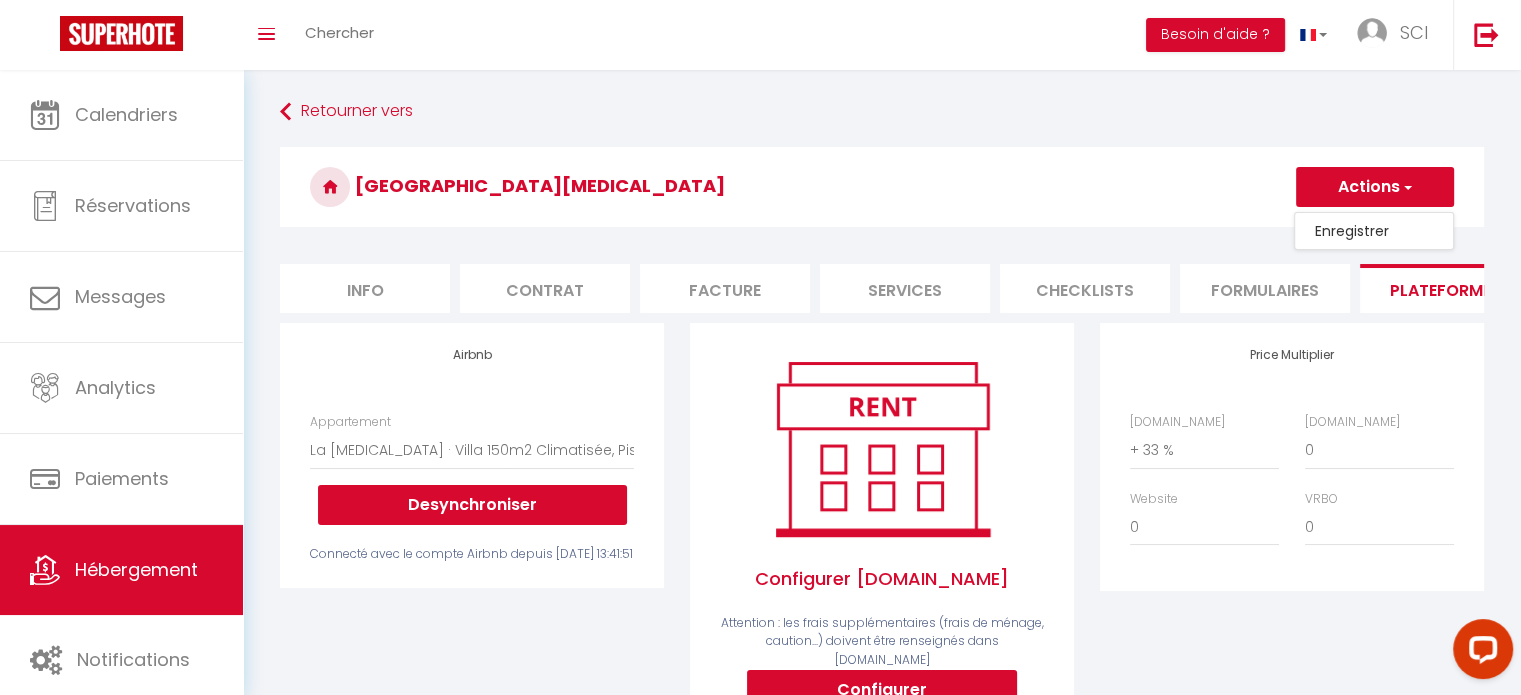 click on "Enregistrer" at bounding box center [1374, 231] 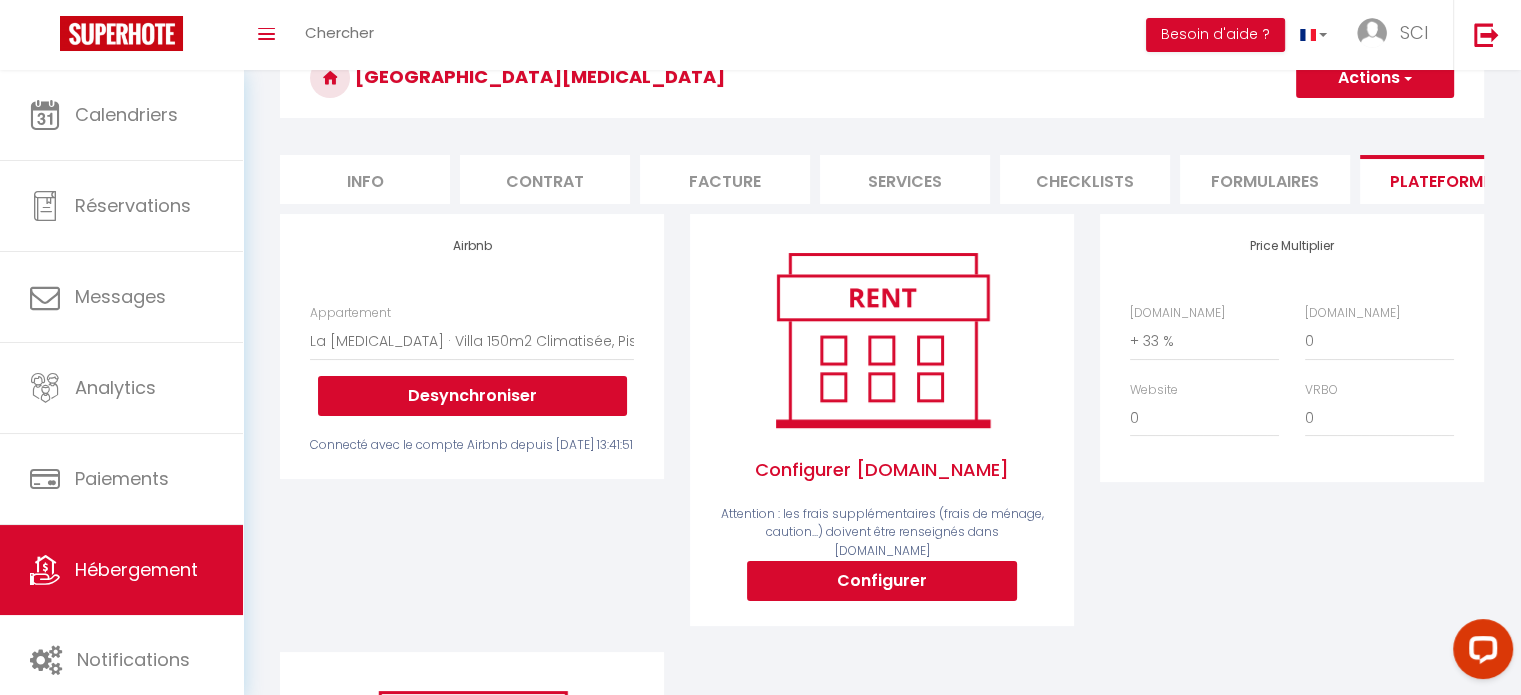 scroll, scrollTop: 0, scrollLeft: 0, axis: both 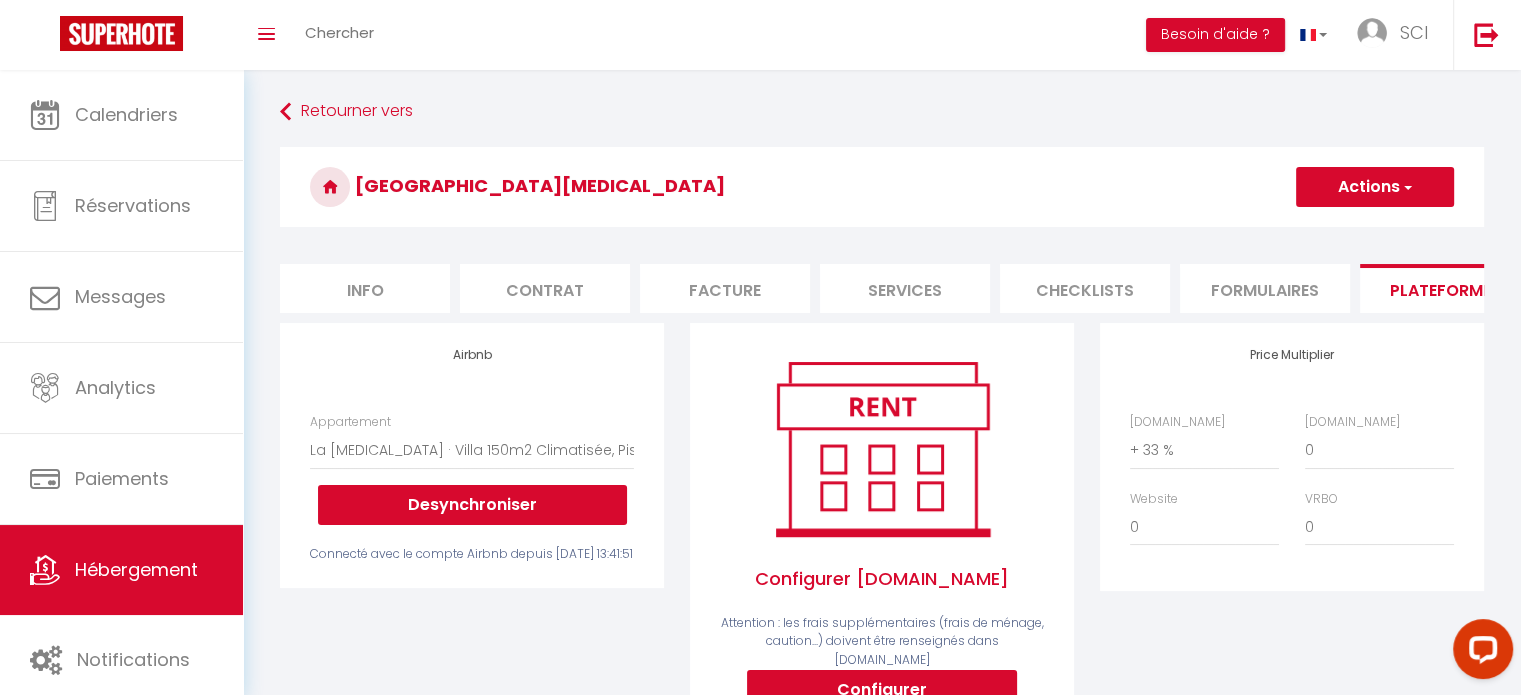 click on "Contrat" at bounding box center (545, 288) 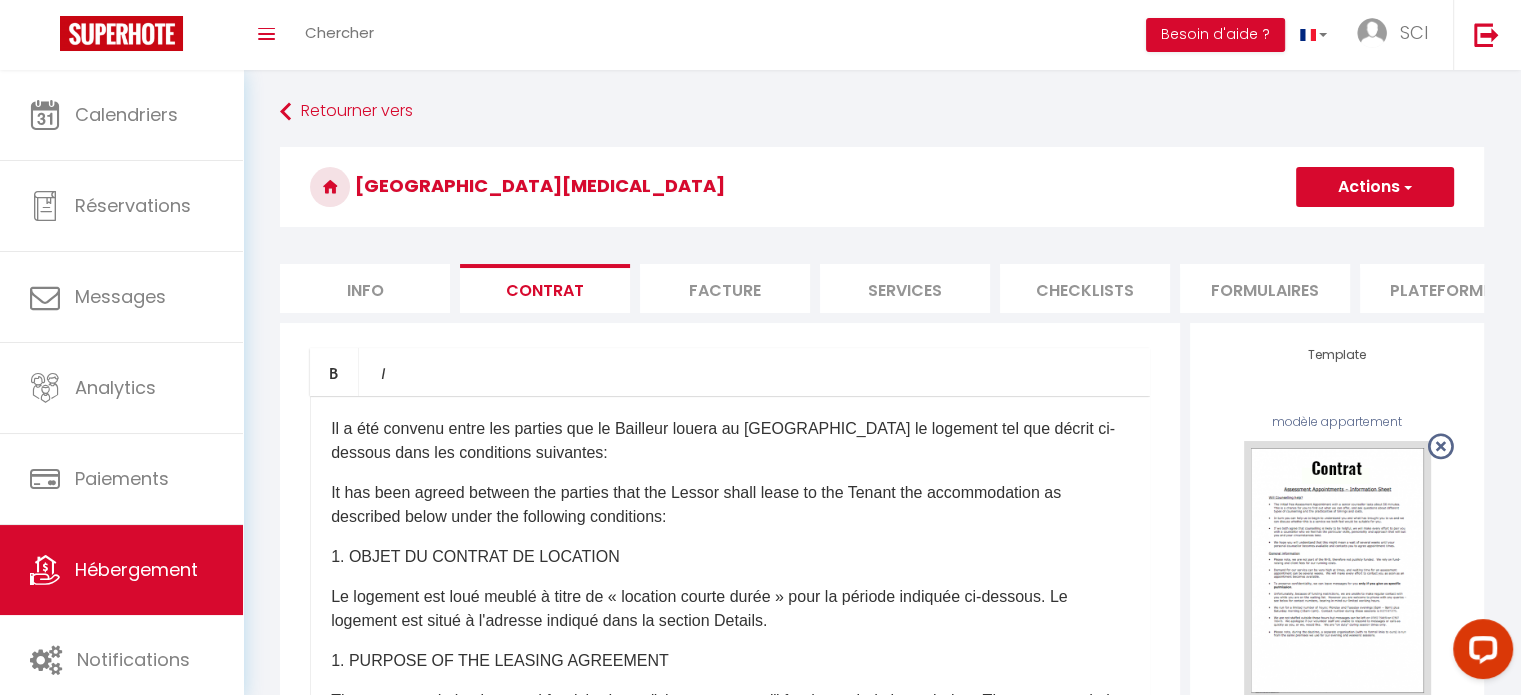 click on "Info" at bounding box center [365, 288] 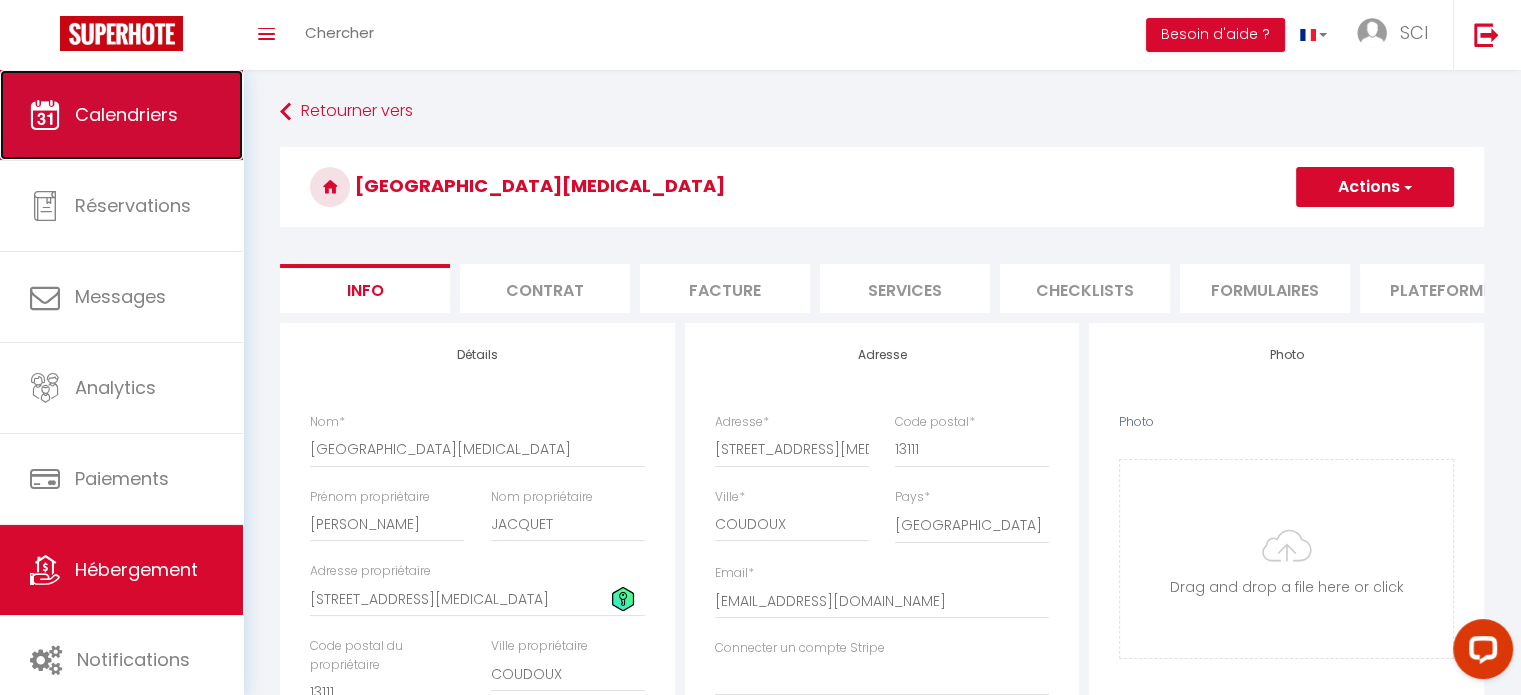 click on "Calendriers" at bounding box center [126, 114] 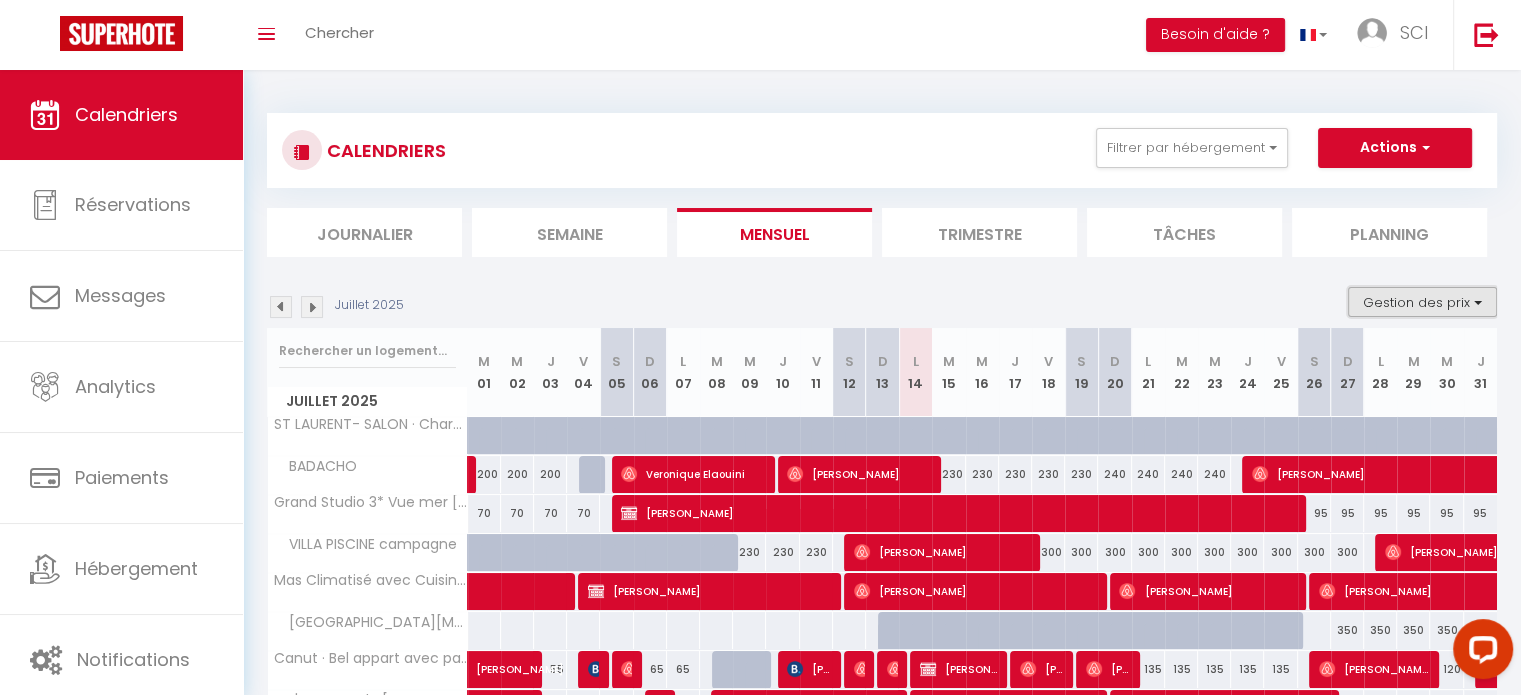 click on "Gestion des prix" at bounding box center [1422, 302] 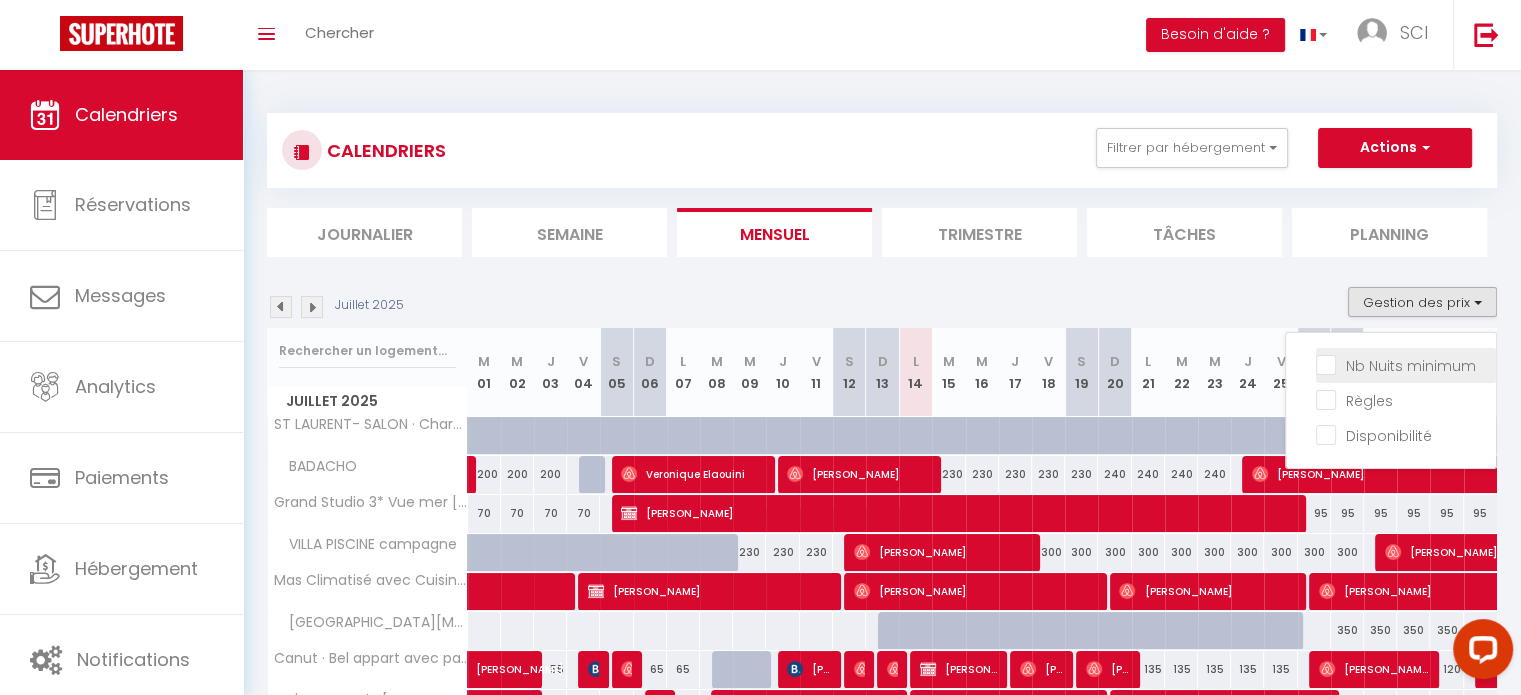 click on "Nb Nuits minimum" at bounding box center [1406, 364] 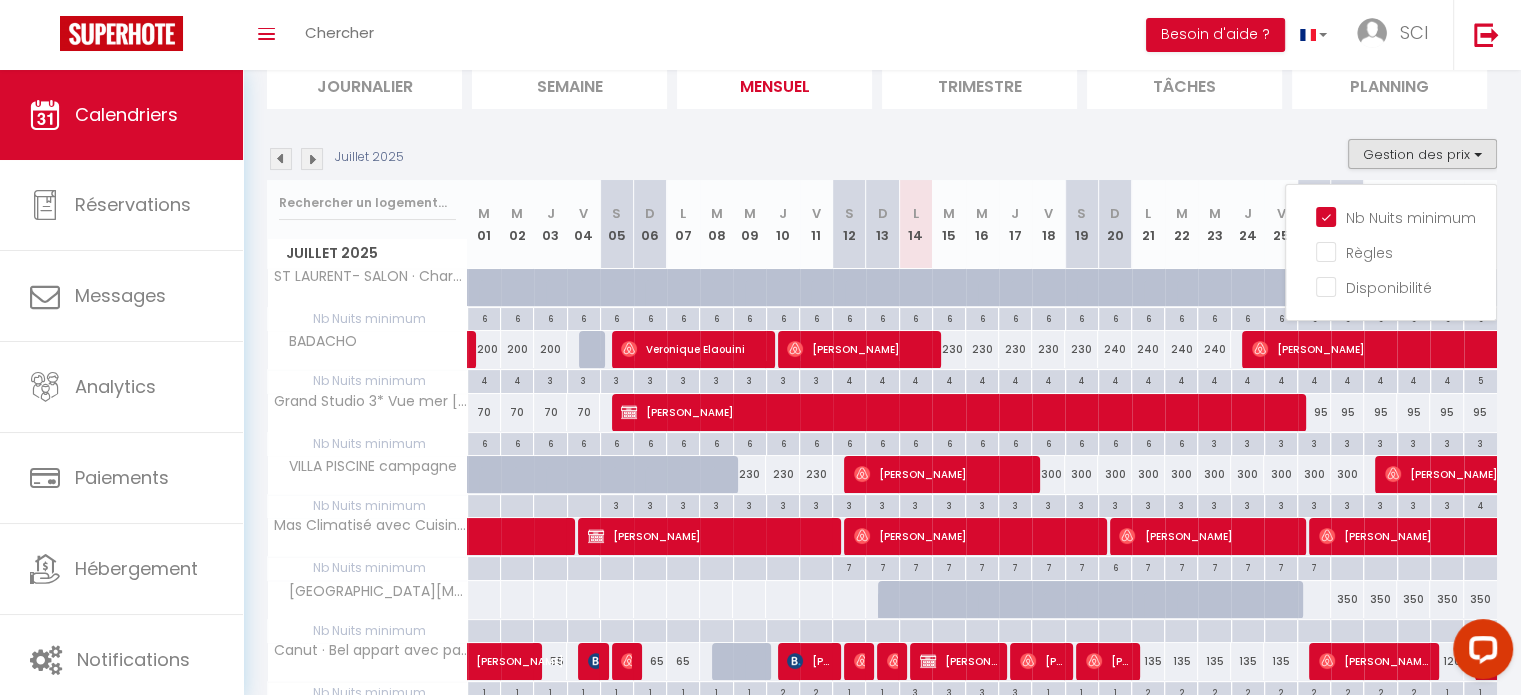 scroll, scrollTop: 200, scrollLeft: 0, axis: vertical 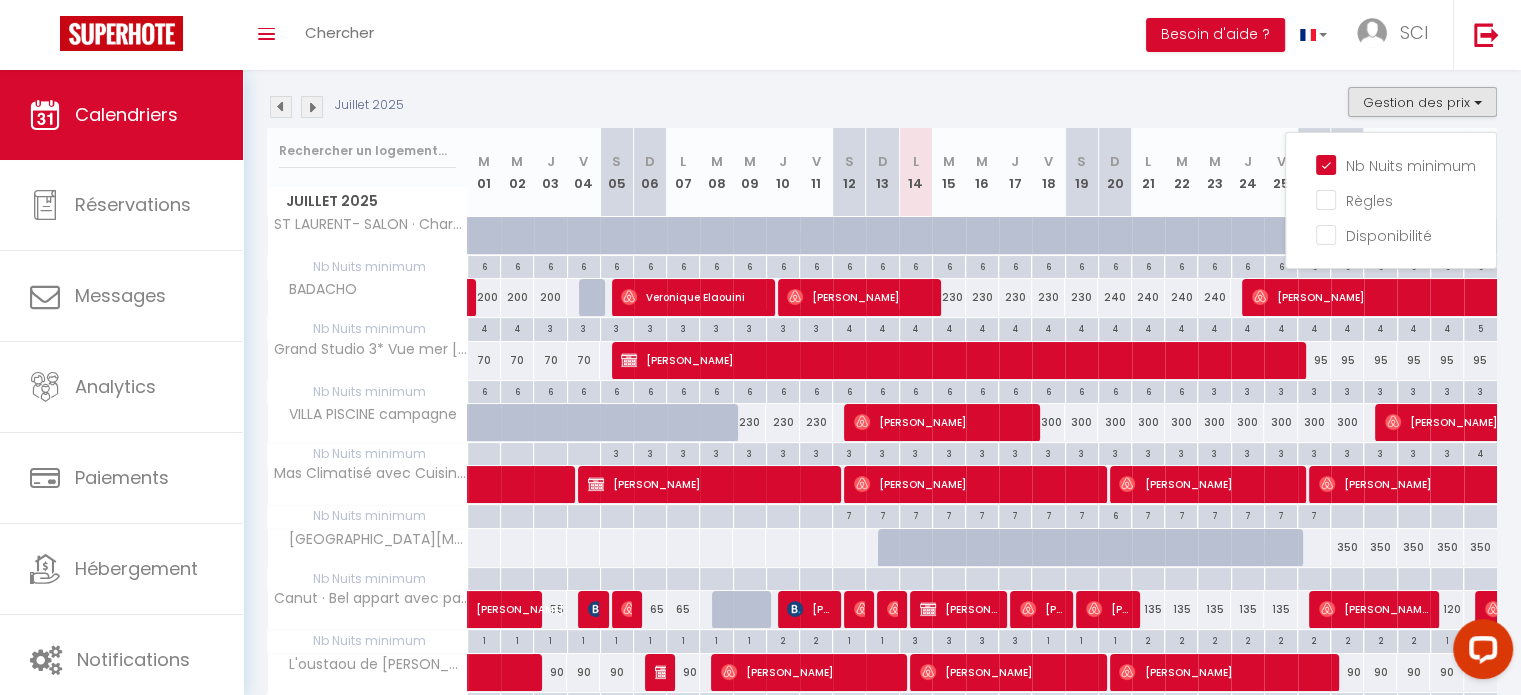 click at bounding box center [312, 107] 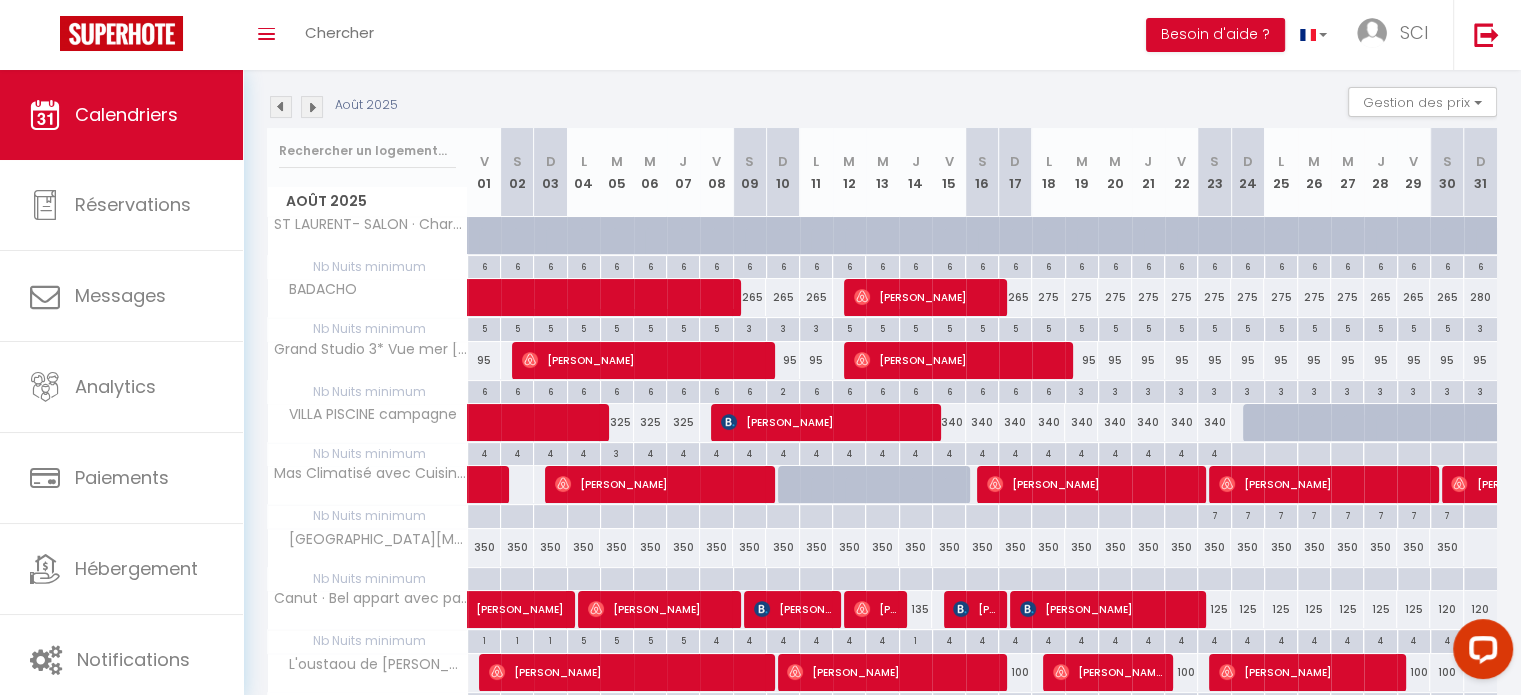 click at bounding box center (281, 107) 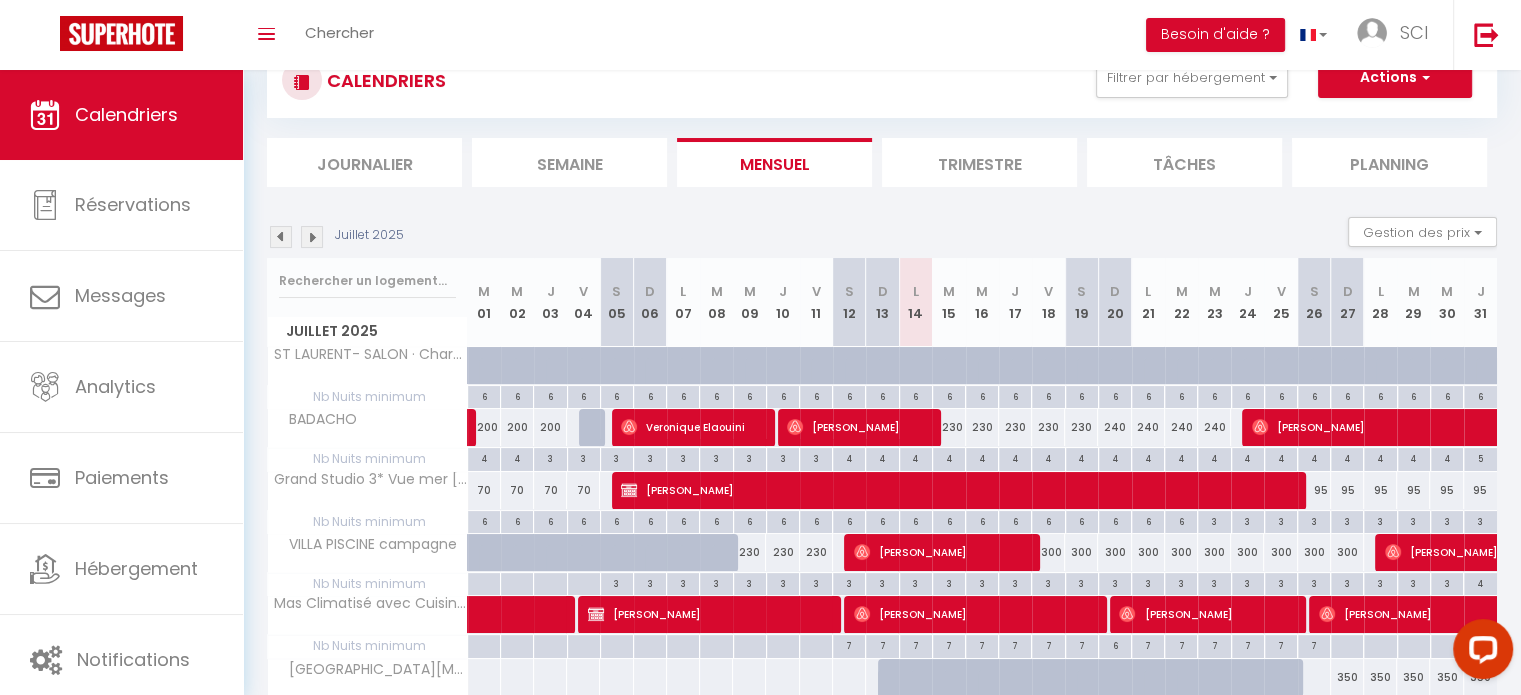 scroll, scrollTop: 200, scrollLeft: 0, axis: vertical 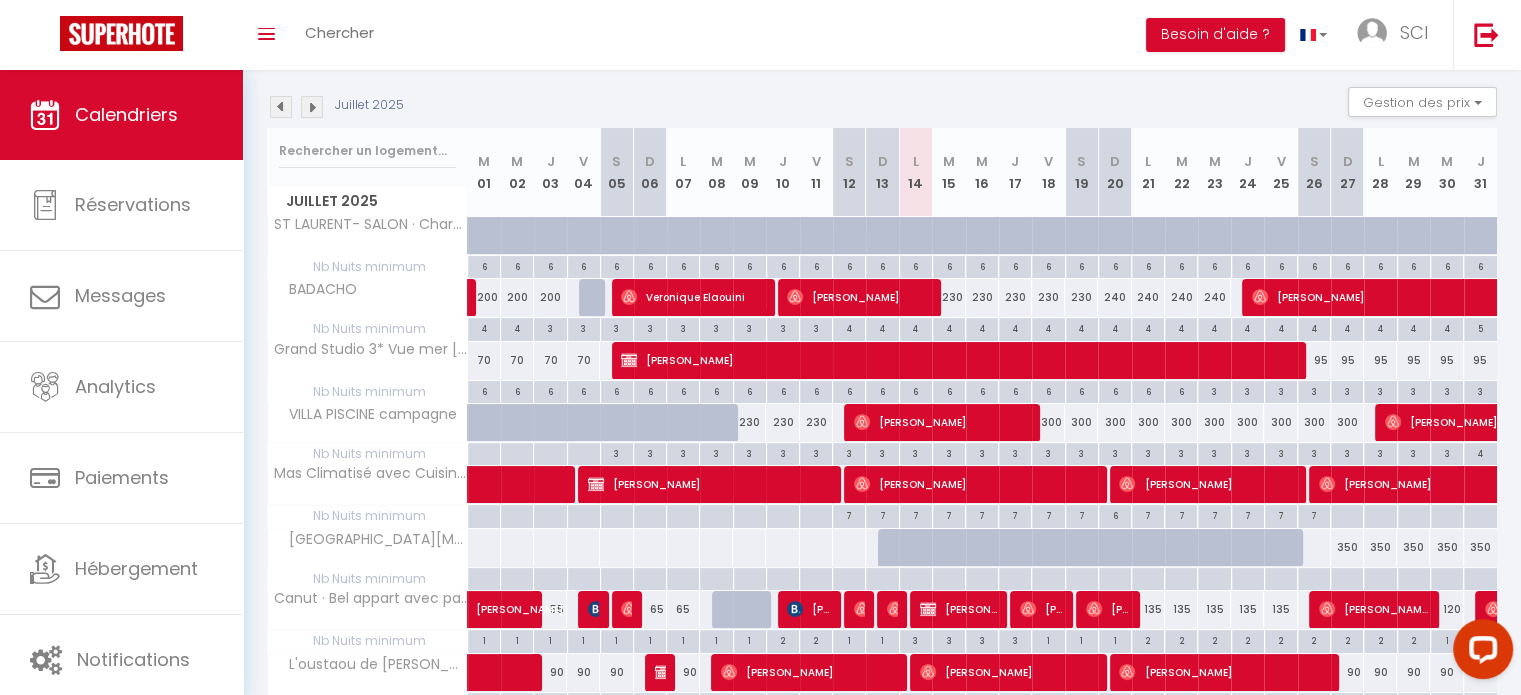 click at bounding box center (1313, 579) 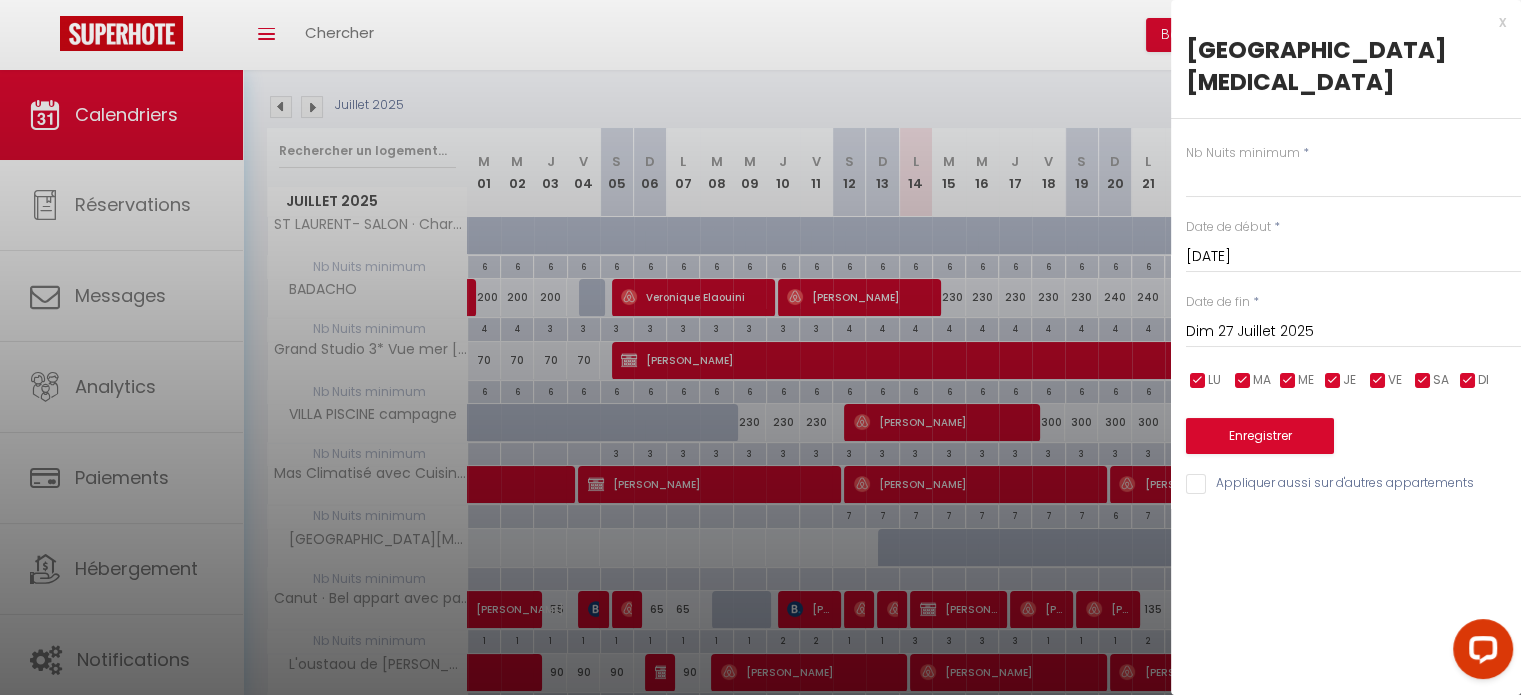 click on "Dim 27 Juillet 2025" at bounding box center [1353, 332] 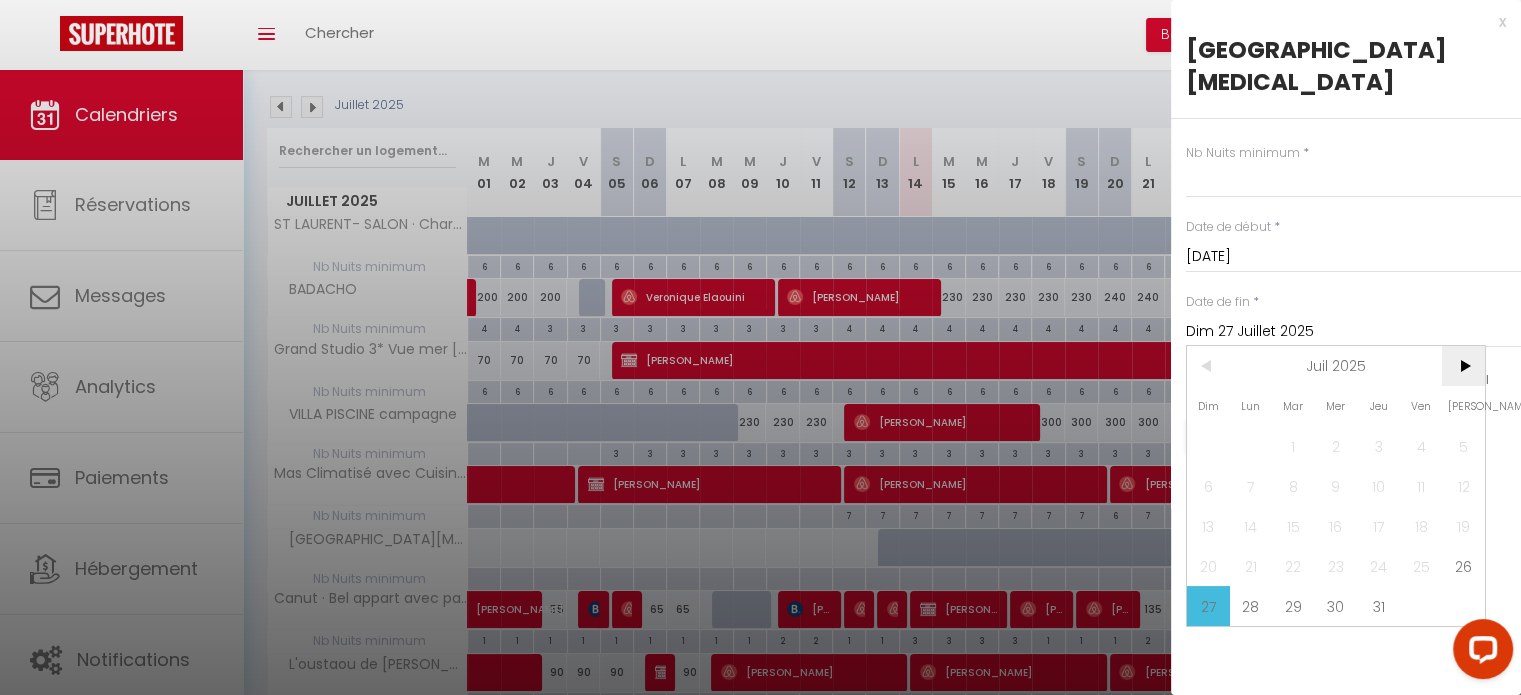 click on ">" at bounding box center (1463, 366) 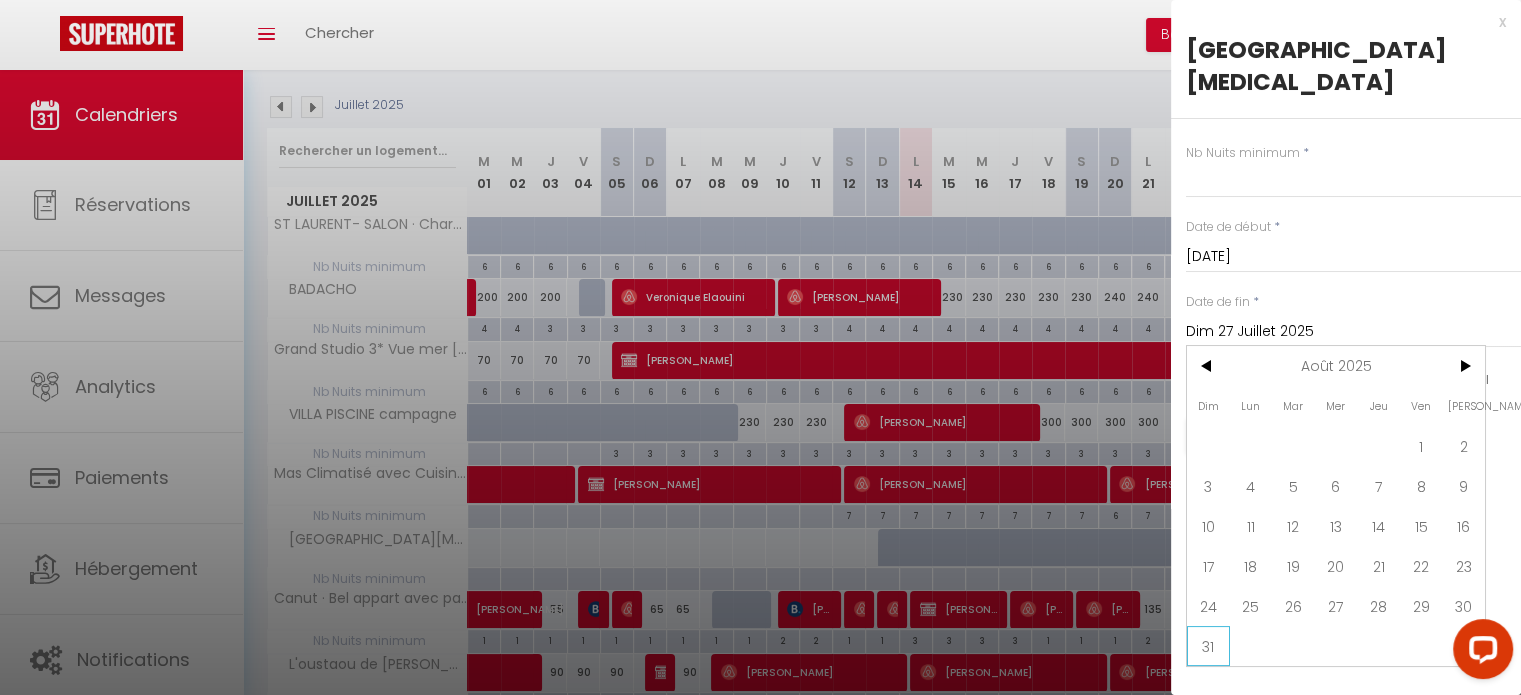click on "31" at bounding box center (1208, 646) 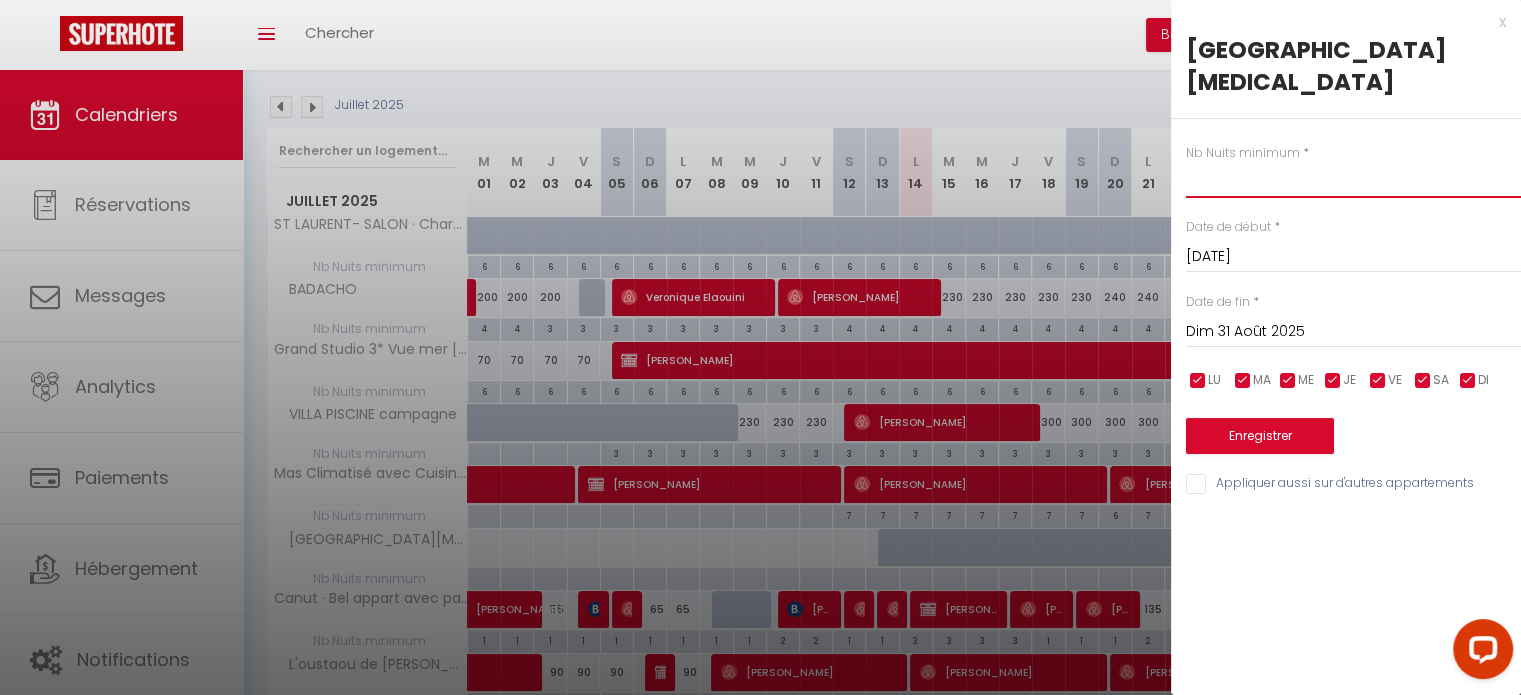 click at bounding box center (1353, 180) 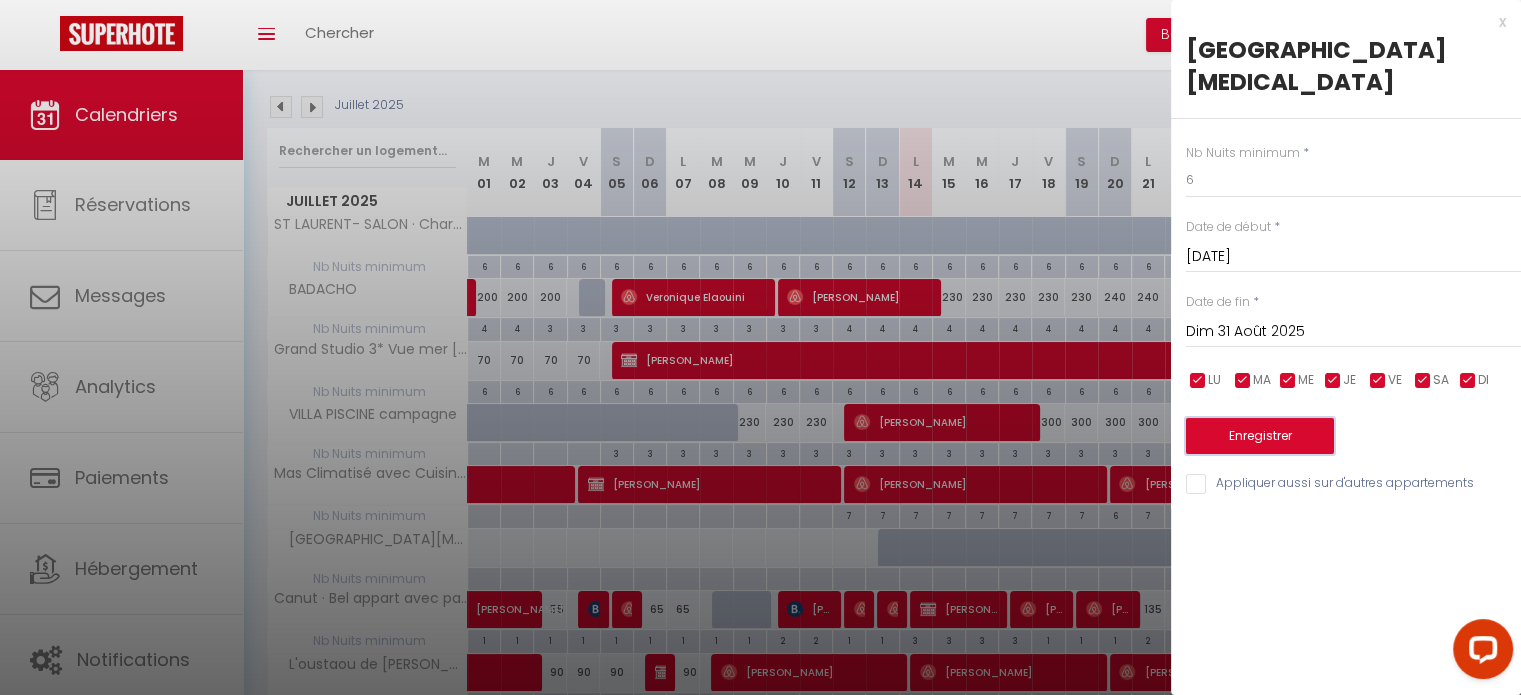 click on "Enregistrer" at bounding box center [1260, 436] 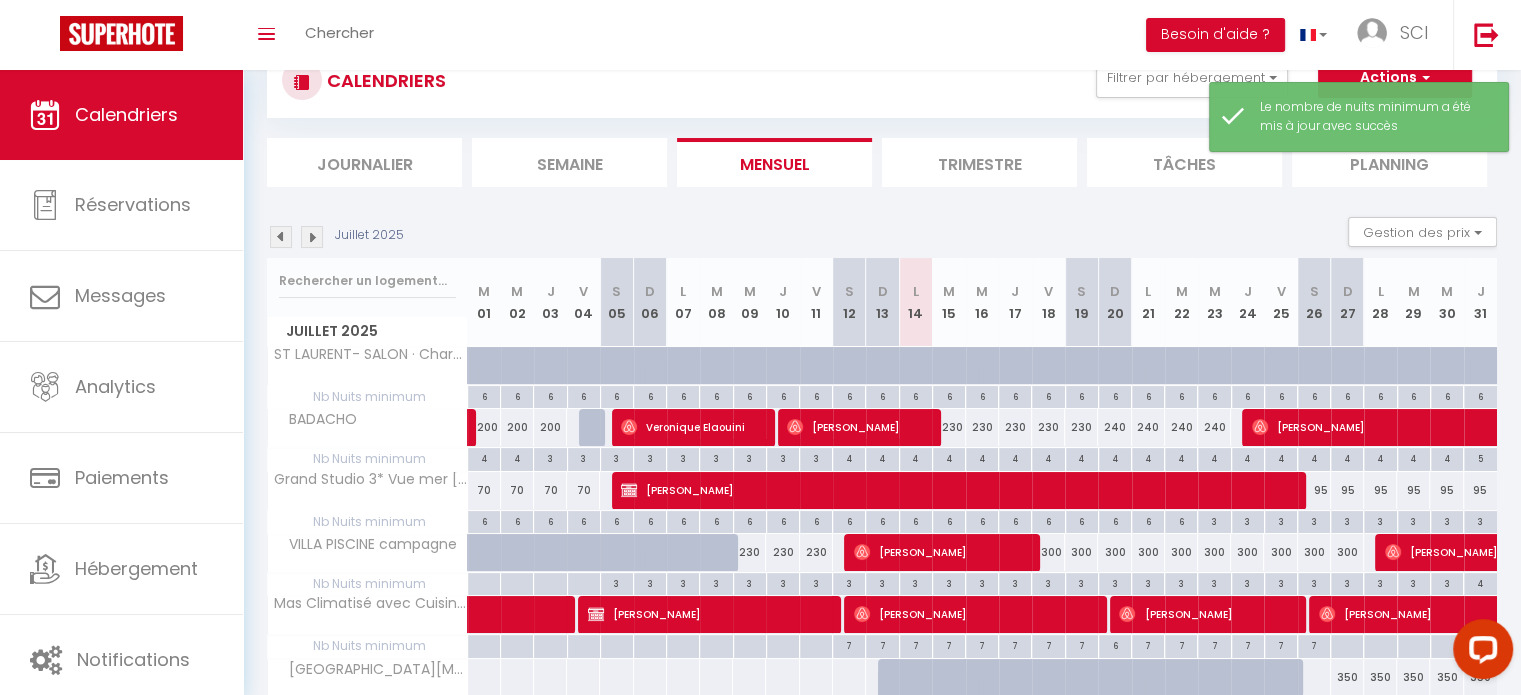 scroll, scrollTop: 200, scrollLeft: 0, axis: vertical 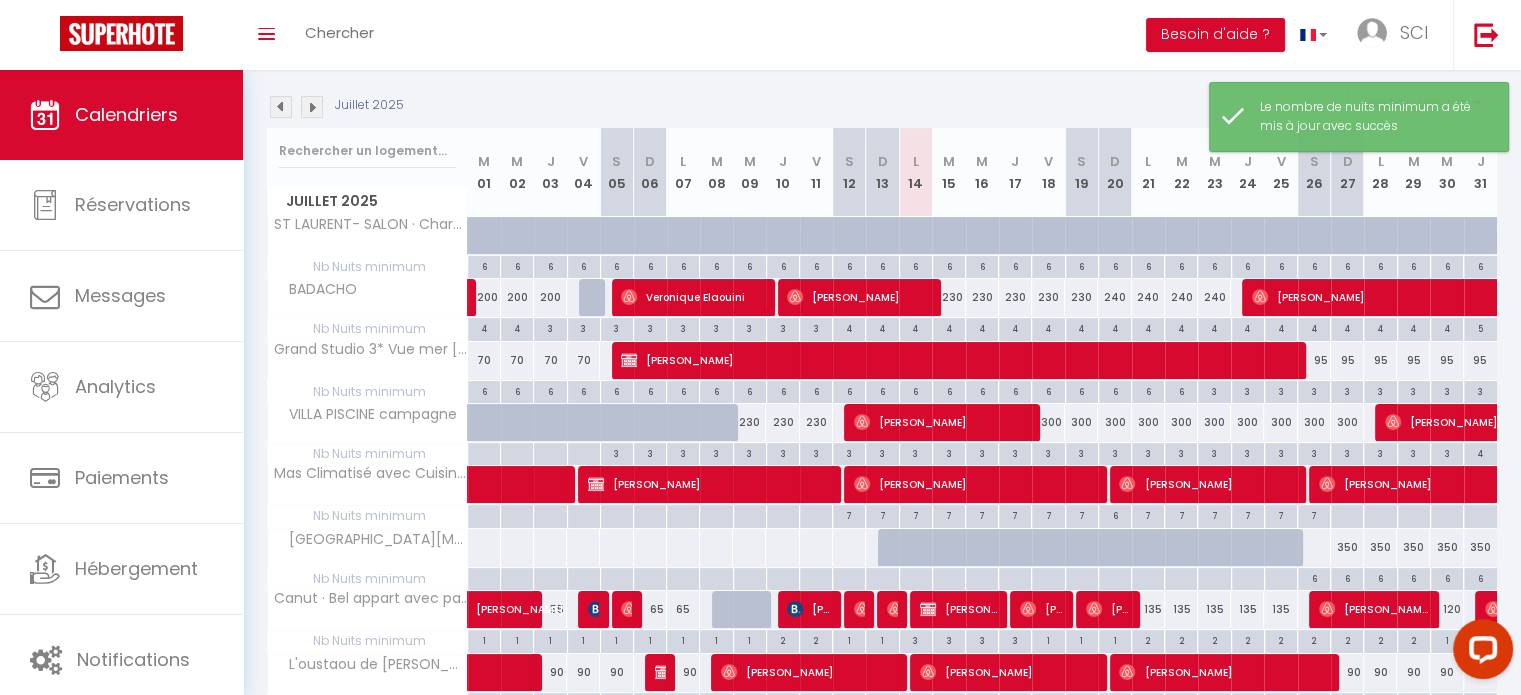 click at bounding box center [1314, 547] 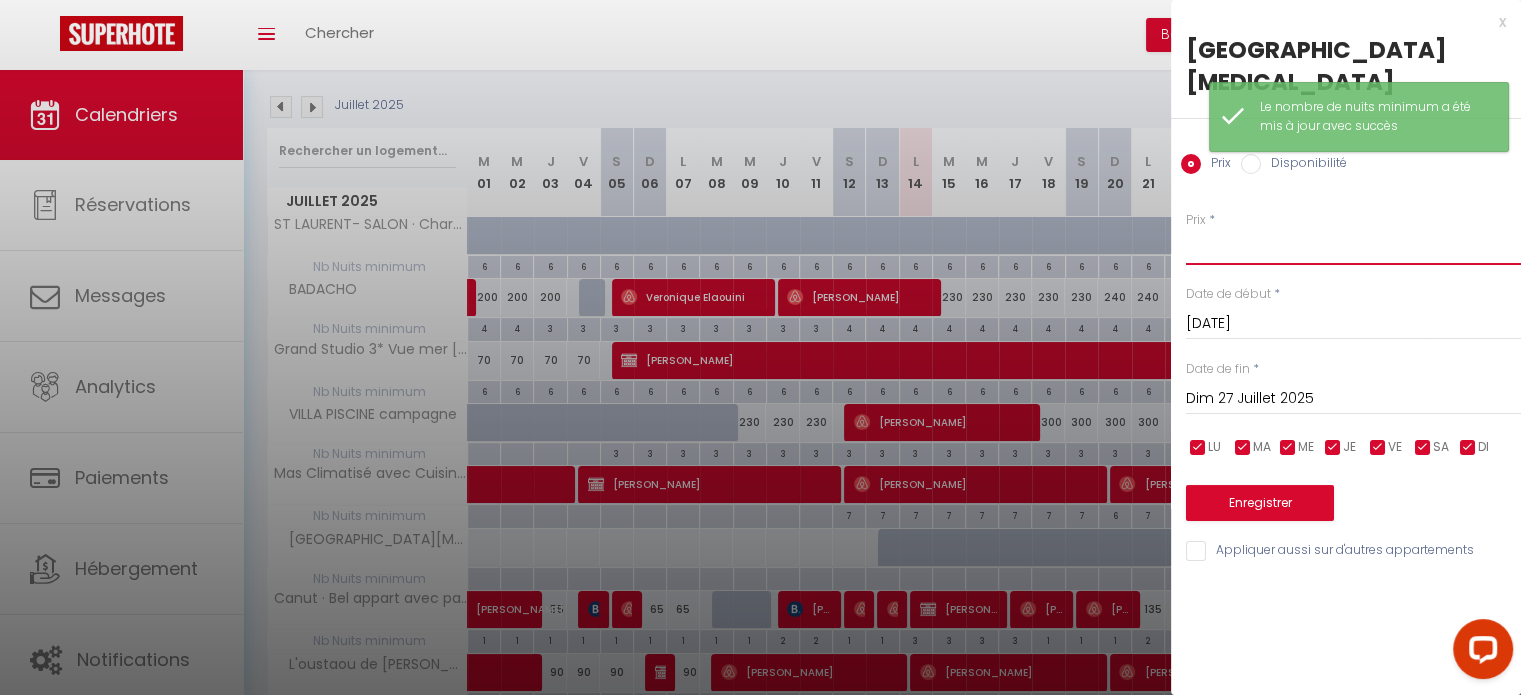 click on "Prix" at bounding box center (1353, 247) 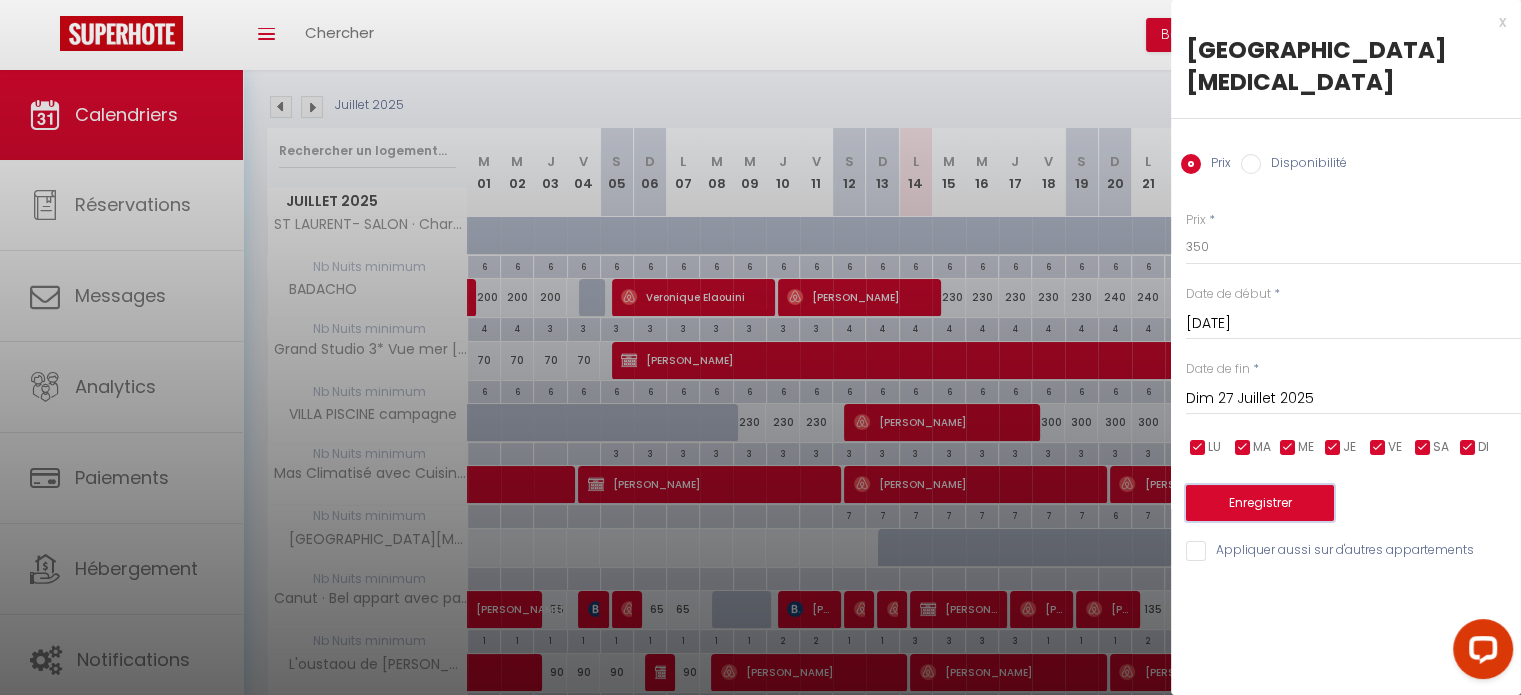 click on "Enregistrer" at bounding box center (1260, 503) 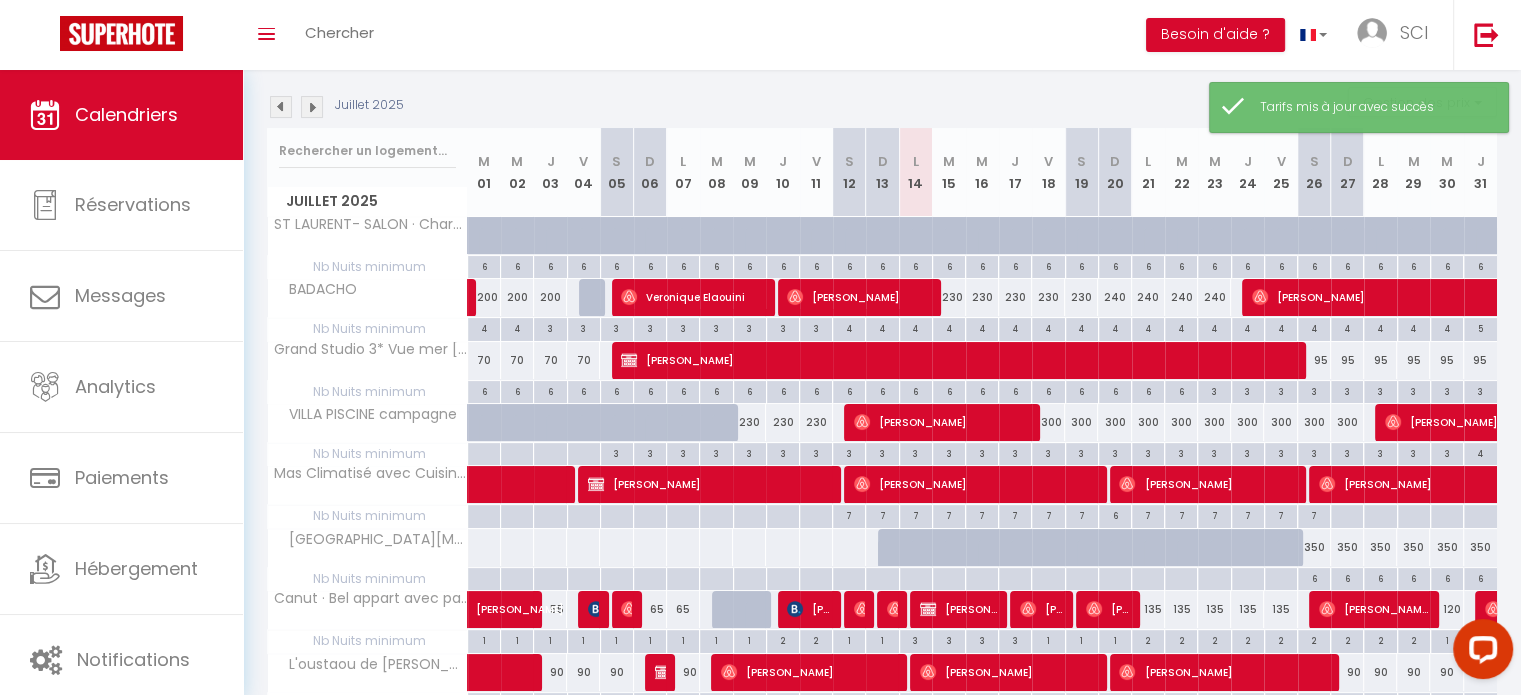 scroll, scrollTop: 423, scrollLeft: 0, axis: vertical 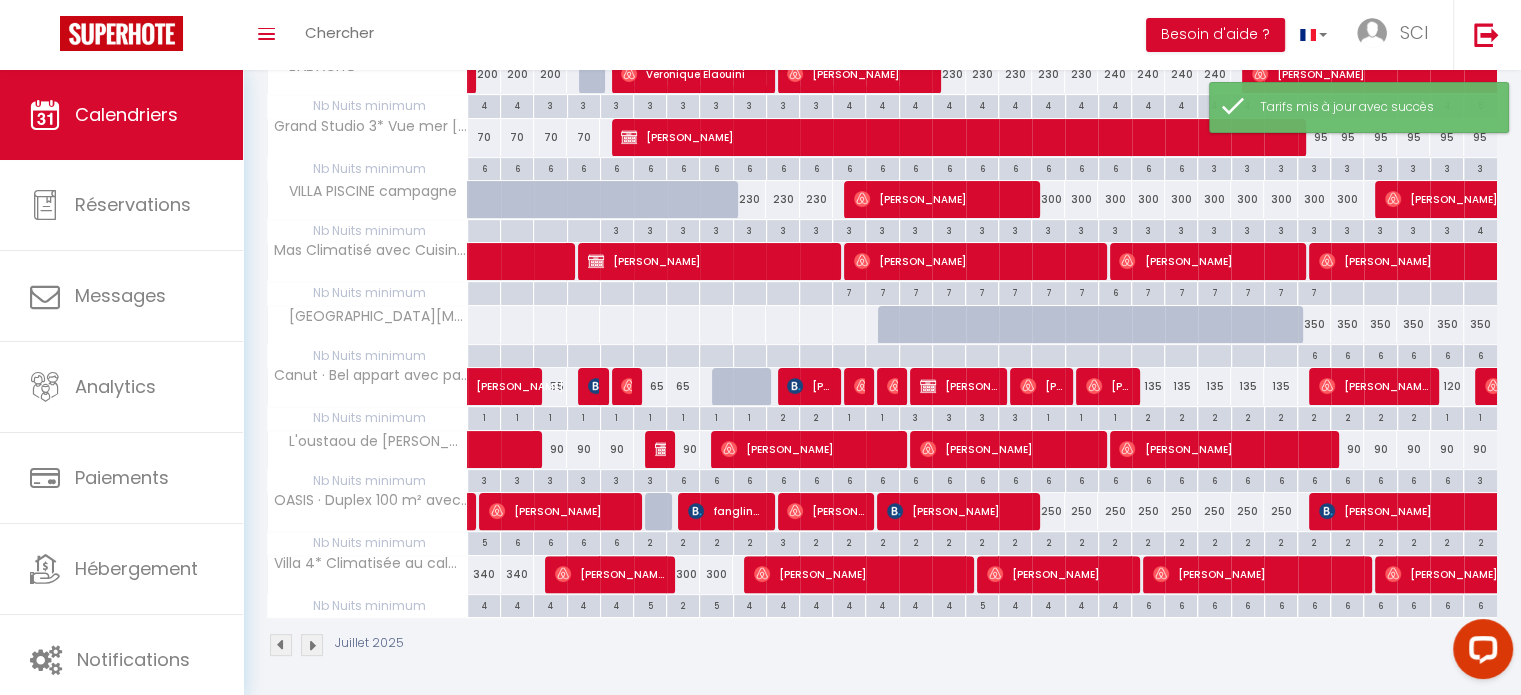 drag, startPoint x: 835, startPoint y: 692, endPoint x: 906, endPoint y: 671, distance: 74.04053 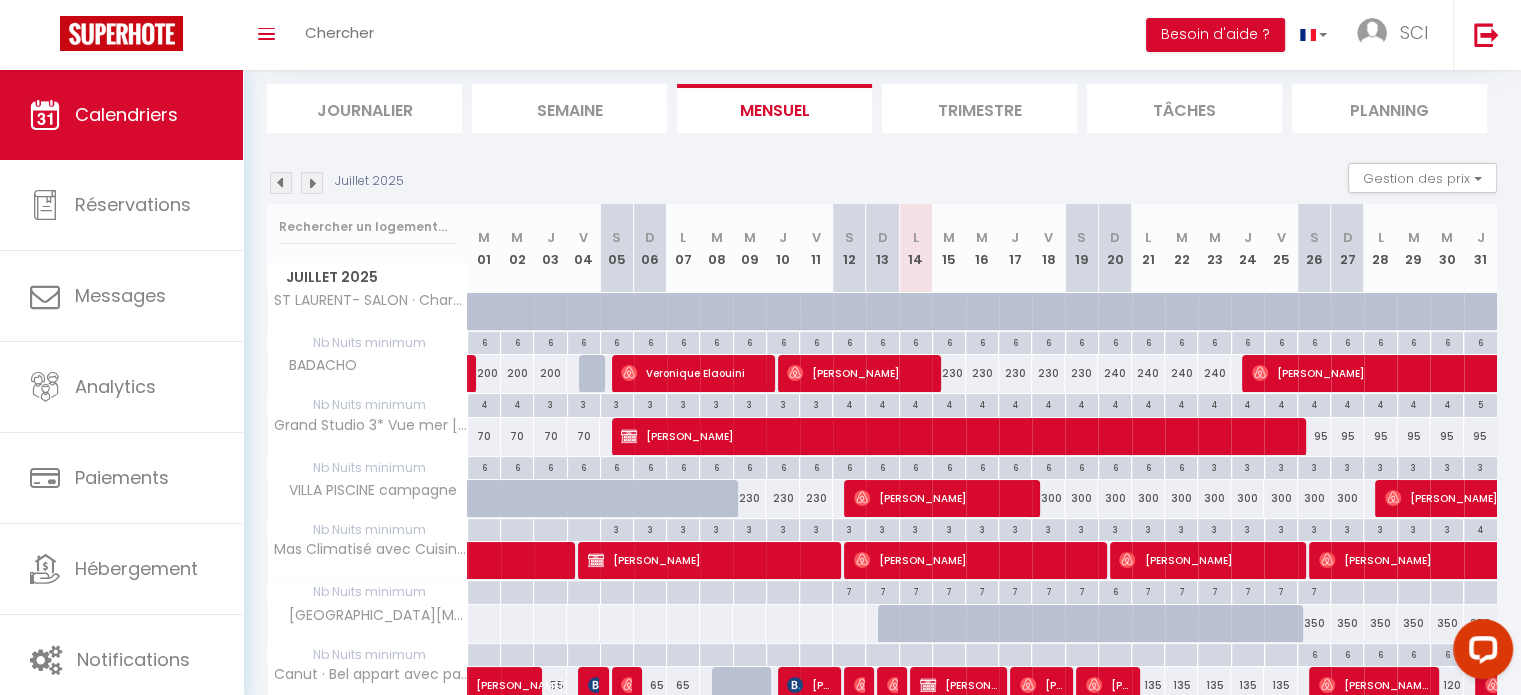 scroll, scrollTop: 123, scrollLeft: 0, axis: vertical 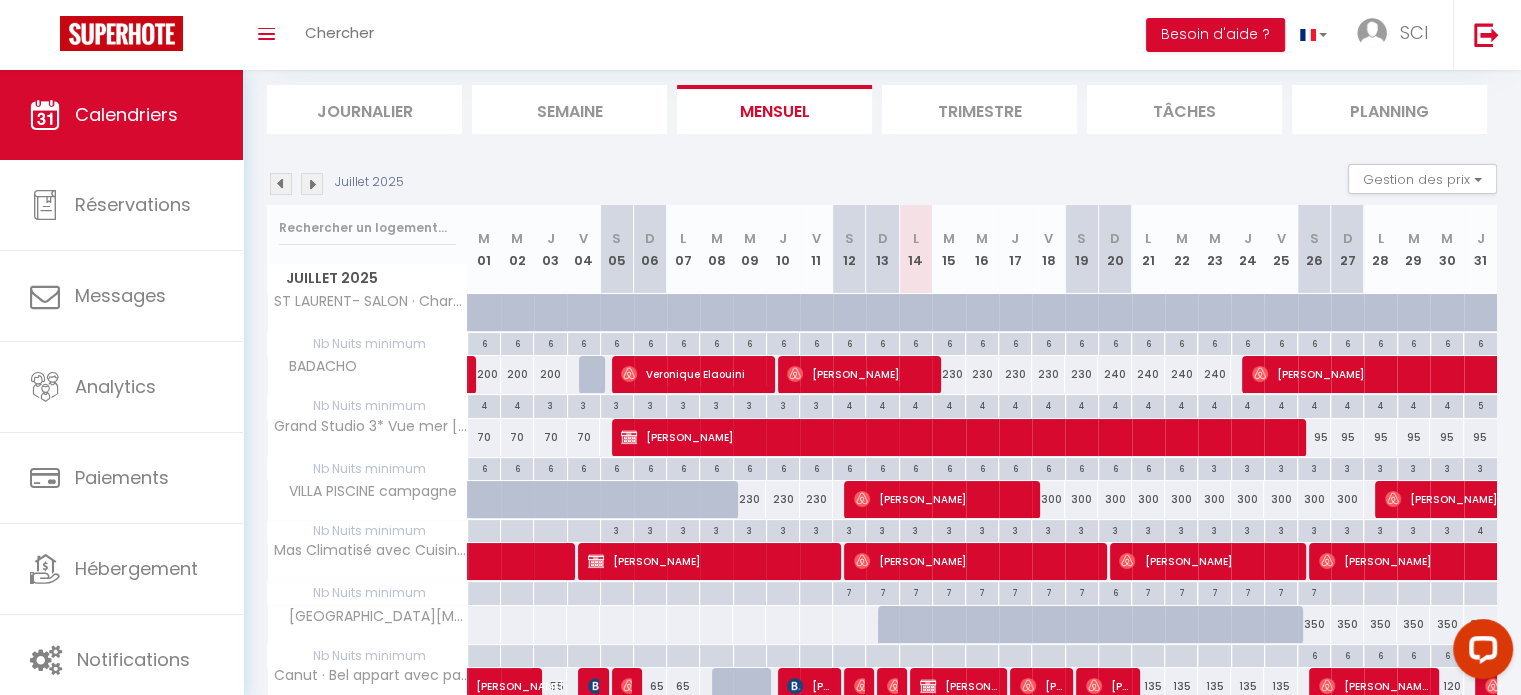 click at bounding box center [312, 184] 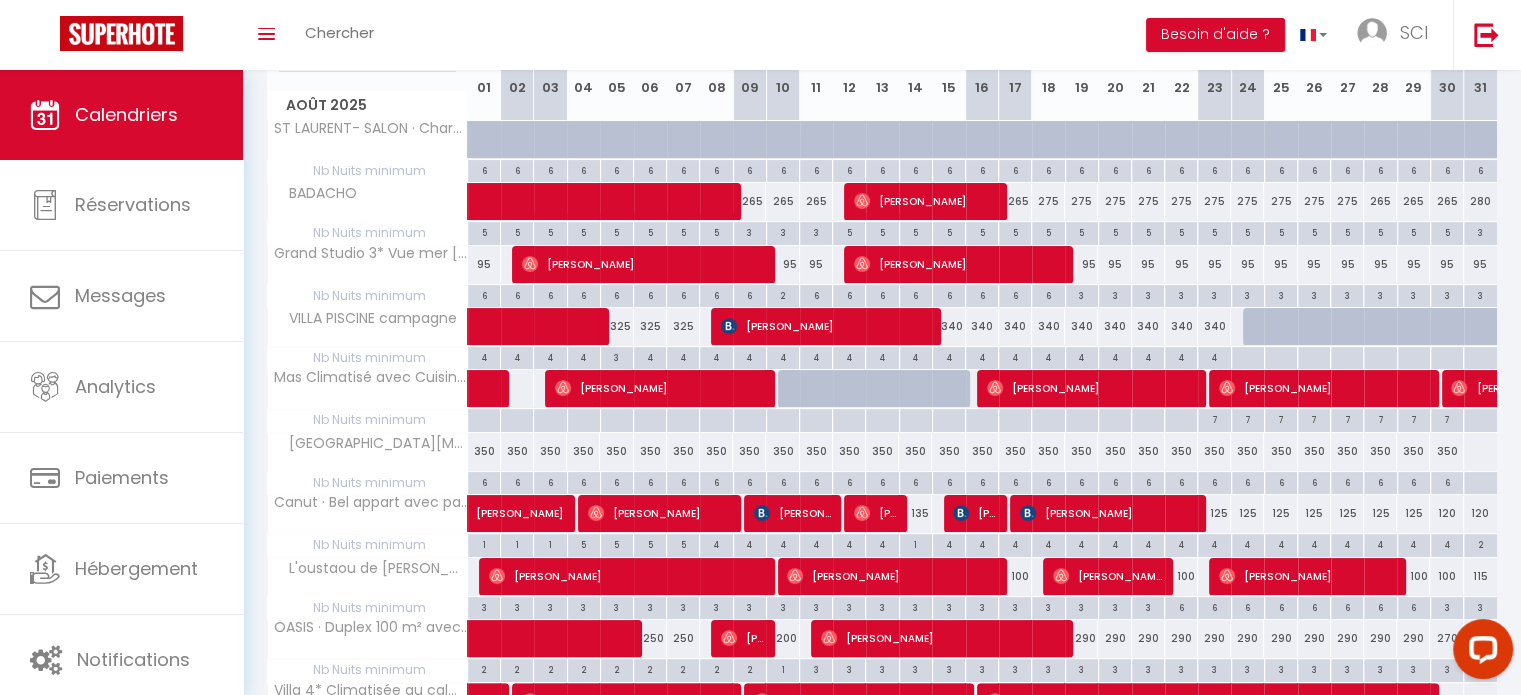 scroll, scrollTop: 223, scrollLeft: 0, axis: vertical 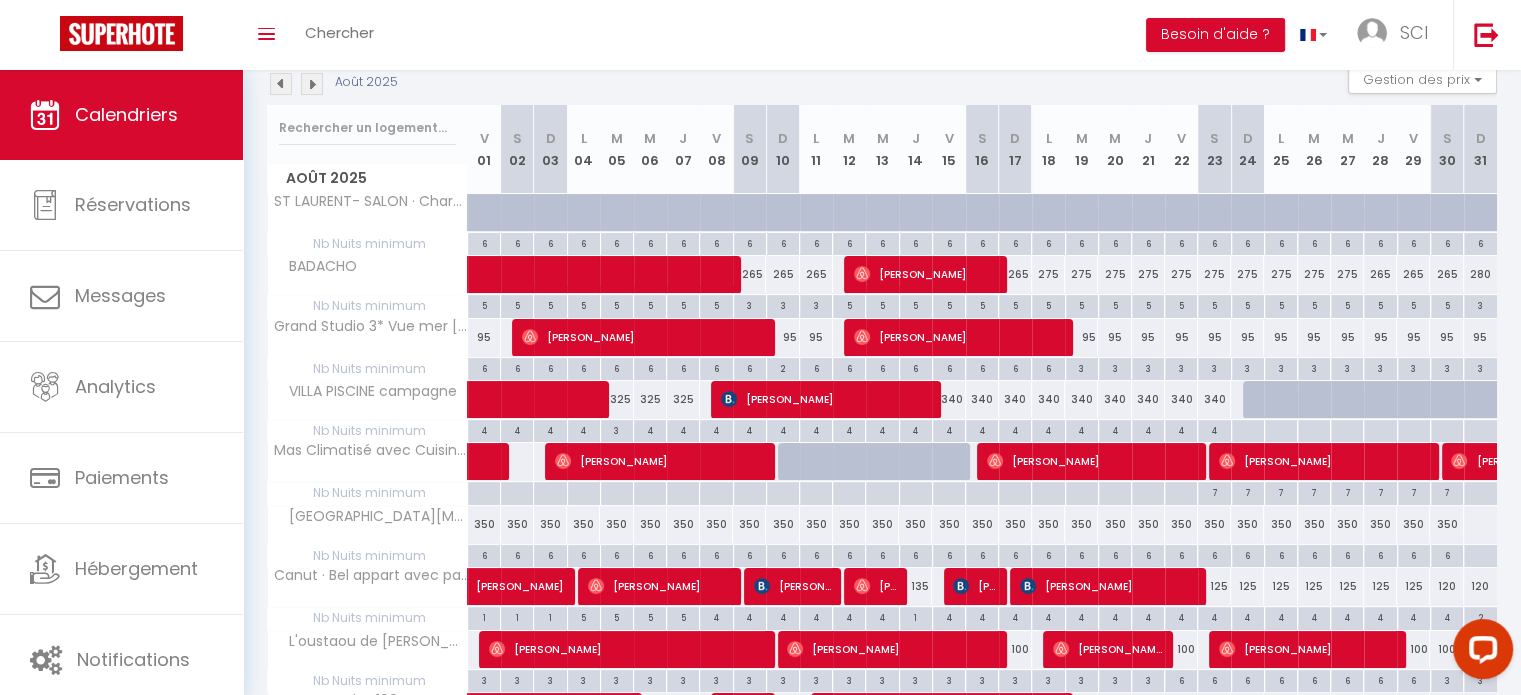 click at bounding box center [1480, 524] 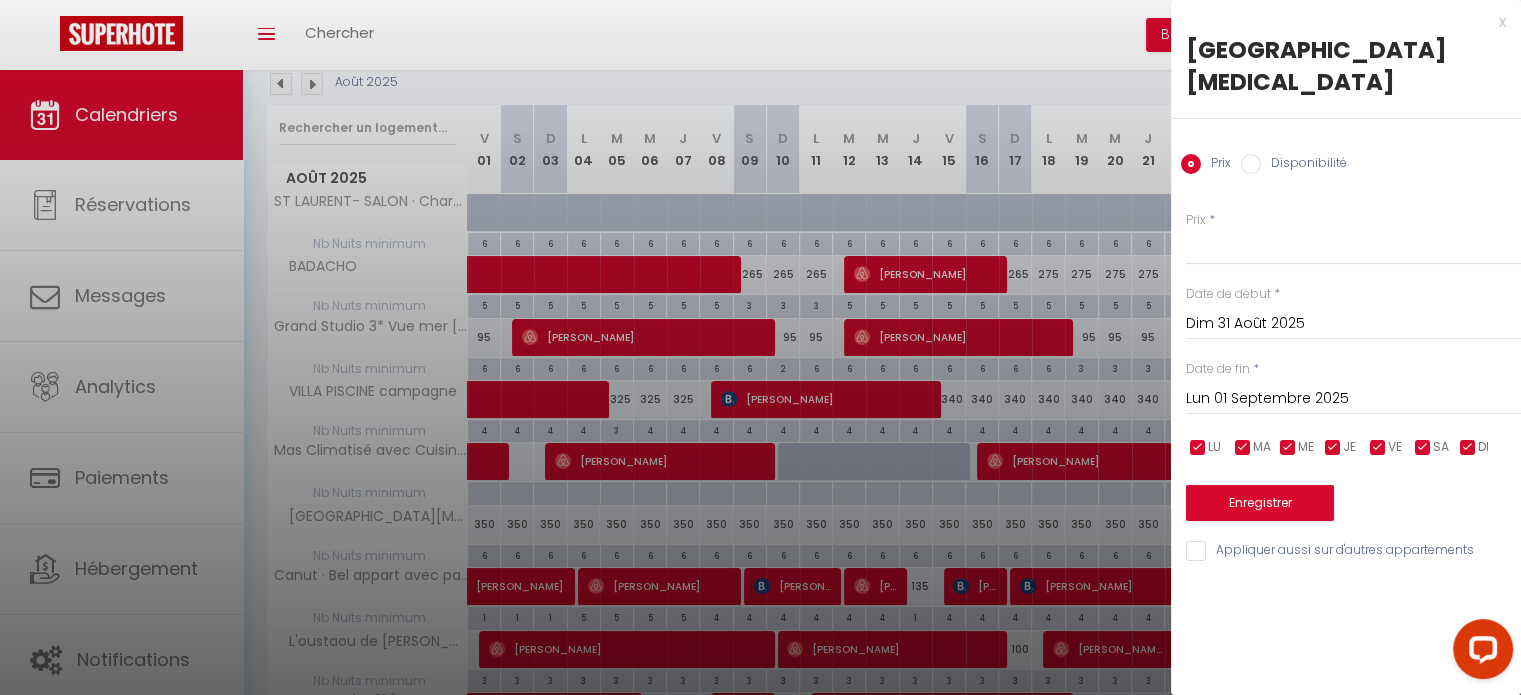 click on "Lun 01 Septembre 2025" at bounding box center [1353, 399] 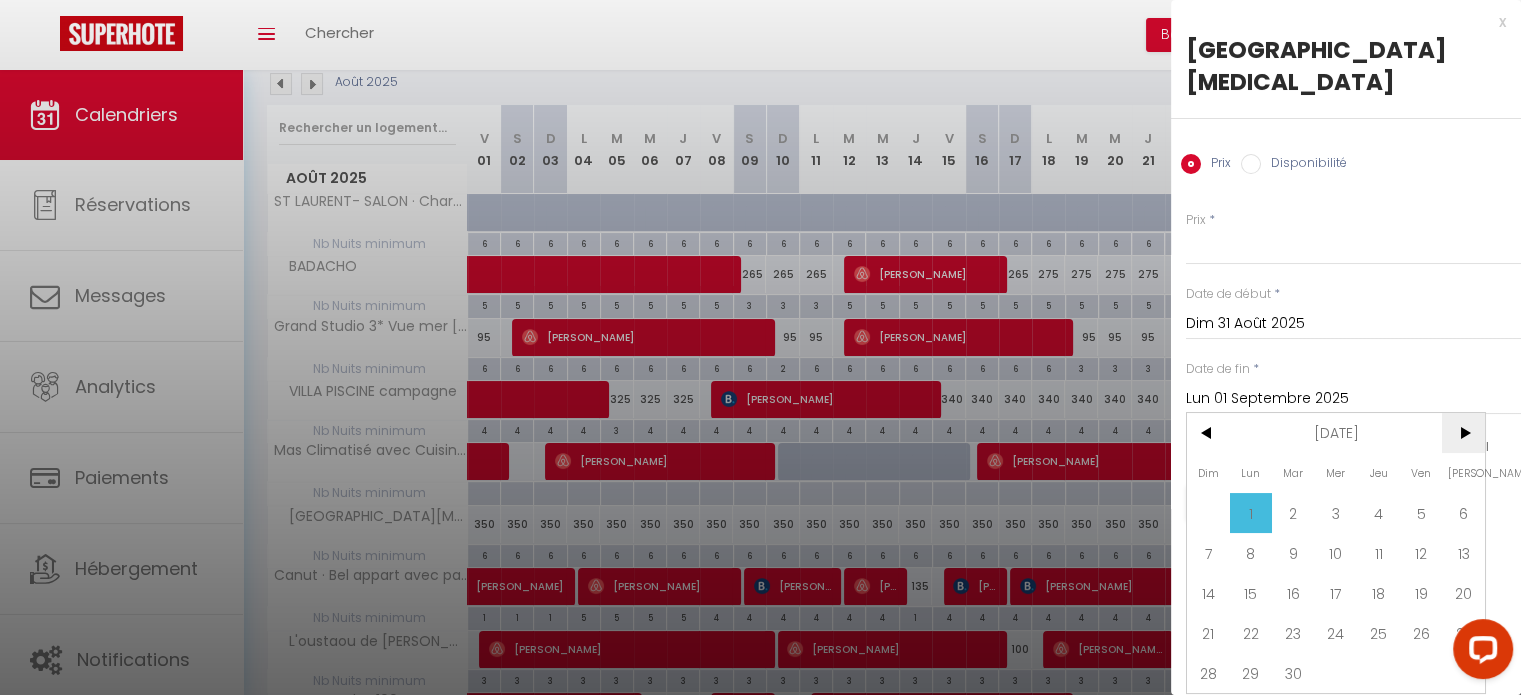 click on ">" at bounding box center [1463, 433] 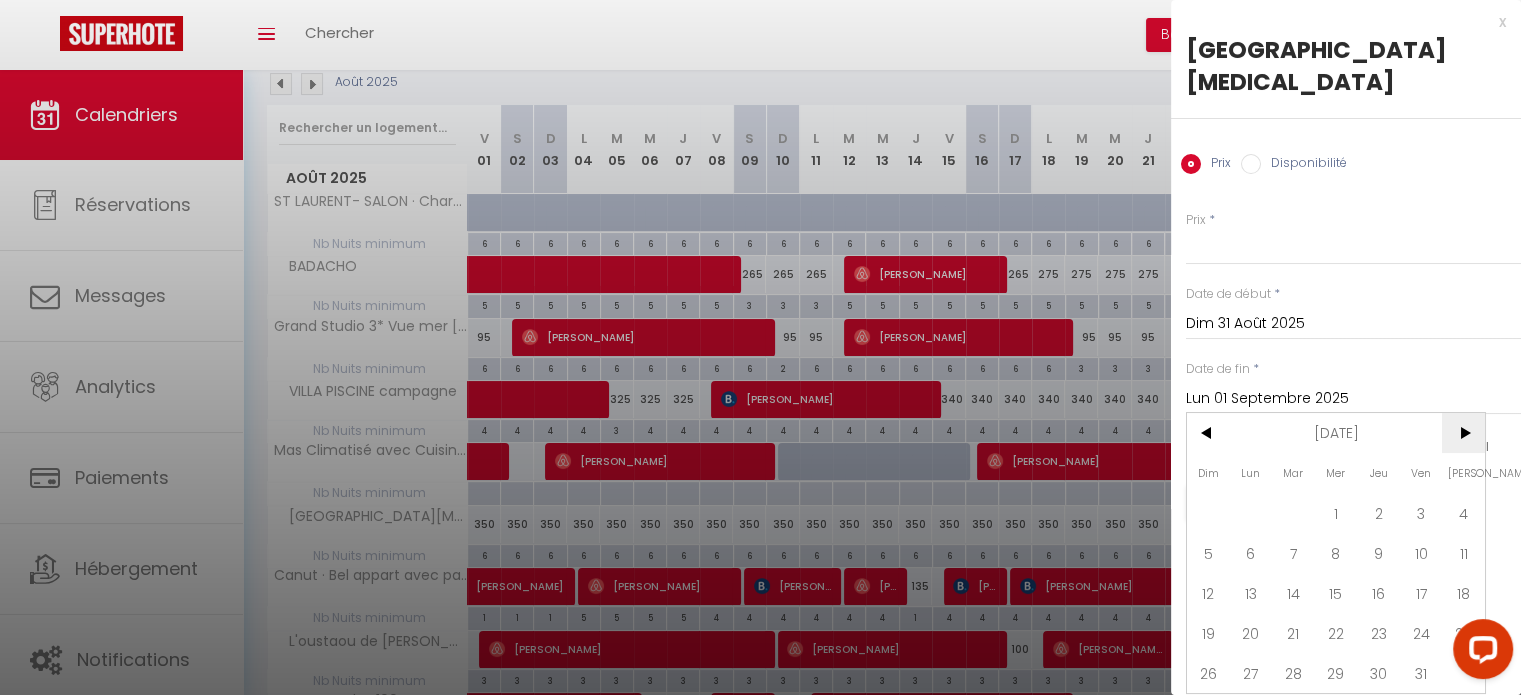 click on ">" at bounding box center (1463, 433) 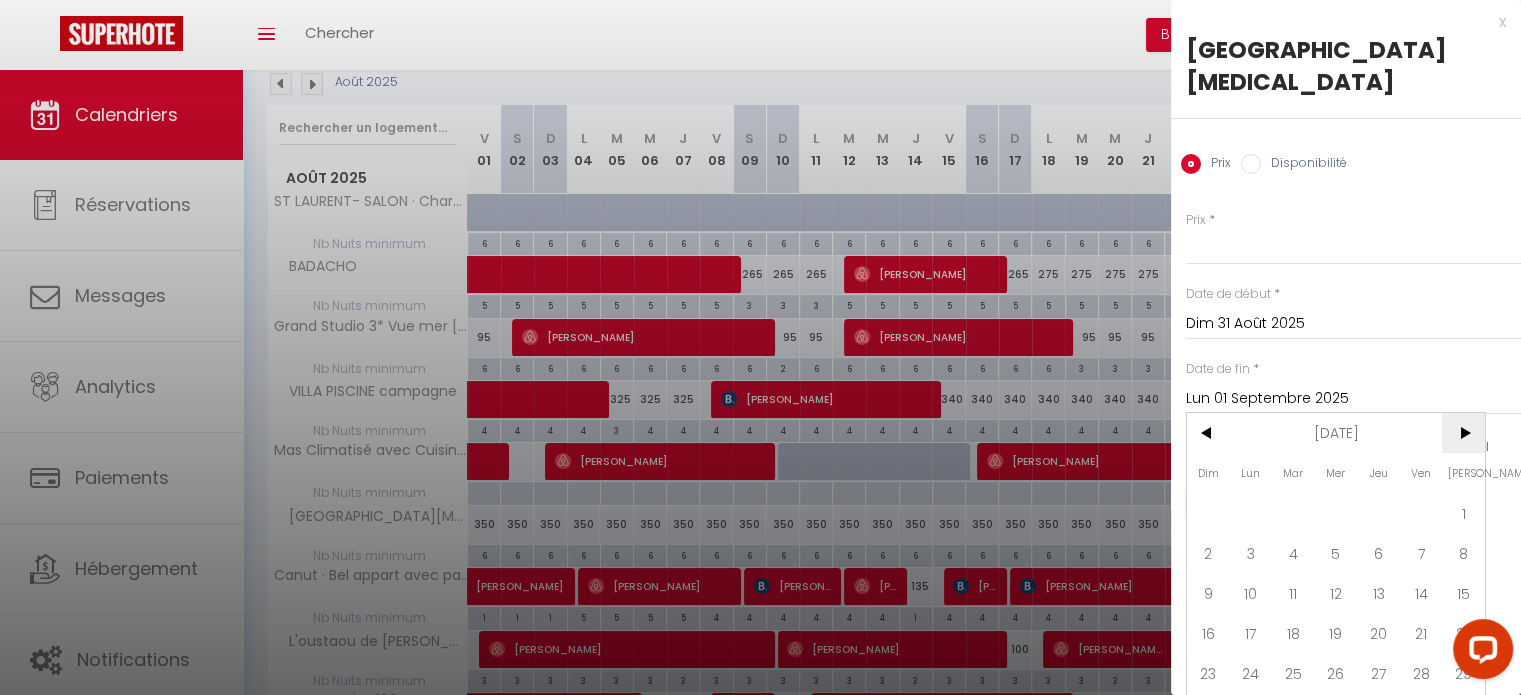 click on ">" at bounding box center [1463, 433] 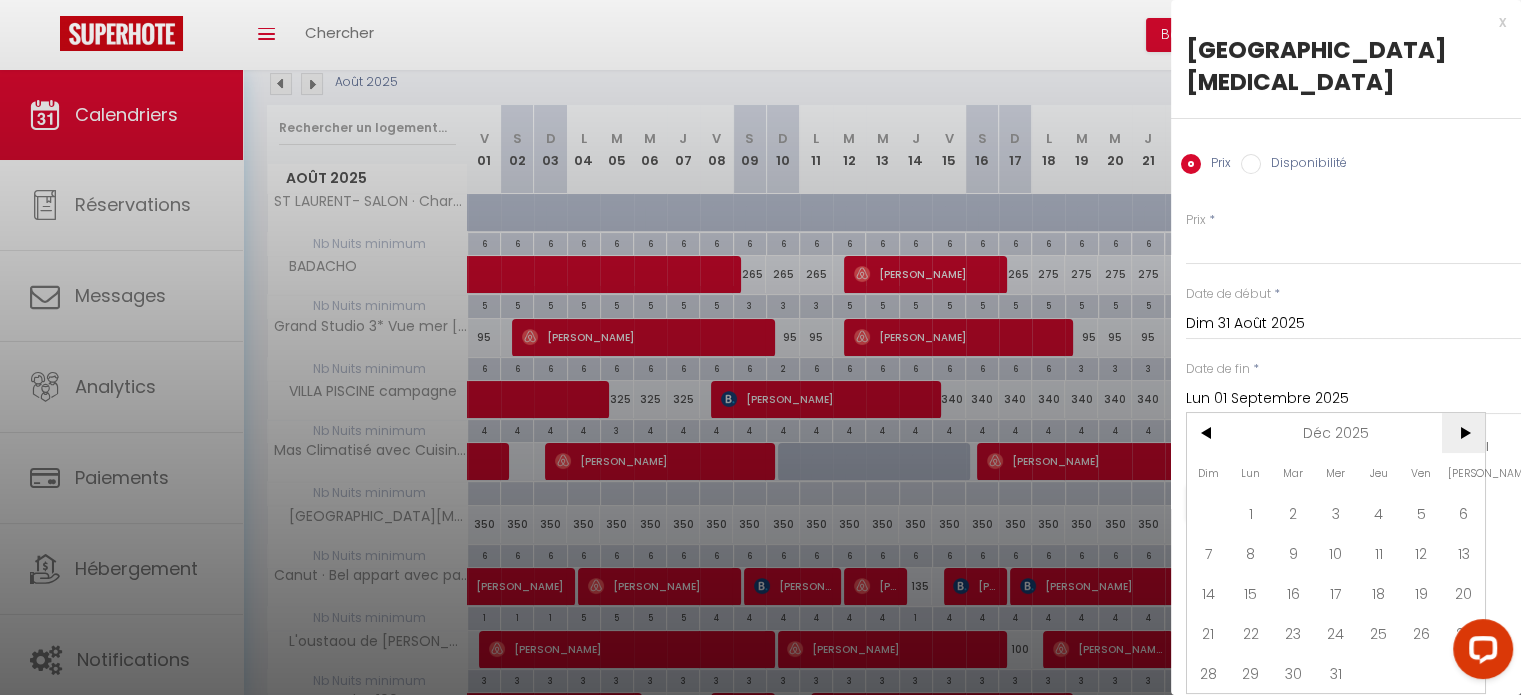 click on ">" at bounding box center [1463, 433] 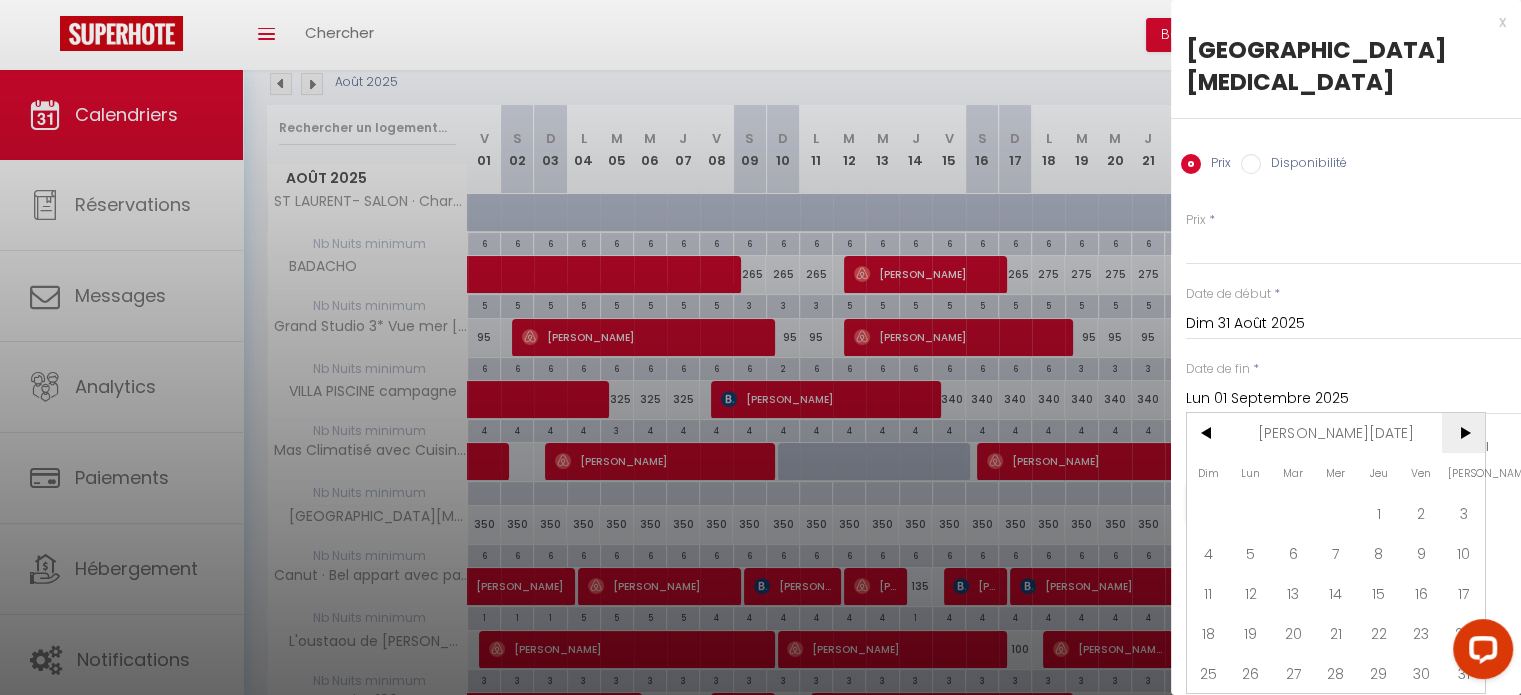 click on ">" at bounding box center (1463, 433) 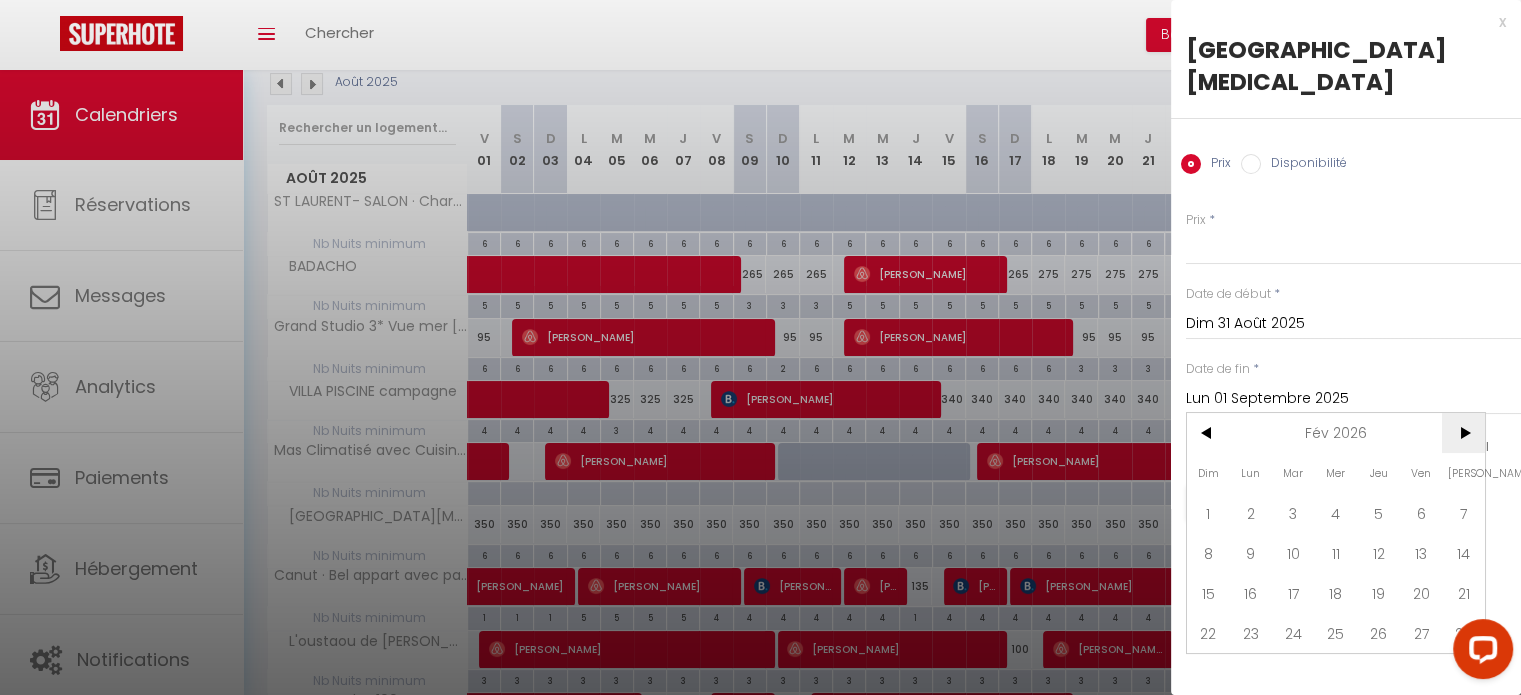 click on ">" at bounding box center (1463, 433) 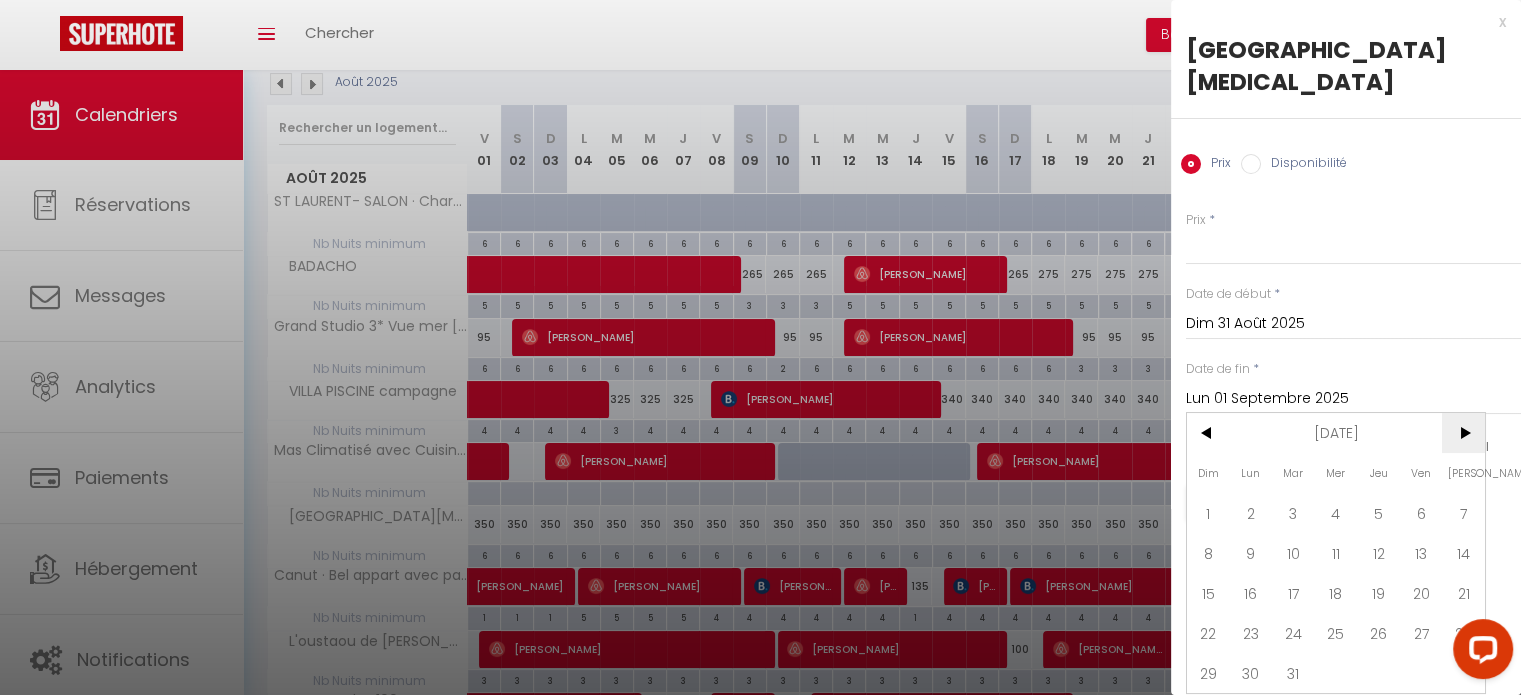 click on ">" at bounding box center [1463, 433] 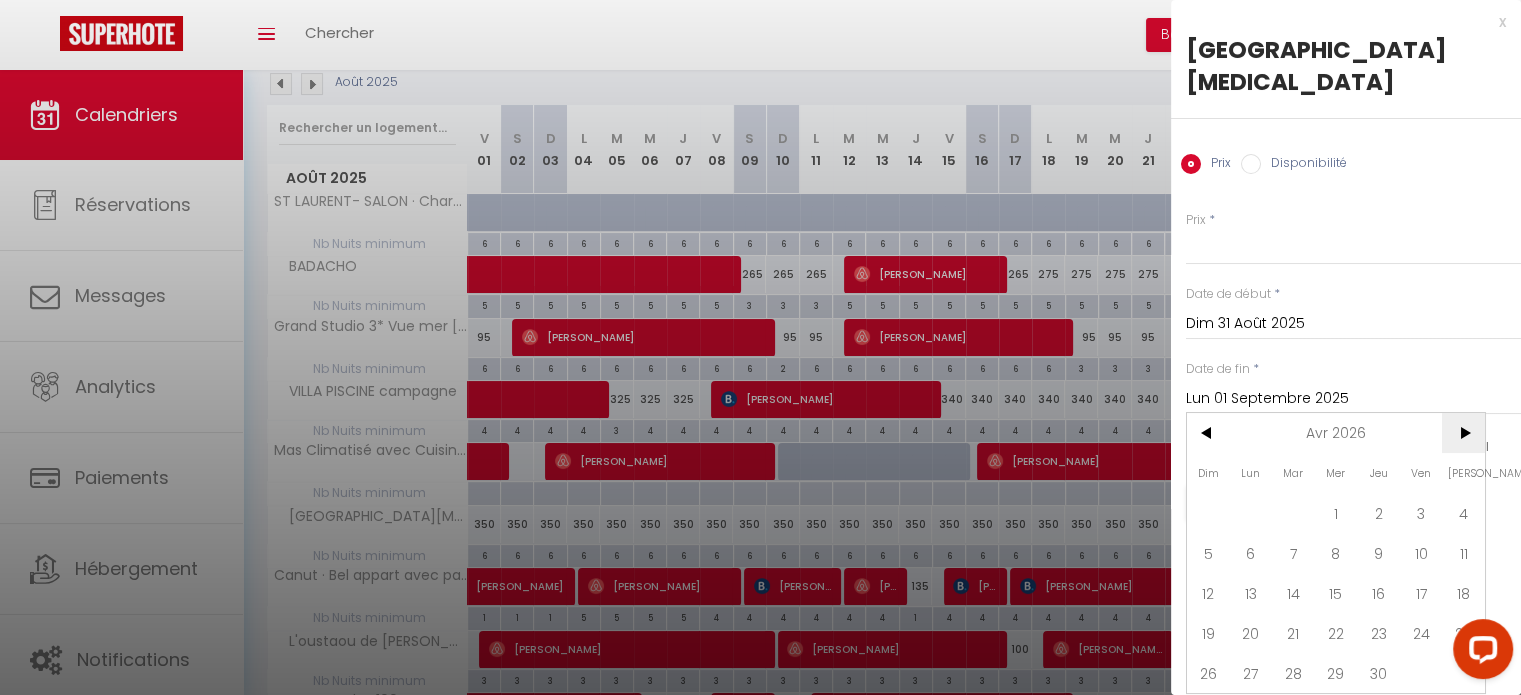 click on ">" at bounding box center [1463, 433] 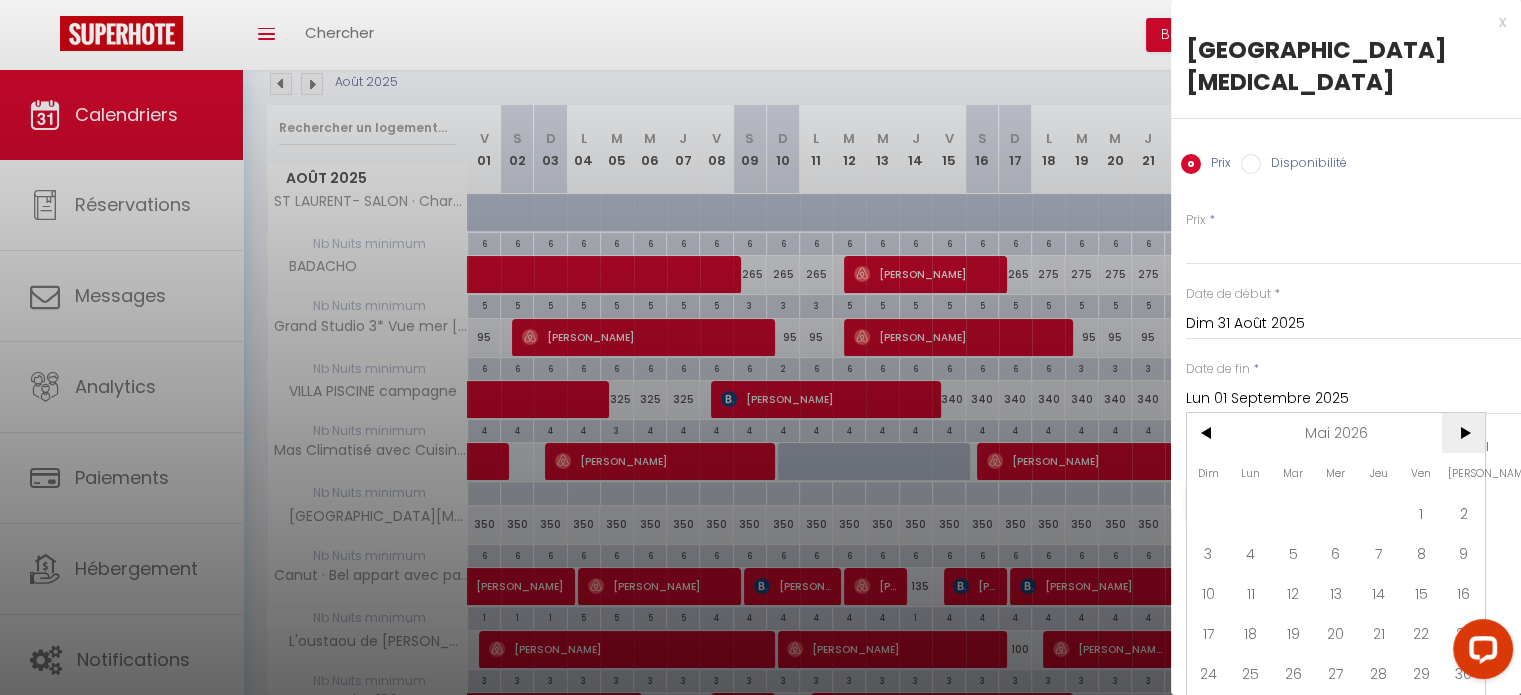click on ">" at bounding box center [1463, 433] 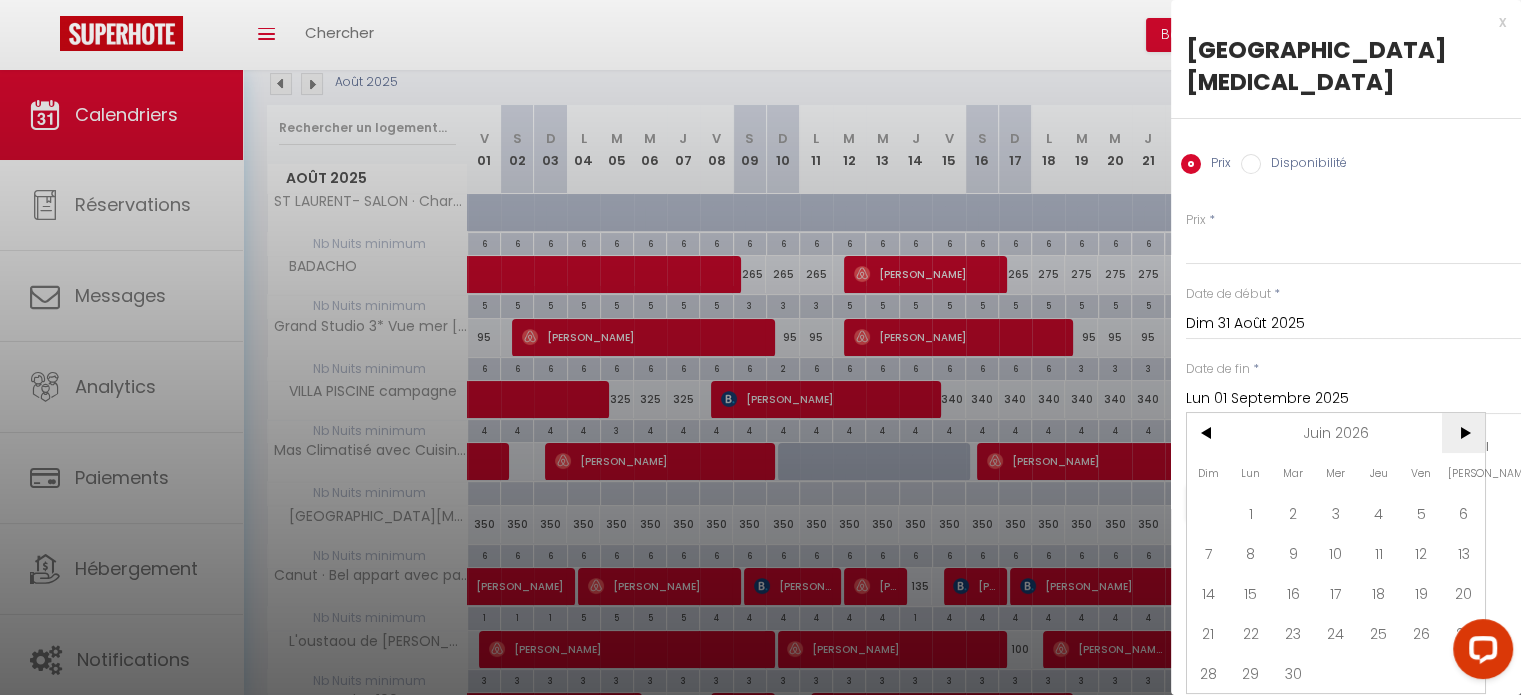 click on ">" at bounding box center (1463, 433) 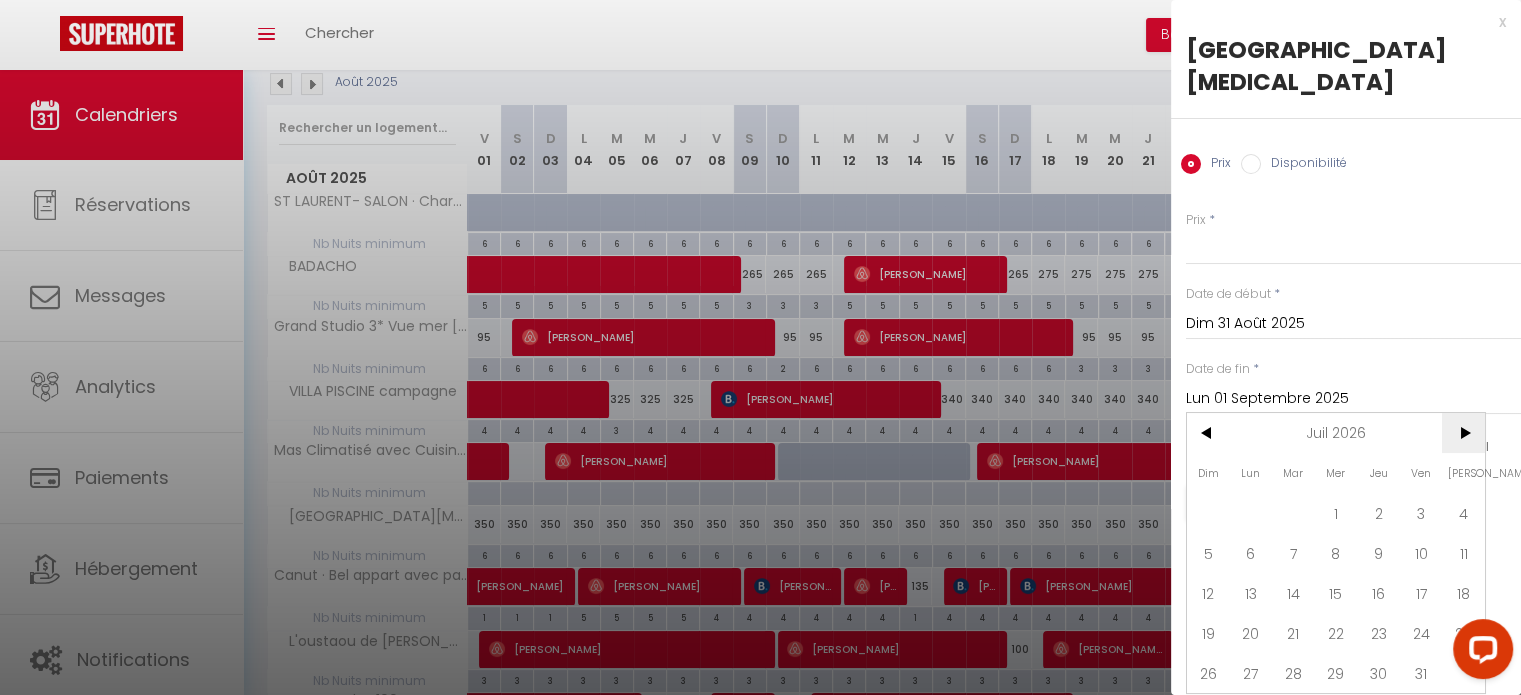 click on ">" at bounding box center [1463, 433] 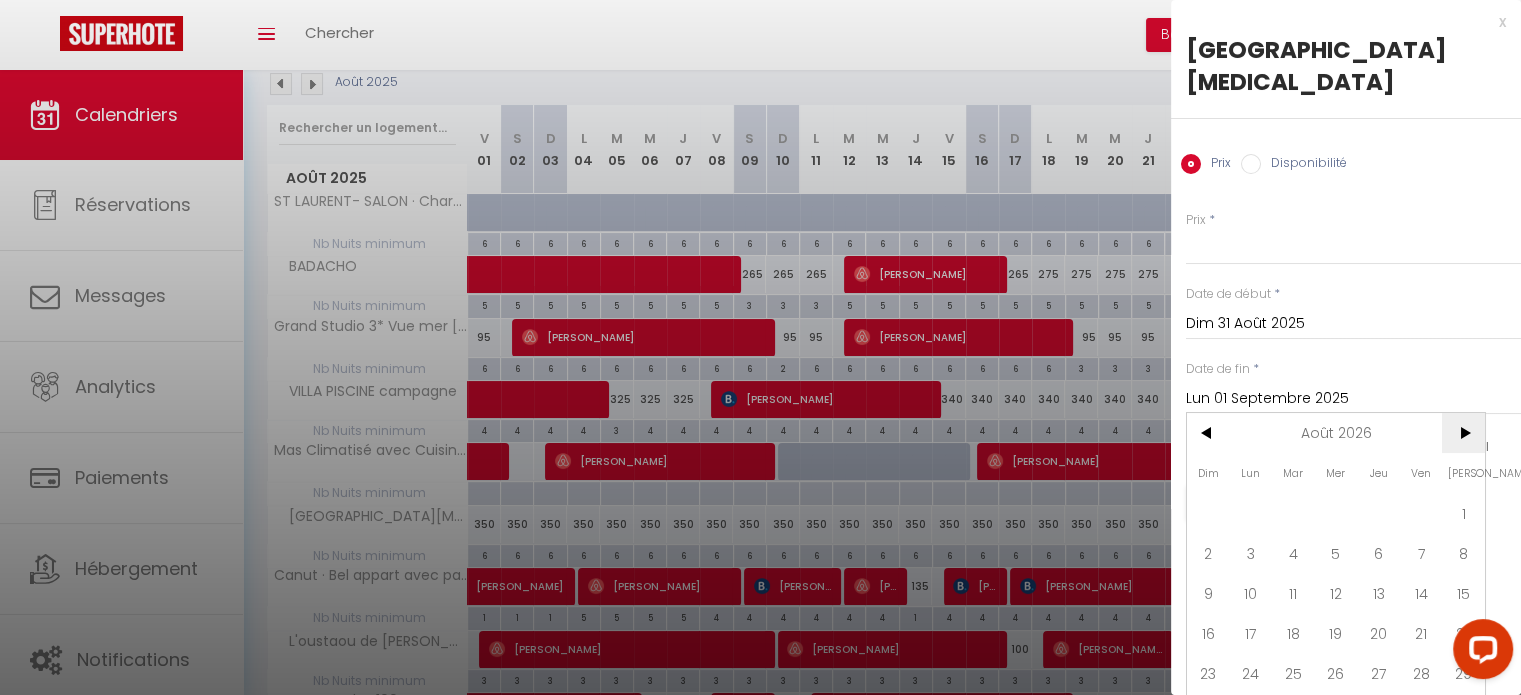 click on ">" at bounding box center (1463, 433) 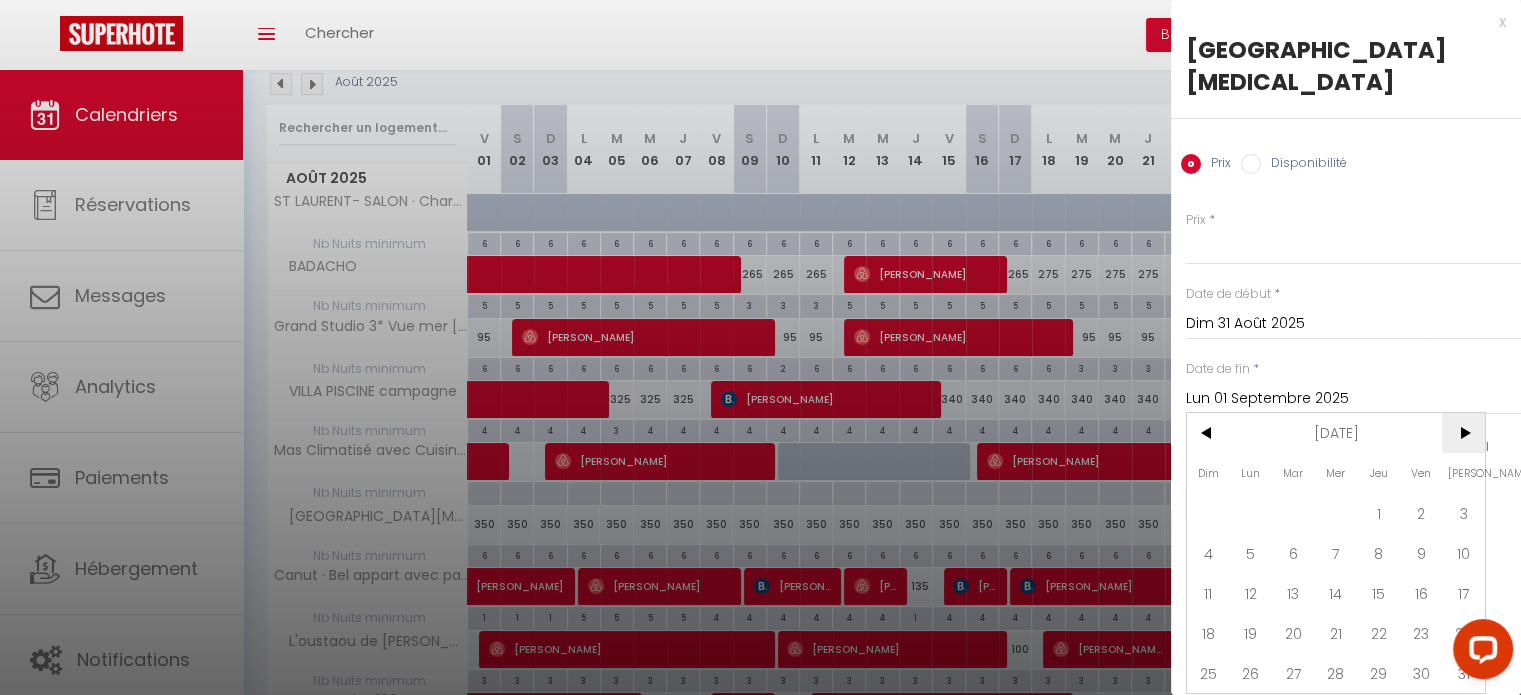 click on ">" at bounding box center (1463, 433) 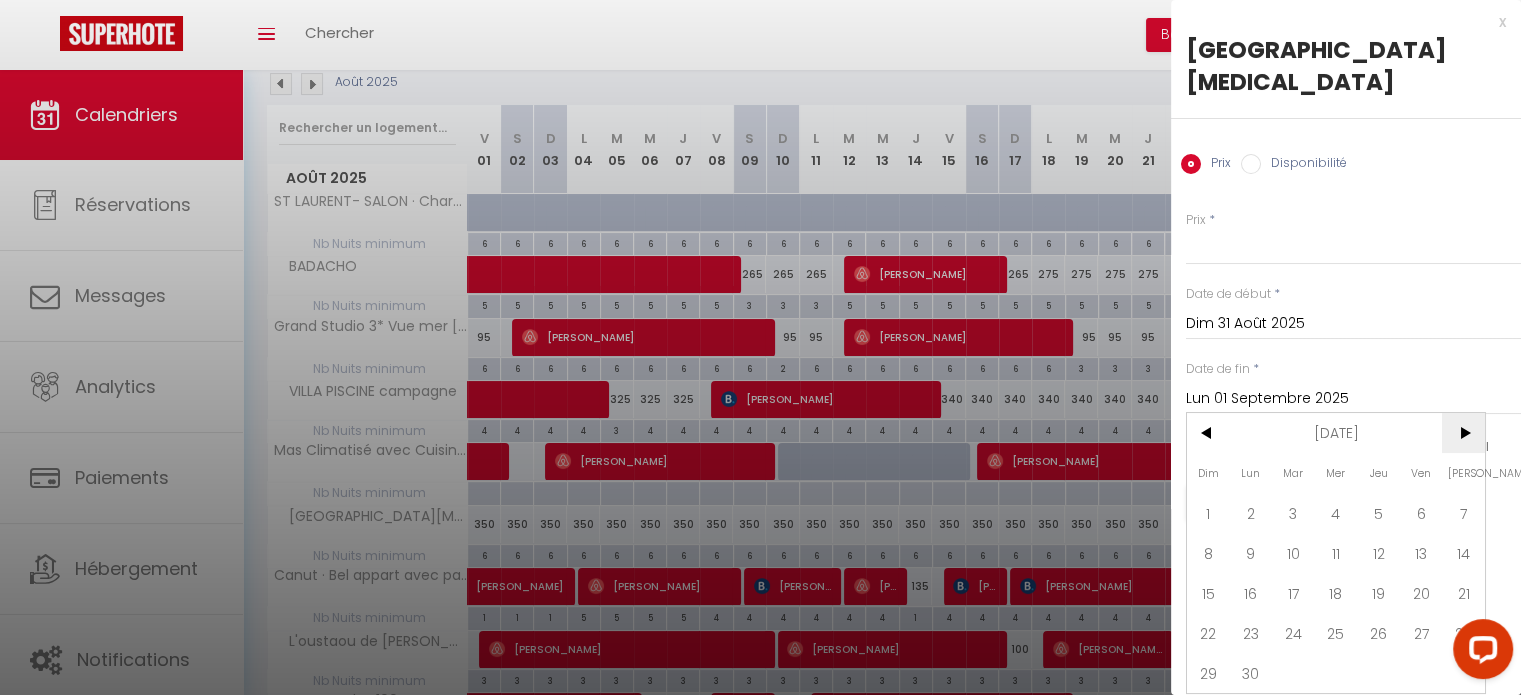 click on ">" at bounding box center (1463, 433) 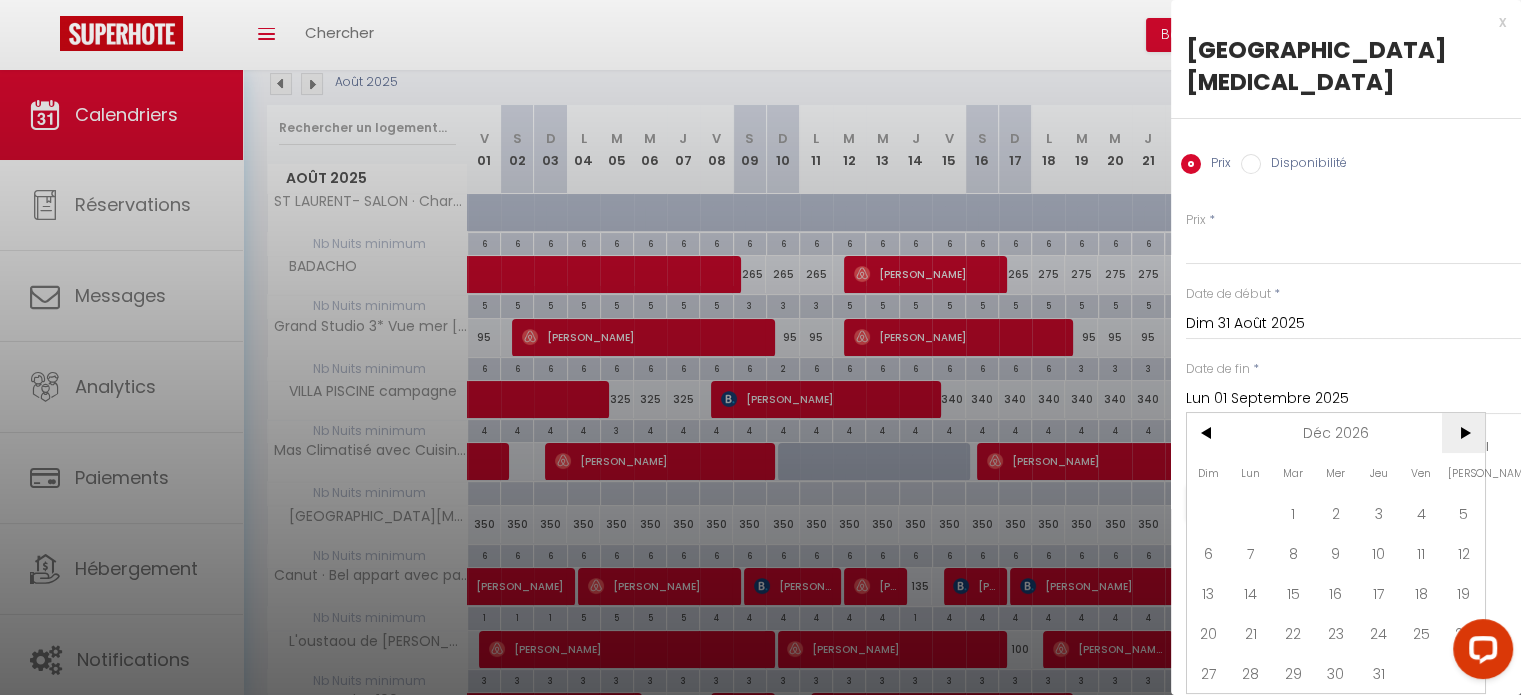 click on ">" at bounding box center [1463, 433] 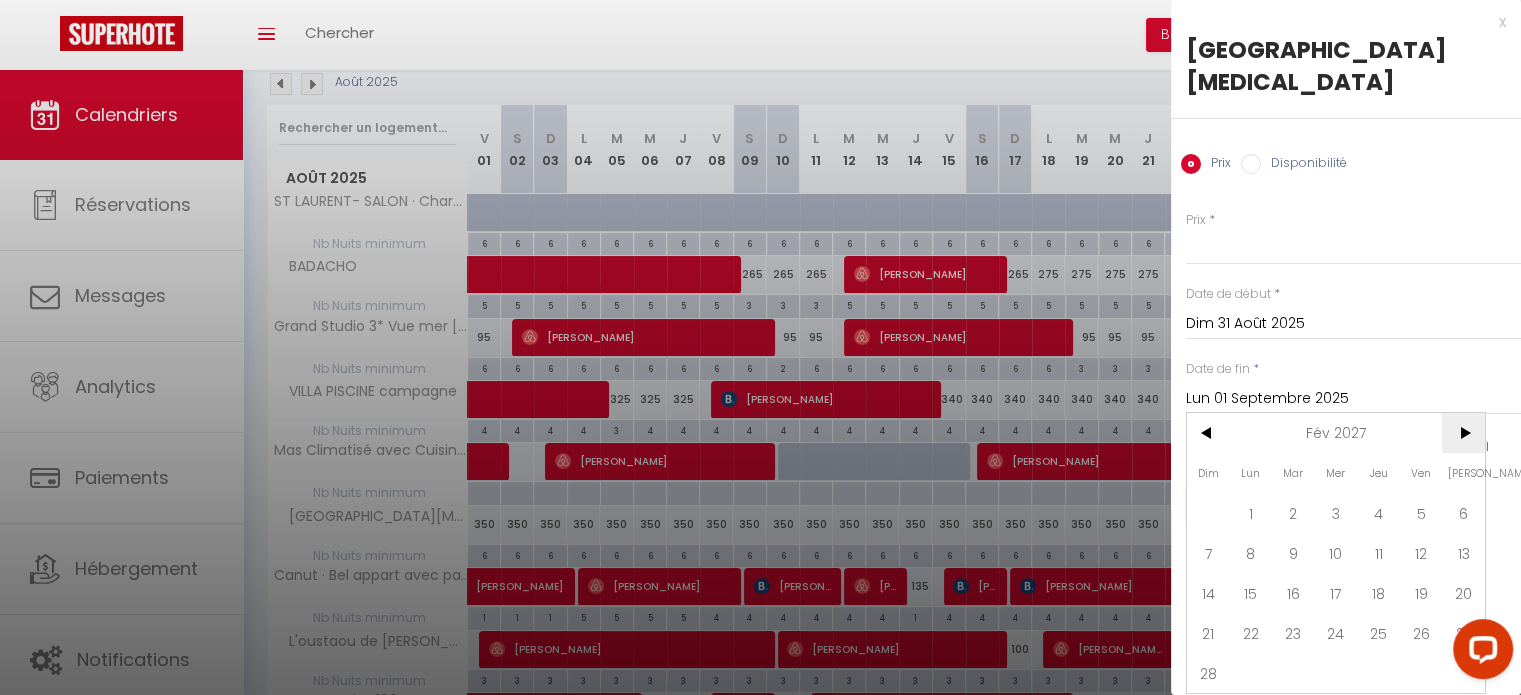 click on ">" at bounding box center [1463, 433] 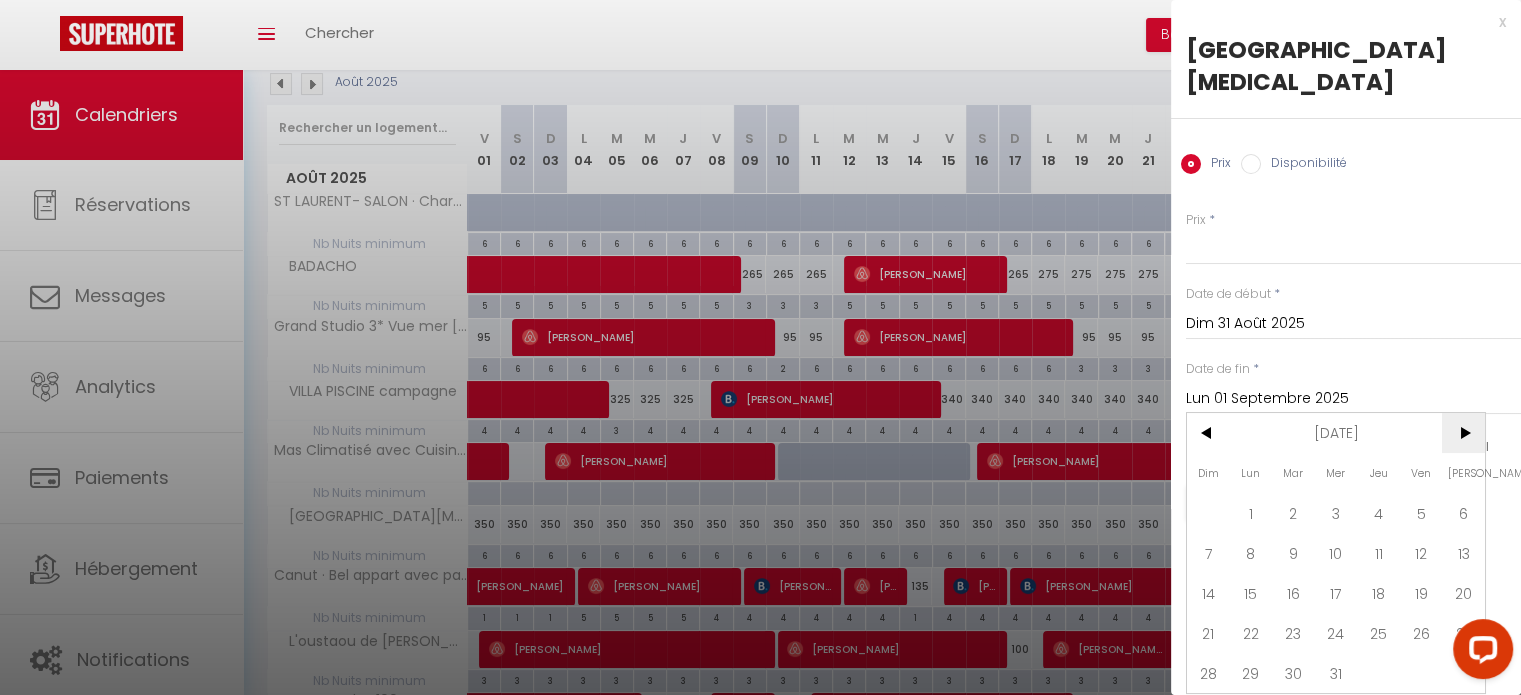click on ">" at bounding box center [1463, 433] 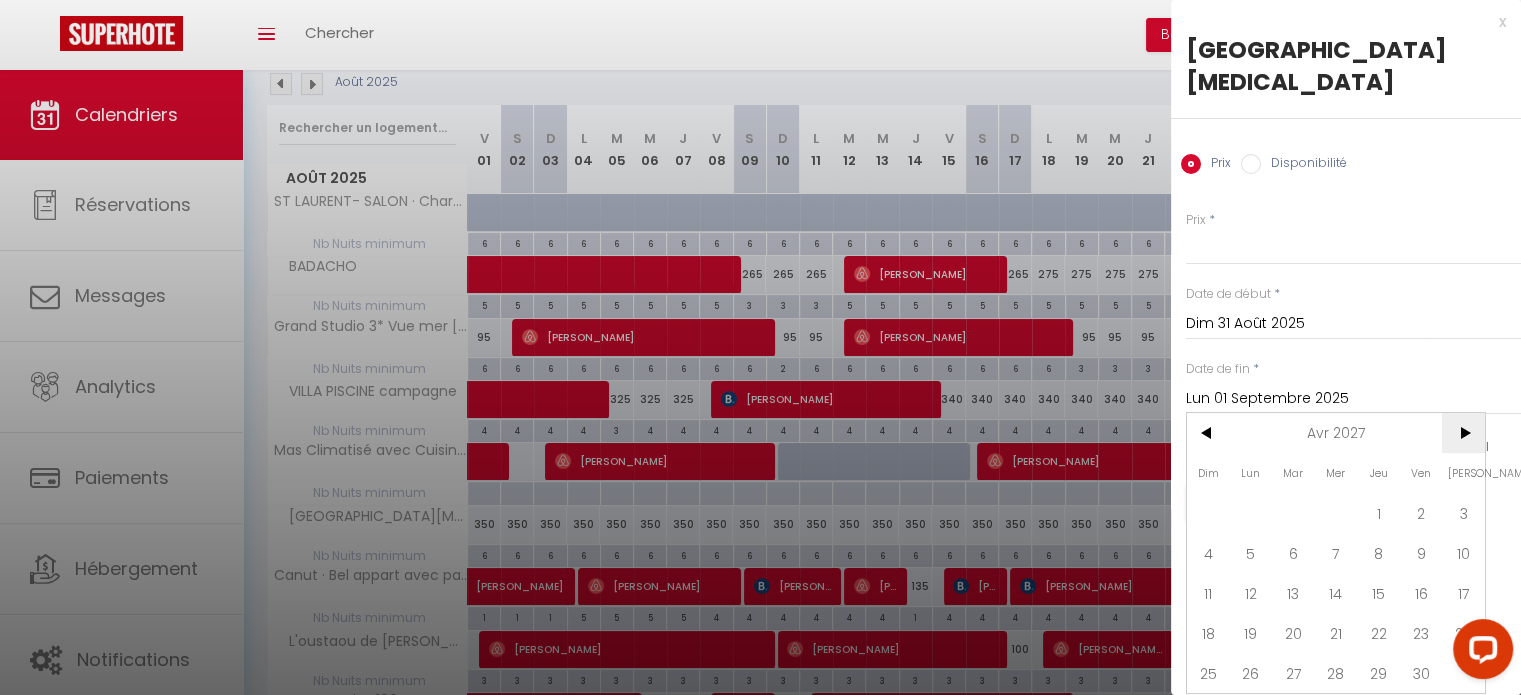 click on ">" at bounding box center [1463, 433] 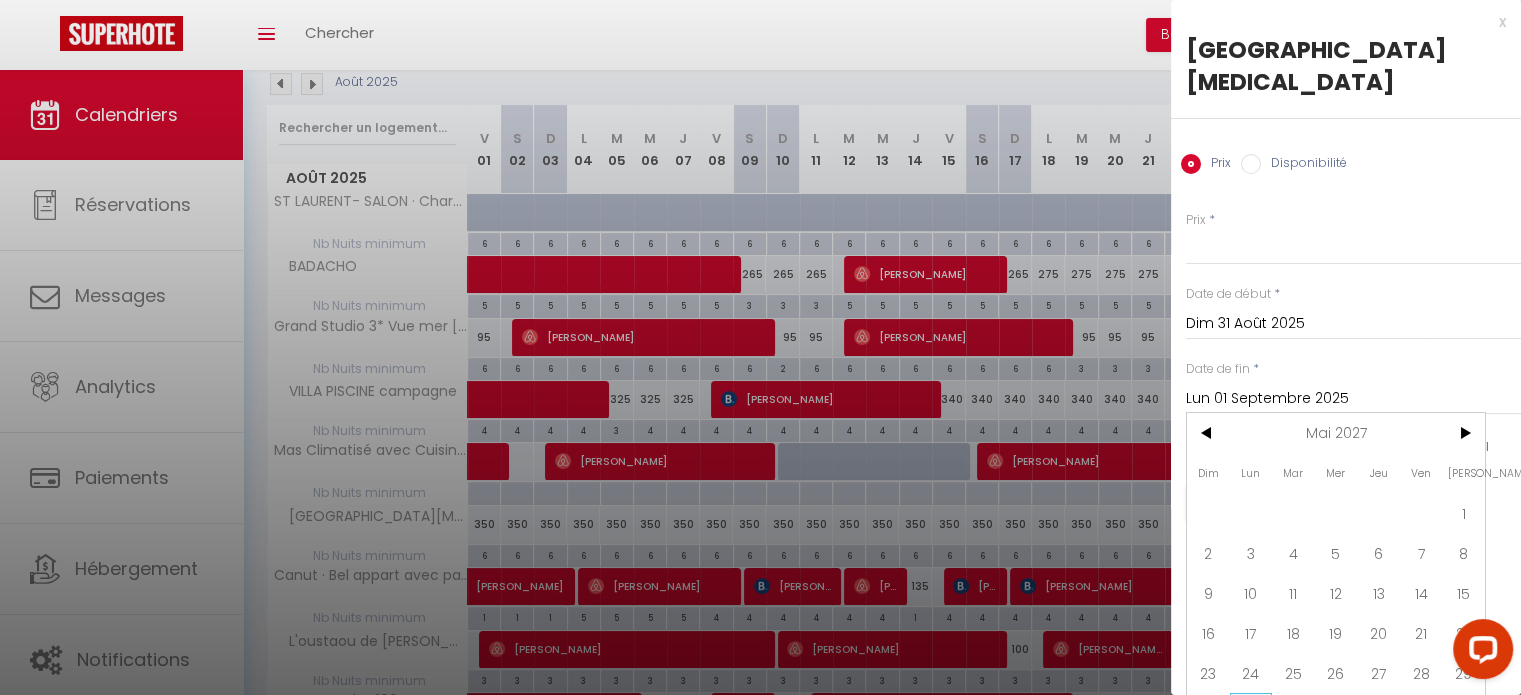 click on "31" at bounding box center (1251, 713) 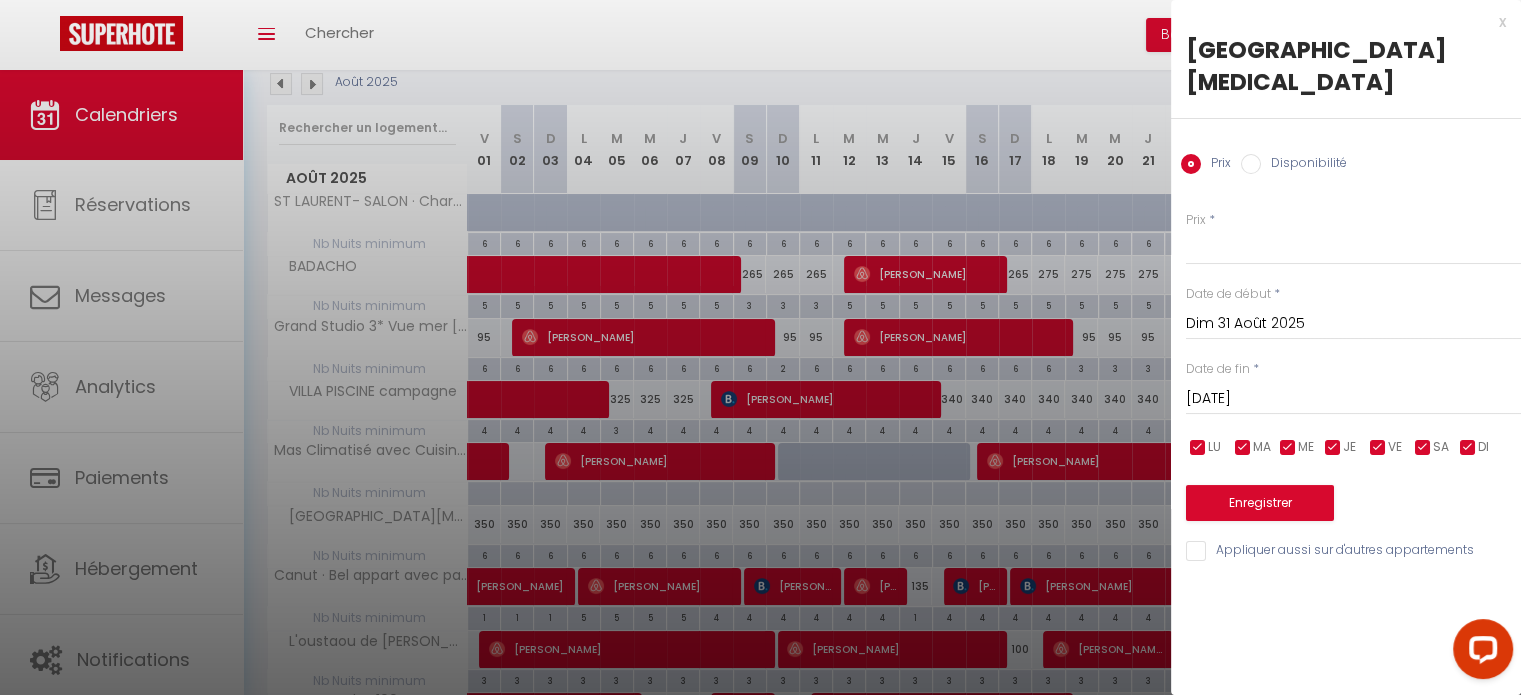 click on "Disponibilité" at bounding box center (1251, 164) 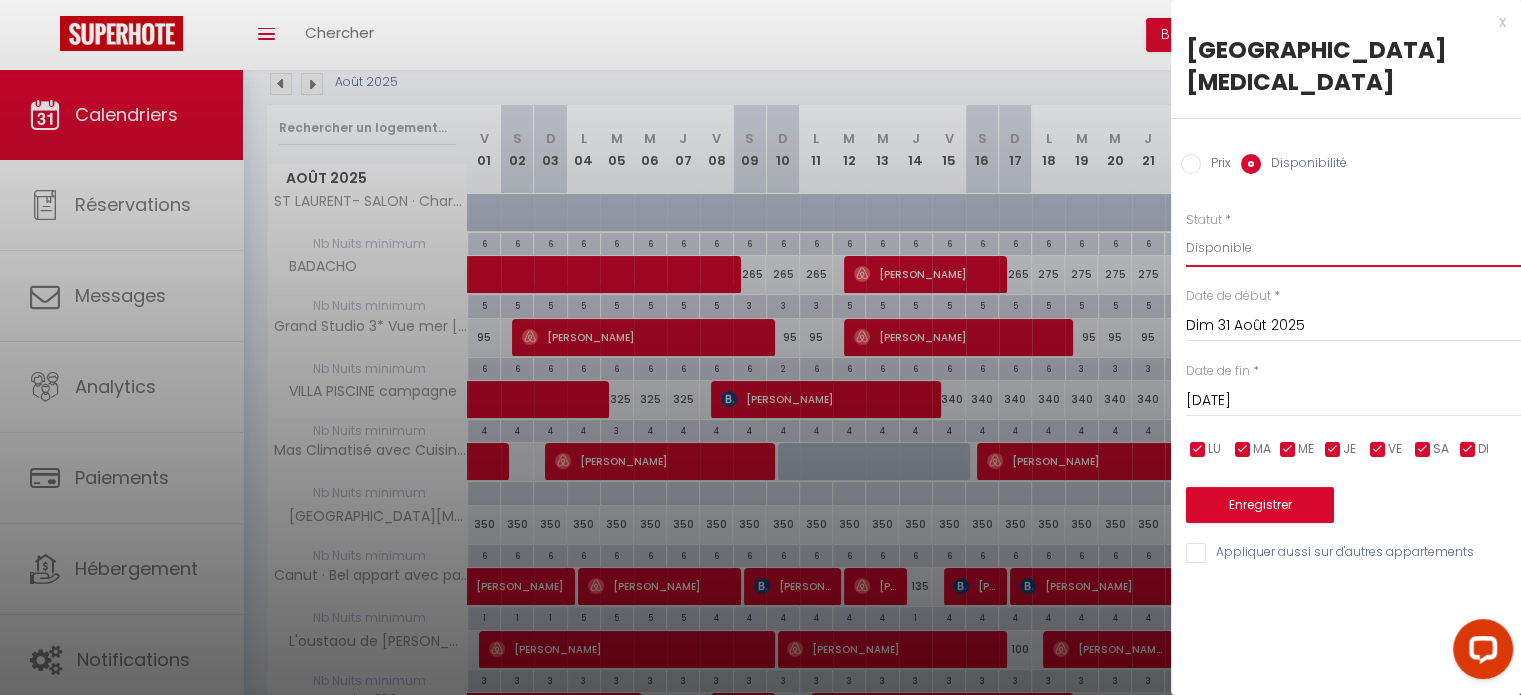 click on "Disponible
Indisponible" at bounding box center [1353, 248] 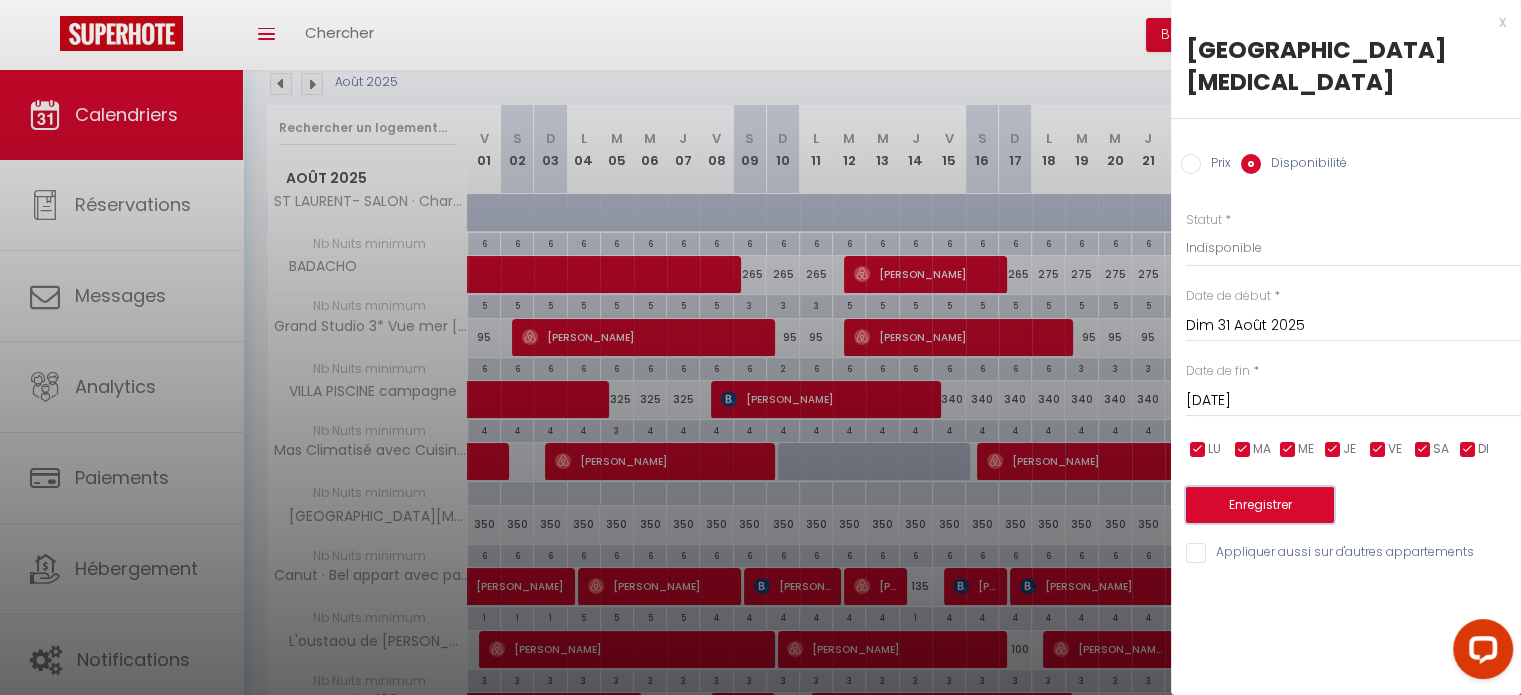 click on "Enregistrer" at bounding box center [1260, 505] 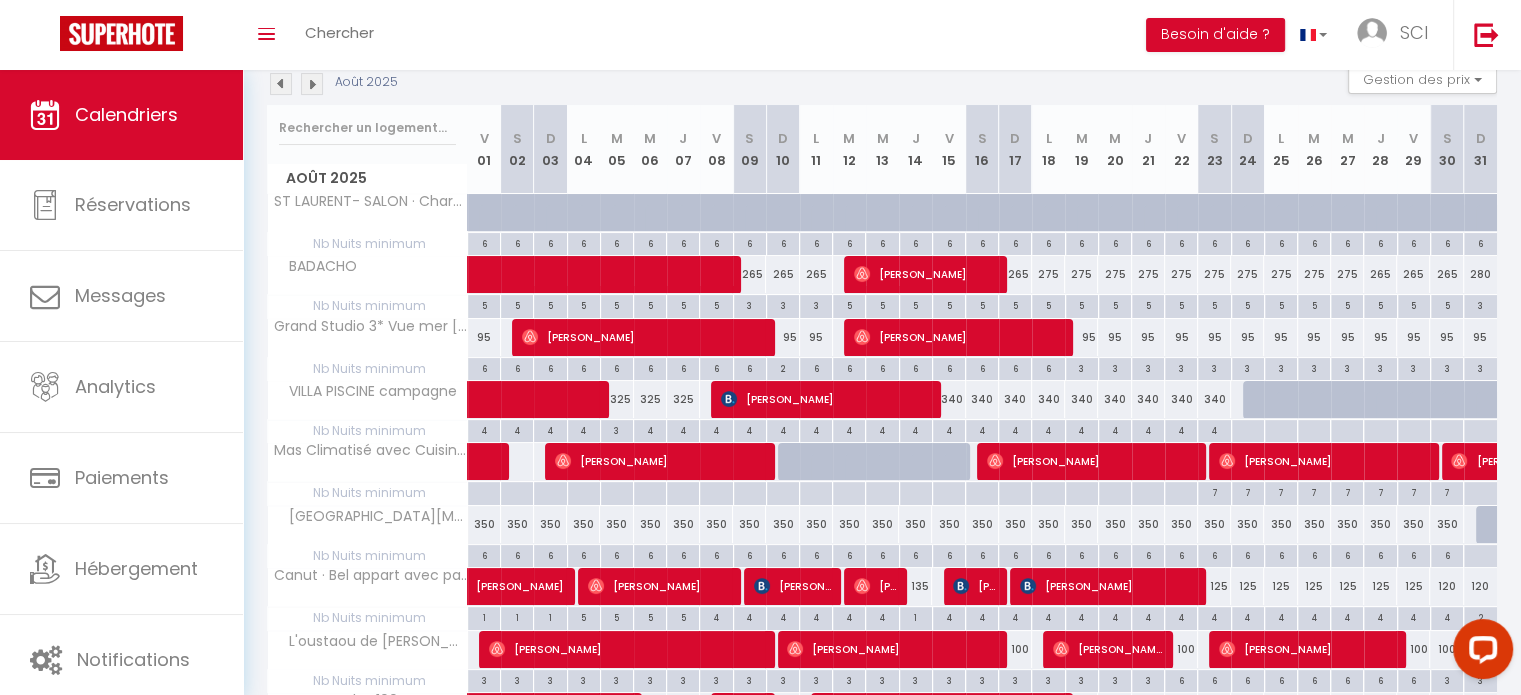 click at bounding box center [281, 84] 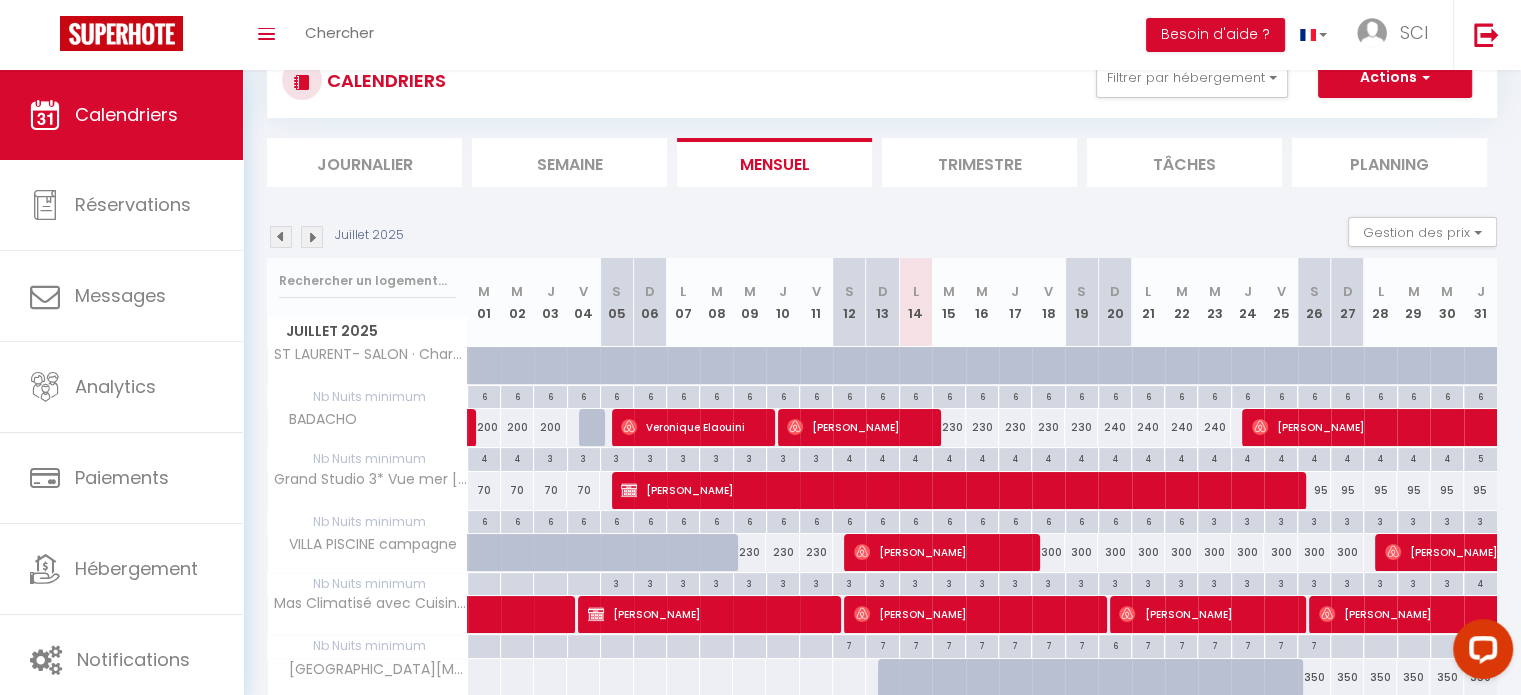 scroll, scrollTop: 223, scrollLeft: 0, axis: vertical 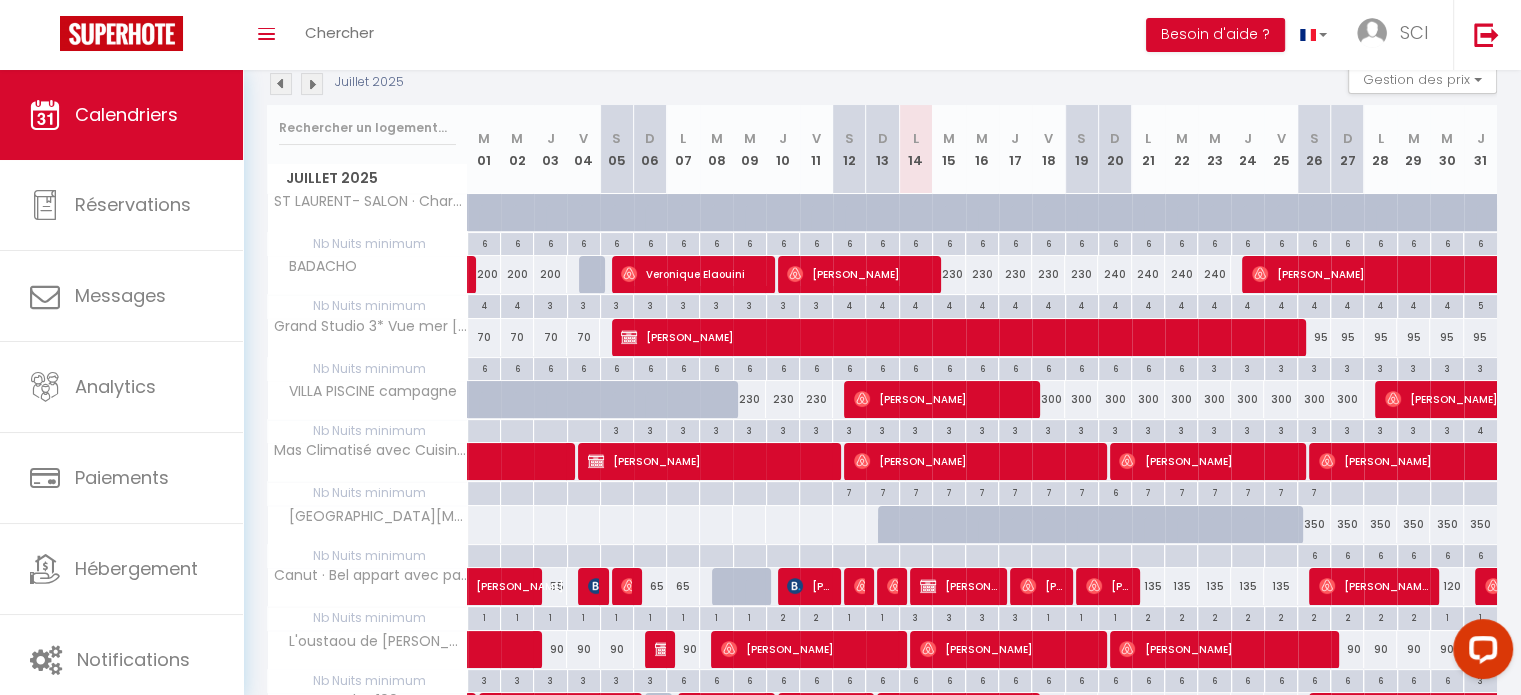 click on "4" at bounding box center [949, 304] 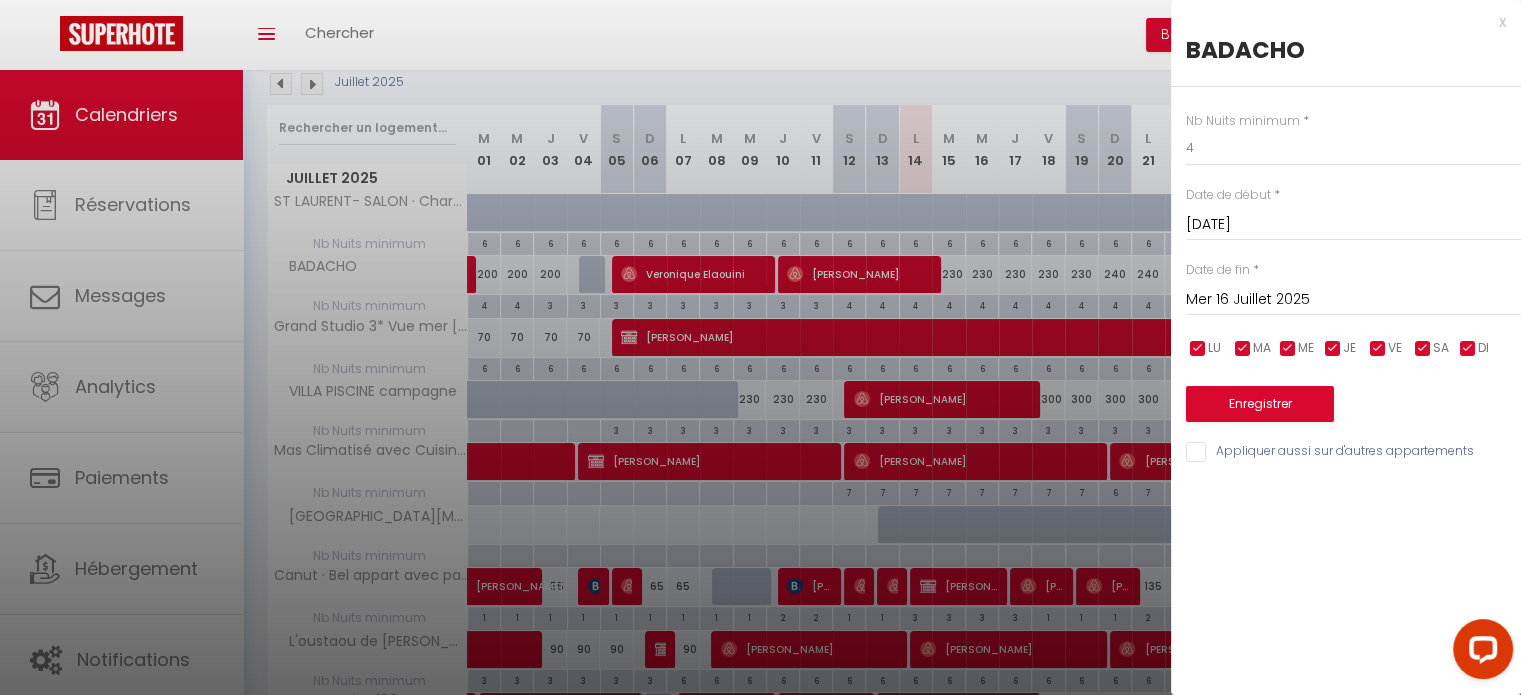 click on "Mer 16 Juillet 2025" at bounding box center [1353, 300] 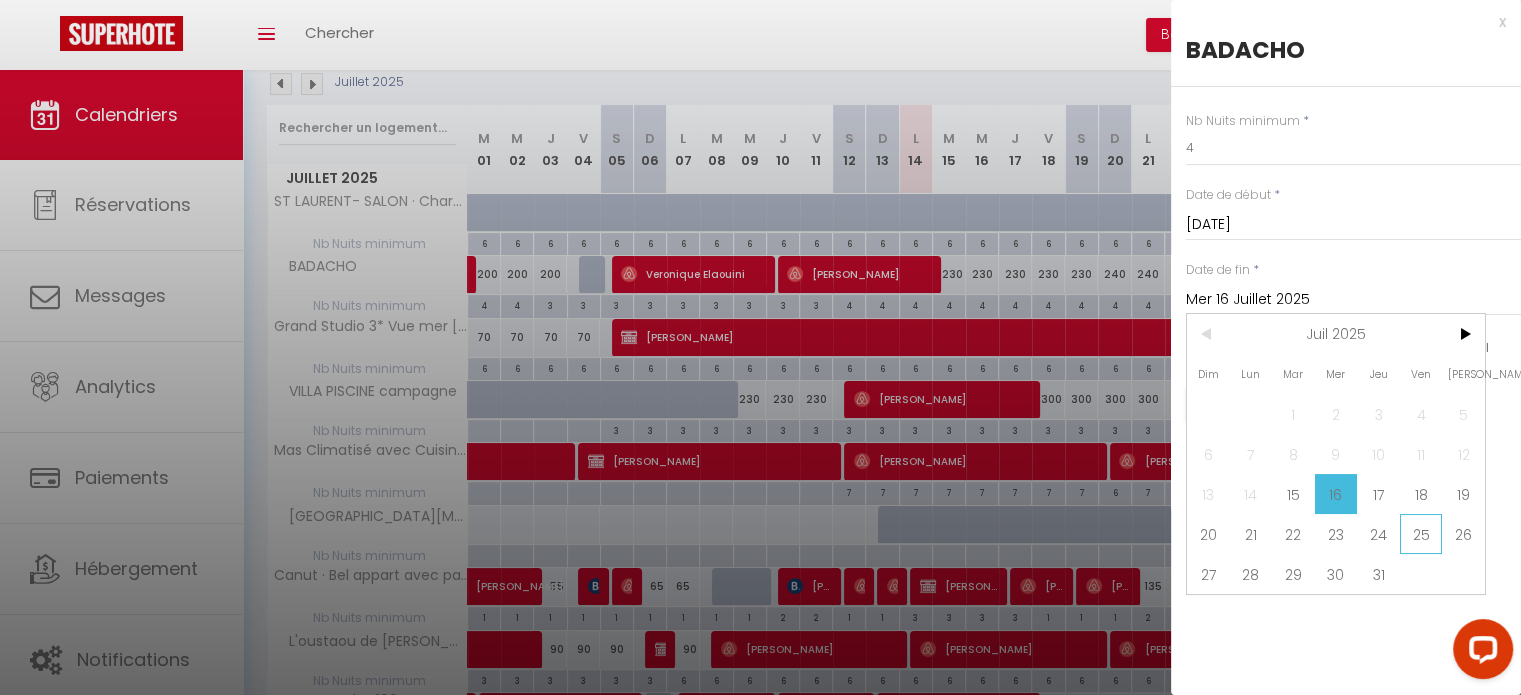 click on "25" at bounding box center (1421, 534) 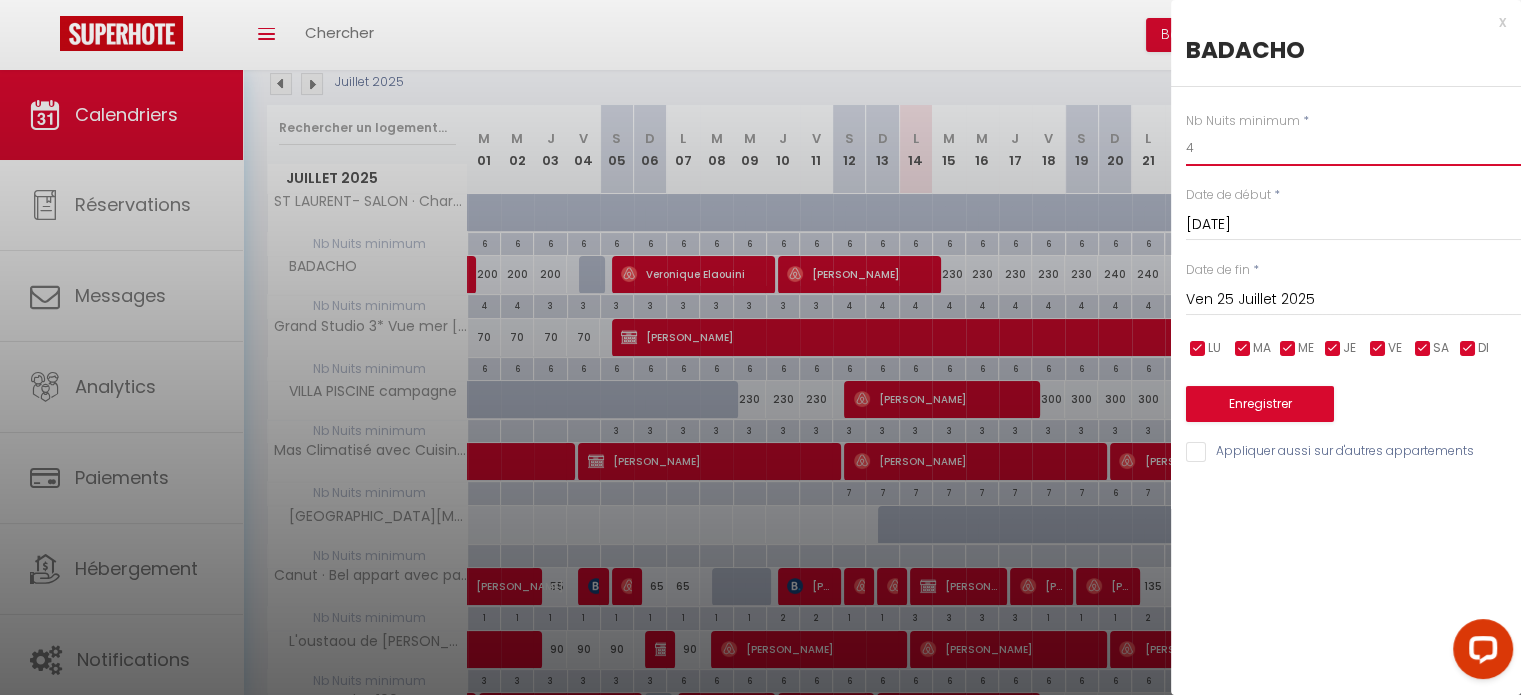 click on "4" at bounding box center [1353, 148] 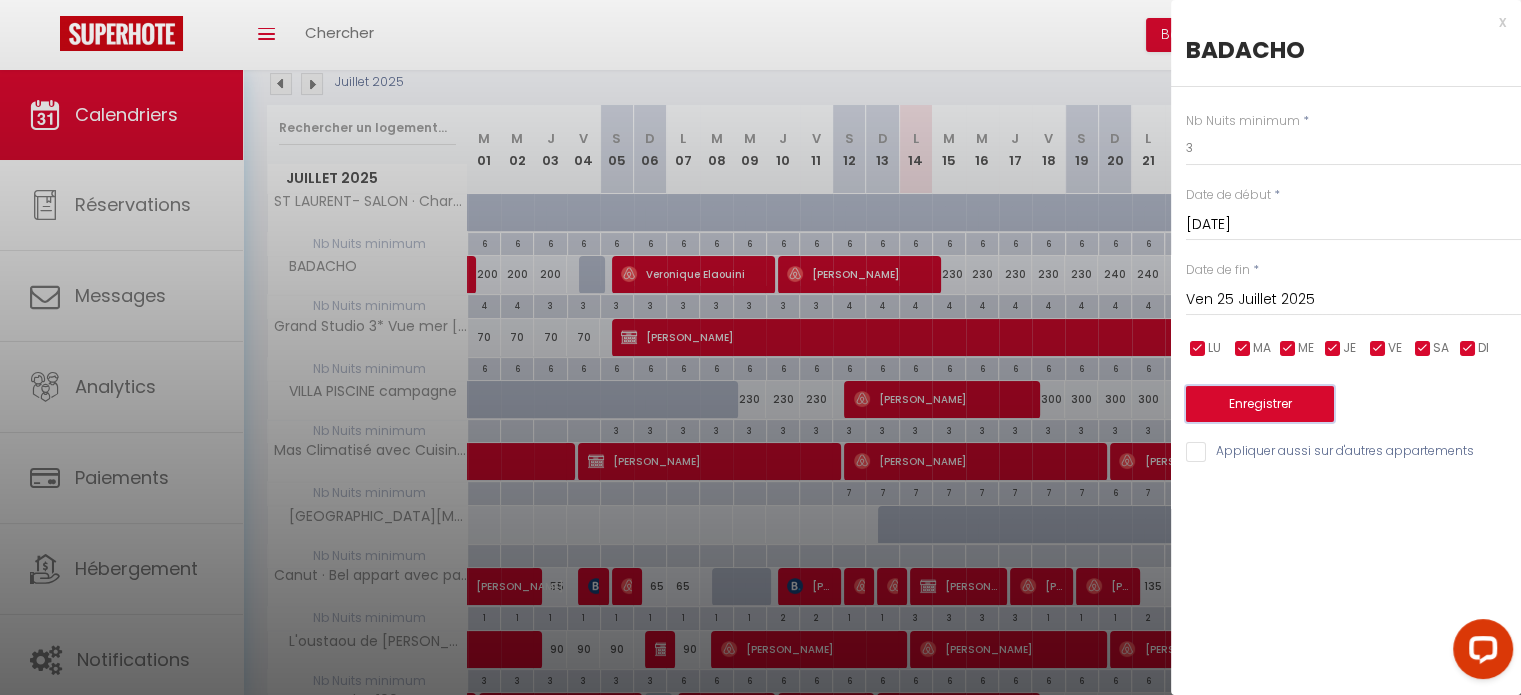 click on "Enregistrer" at bounding box center [1260, 404] 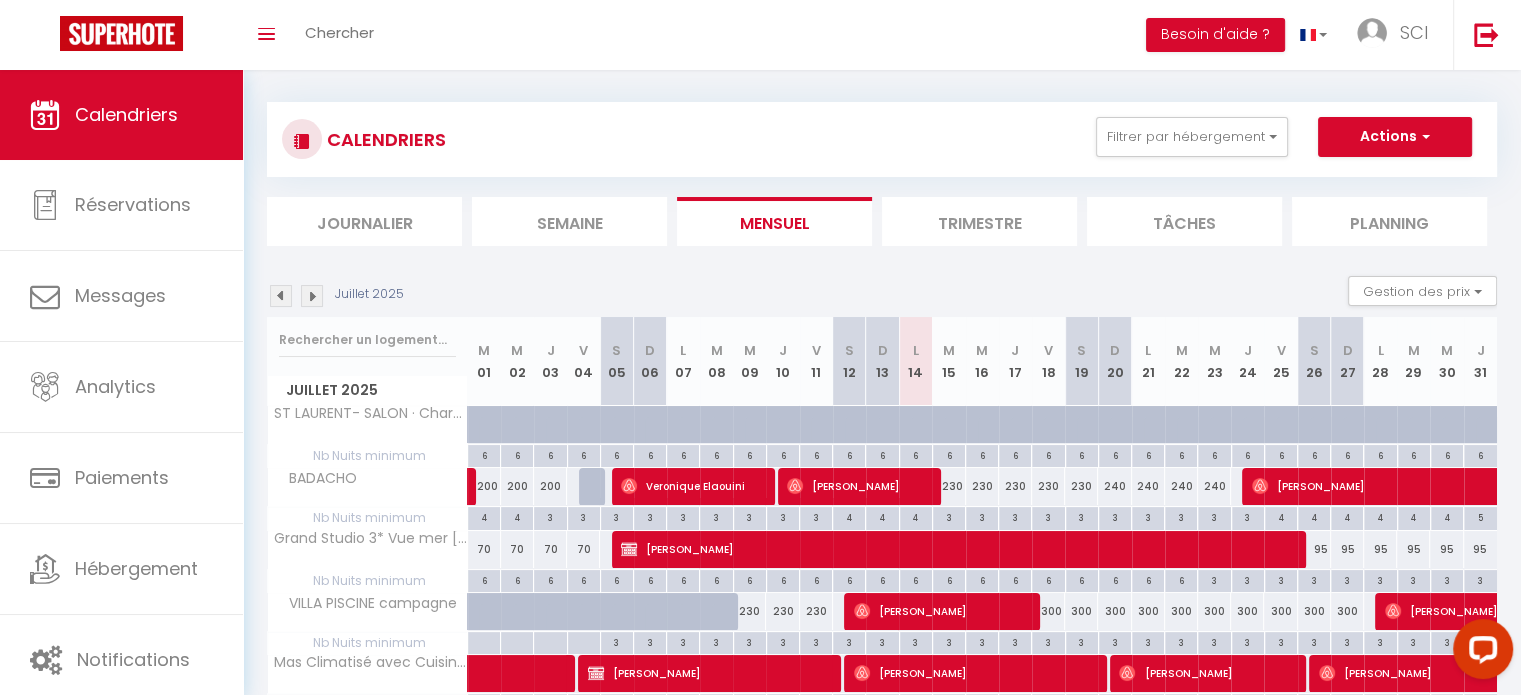 scroll, scrollTop: 0, scrollLeft: 0, axis: both 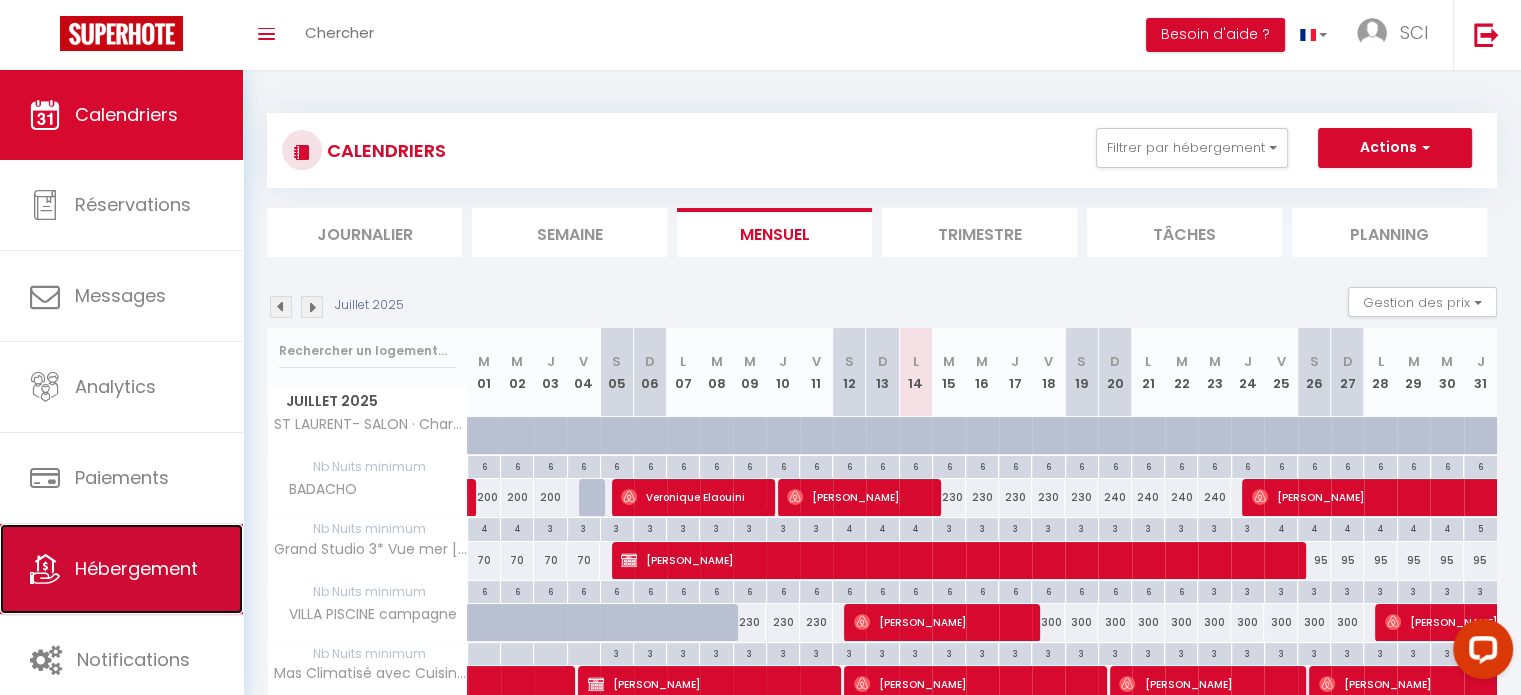 click on "Hébergement" at bounding box center [136, 568] 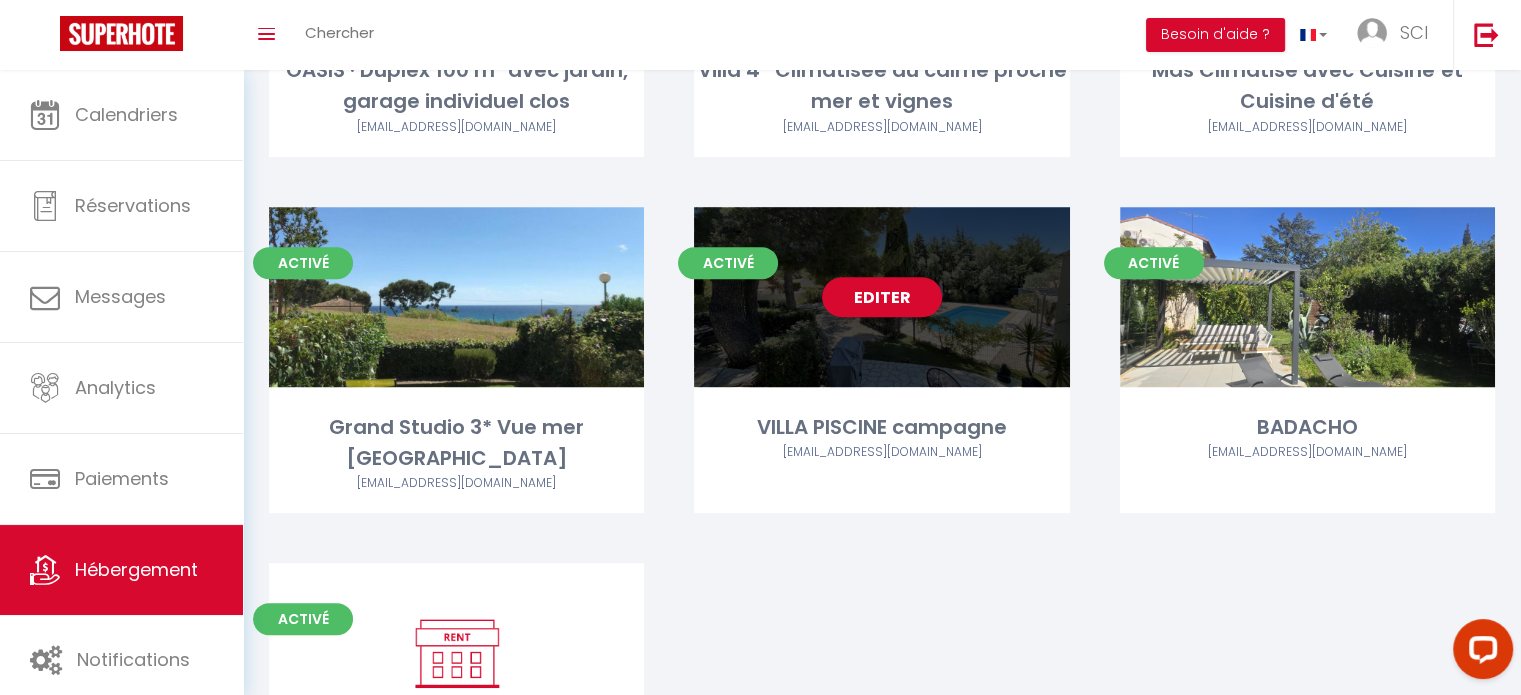 scroll, scrollTop: 900, scrollLeft: 0, axis: vertical 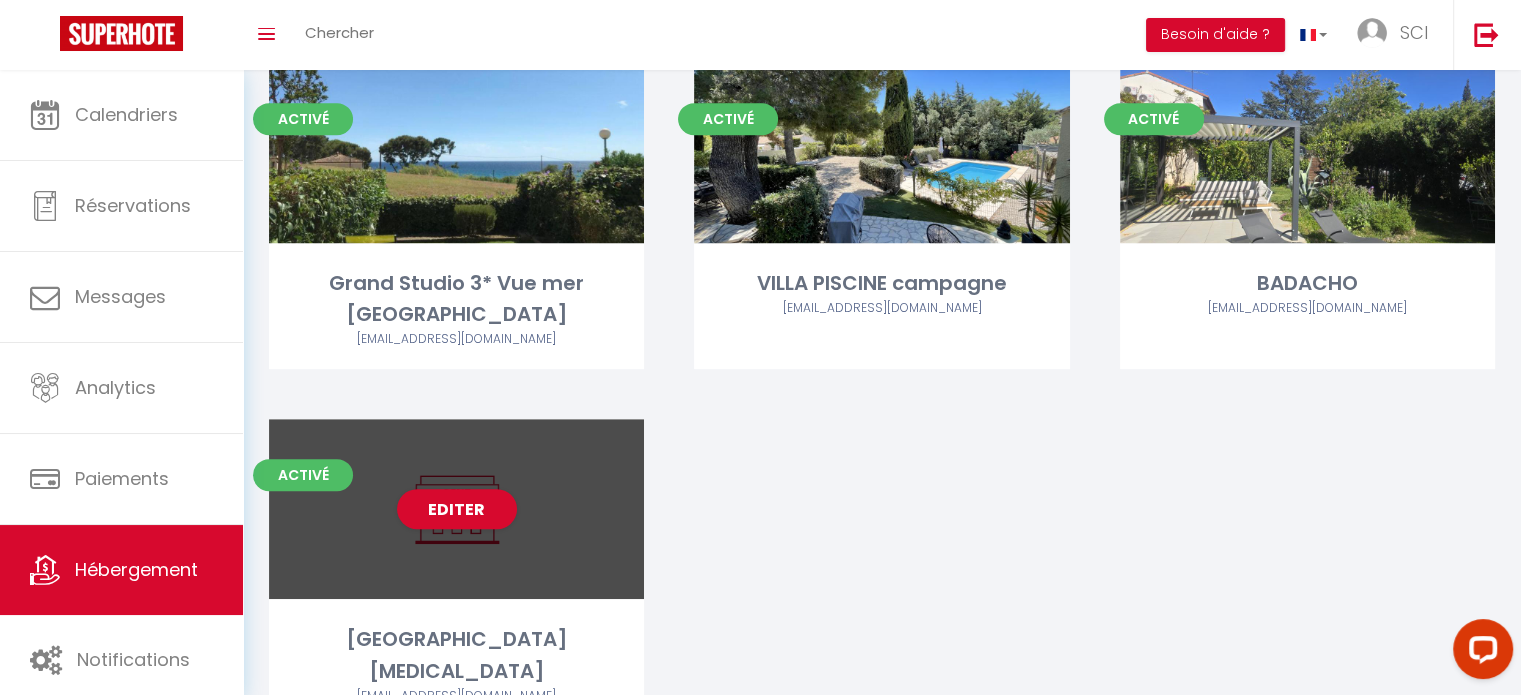 click on "Editer" at bounding box center (456, 509) 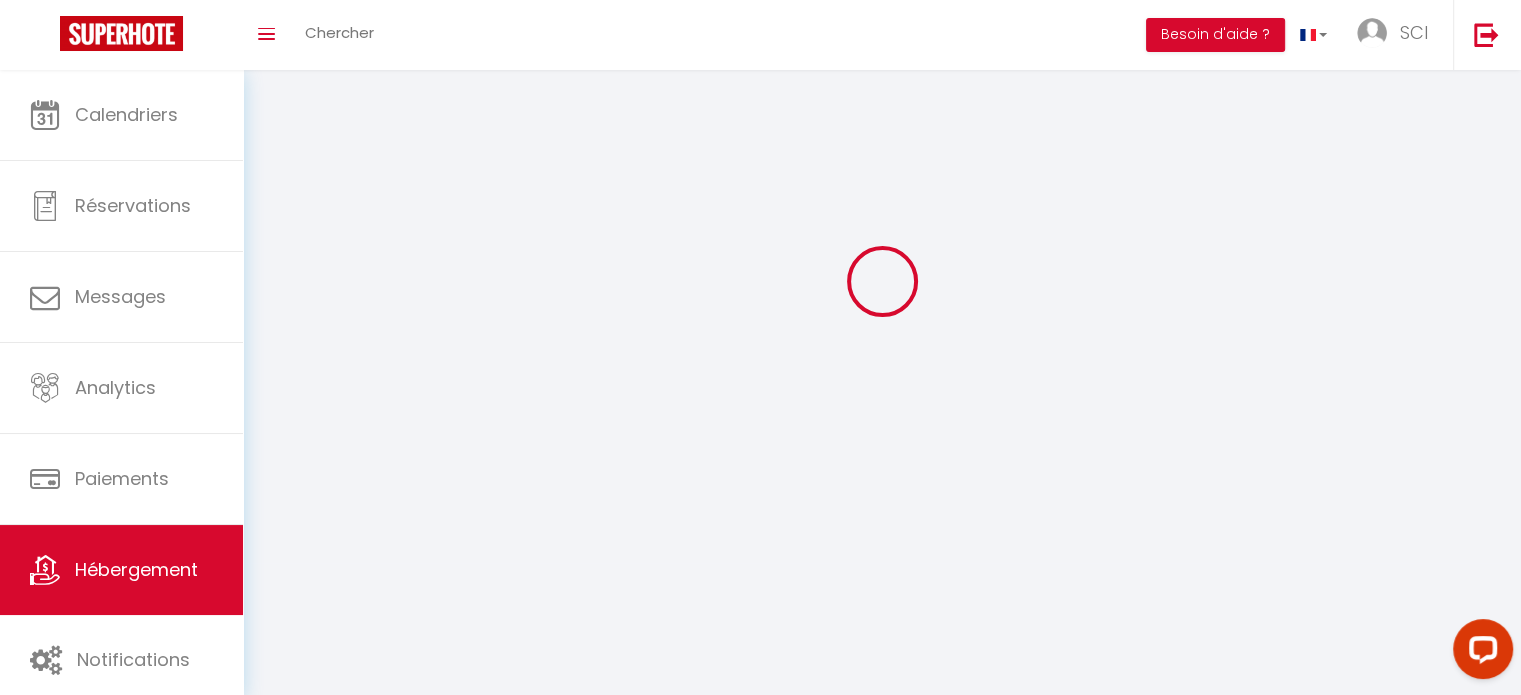 click at bounding box center (882, 281) 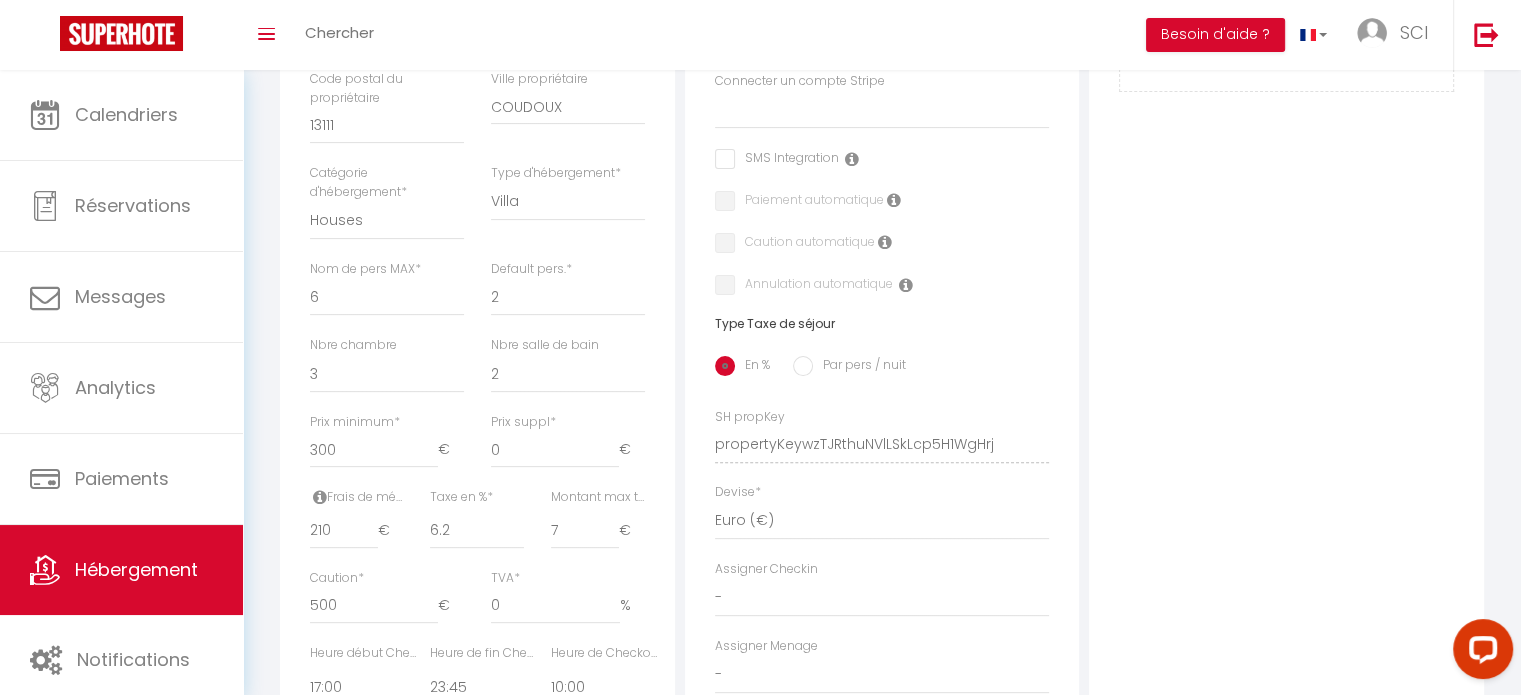 scroll, scrollTop: 700, scrollLeft: 0, axis: vertical 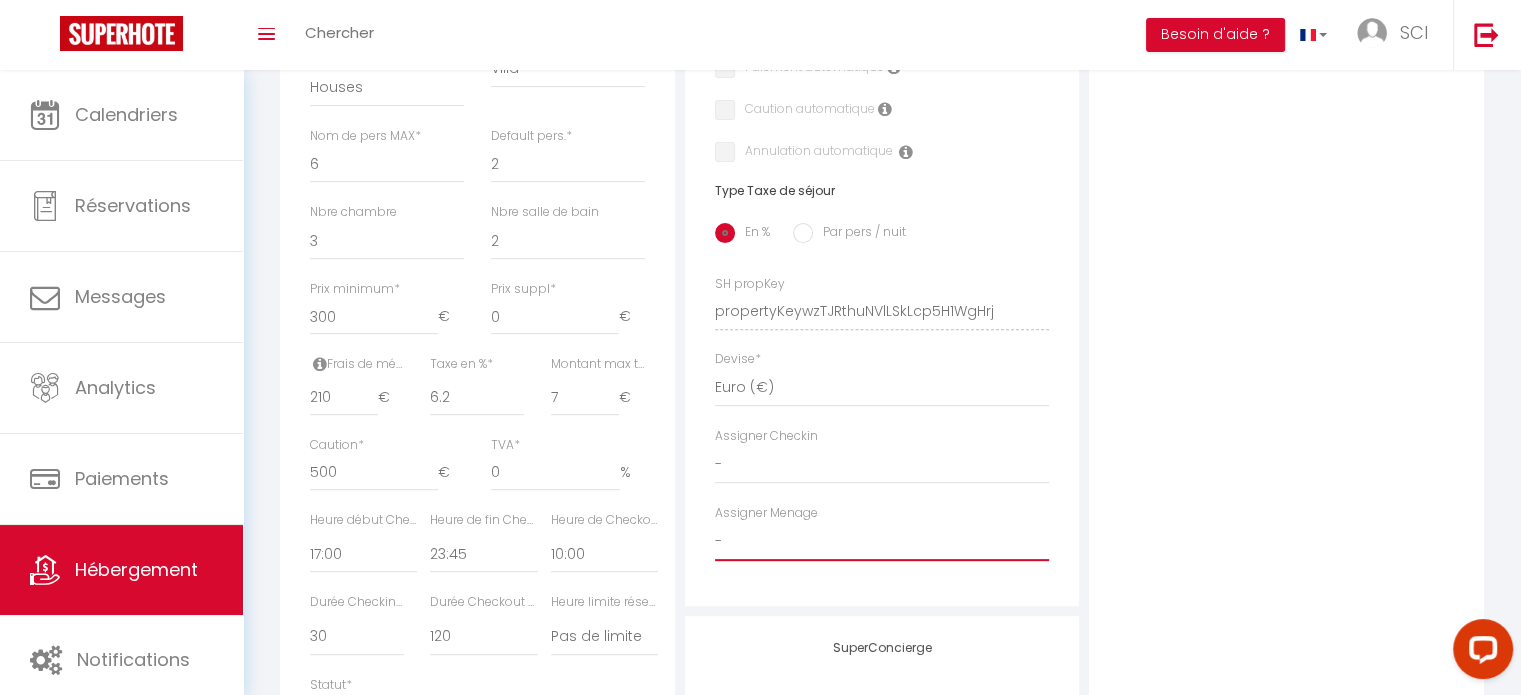 click on "-
[PERSON_NAME]
[PERSON_NAME]
LAUVERO HENAUX
[PERSON_NAME]
[PERSON_NAME]
[PERSON_NAME]
[PERSON_NAME]
[PERSON_NAME]
[PERSON_NAME]
[PERSON_NAME]
[PERSON_NAME]
[PERSON_NAME]" at bounding box center (882, 542) 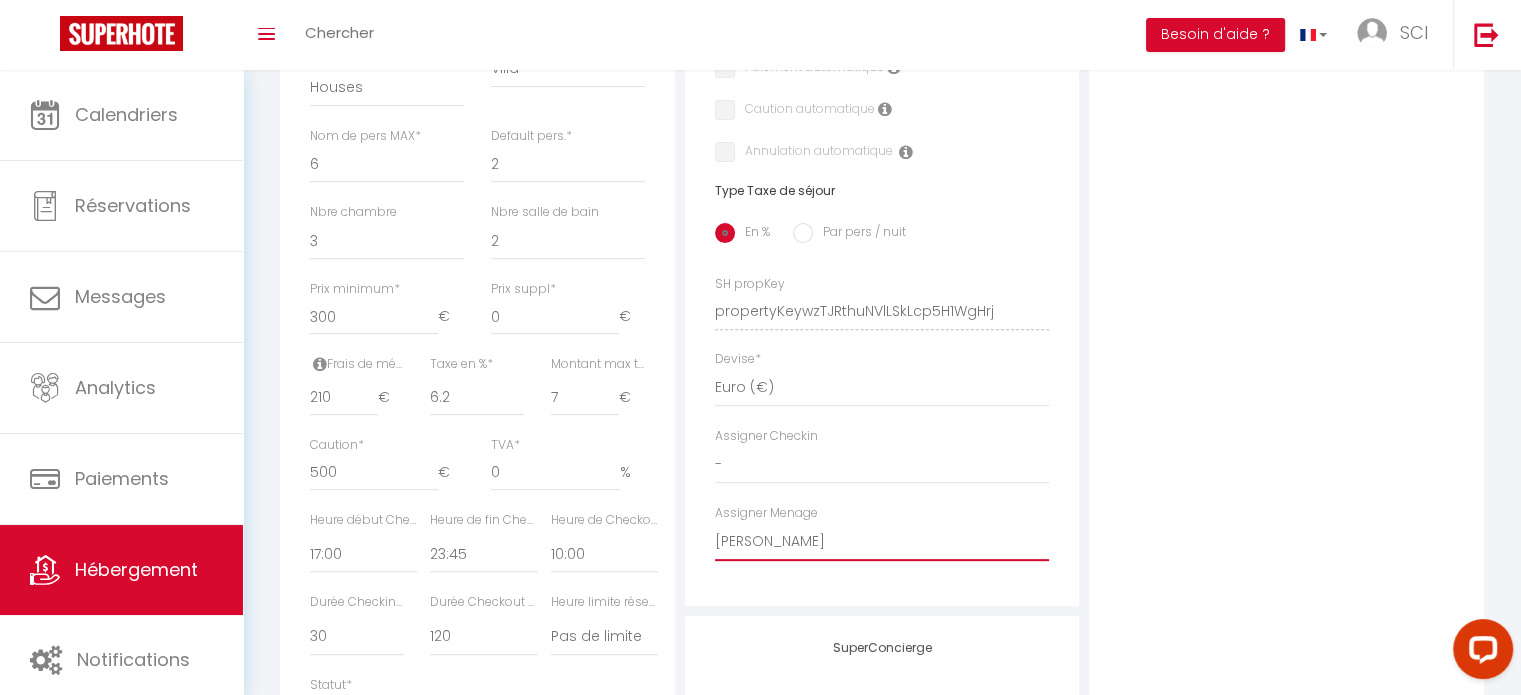 click on "-
[PERSON_NAME]
[PERSON_NAME]
LAUVERO HENAUX
[PERSON_NAME]
[PERSON_NAME]
[PERSON_NAME]
[PERSON_NAME]
[PERSON_NAME]
[PERSON_NAME]
[PERSON_NAME]
[PERSON_NAME]
[PERSON_NAME]" at bounding box center [882, 542] 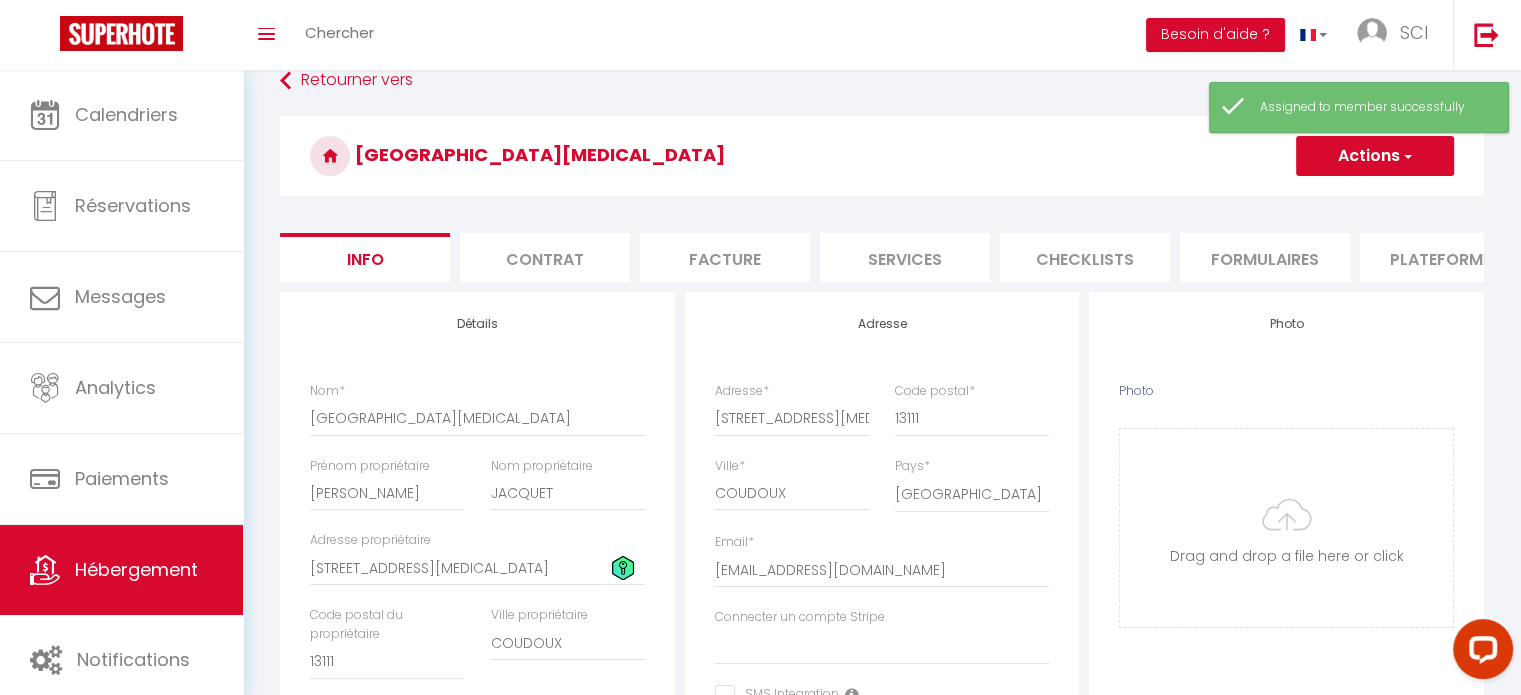 scroll, scrollTop: 0, scrollLeft: 0, axis: both 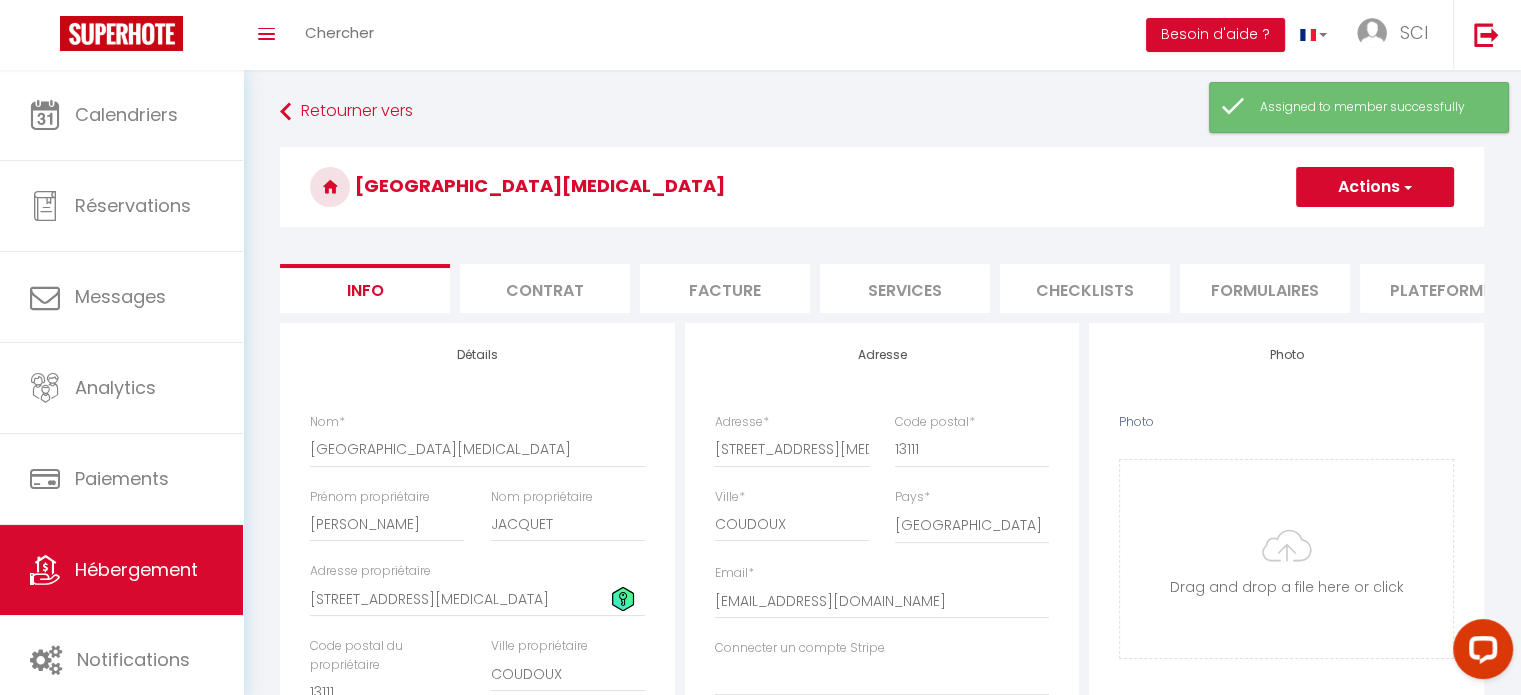 drag, startPoint x: 1328, startPoint y: 174, endPoint x: 1326, endPoint y: 186, distance: 12.165525 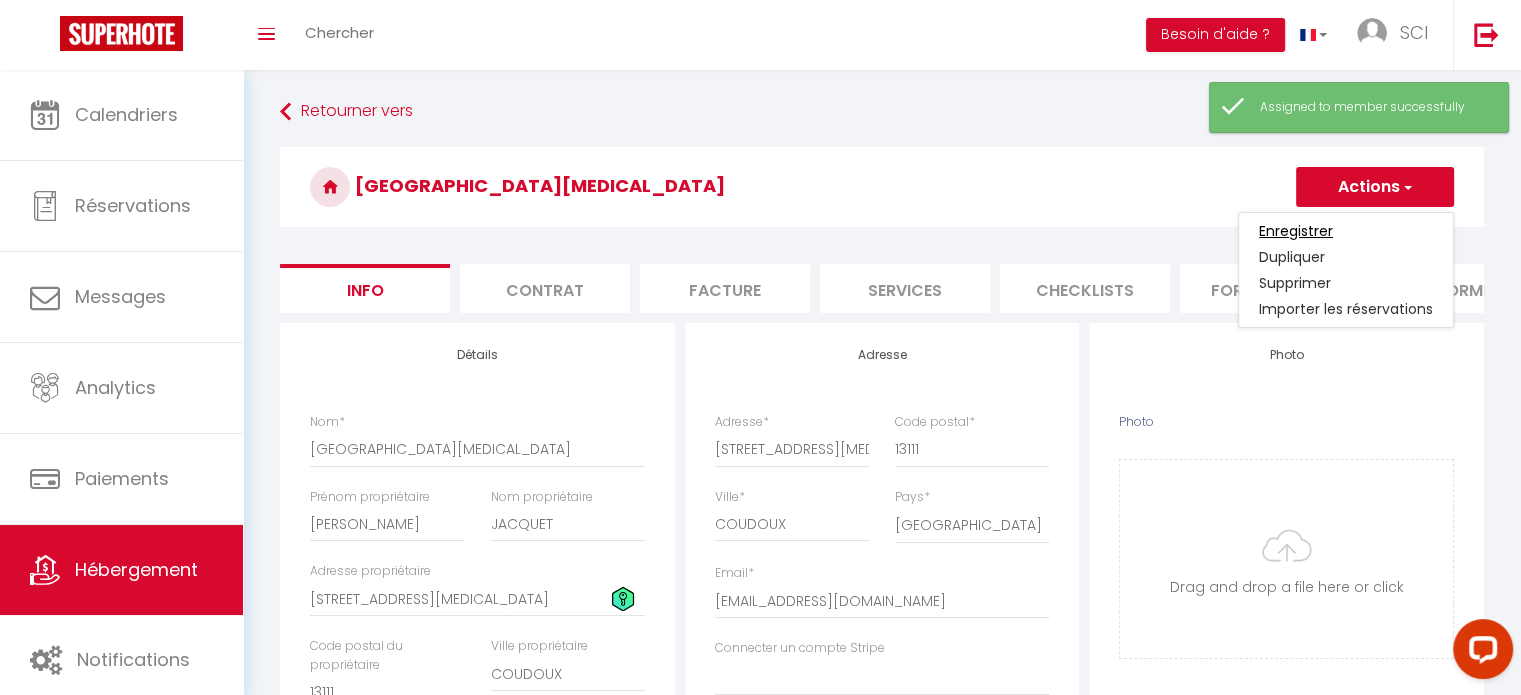 click on "Enregistrer" at bounding box center (1296, 231) 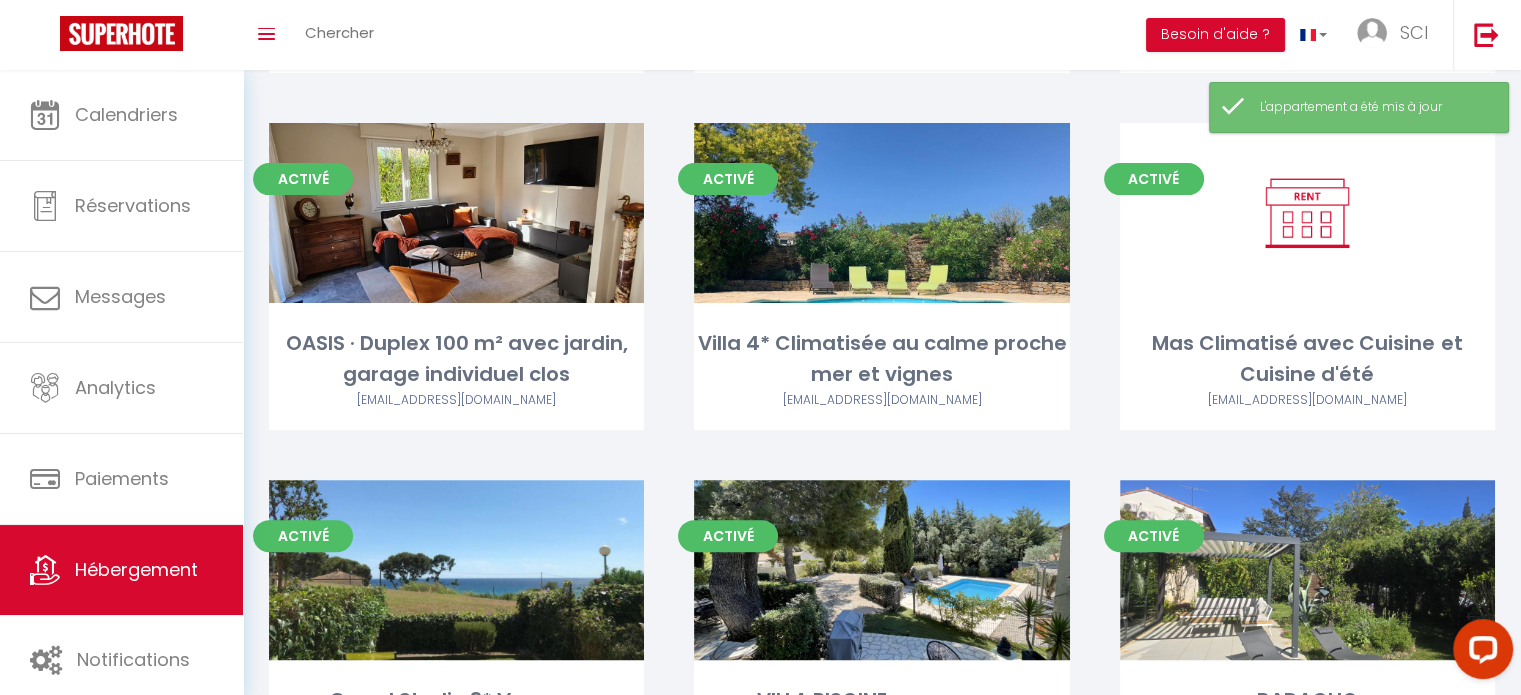 scroll, scrollTop: 600, scrollLeft: 0, axis: vertical 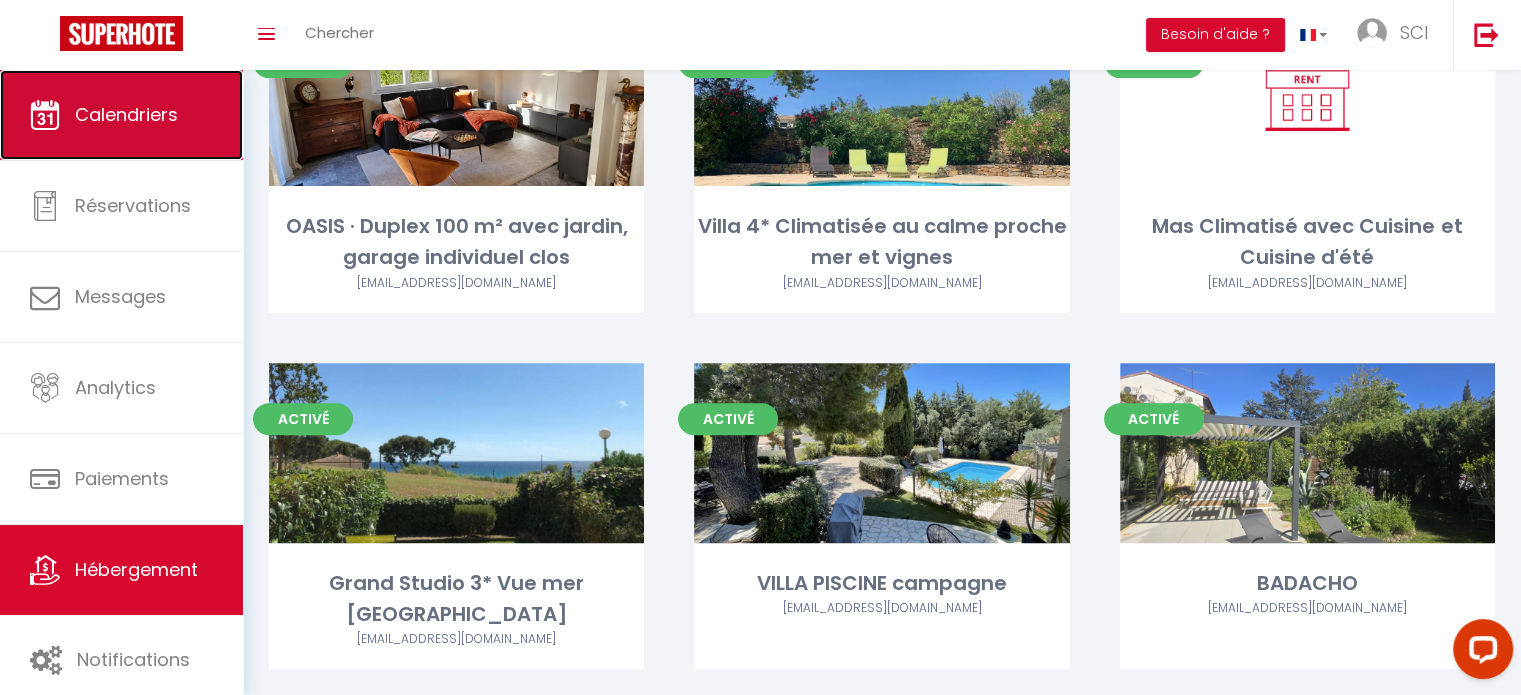 click on "Calendriers" at bounding box center (126, 114) 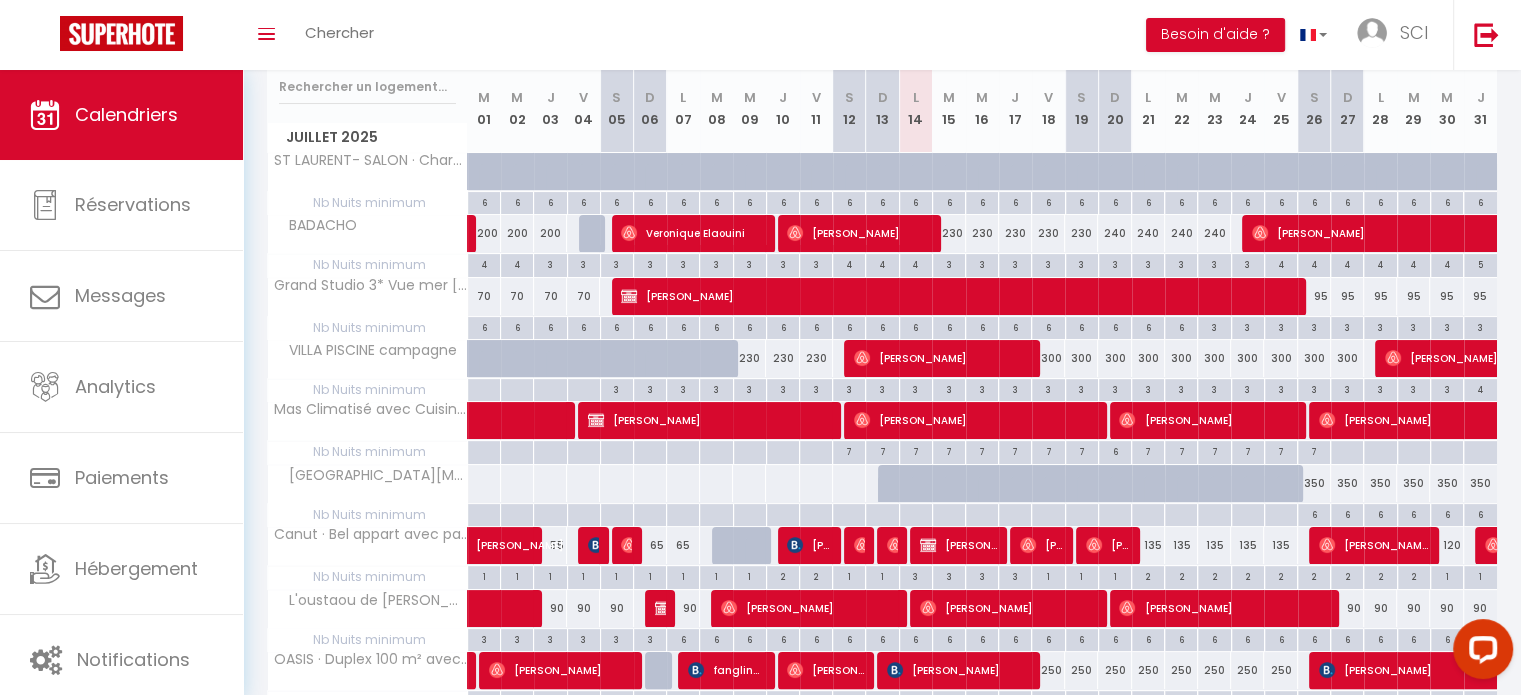 scroll, scrollTop: 300, scrollLeft: 0, axis: vertical 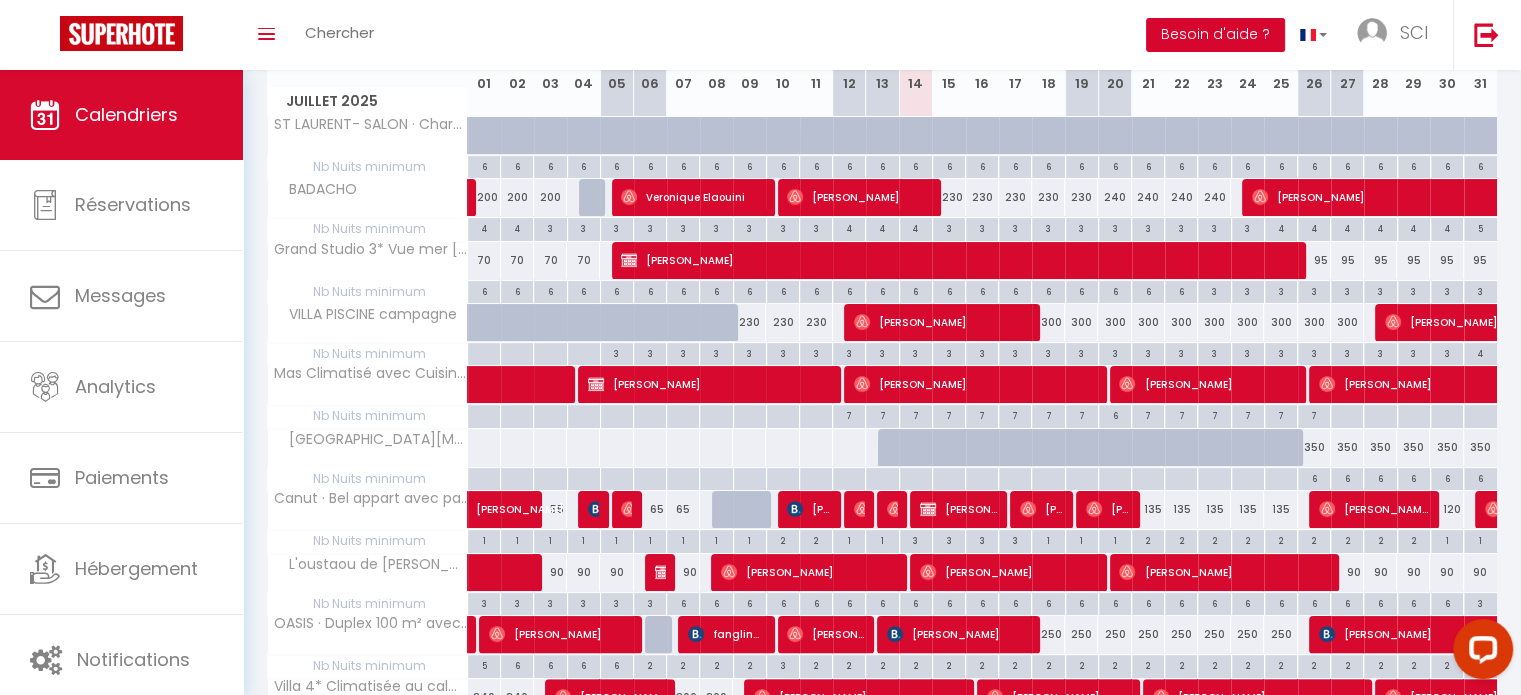 click on "Besoin d'aide ?" at bounding box center (1215, 35) 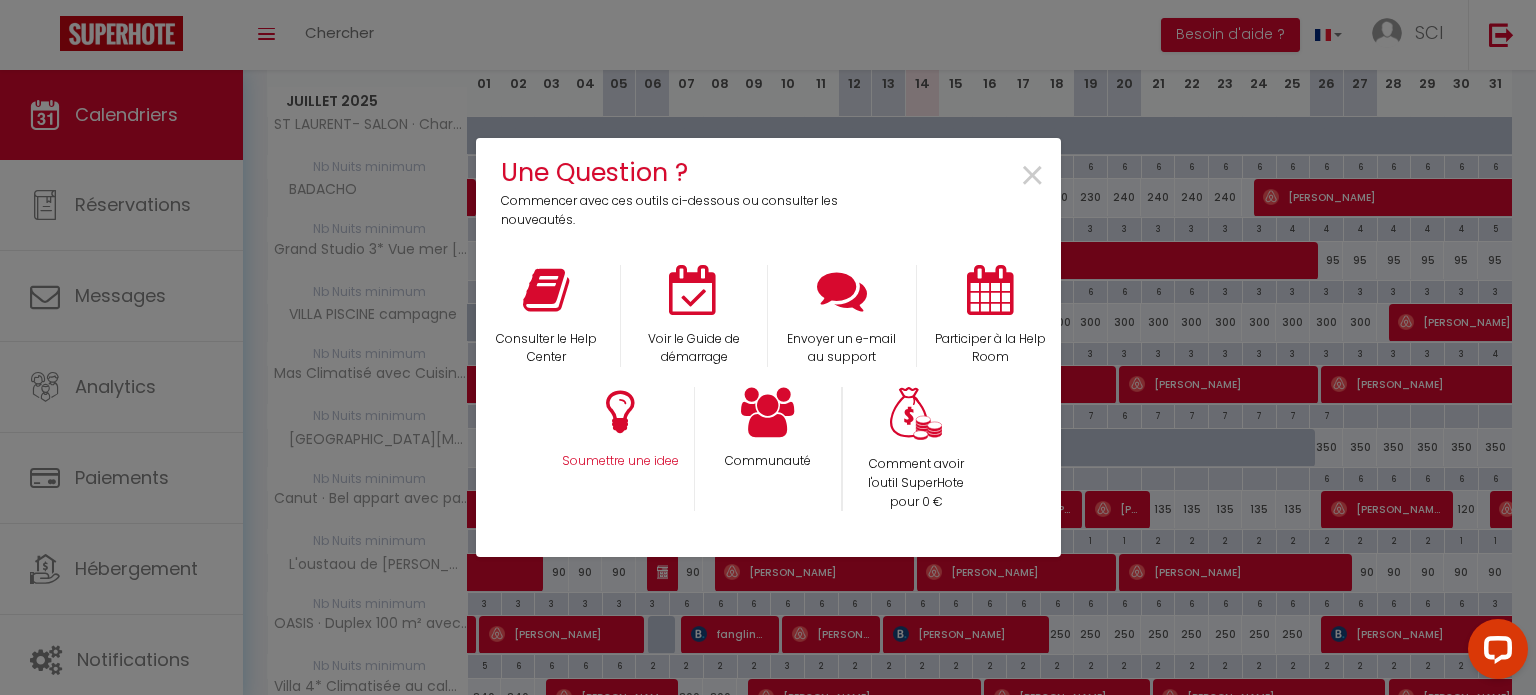 click on "Soumettre une idee" at bounding box center [620, 449] 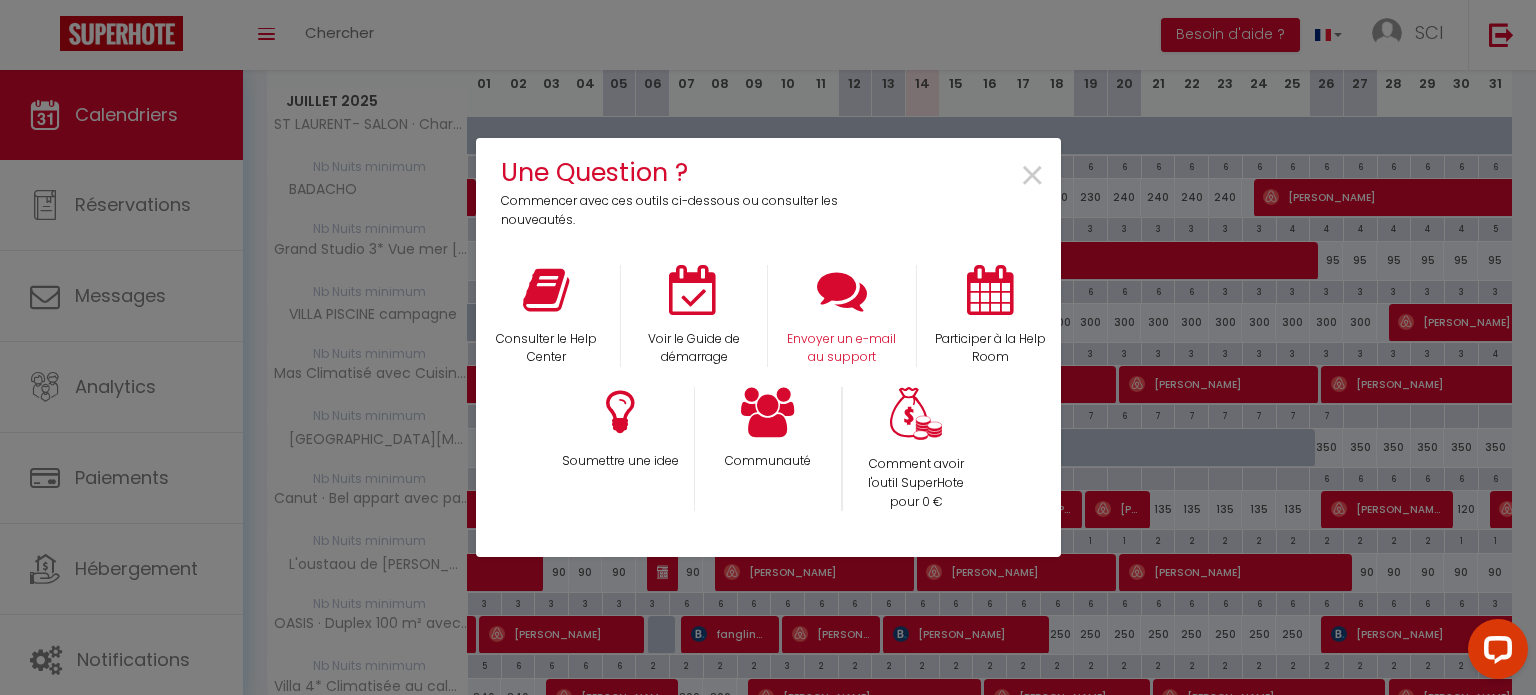 click on "Envoyer un e-mail au support" at bounding box center [842, 316] 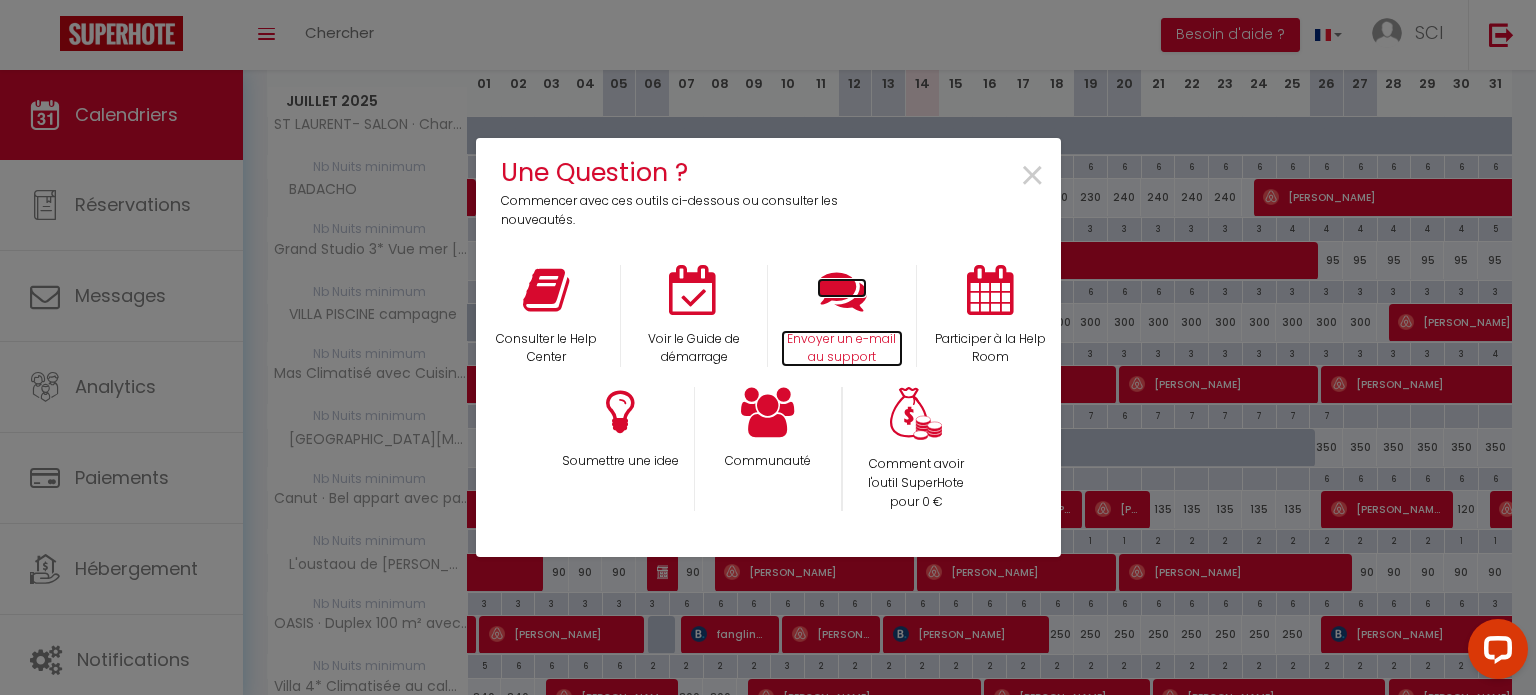 click on "Envoyer un e-mail au support" at bounding box center (842, 349) 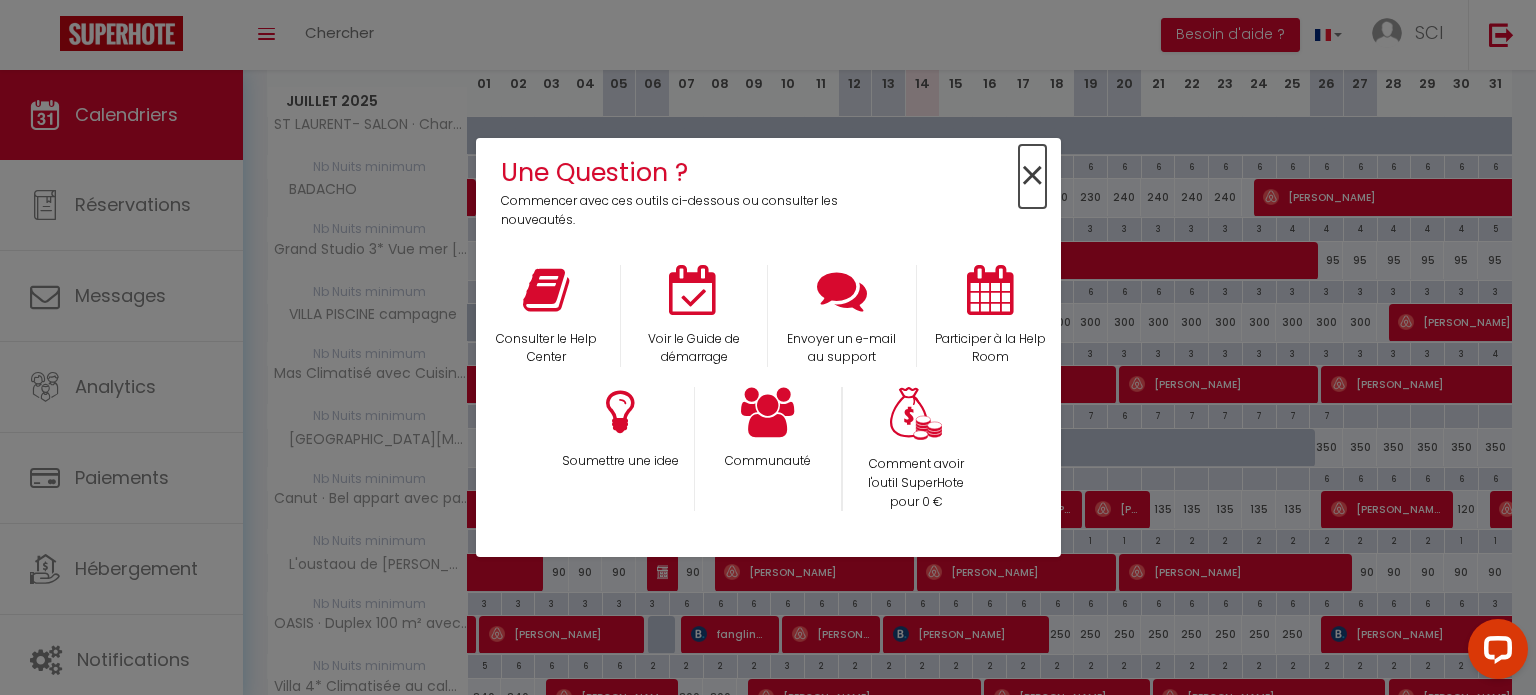 click on "×" at bounding box center [1032, 176] 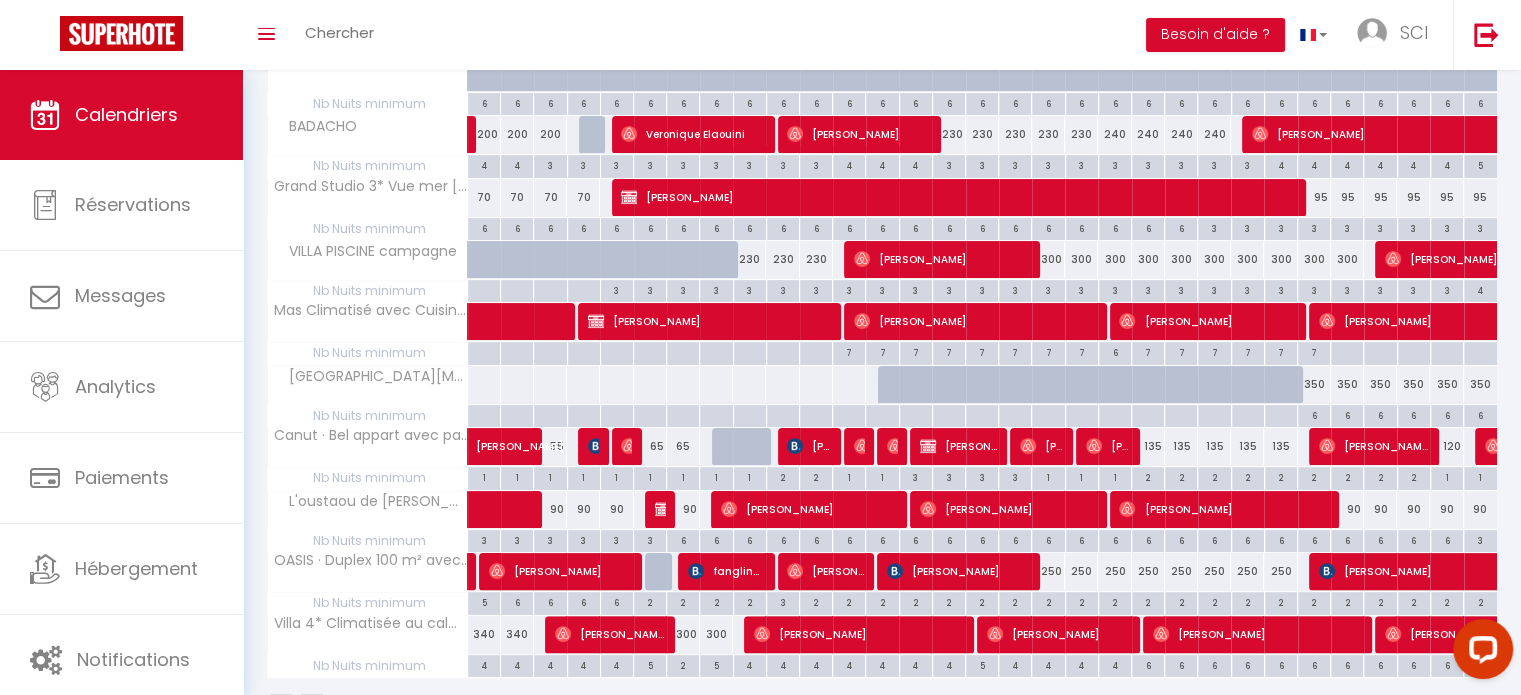 scroll, scrollTop: 423, scrollLeft: 0, axis: vertical 